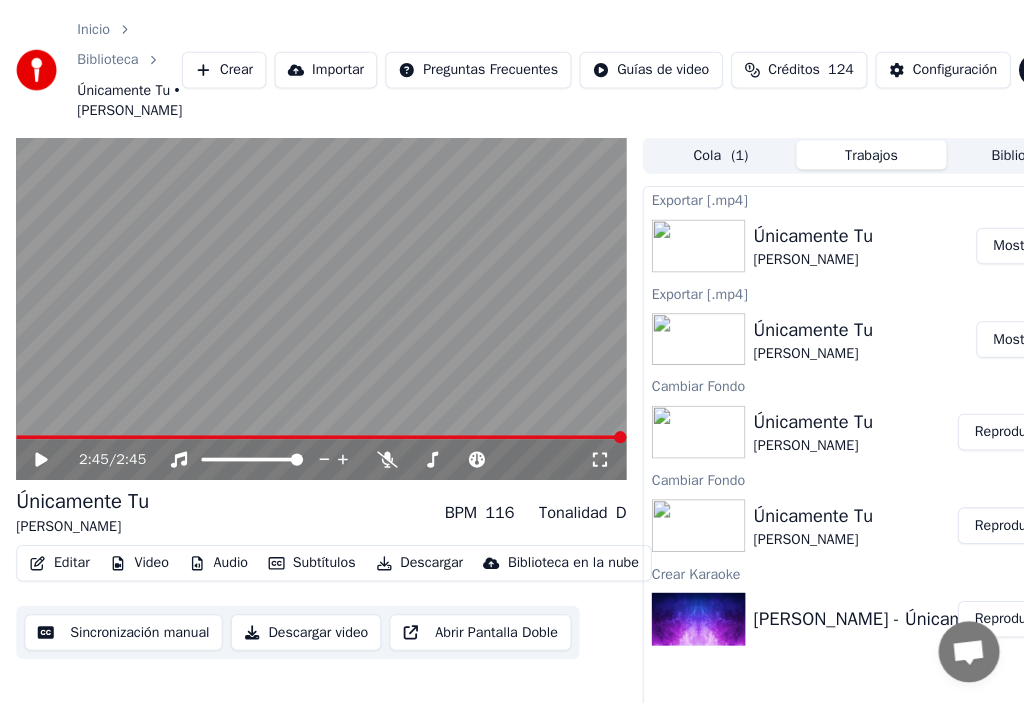 scroll, scrollTop: 0, scrollLeft: 0, axis: both 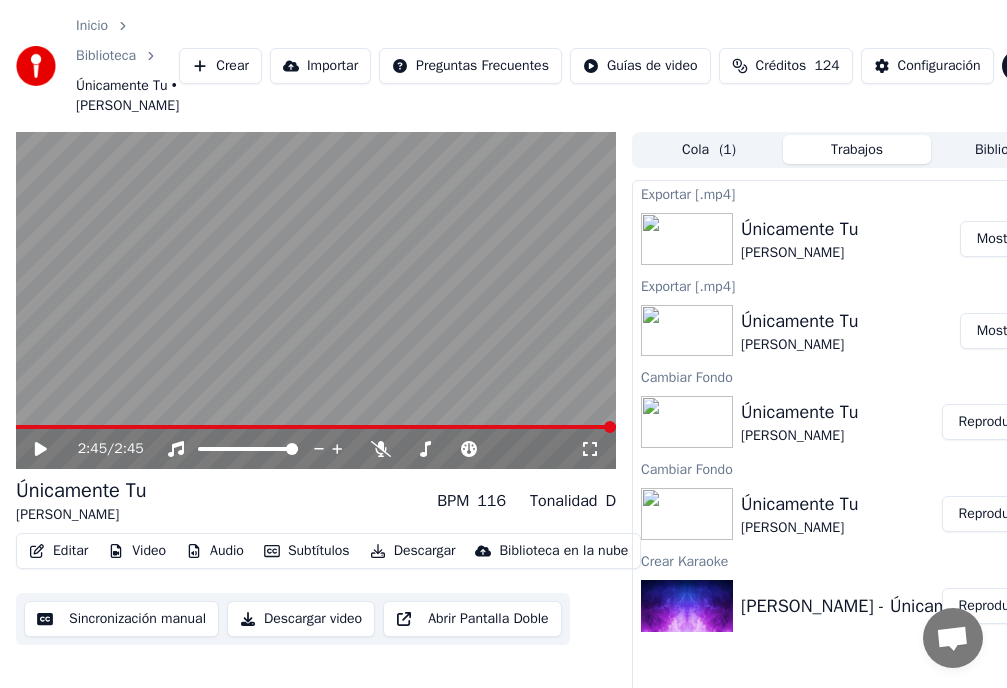 click on "Crear" at bounding box center (220, 66) 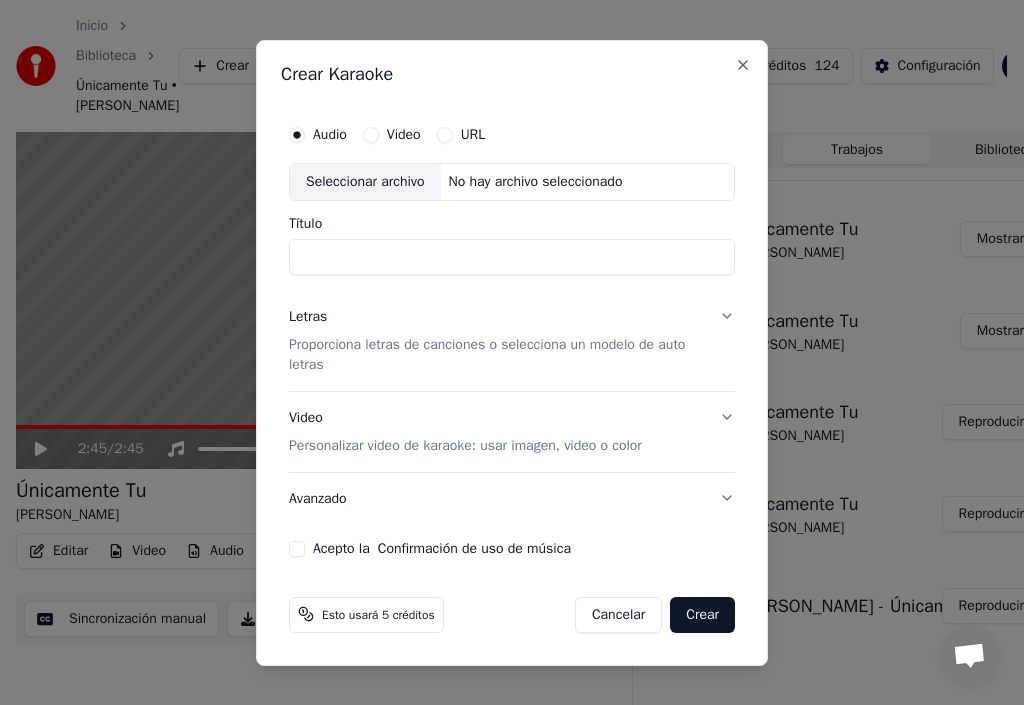 click on "Título" at bounding box center (512, 257) 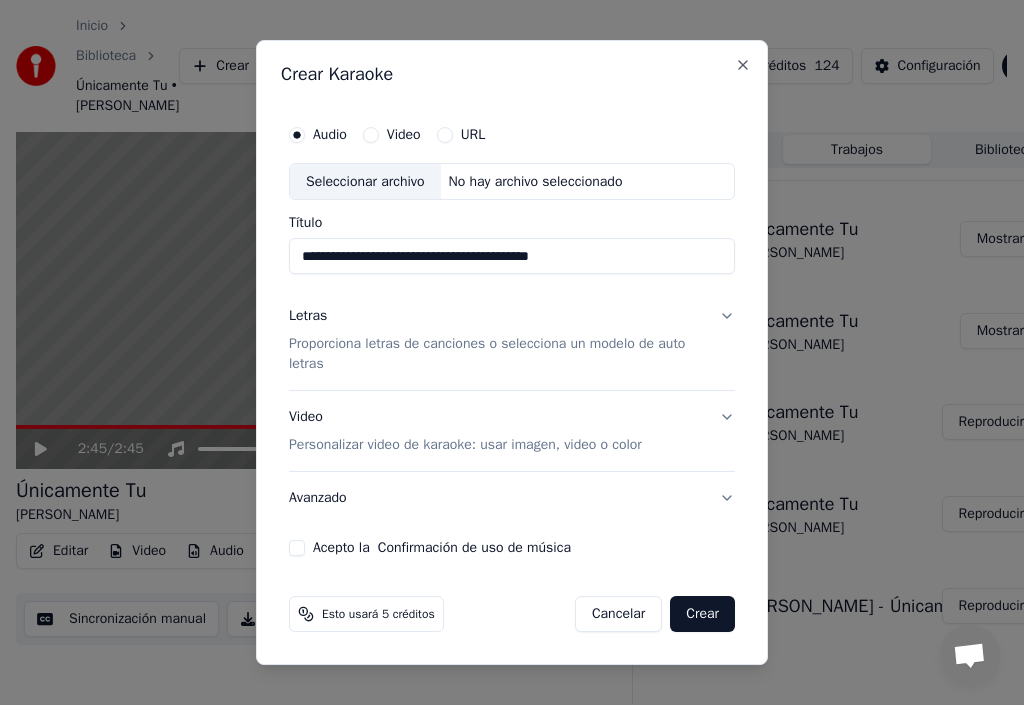 type on "**********" 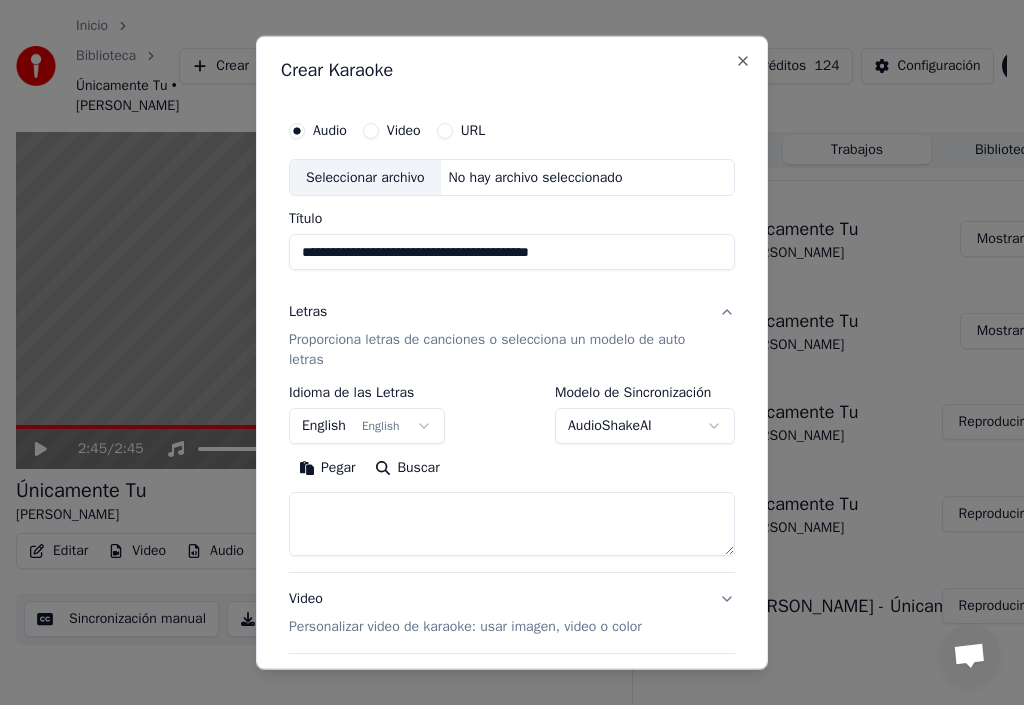 click on "Pegar" at bounding box center (327, 468) 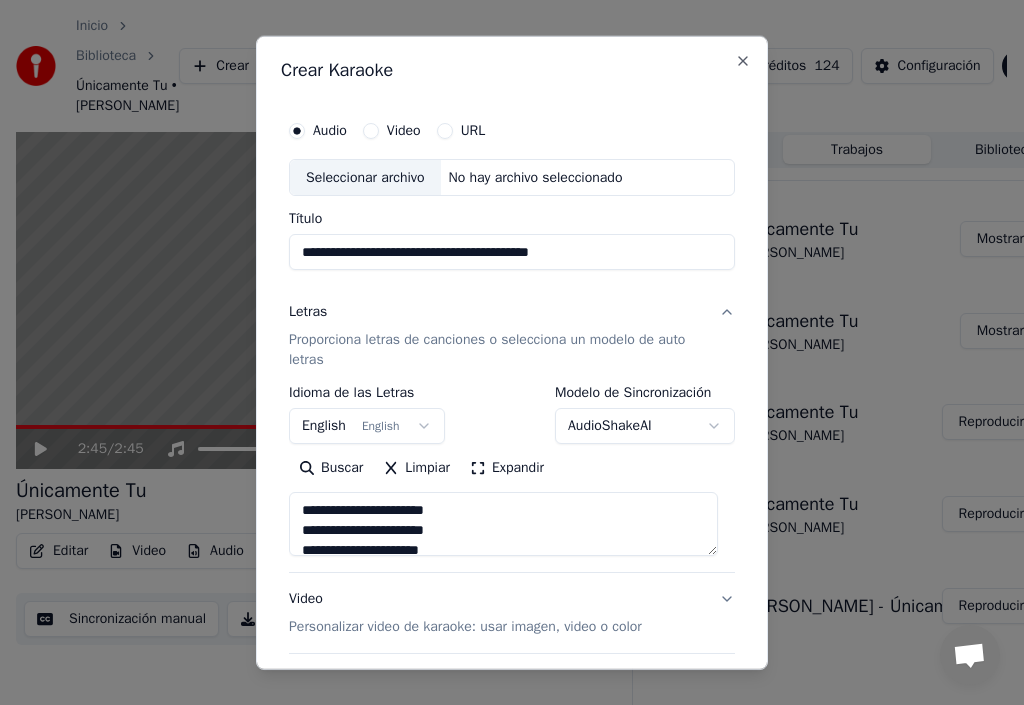 type on "**********" 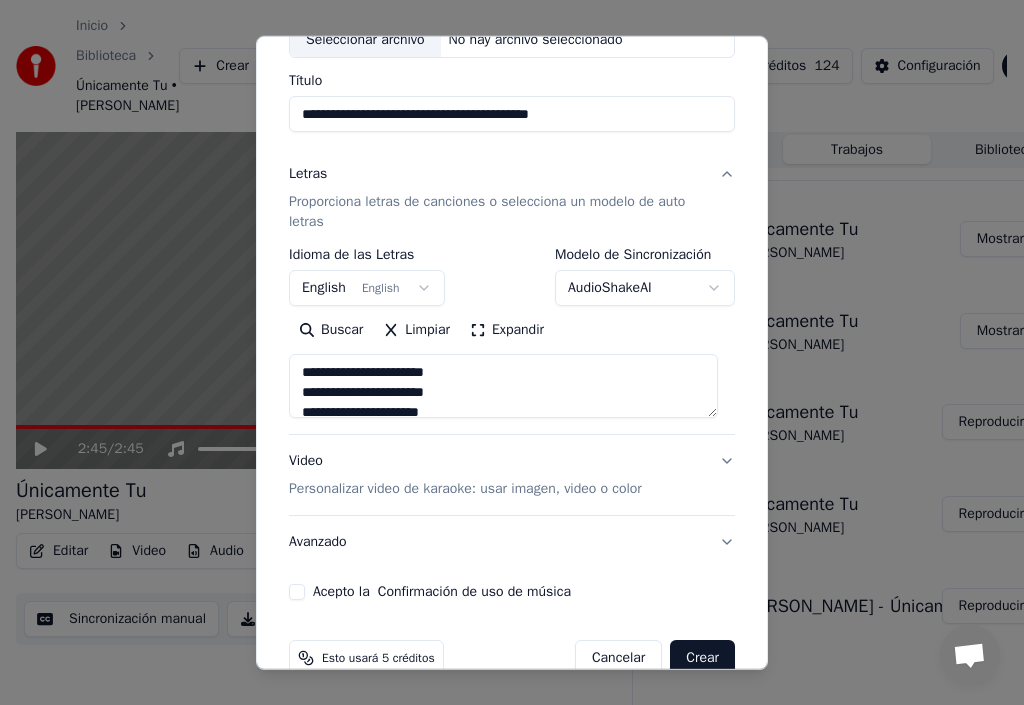 scroll, scrollTop: 177, scrollLeft: 0, axis: vertical 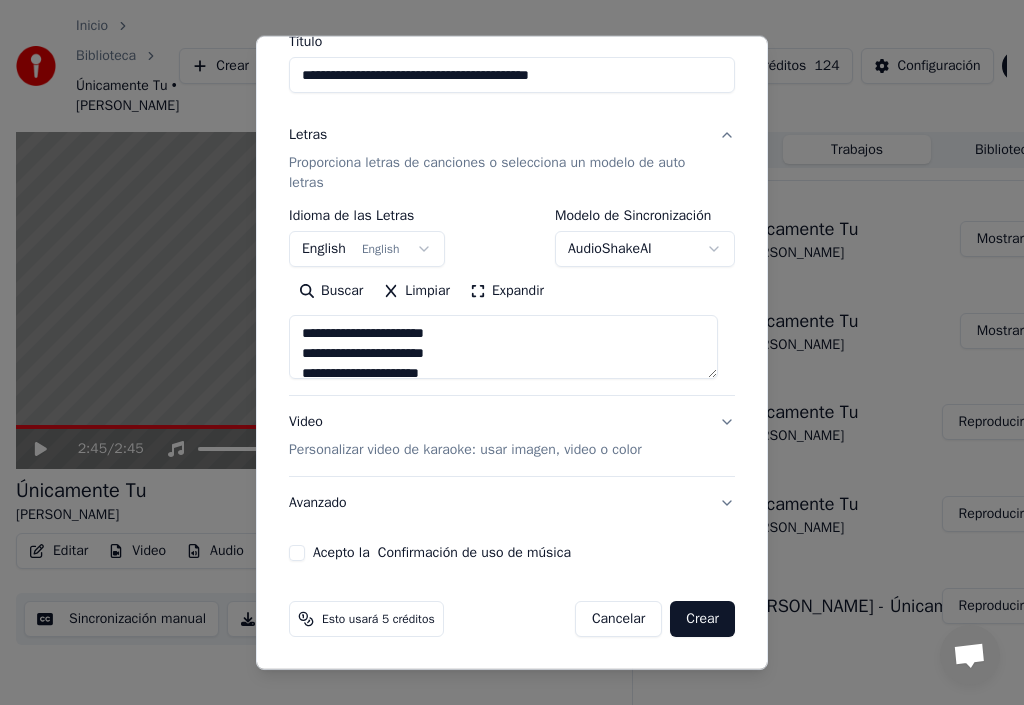 click on "Acepto la   Confirmación de uso de música" at bounding box center [297, 553] 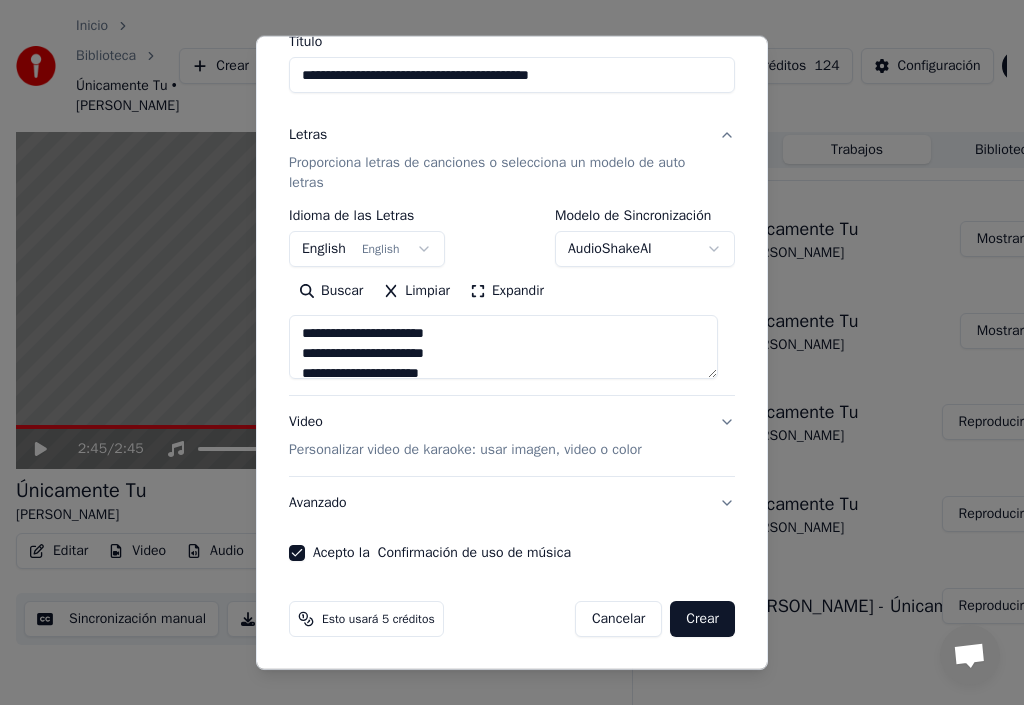 click on "Crear" at bounding box center [702, 619] 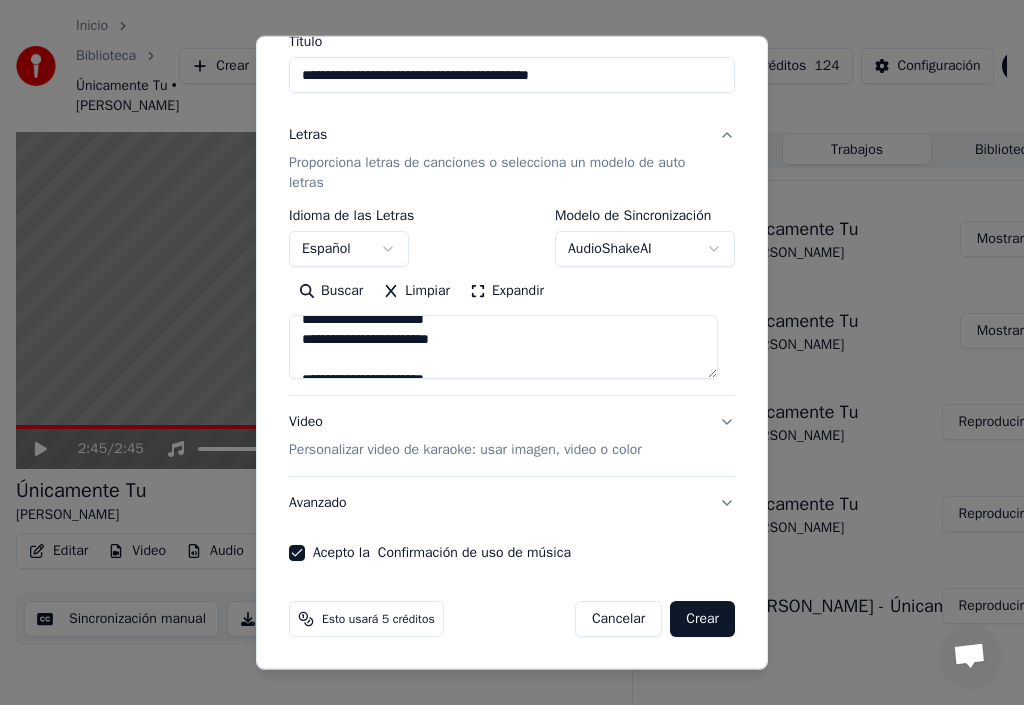 scroll, scrollTop: 154, scrollLeft: 0, axis: vertical 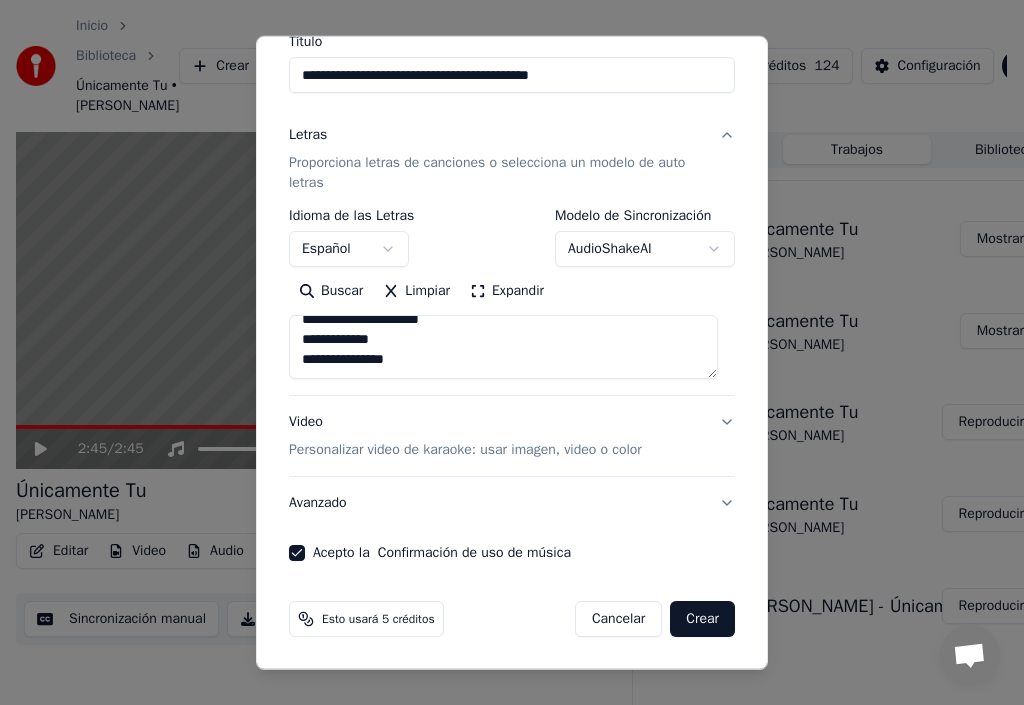 click on "**********" at bounding box center (503, 347) 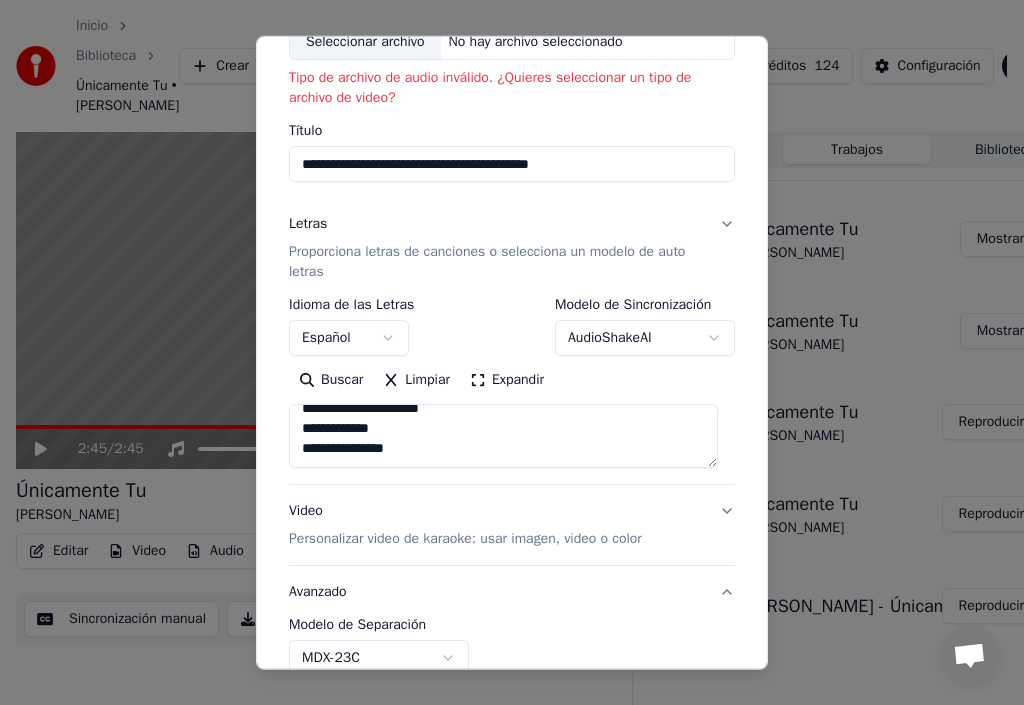 scroll, scrollTop: 113, scrollLeft: 0, axis: vertical 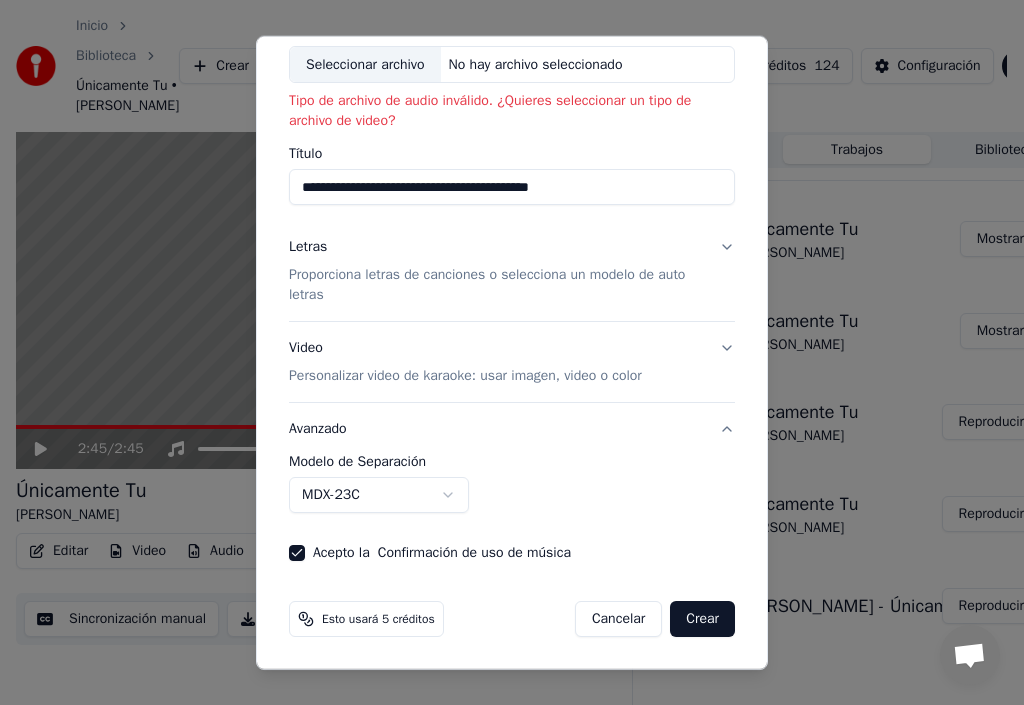 click on "**********" at bounding box center [503, 352] 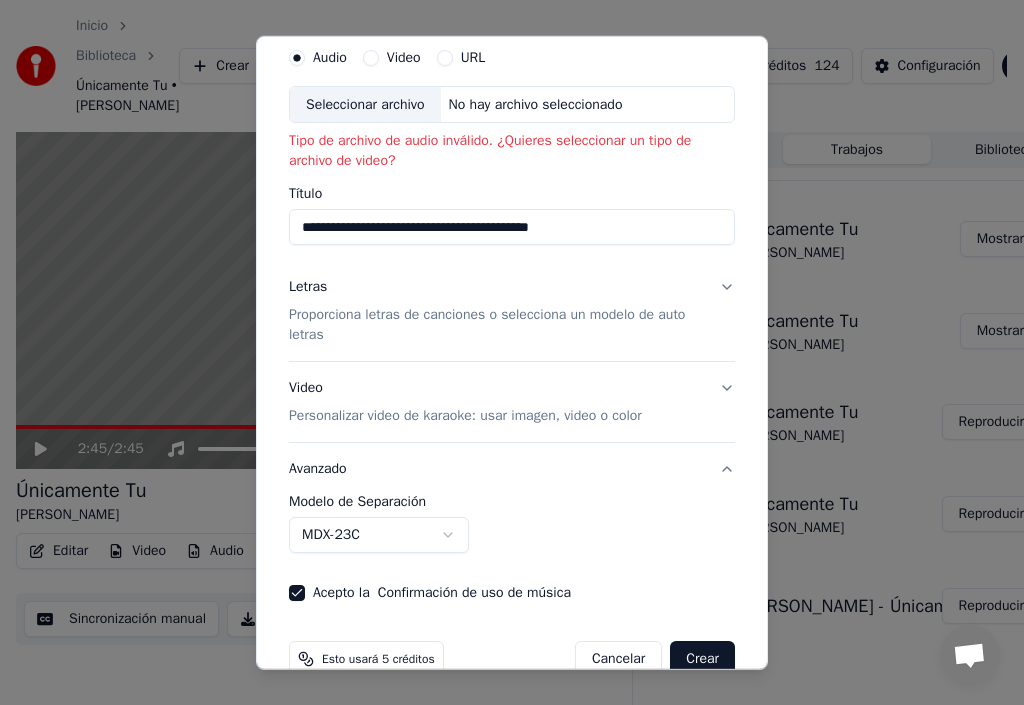 scroll, scrollTop: 0, scrollLeft: 0, axis: both 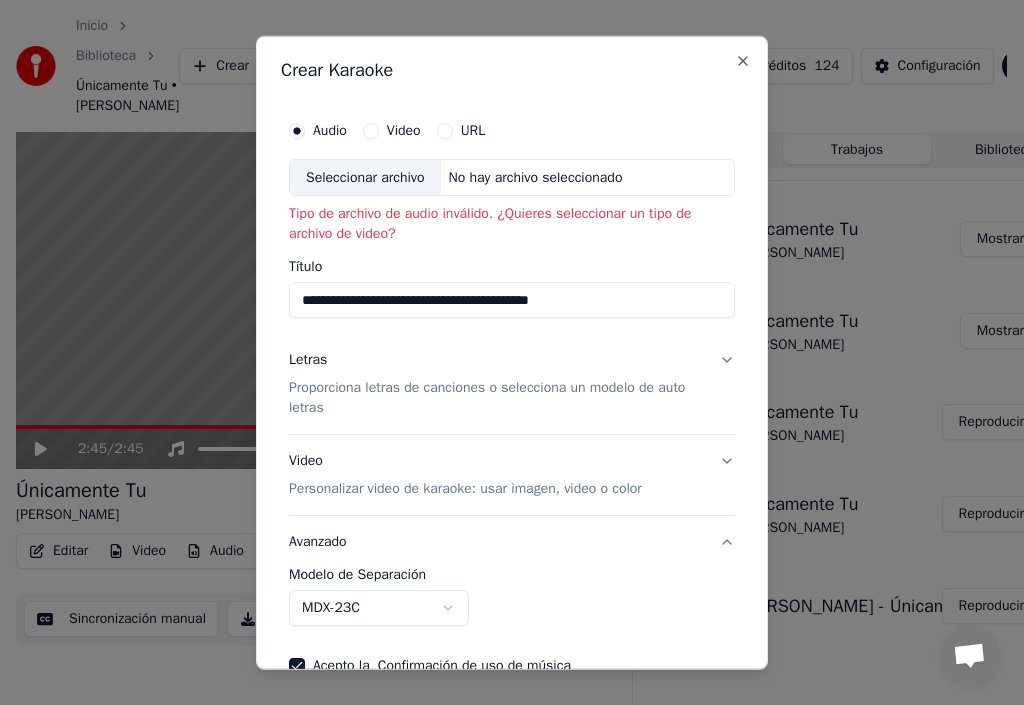 click on "Seleccionar archivo" at bounding box center [365, 177] 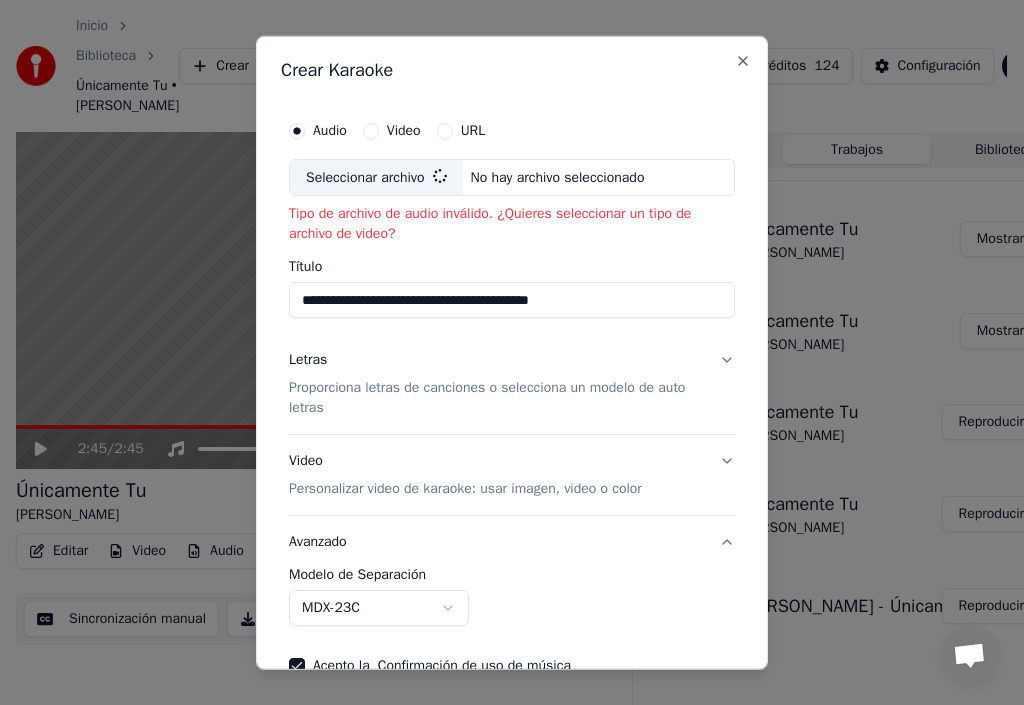 type on "**********" 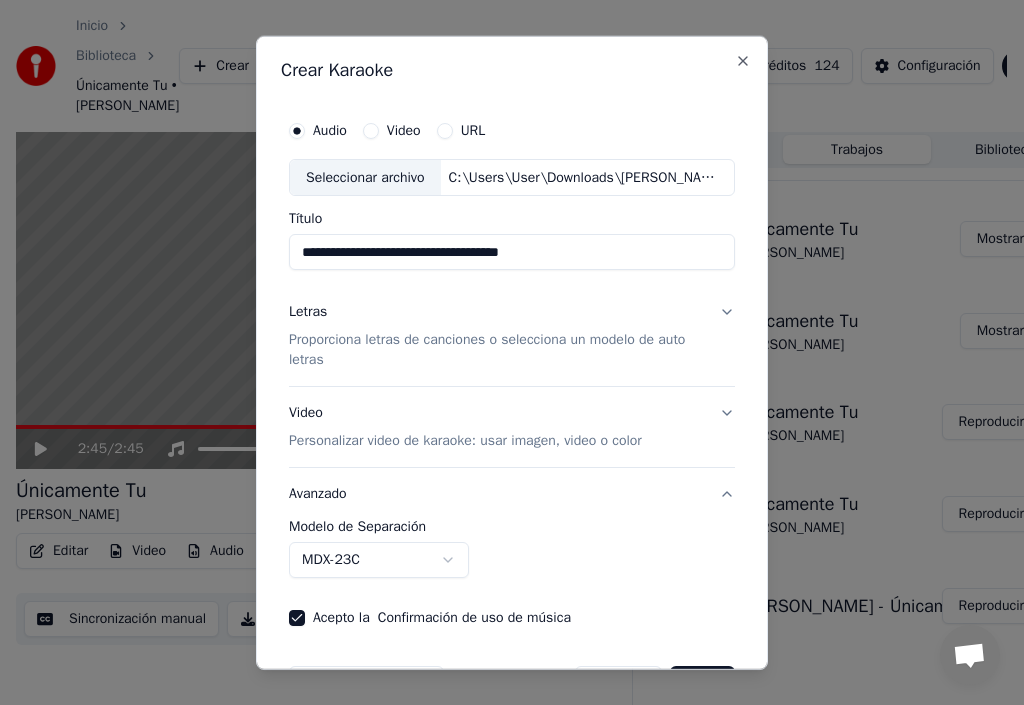 click on "Letras" at bounding box center (308, 312) 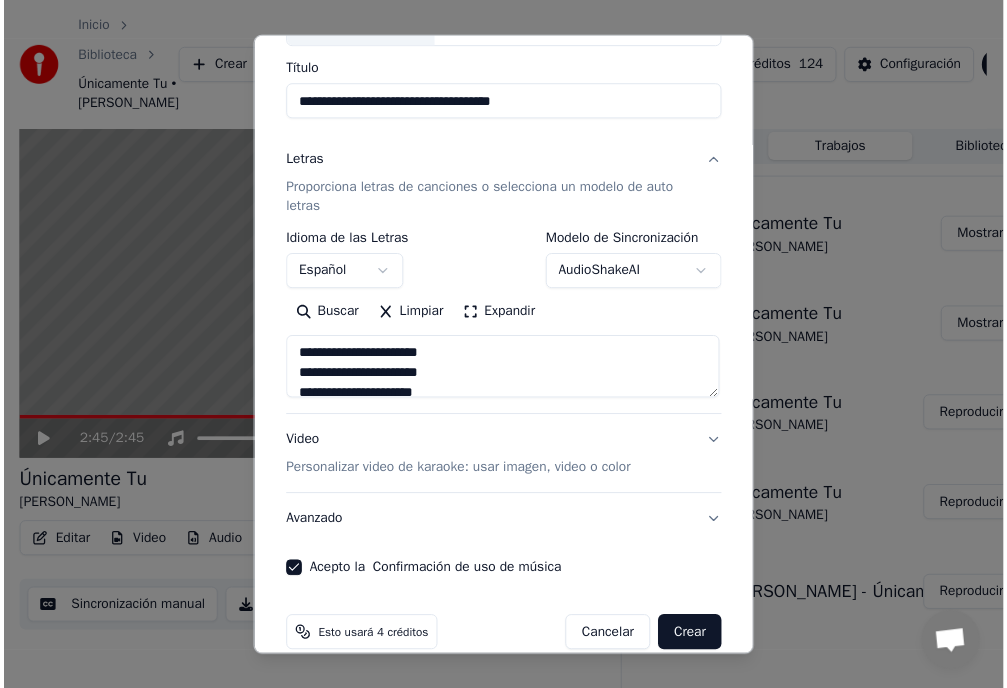 scroll, scrollTop: 177, scrollLeft: 0, axis: vertical 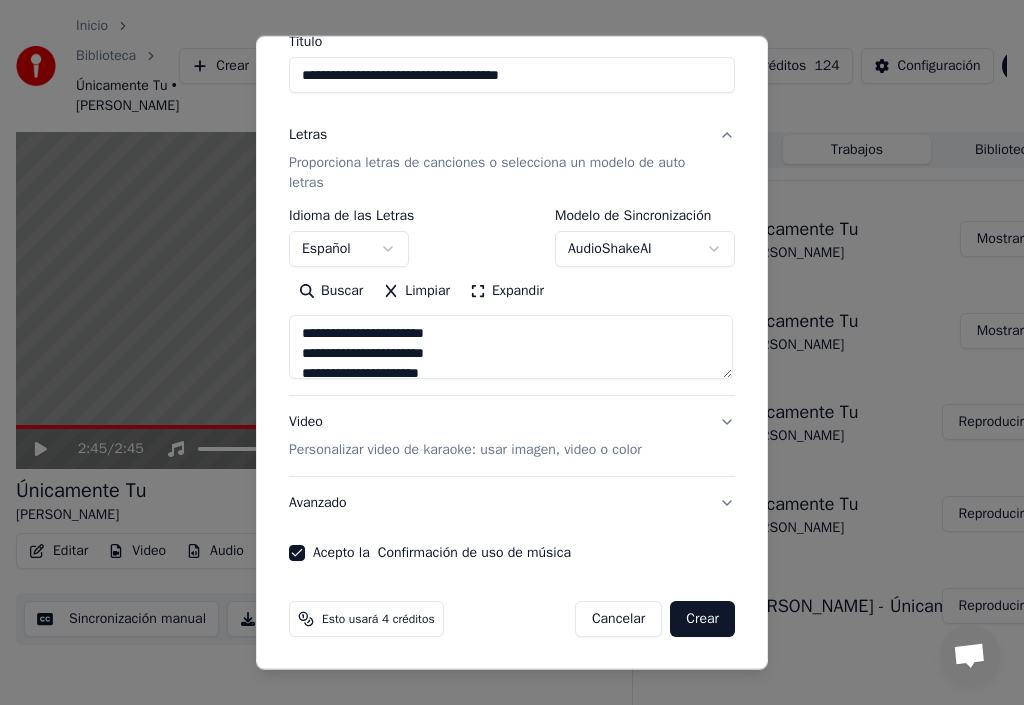 click on "Crear" at bounding box center [702, 619] 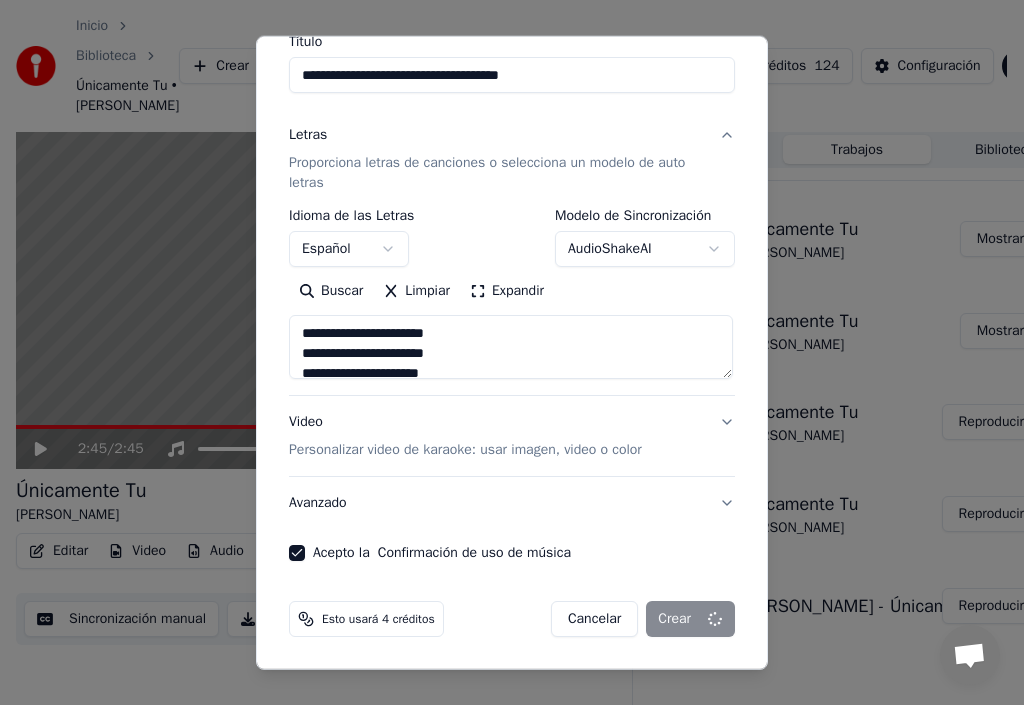 drag, startPoint x: 640, startPoint y: 51, endPoint x: 533, endPoint y: 393, distance: 358.3476 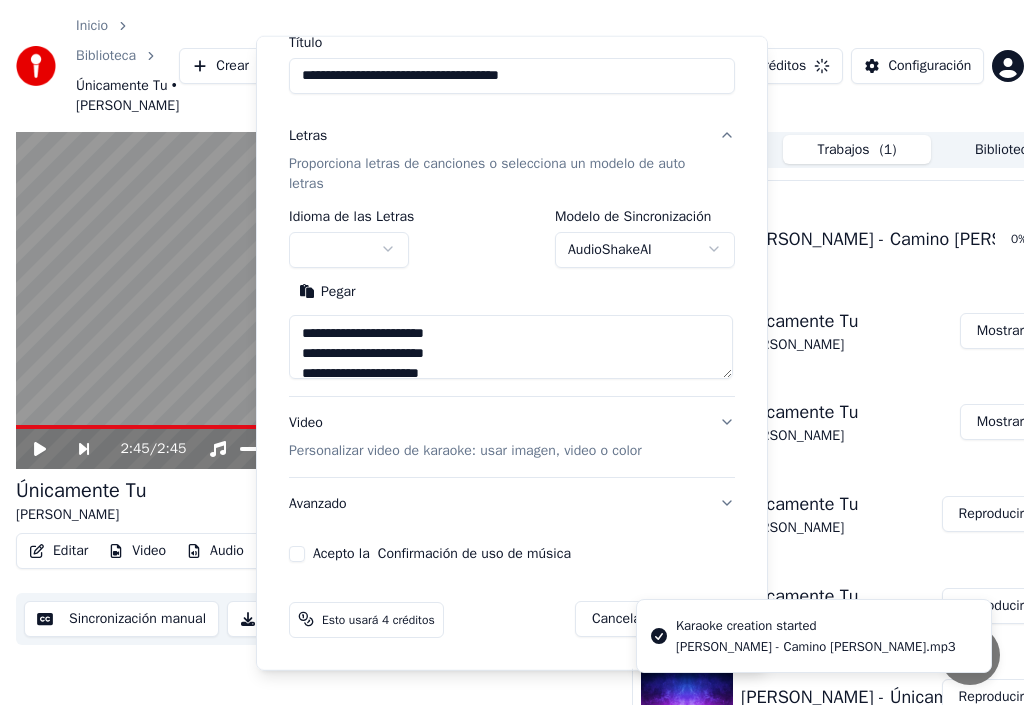 type 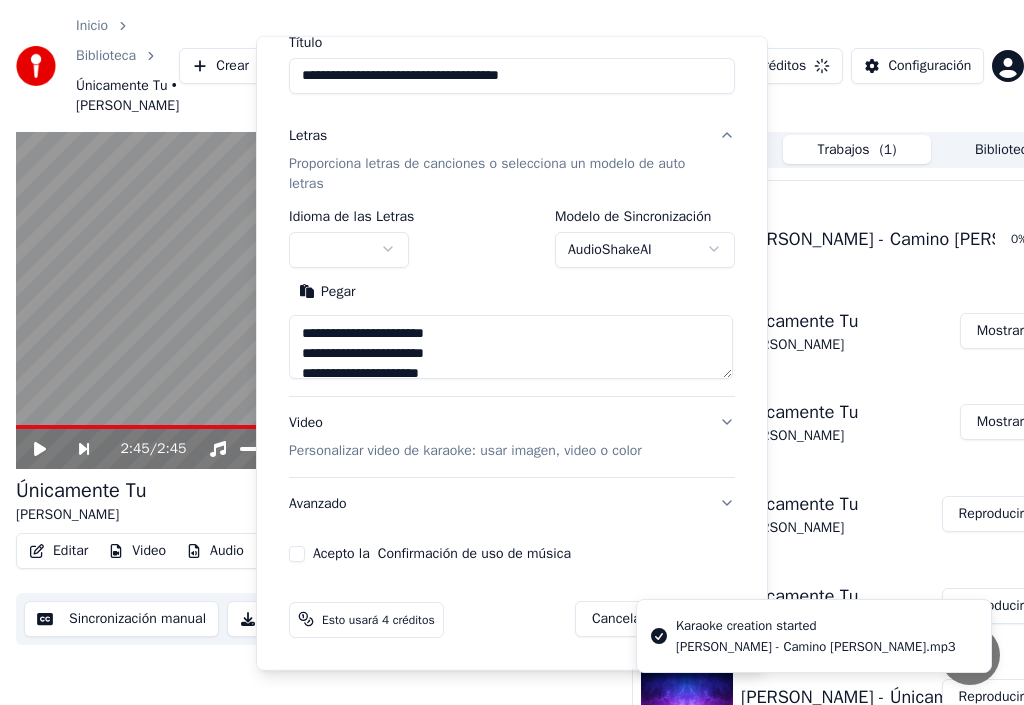 type 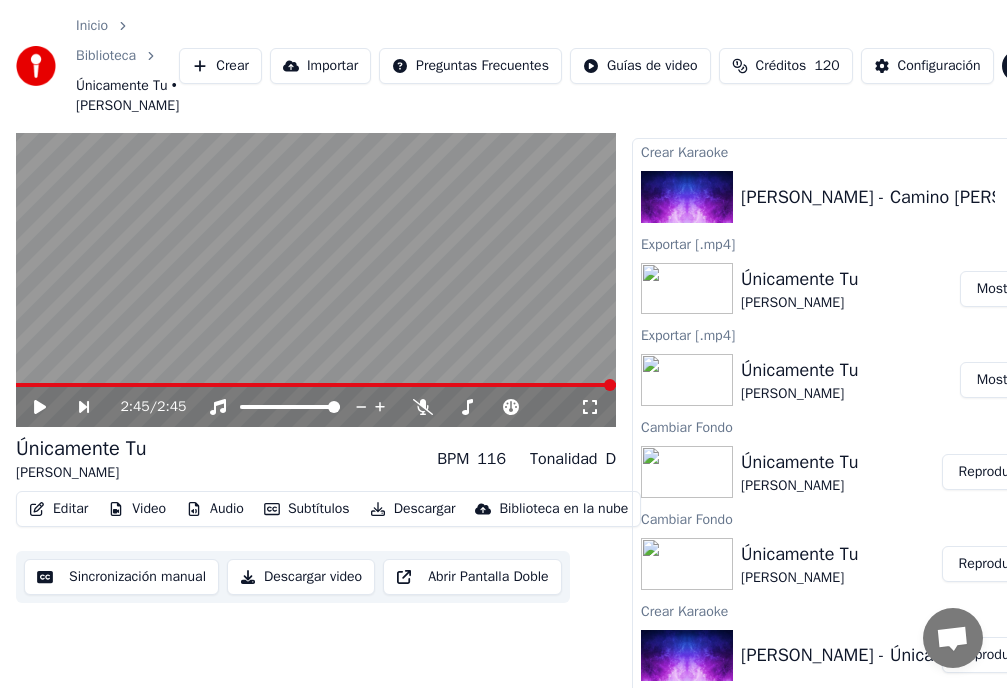 scroll, scrollTop: 0, scrollLeft: 0, axis: both 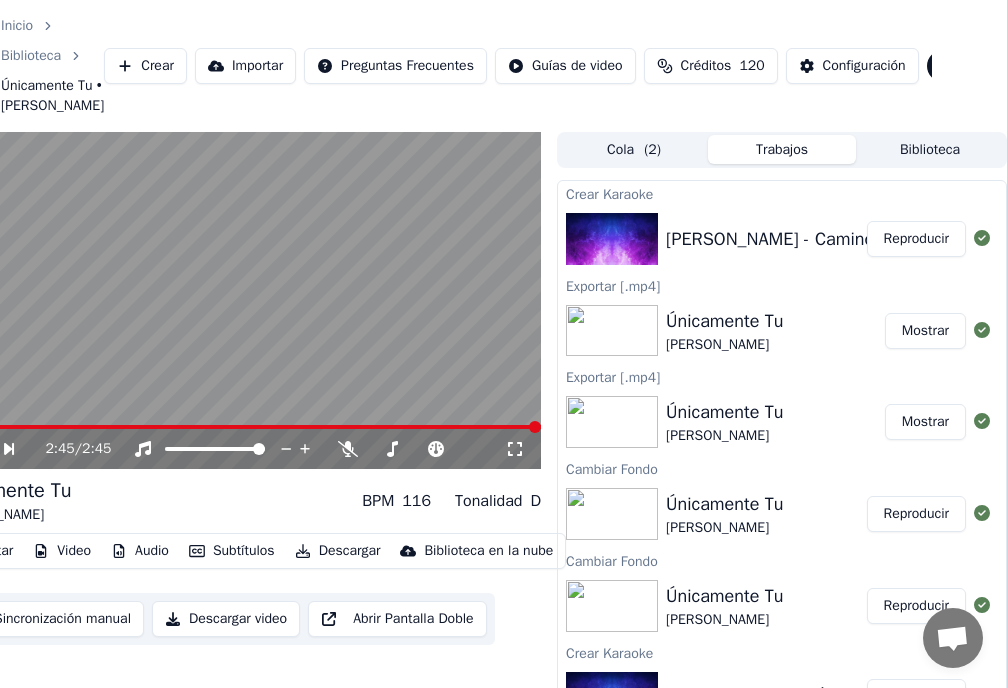 click on "Reproducir" at bounding box center [916, 239] 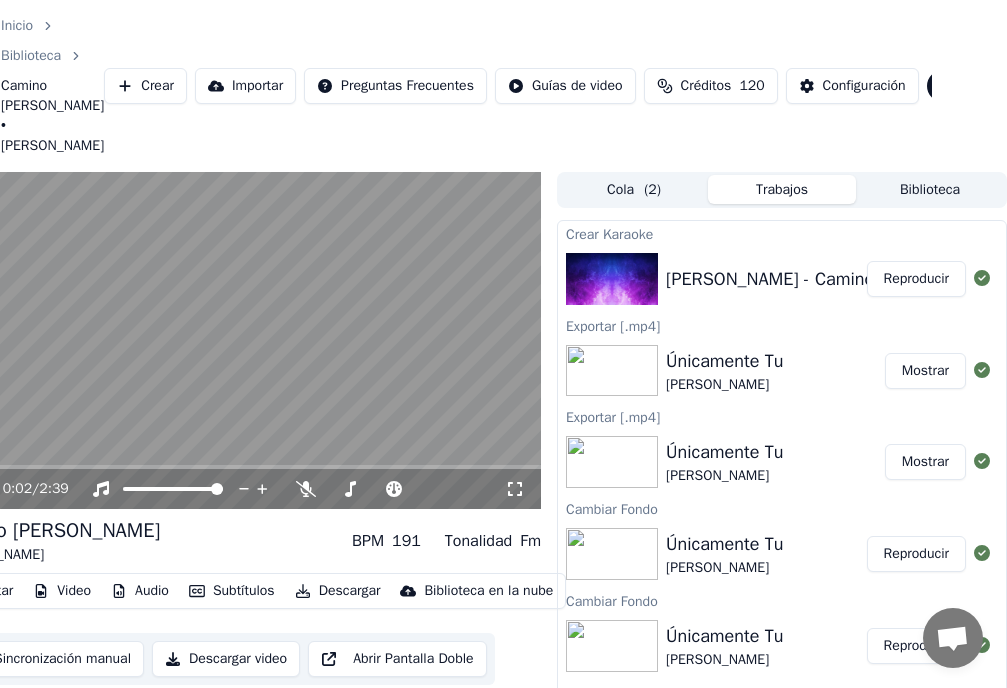 drag, startPoint x: 606, startPoint y: 8, endPoint x: 643, endPoint y: 6, distance: 37.054016 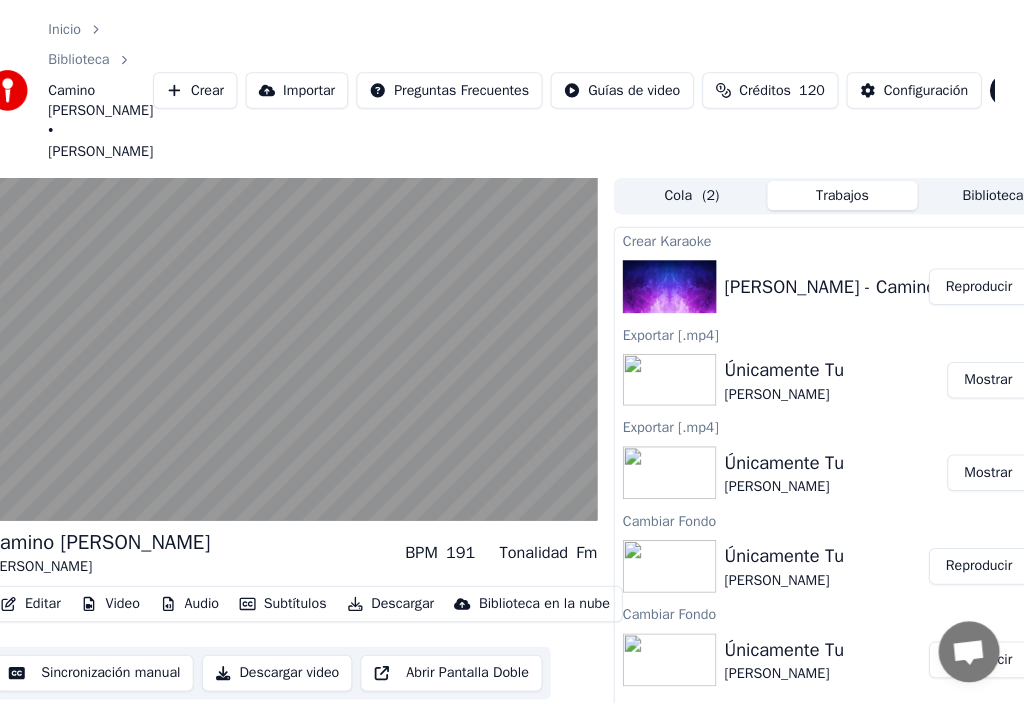 scroll, scrollTop: 0, scrollLeft: 25, axis: horizontal 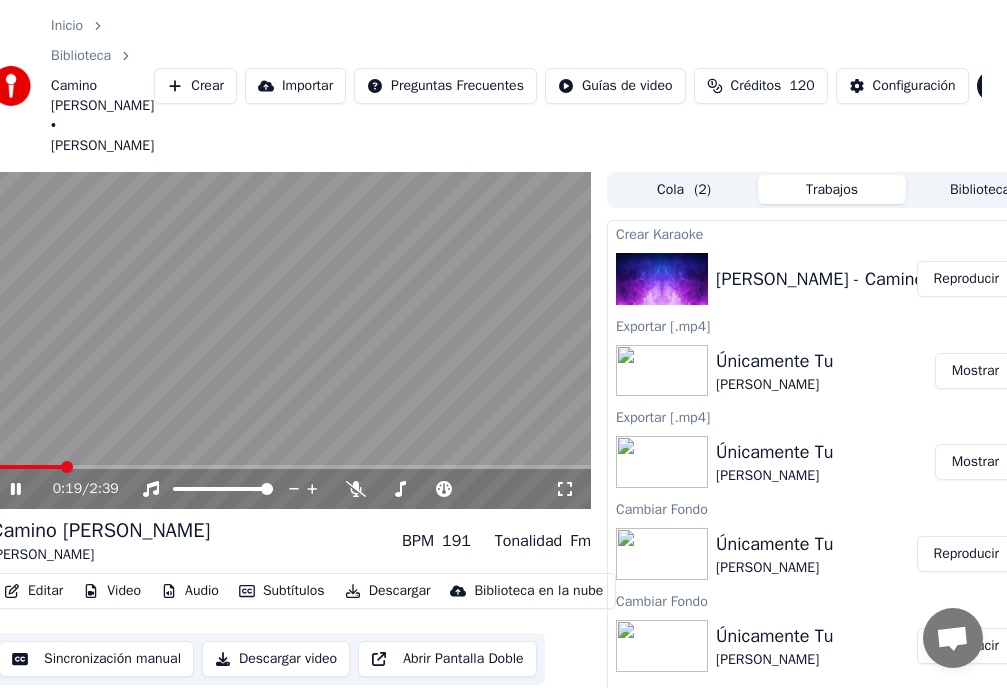click 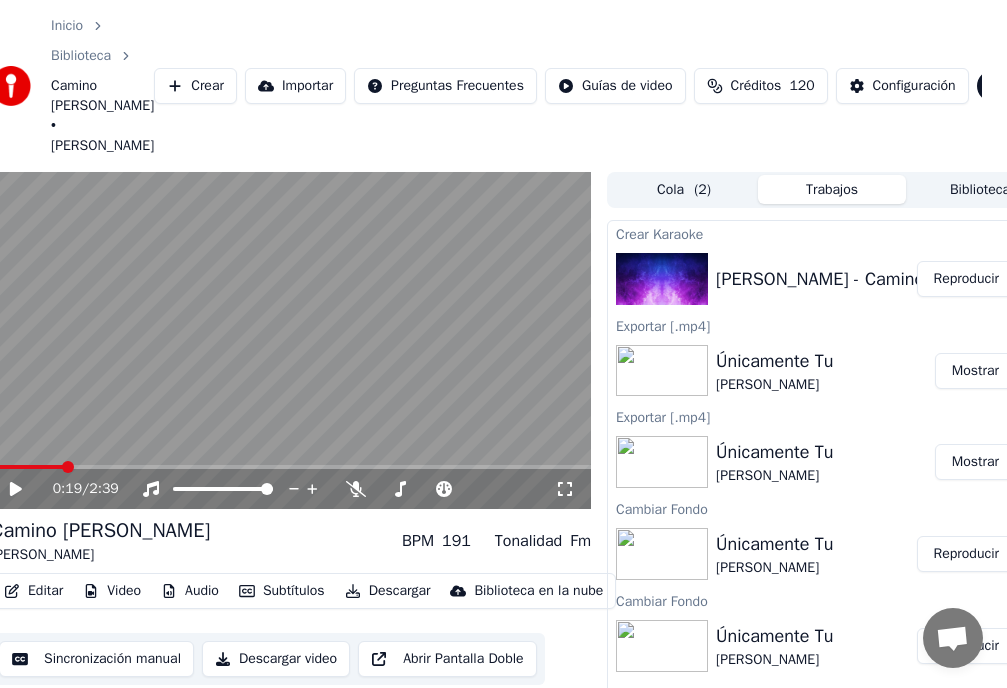 click on "Editar" at bounding box center [33, 591] 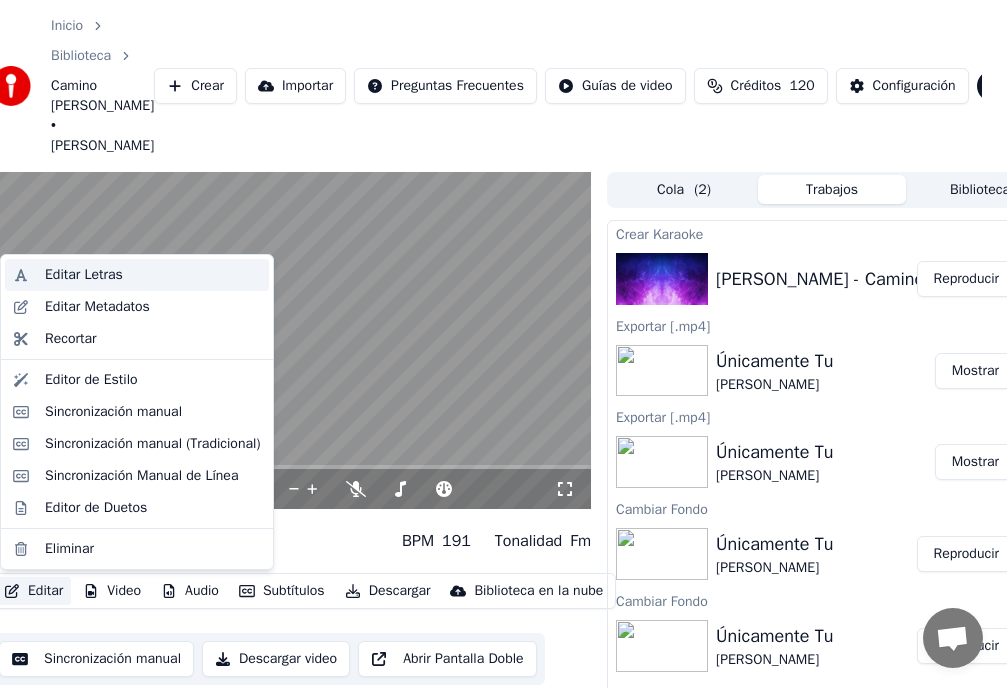 click on "Editar Letras" at bounding box center [153, 275] 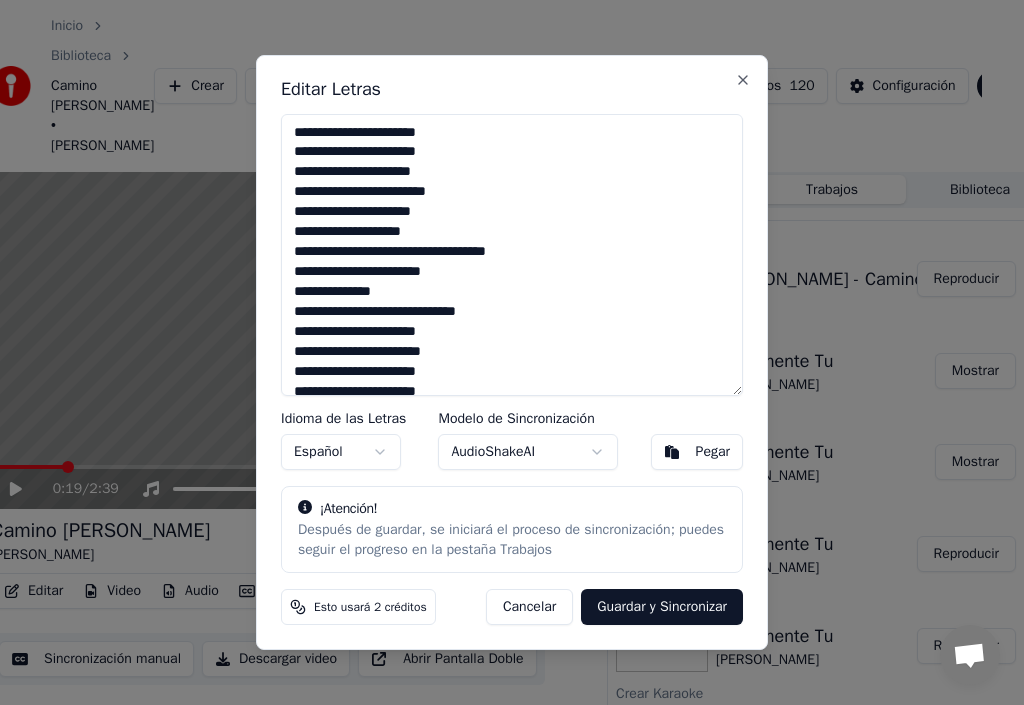 drag, startPoint x: 351, startPoint y: 151, endPoint x: 335, endPoint y: 173, distance: 27.202942 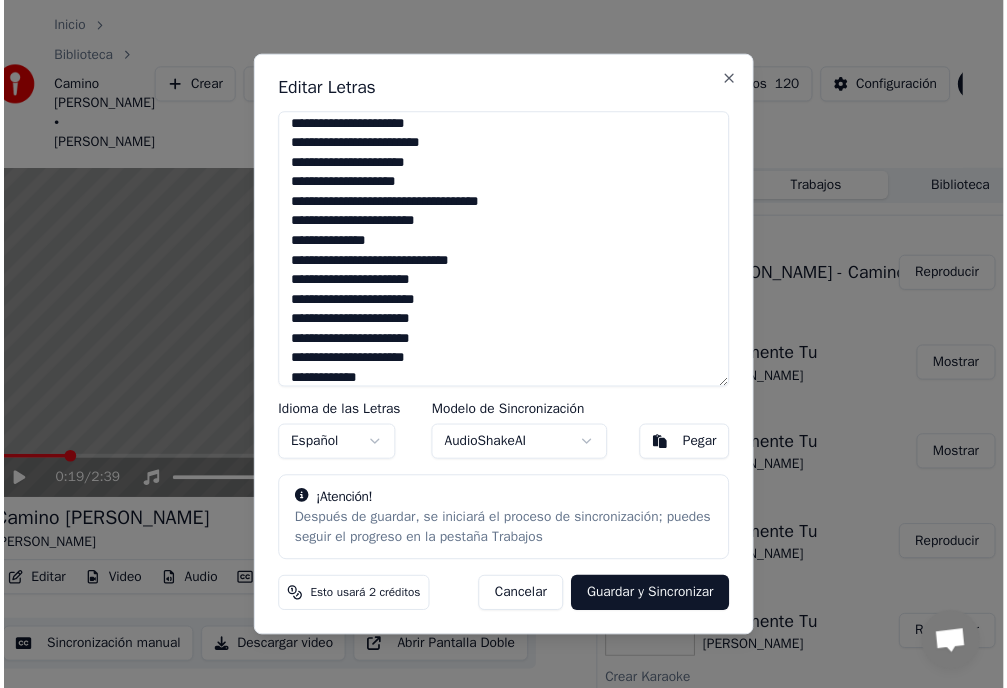 scroll, scrollTop: 75, scrollLeft: 0, axis: vertical 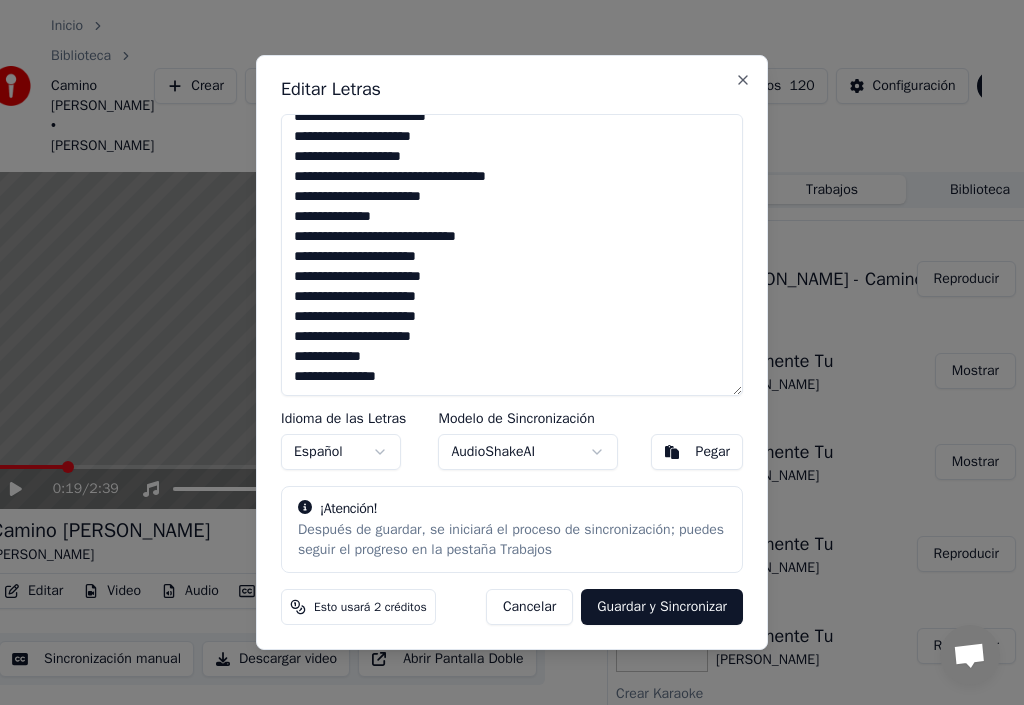 drag, startPoint x: 348, startPoint y: 317, endPoint x: 316, endPoint y: 354, distance: 48.9183 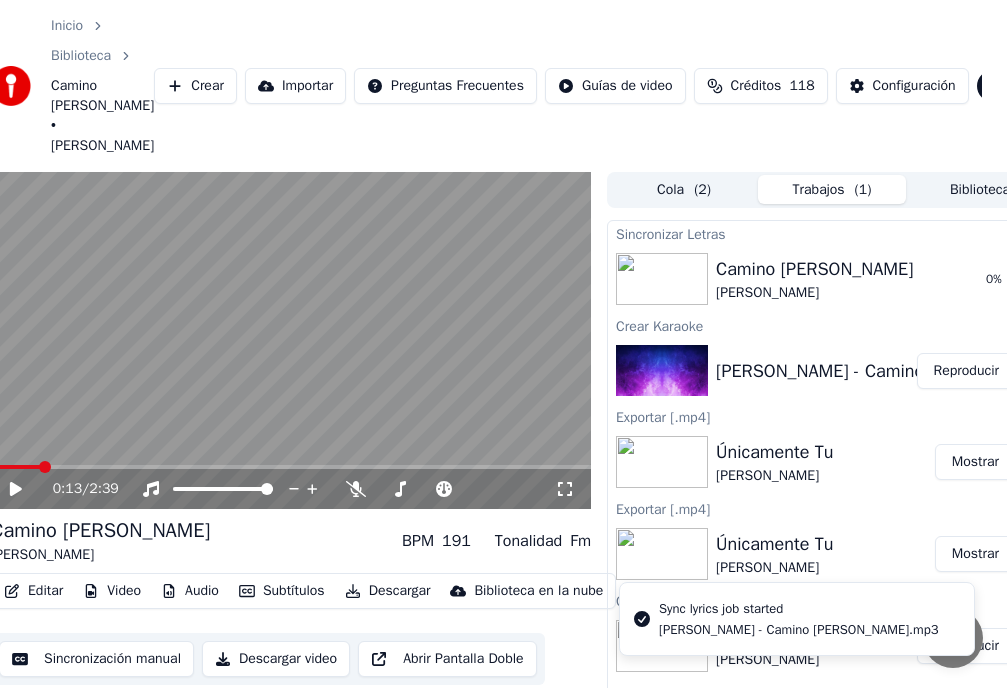 click at bounding box center (45, 467) 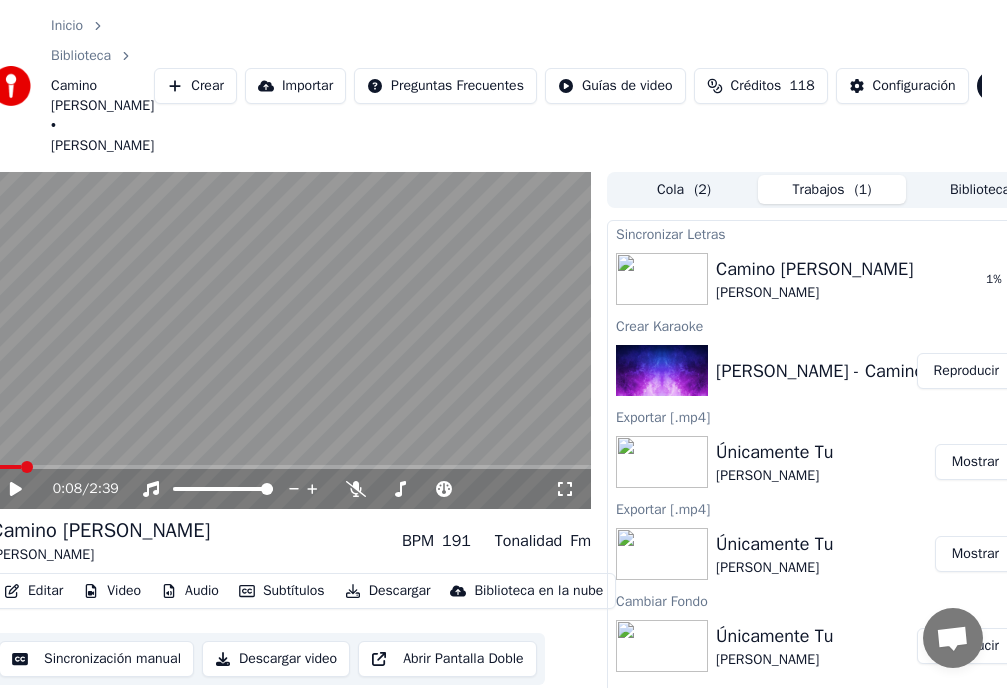 click 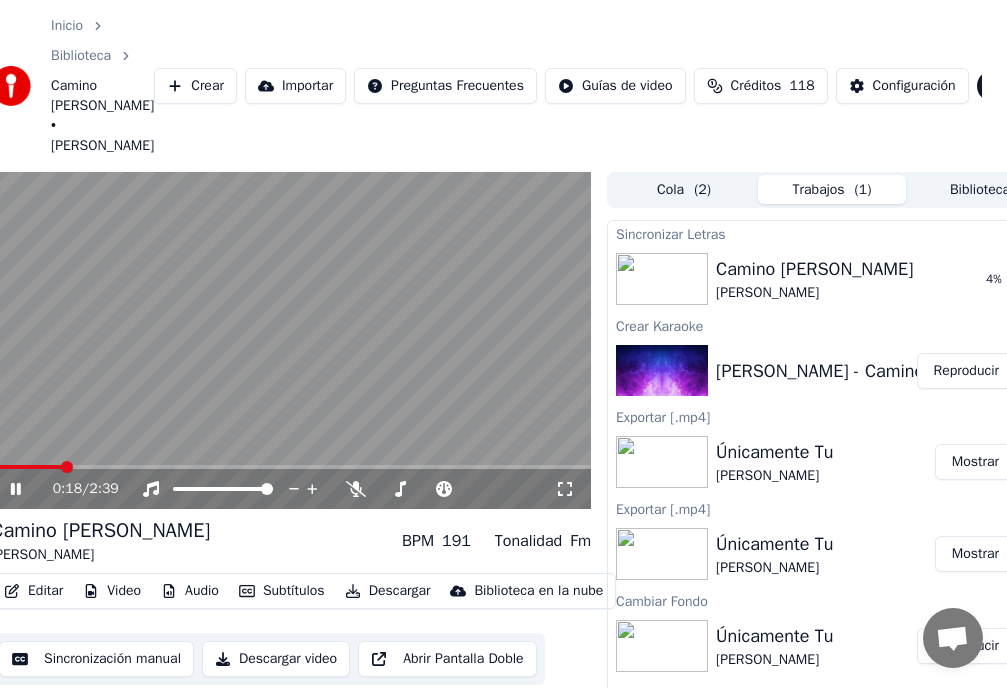 click on "Editar" at bounding box center (33, 591) 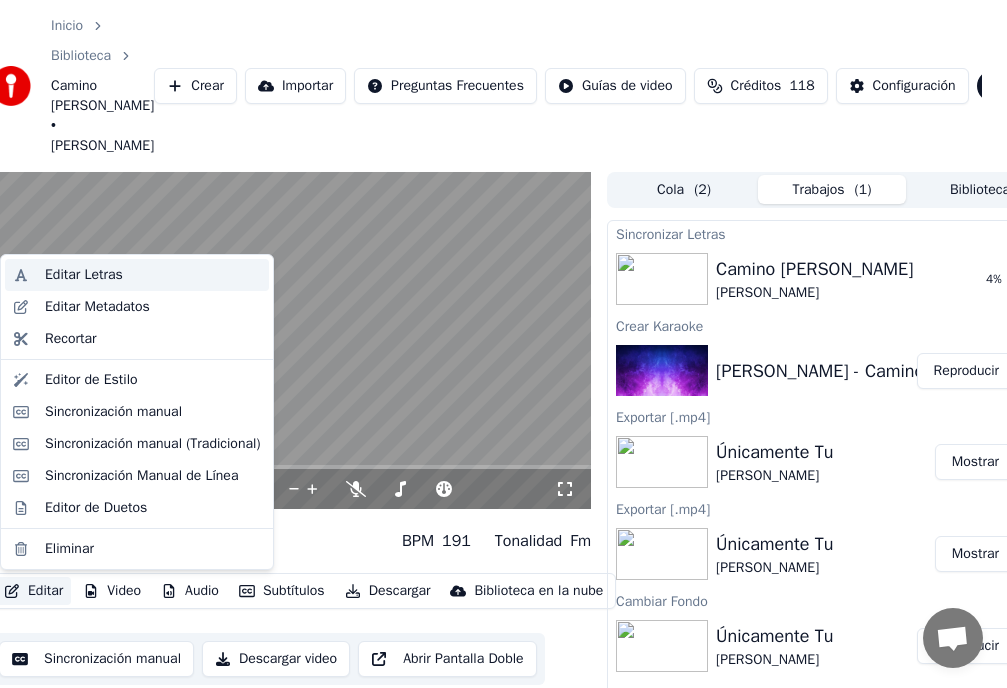 click on "Editar Letras" at bounding box center (137, 275) 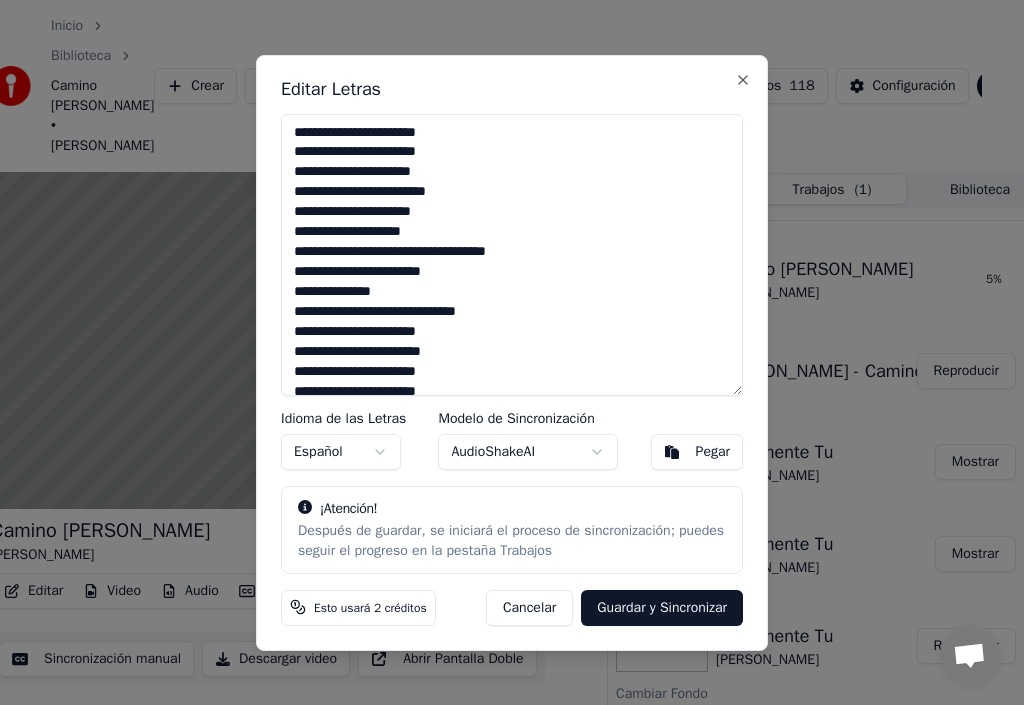 click on "Guardar y Sincronizar" at bounding box center (662, 607) 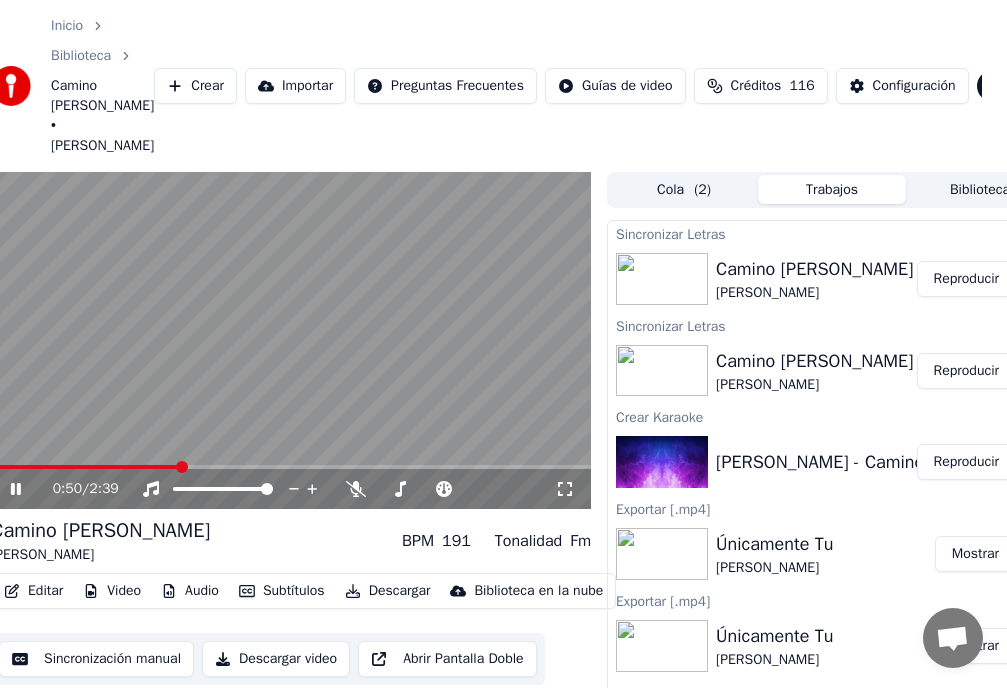 click at bounding box center (182, 467) 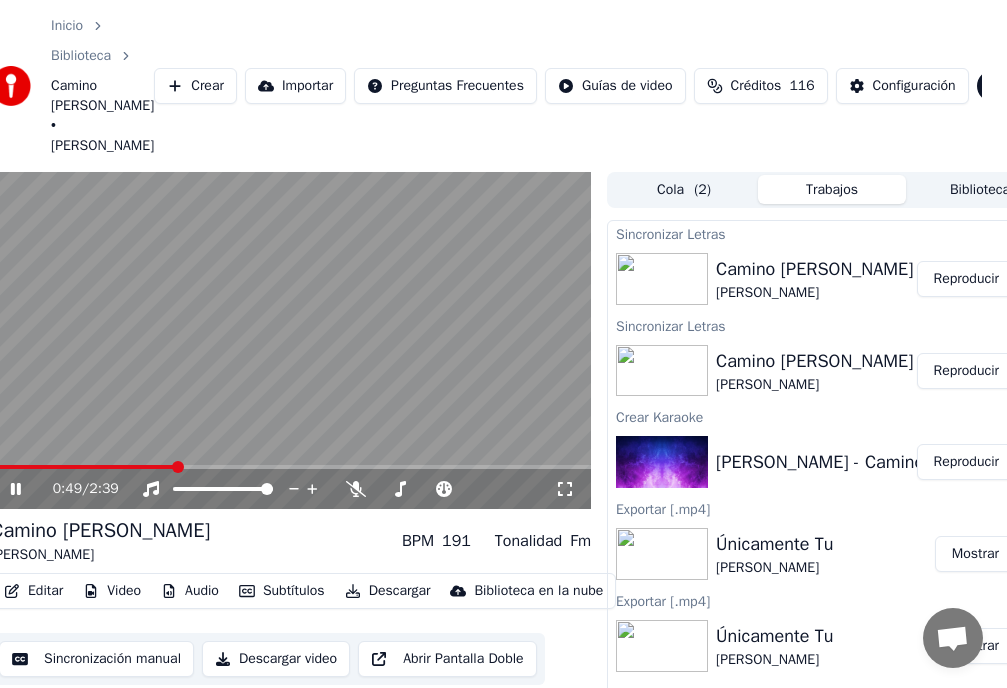 click 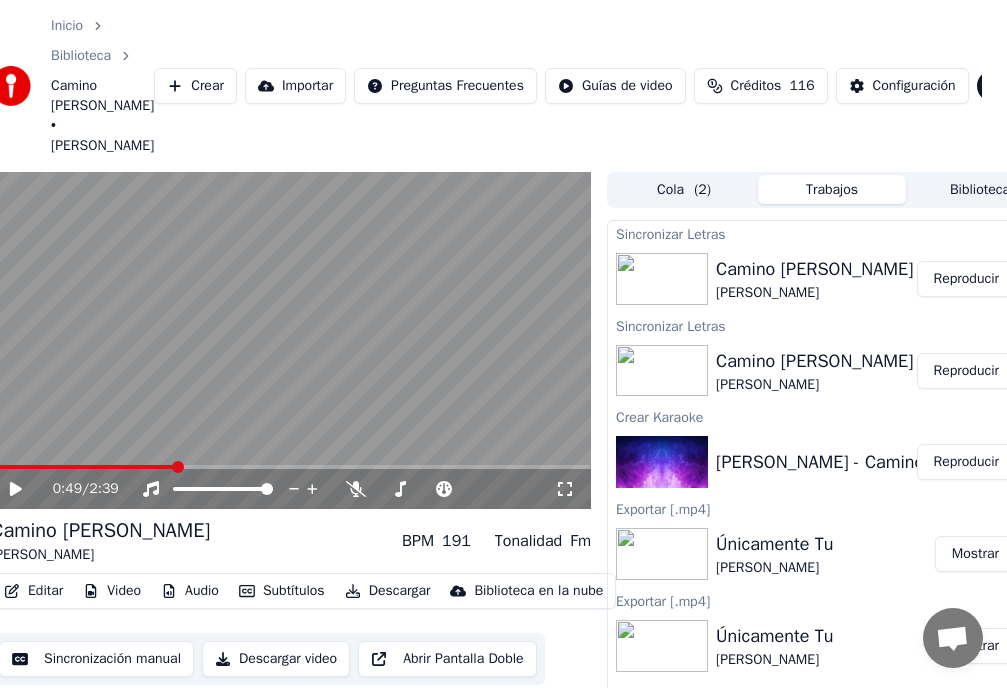 click on "Reproducir" at bounding box center (966, 279) 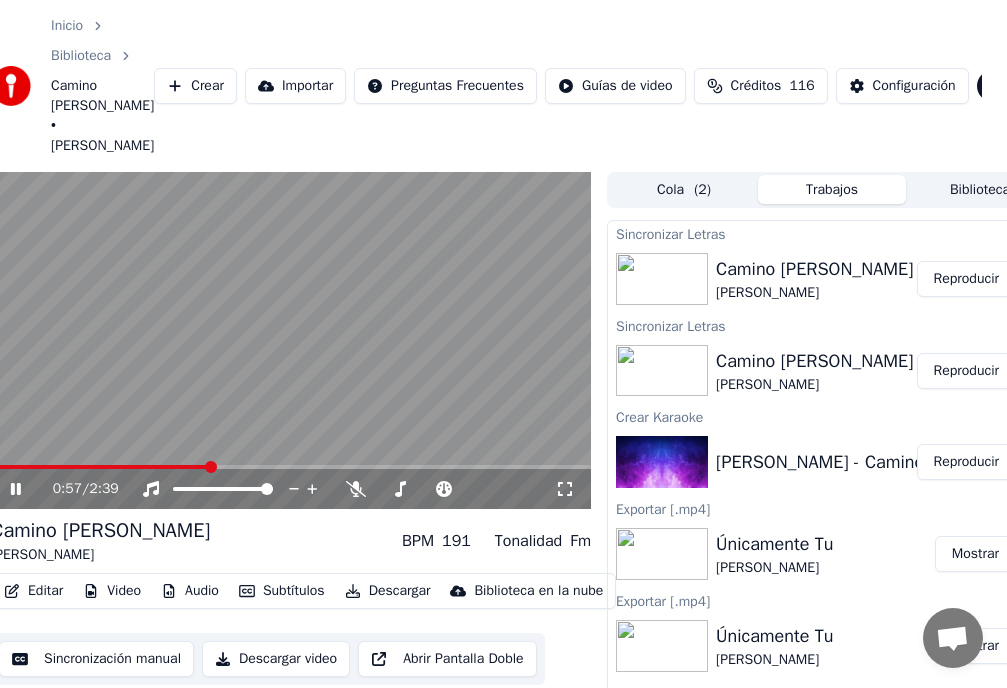 click 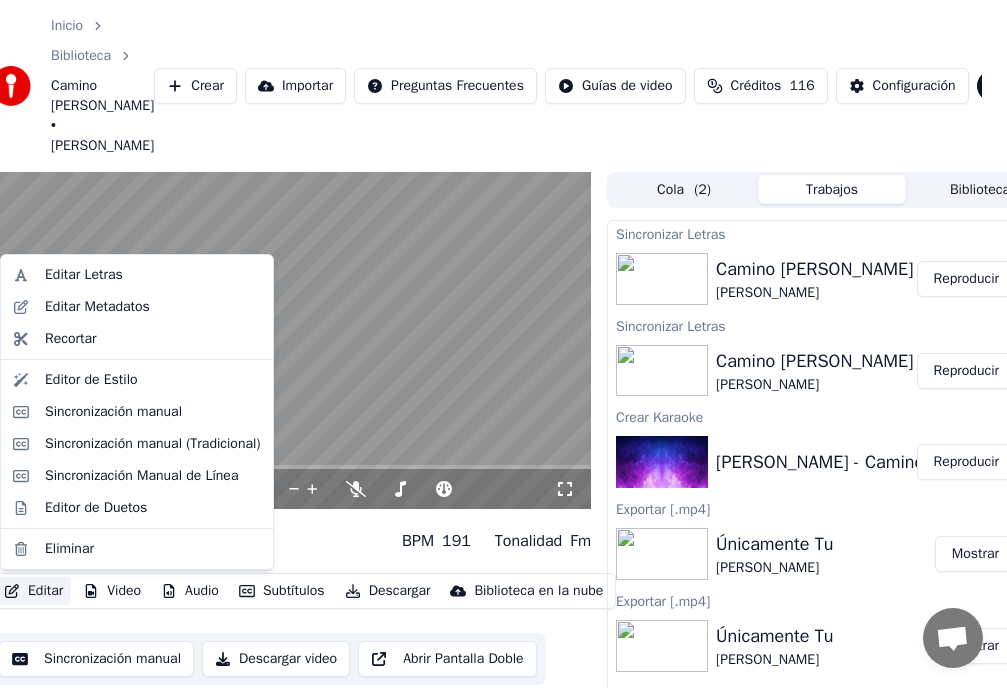 click on "Editar" at bounding box center (33, 591) 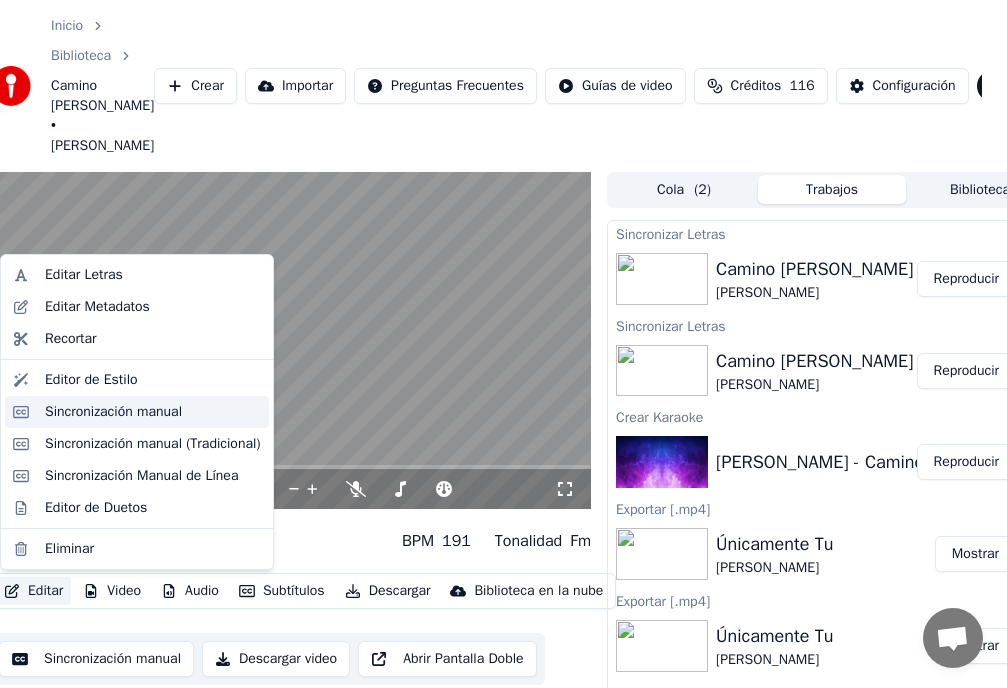 click on "Sincronización manual" at bounding box center (113, 412) 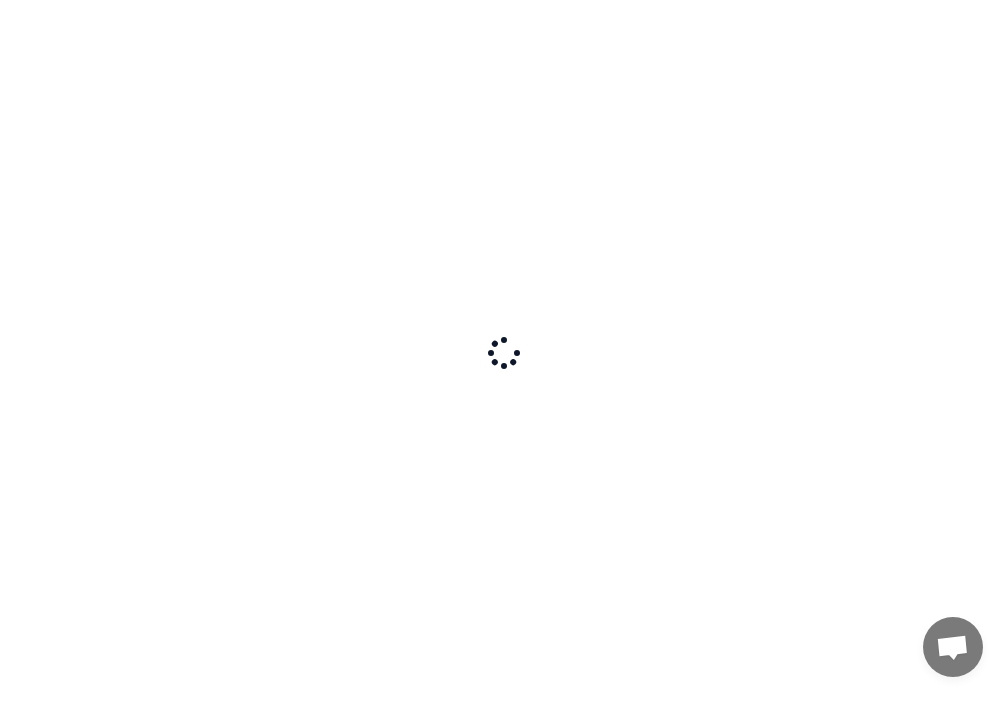 scroll, scrollTop: 0, scrollLeft: 0, axis: both 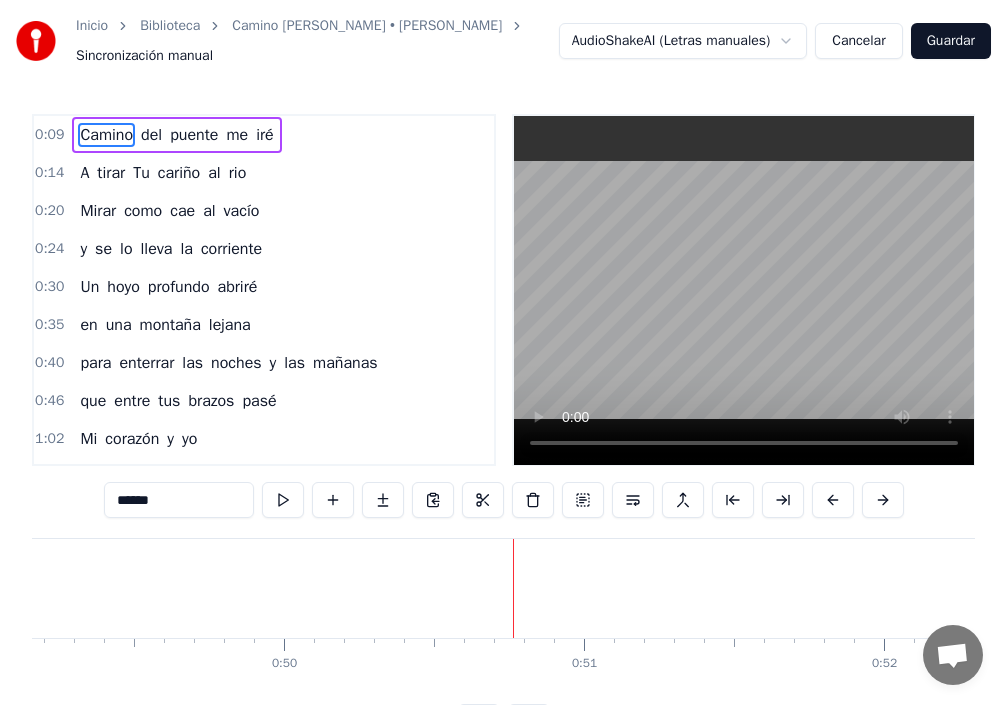 type 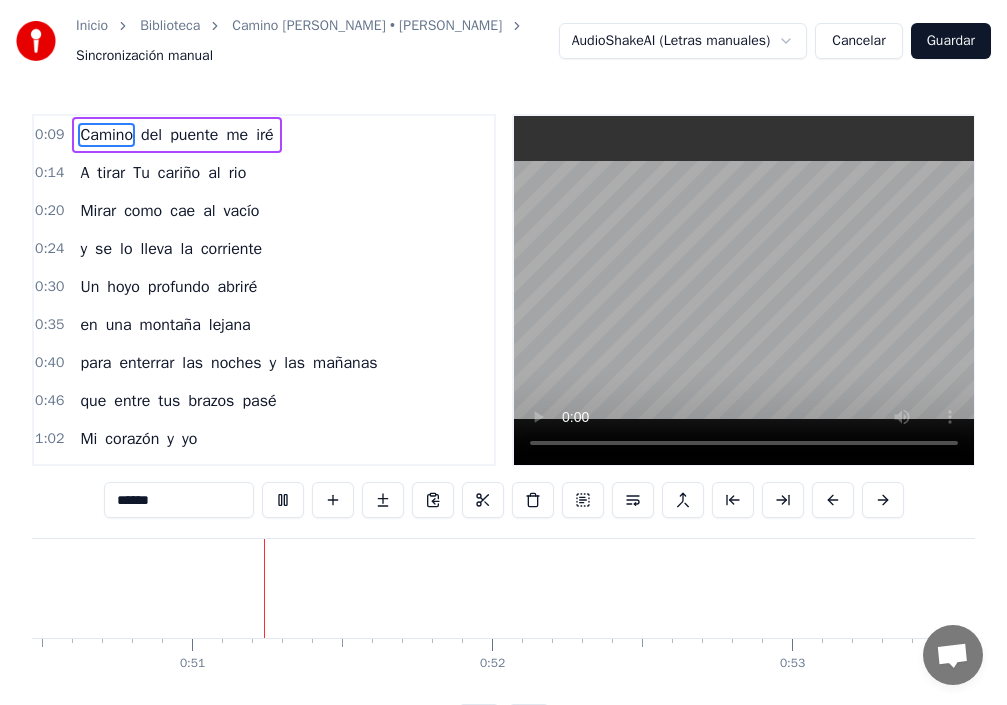 scroll, scrollTop: 0, scrollLeft: 15161, axis: horizontal 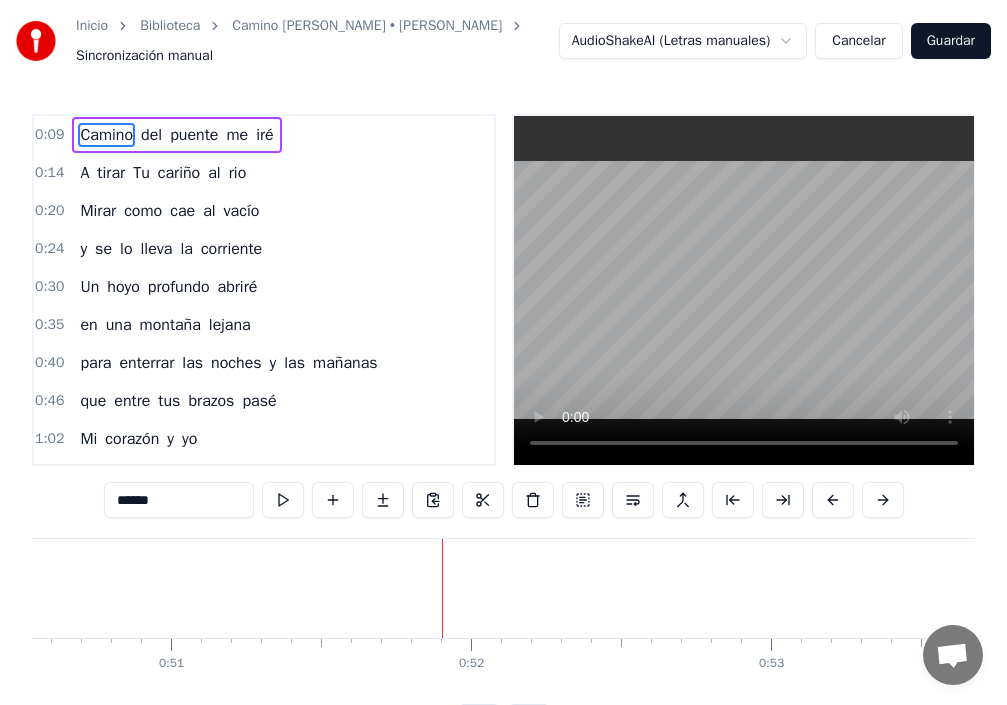 click on "pasé" at bounding box center [259, 401] 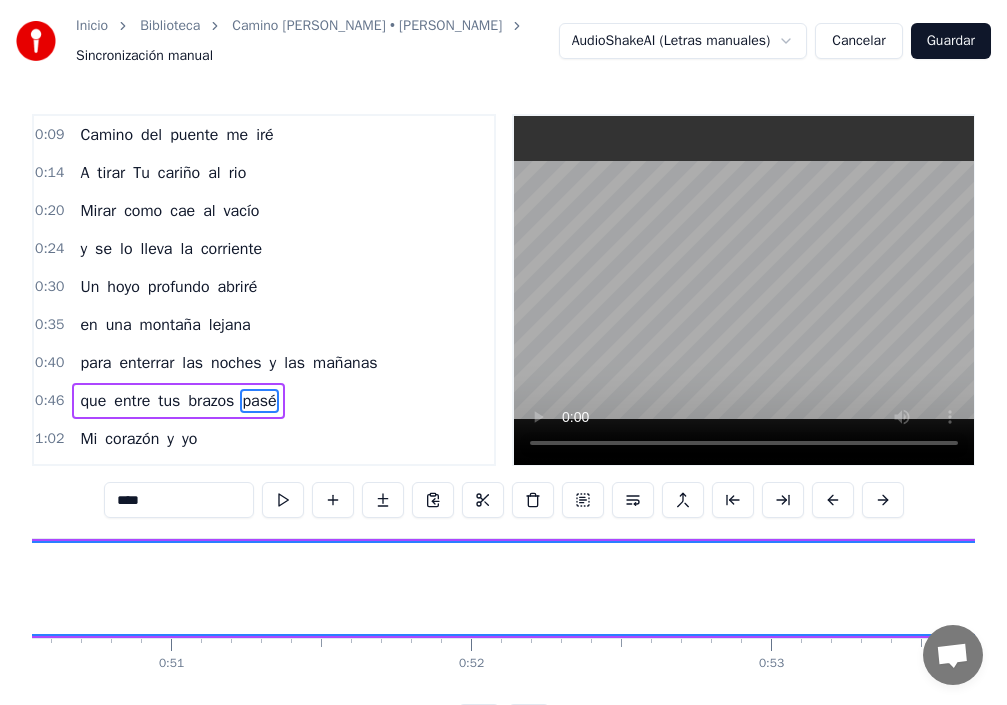 scroll, scrollTop: 110, scrollLeft: 0, axis: vertical 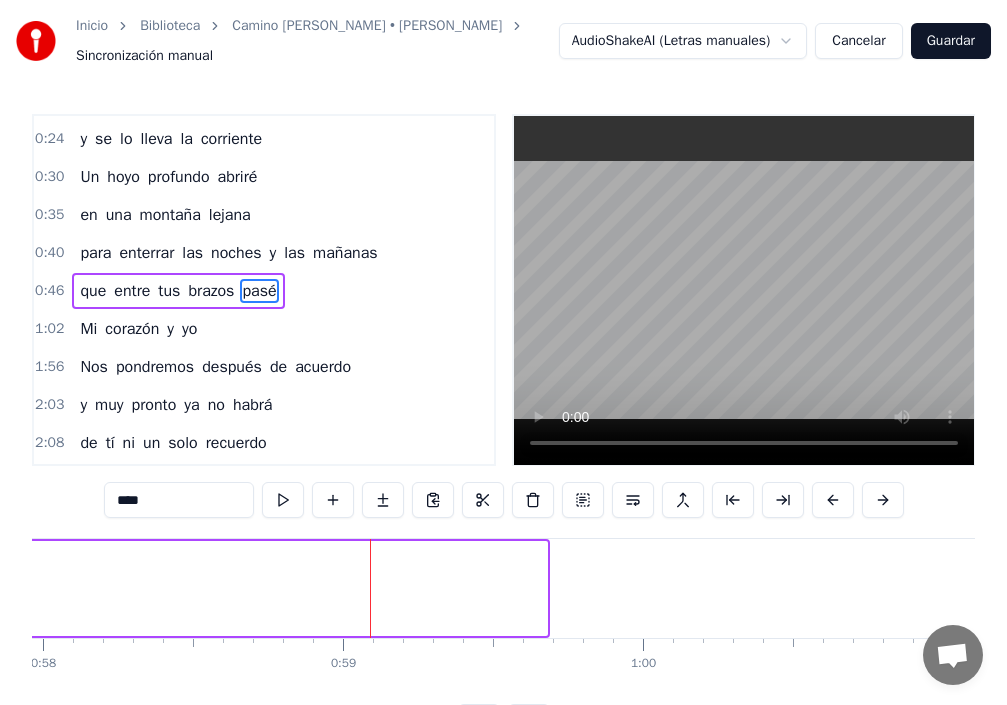 drag, startPoint x: 541, startPoint y: 588, endPoint x: 0, endPoint y: 538, distance: 543.3056 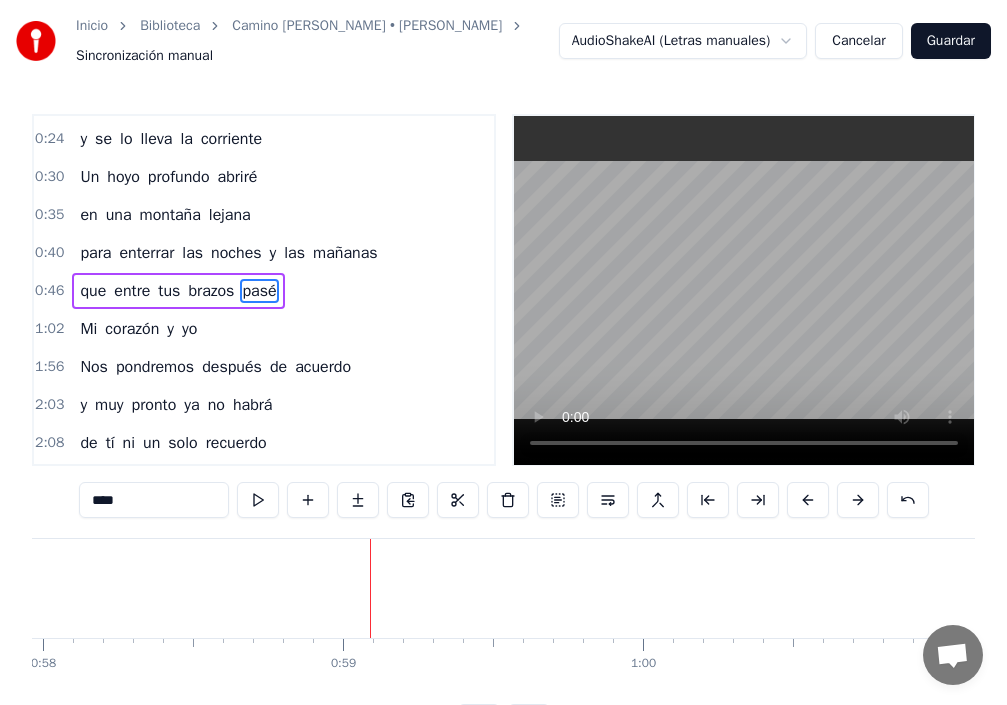 click on "pasé" at bounding box center (259, 291) 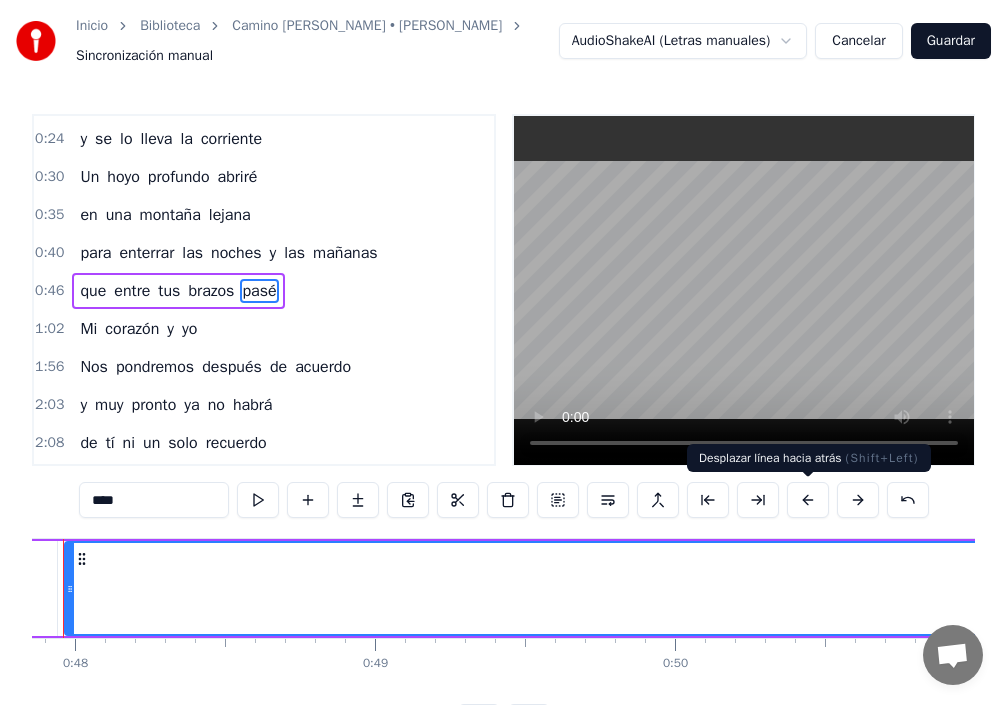 scroll, scrollTop: 0, scrollLeft: 14287, axis: horizontal 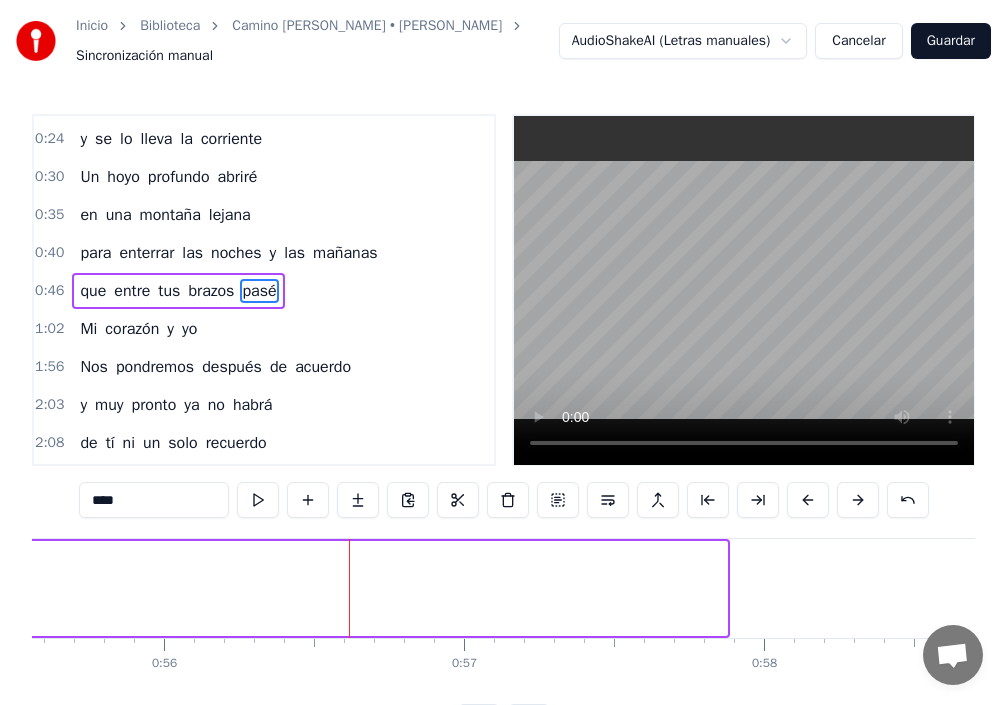 drag, startPoint x: 724, startPoint y: 591, endPoint x: 0, endPoint y: 505, distance: 729.08984 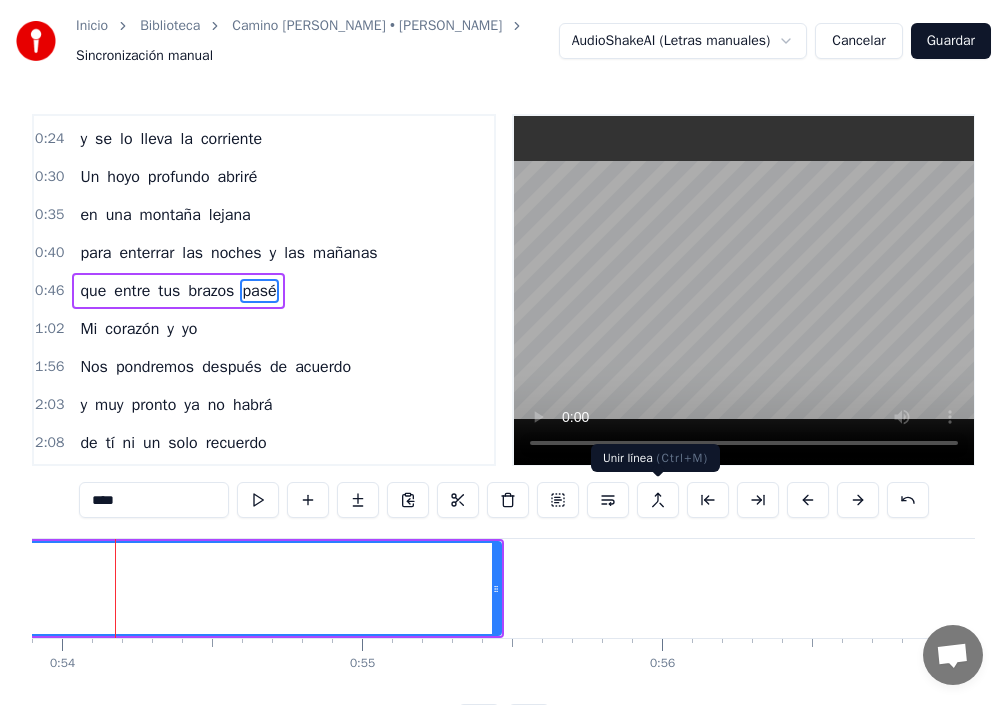 scroll, scrollTop: 0, scrollLeft: 16152, axis: horizontal 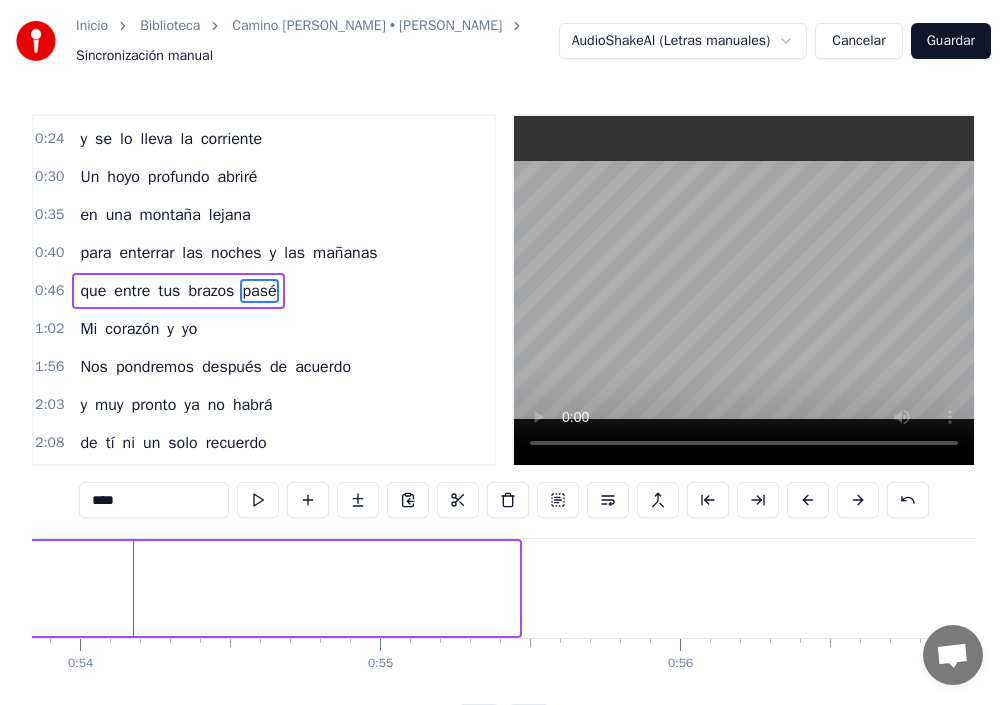 drag, startPoint x: 516, startPoint y: 597, endPoint x: 24, endPoint y: 562, distance: 493.24335 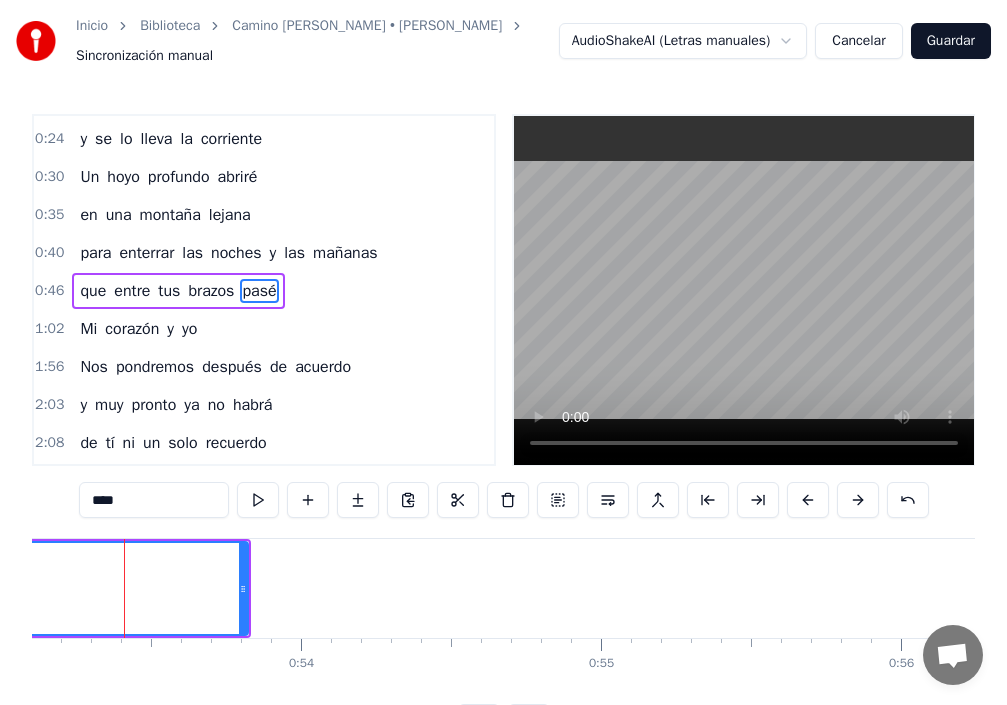 scroll, scrollTop: 0, scrollLeft: 15923, axis: horizontal 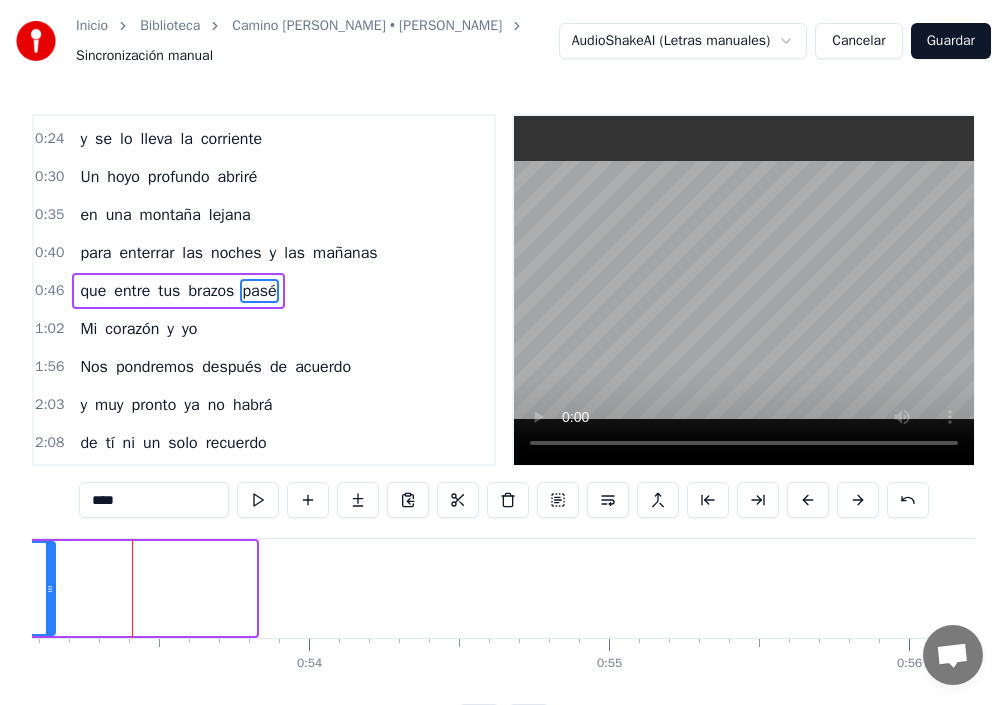 drag, startPoint x: 253, startPoint y: 589, endPoint x: 0, endPoint y: 579, distance: 253.19756 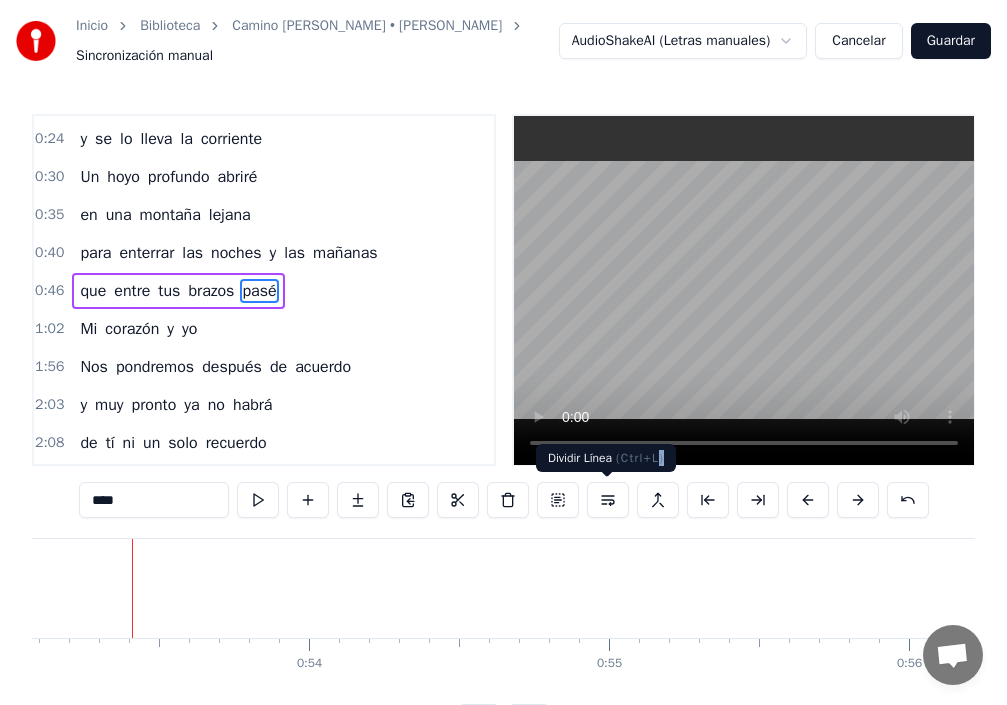 click on "Inicio [GEOGRAPHIC_DATA][PERSON_NAME] • [PERSON_NAME] Sincronización manual AudioShakeAI (Letras manuales) Cancelar Guardar 0:09 Camino [PERSON_NAME] me iré 0:14 A tirar Tu cariño al rio 0:20 Mirar como cae al vacío 0:24 y se lo lleva la corriente 0:30 Un hoyo profundo abriré 0:35 en una montaña lejana 0:40 para enterrar las noches y las mañanas 0:46 que entre tus brazos pasé 1:02 Mi corazón y yo 1:56 Nos pondremos después de acuerdo 2:03 y muy pronto ya no habrá 2:08 de tí ni un solo recuerdo 2:12 Camino [PERSON_NAME] me iré 2:17 a tirar Tu cariño al rio 2:22 mirar como cae al vacío 2:27 y se lo lleva 2:30 La Corriente.... **** Camino [PERSON_NAME] me iré A tirar Tu cariño al rio Mirar como cae al vacío y se lo lleva la corriente Un hoyo profundo abriré en una montaña lejana para enterrar las noches y las mañanas que entre tus brazos pasé Mi corazón y yo Nos pondremos después de acuerdo y muy pronto ya no habrá de tí ni un solo recuerdo Camino [PERSON_NAME] me iré a tirar Tu cariño al rio y" at bounding box center [503, 370] 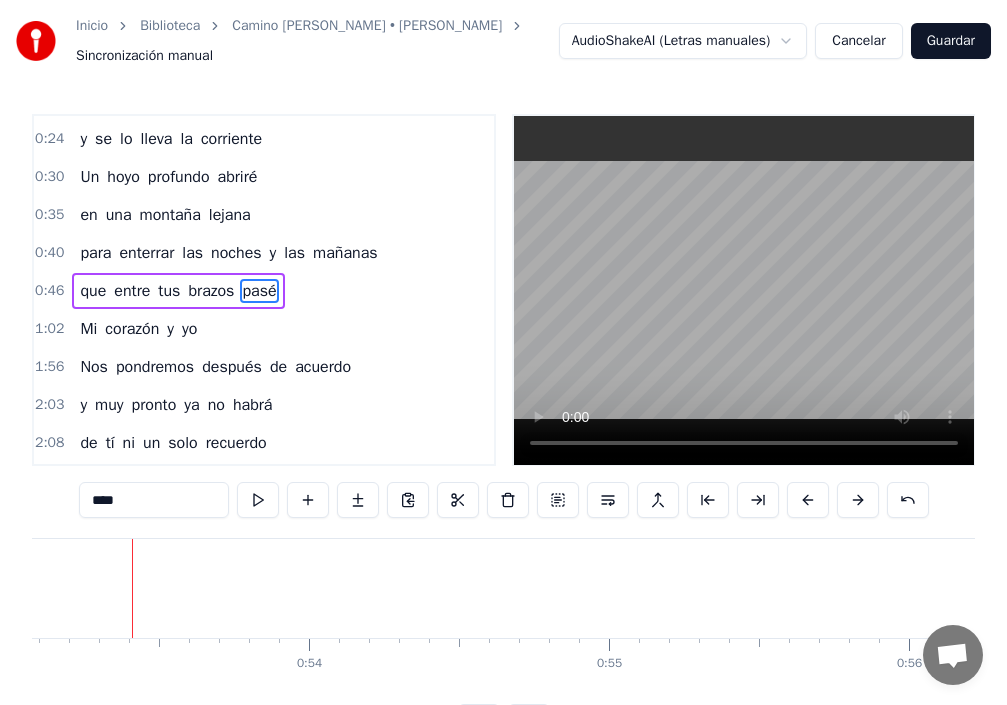 click on "pasé" at bounding box center (259, 291) 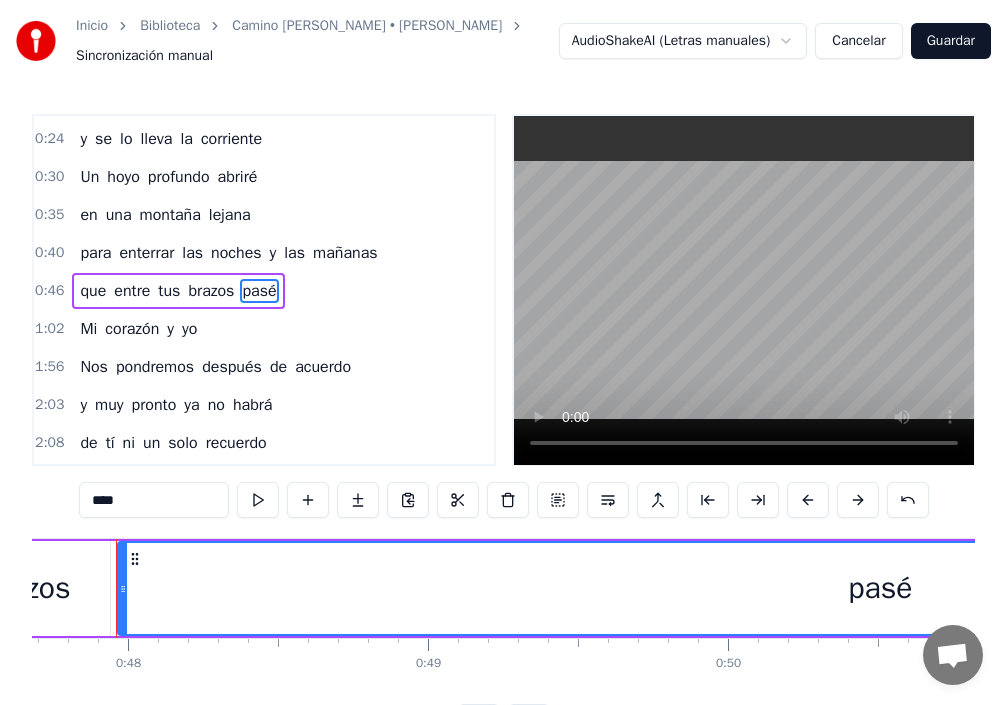 scroll, scrollTop: 0, scrollLeft: 14287, axis: horizontal 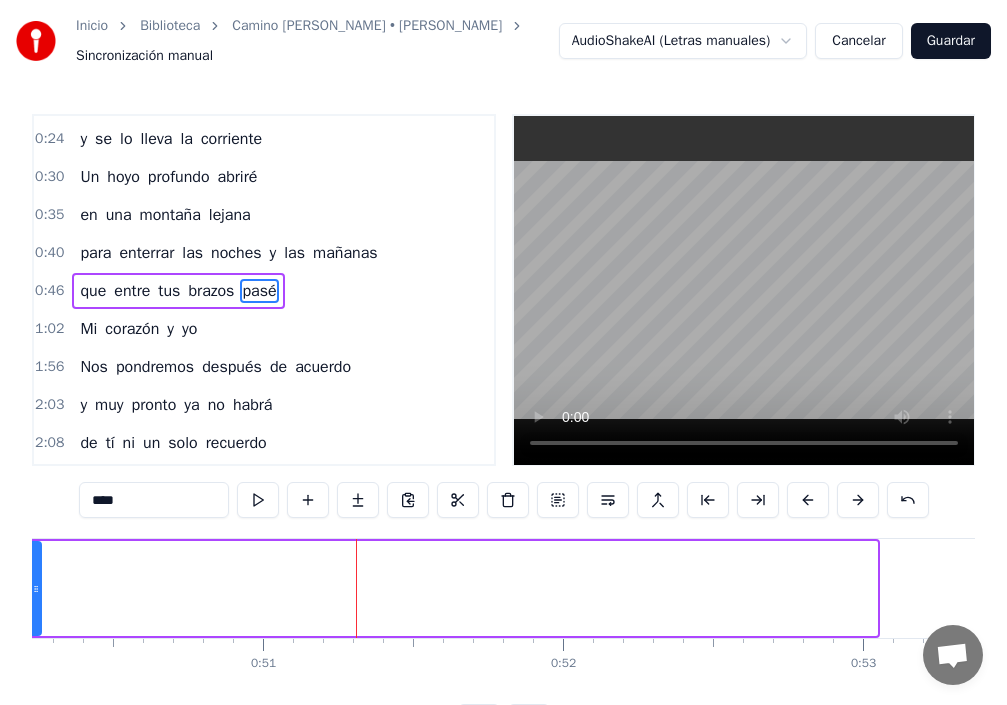 drag, startPoint x: 873, startPoint y: 596, endPoint x: 37, endPoint y: 557, distance: 836.9092 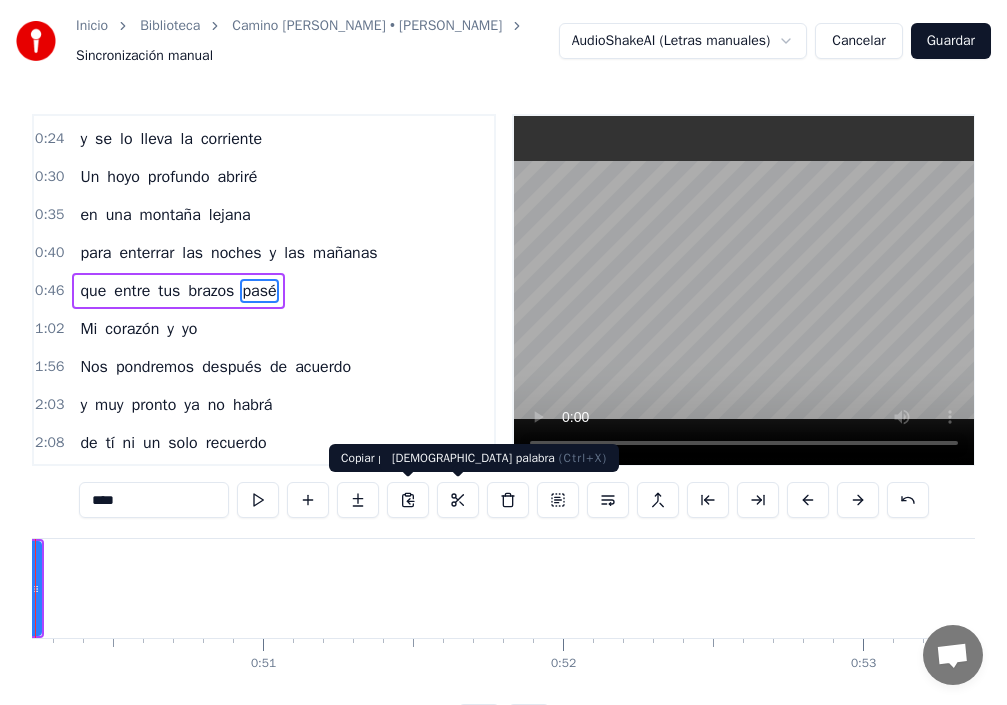 scroll, scrollTop: 0, scrollLeft: 14972, axis: horizontal 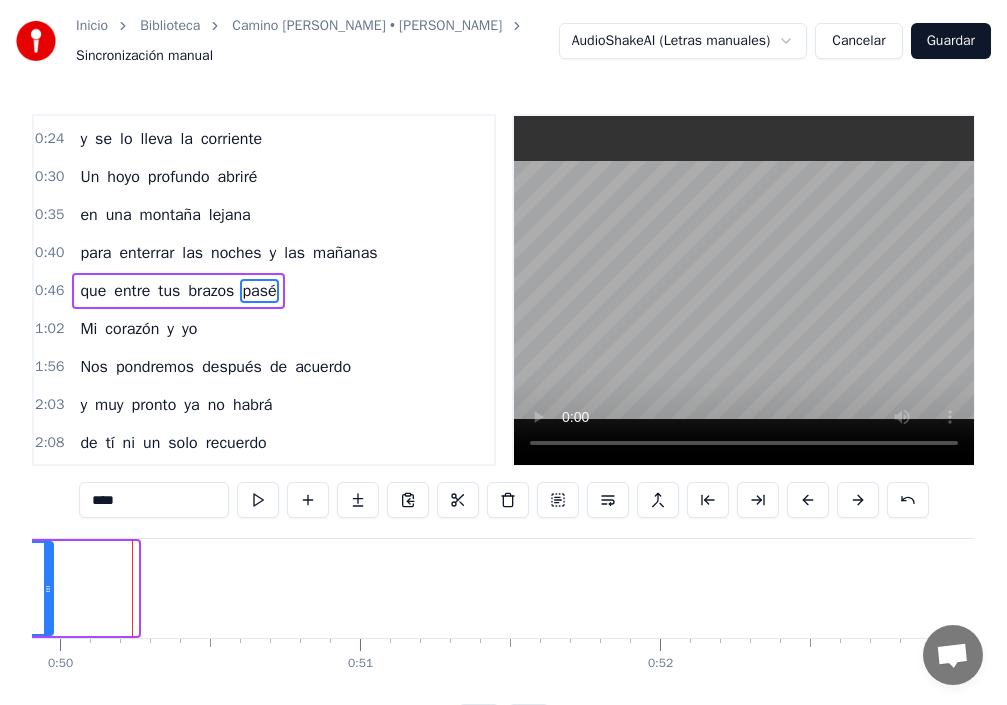 drag, startPoint x: 134, startPoint y: 590, endPoint x: 50, endPoint y: 600, distance: 84.59315 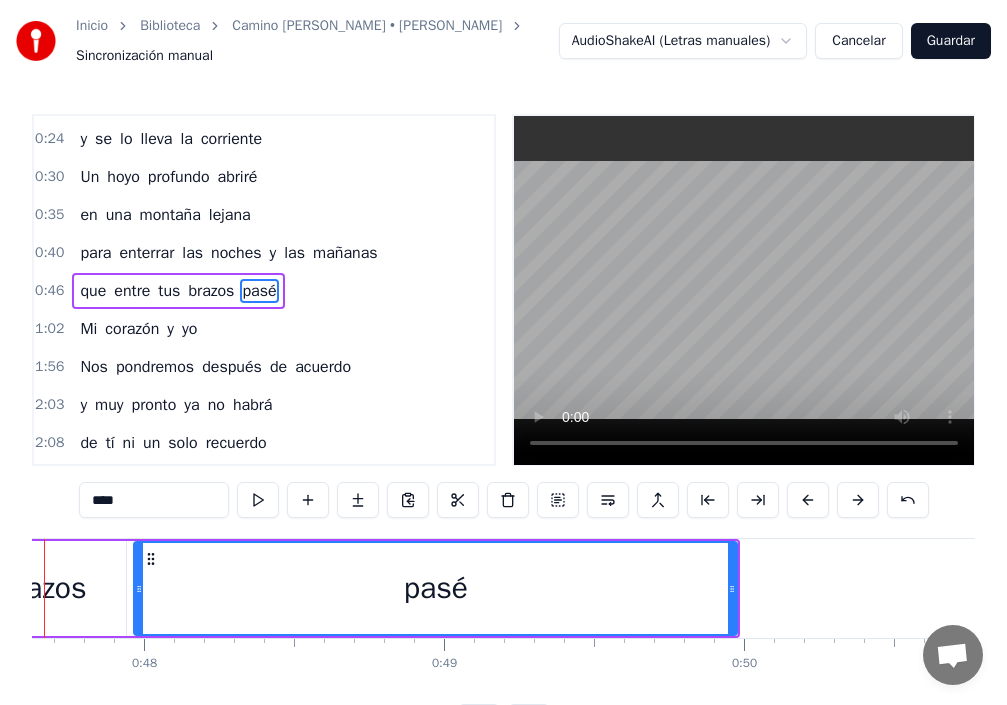 scroll, scrollTop: 0, scrollLeft: 14200, axis: horizontal 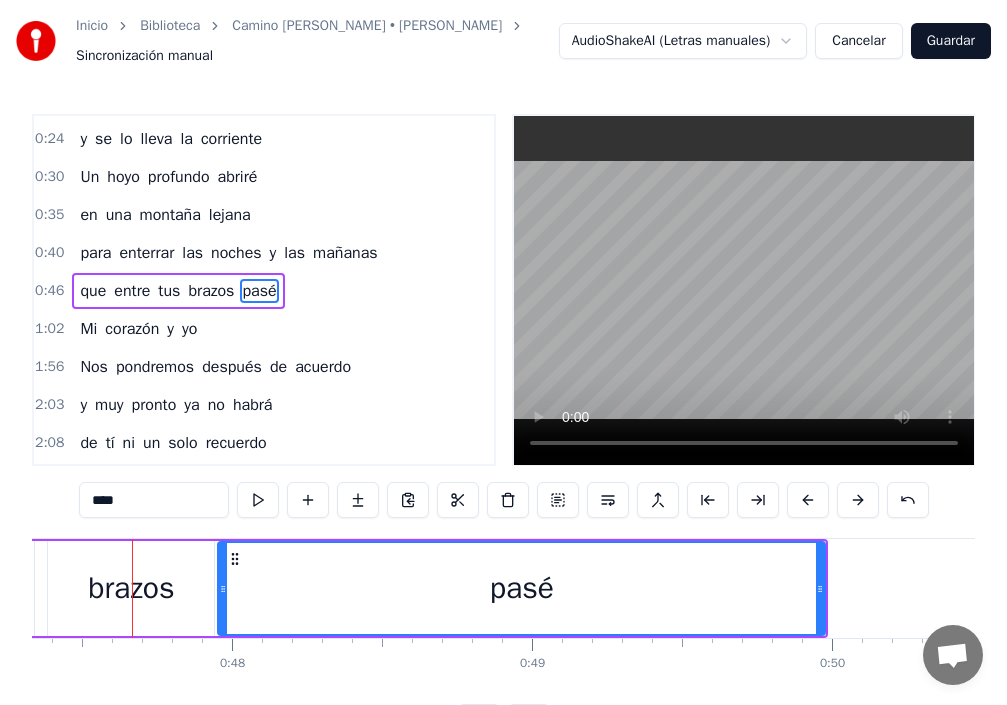 click 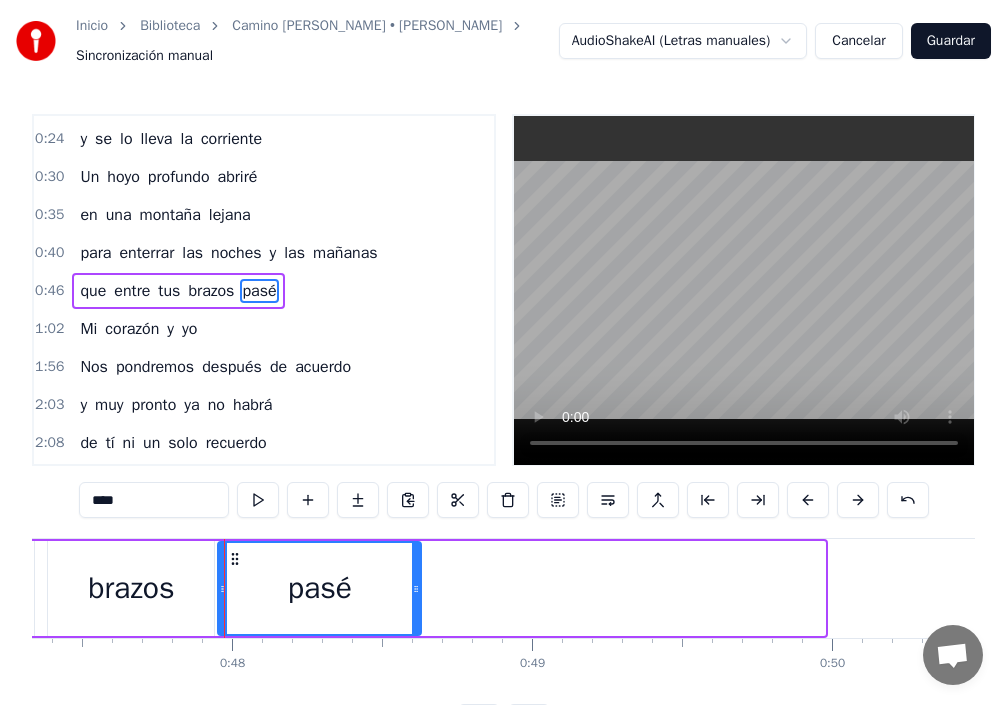 drag, startPoint x: 822, startPoint y: 592, endPoint x: 421, endPoint y: 597, distance: 401.03116 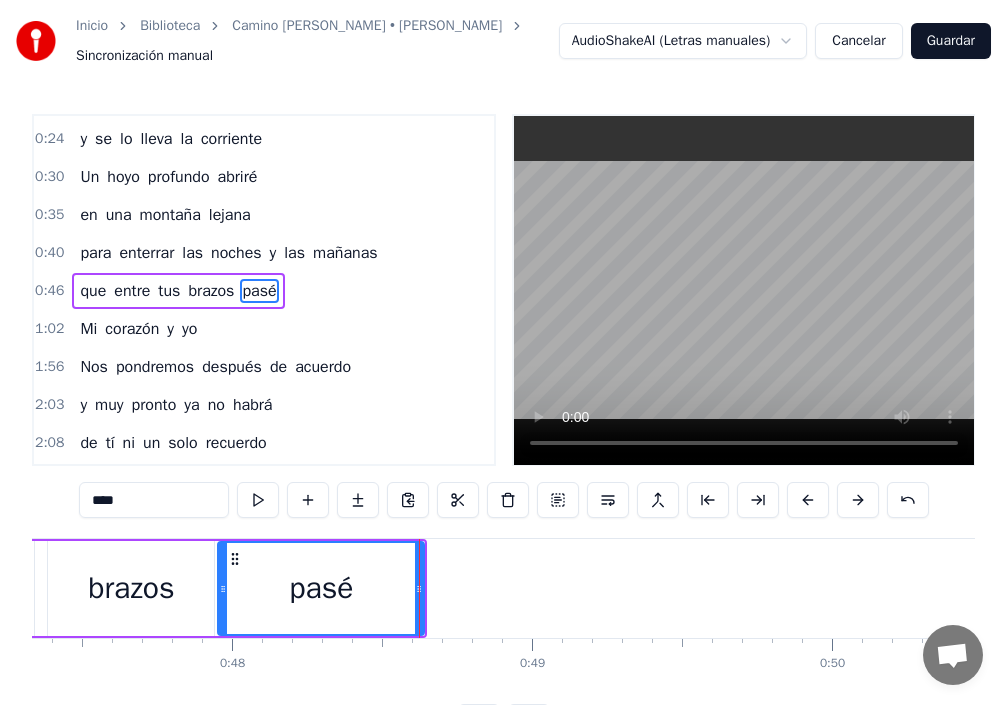 click on "brazos" at bounding box center (211, 291) 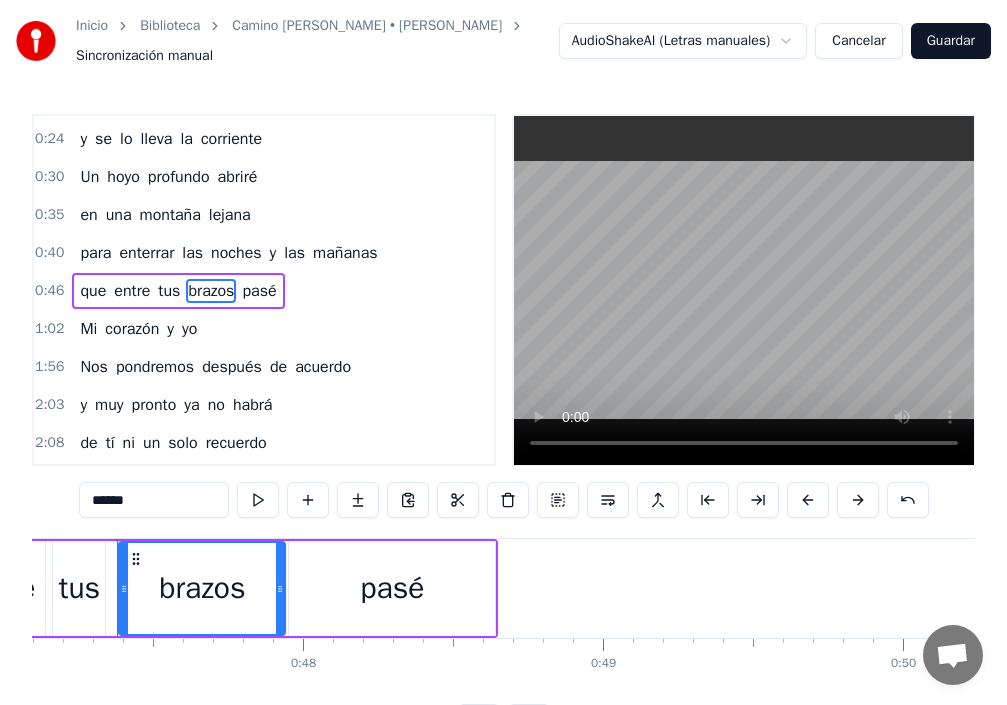 scroll, scrollTop: 0, scrollLeft: 14113, axis: horizontal 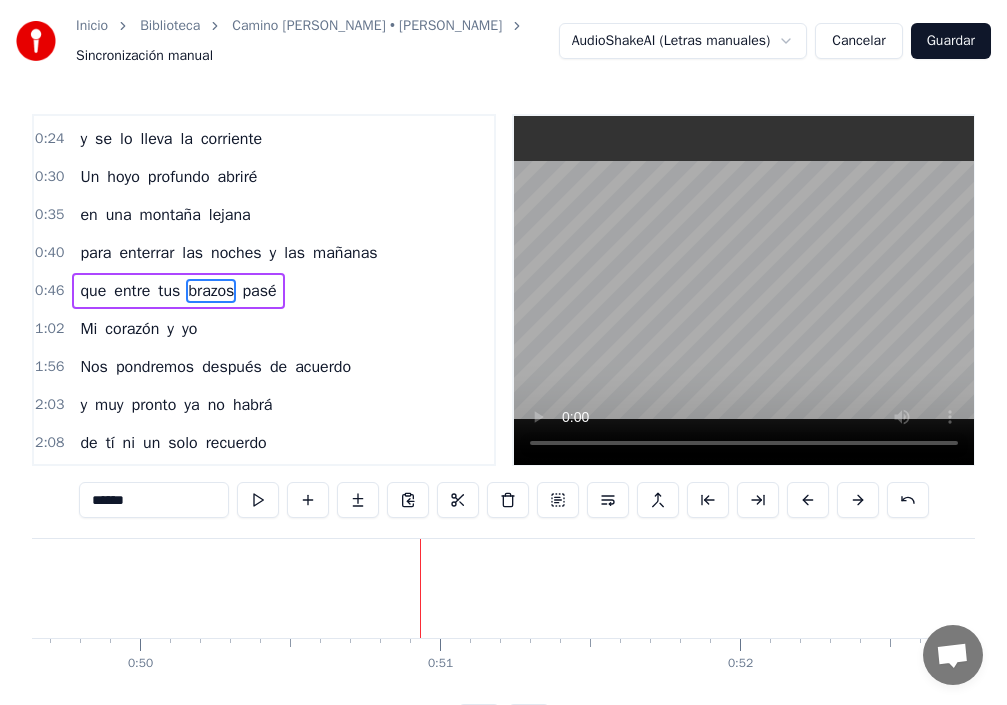 click on "corazón" at bounding box center [132, 329] 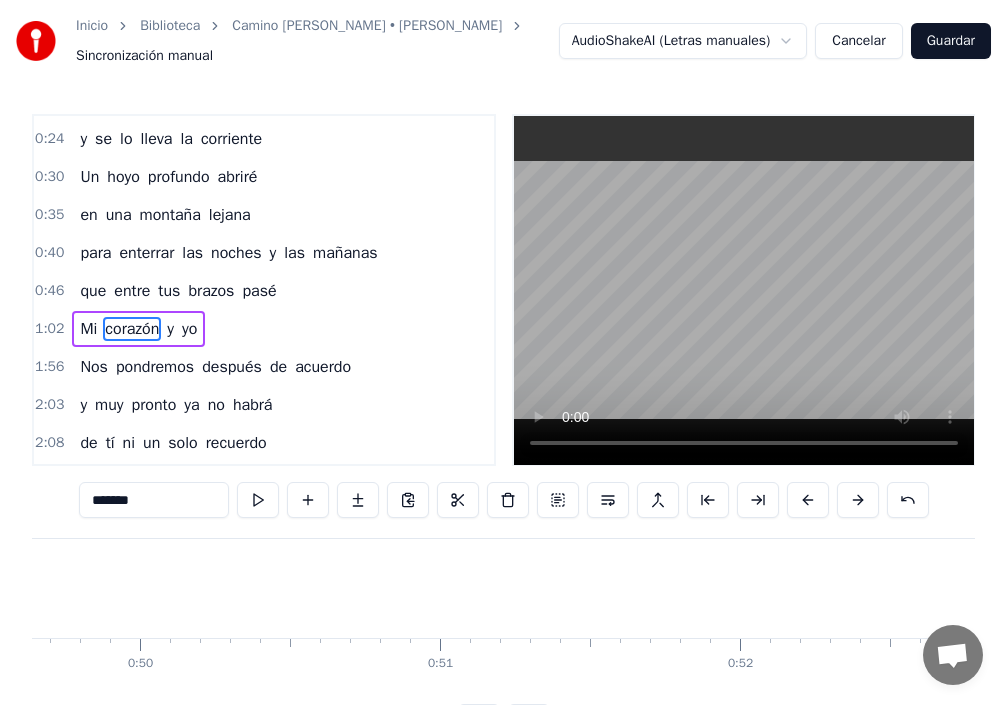 scroll, scrollTop: 148, scrollLeft: 0, axis: vertical 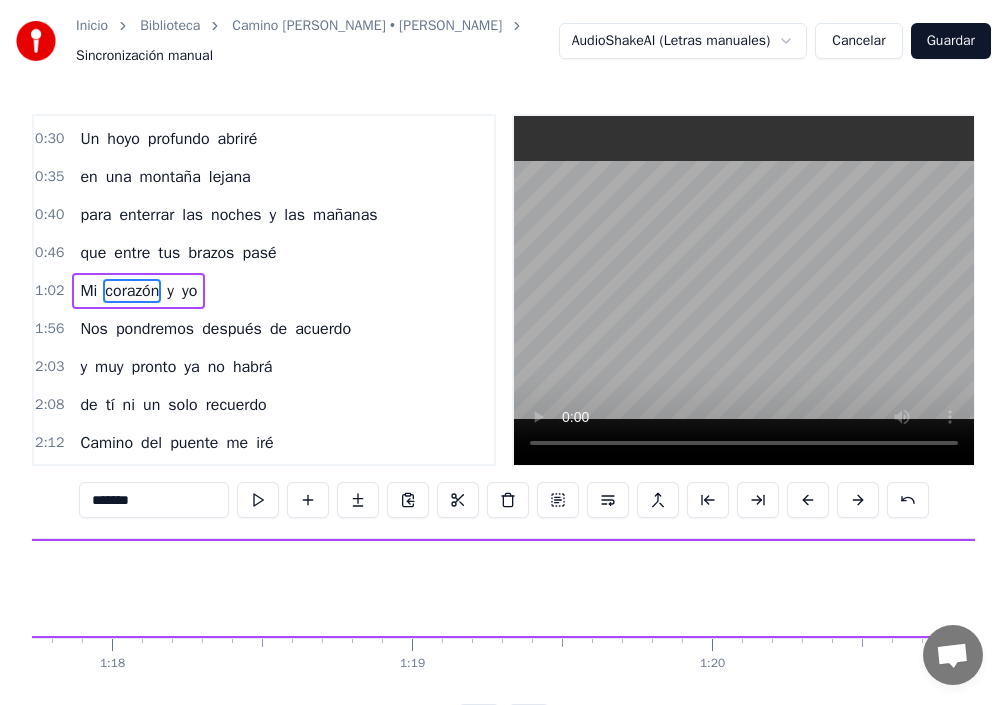 click on "Mi" at bounding box center (88, 291) 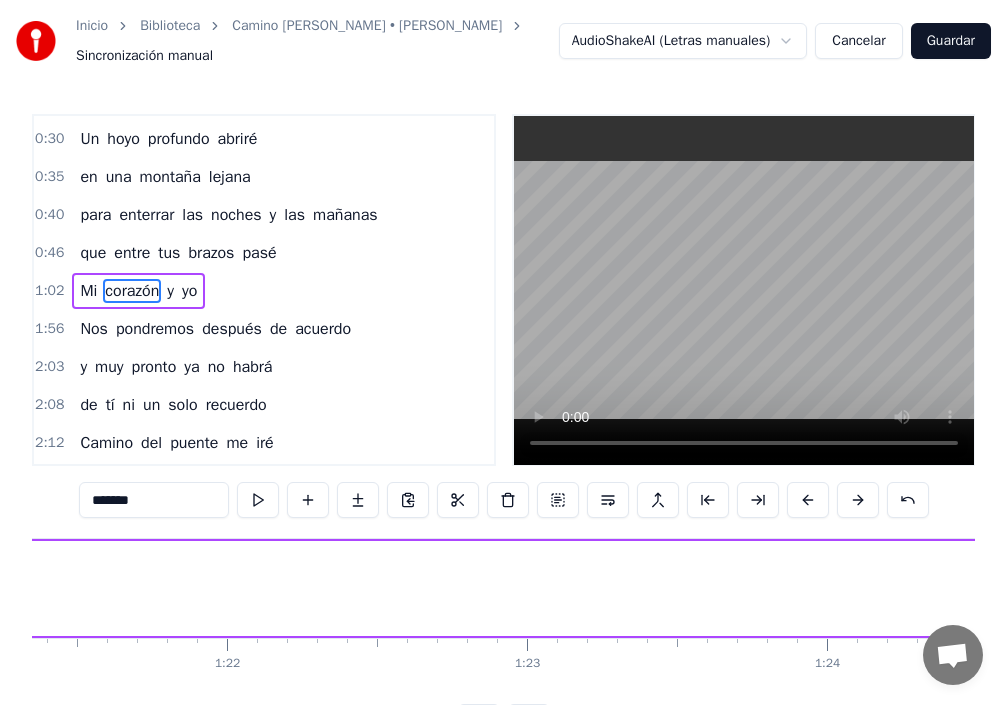type on "**" 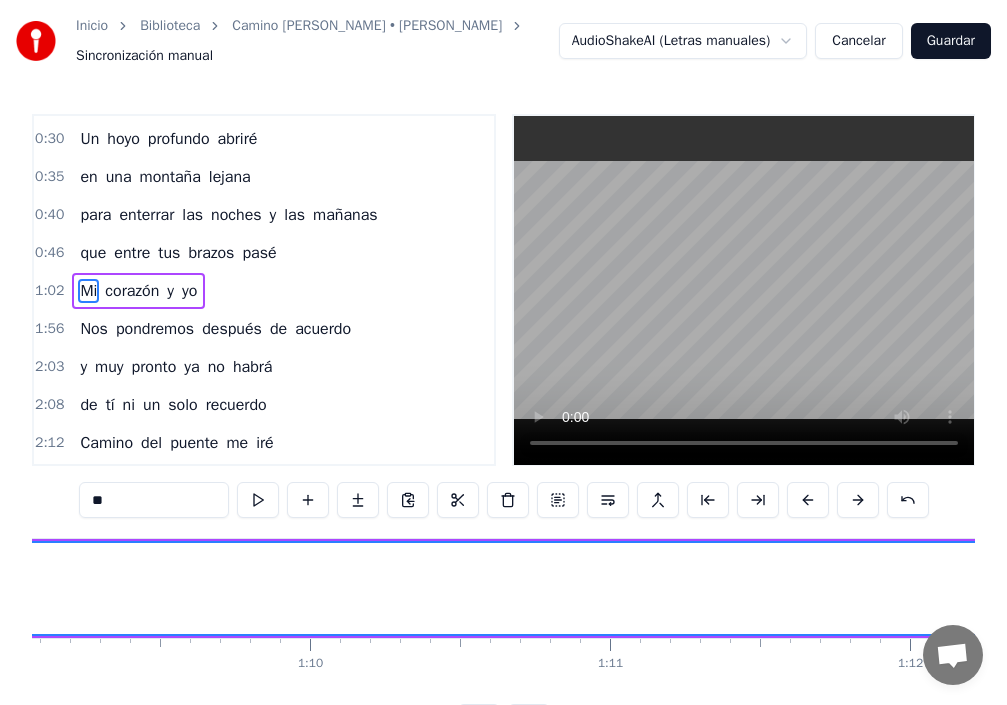 scroll, scrollTop: 0, scrollLeft: 18553, axis: horizontal 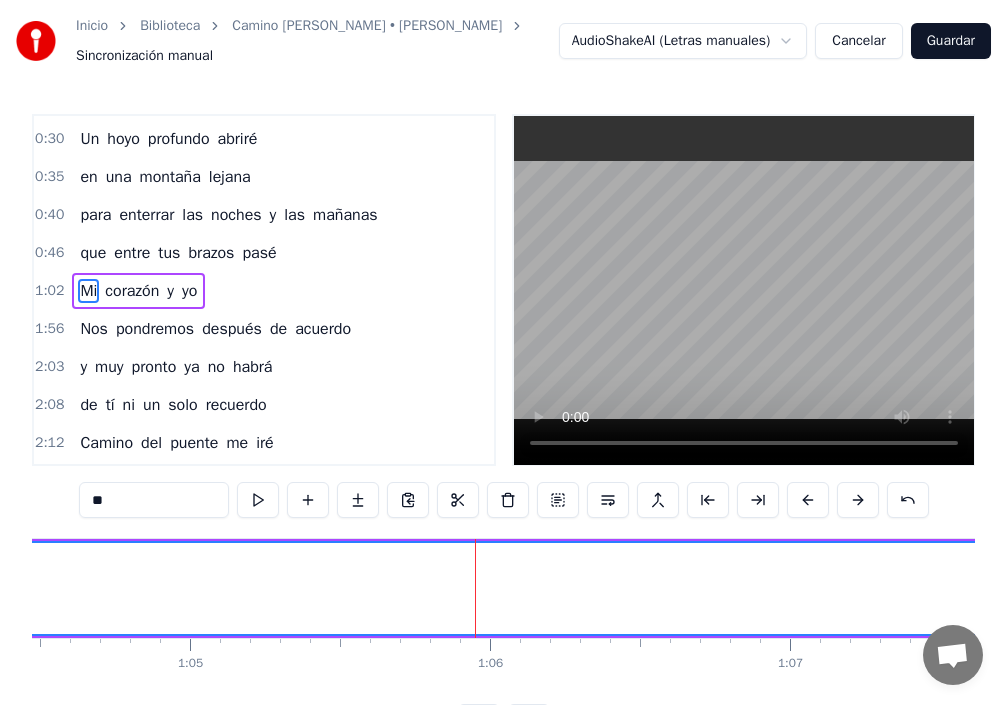 click on "Mi" at bounding box center [88, 291] 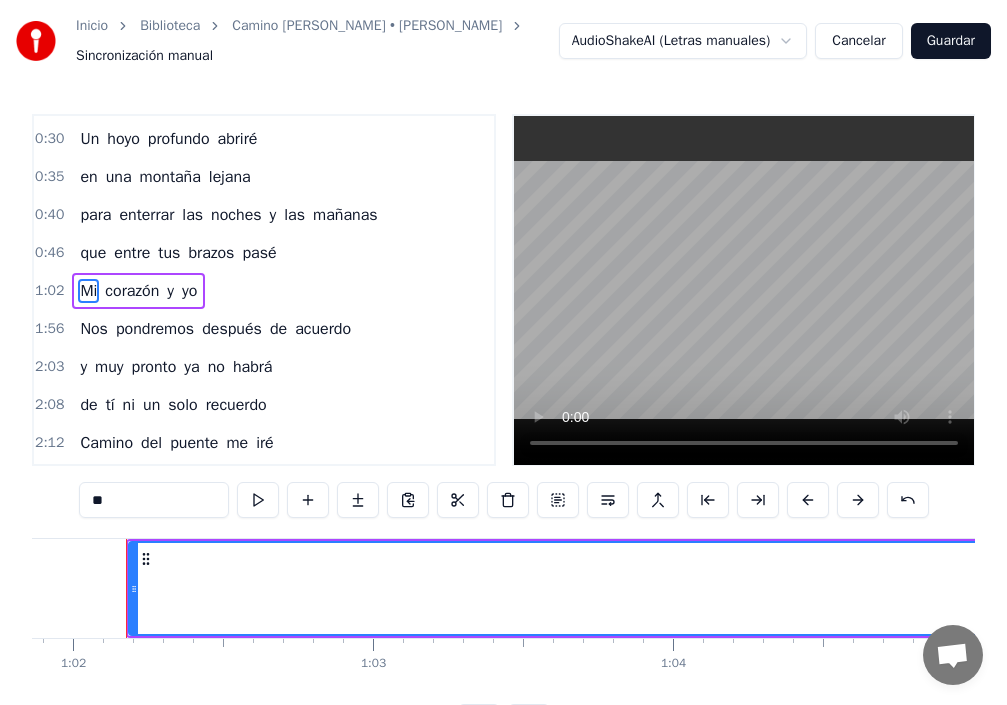 scroll, scrollTop: 0, scrollLeft: 18553, axis: horizontal 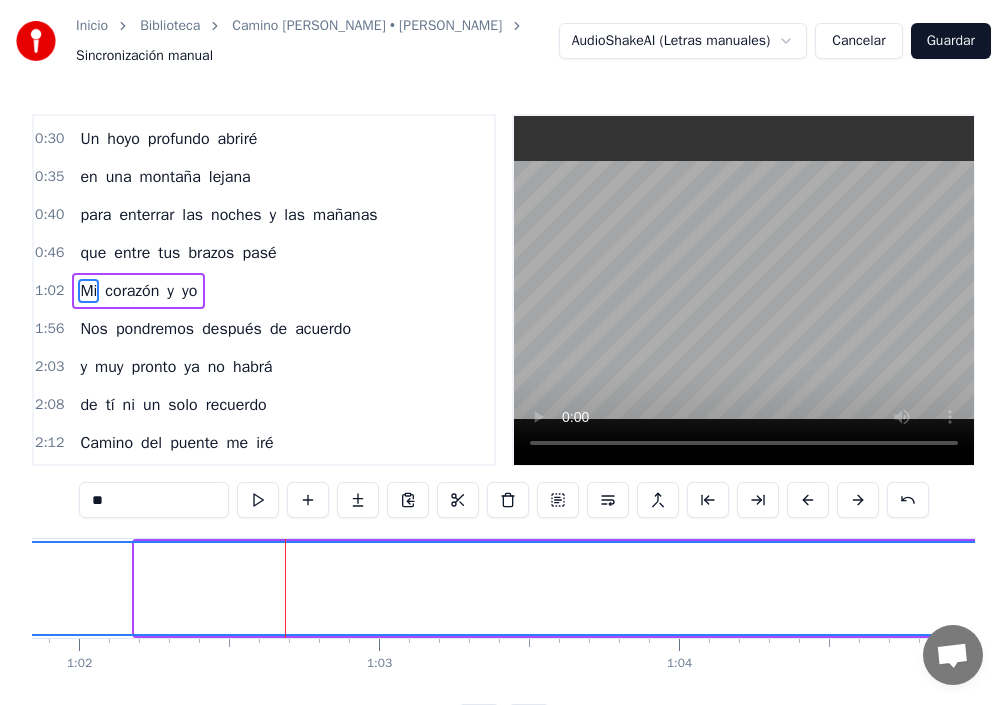 drag, startPoint x: 138, startPoint y: 592, endPoint x: 0, endPoint y: 587, distance: 138.09055 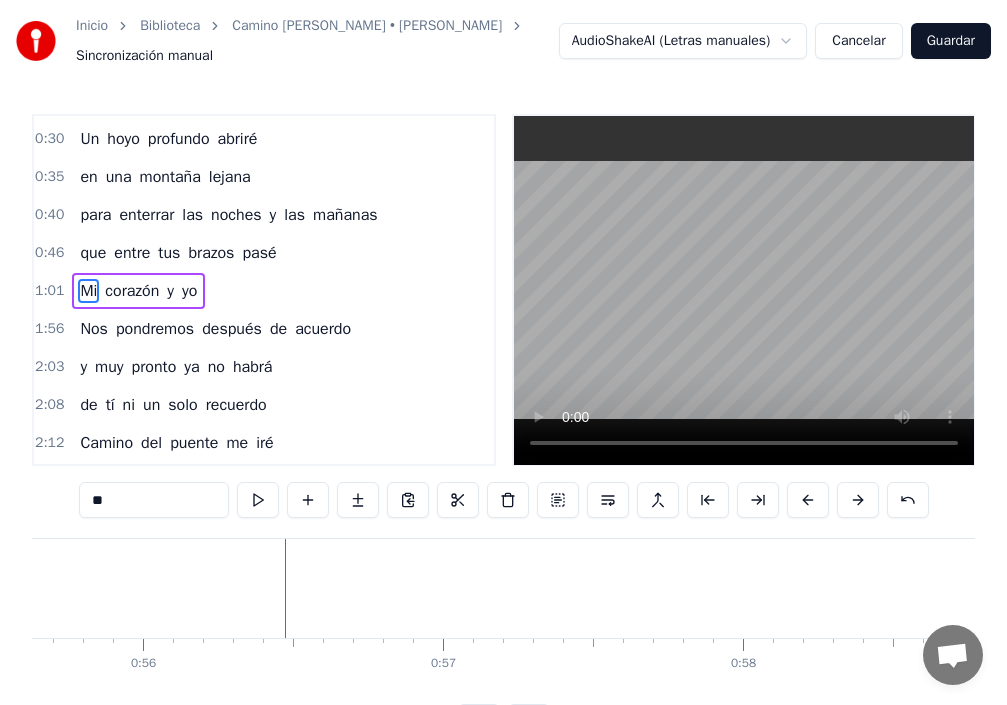 scroll, scrollTop: 0, scrollLeft: 16842, axis: horizontal 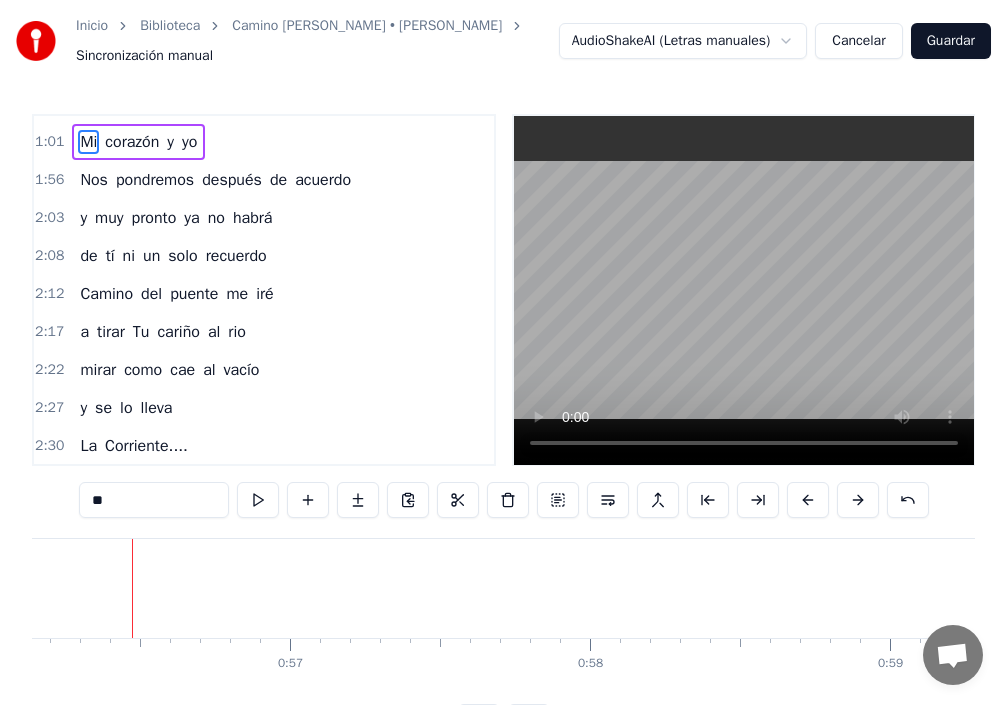 click on "2:30 La Corriente...." at bounding box center [264, 446] 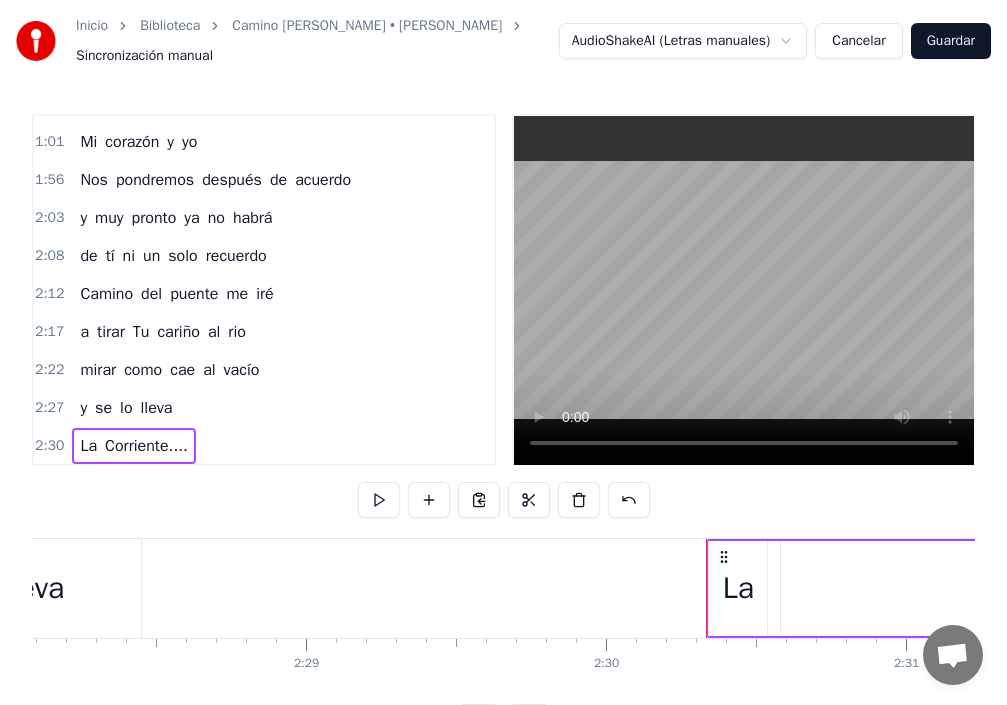 scroll, scrollTop: 0, scrollLeft: 45000, axis: horizontal 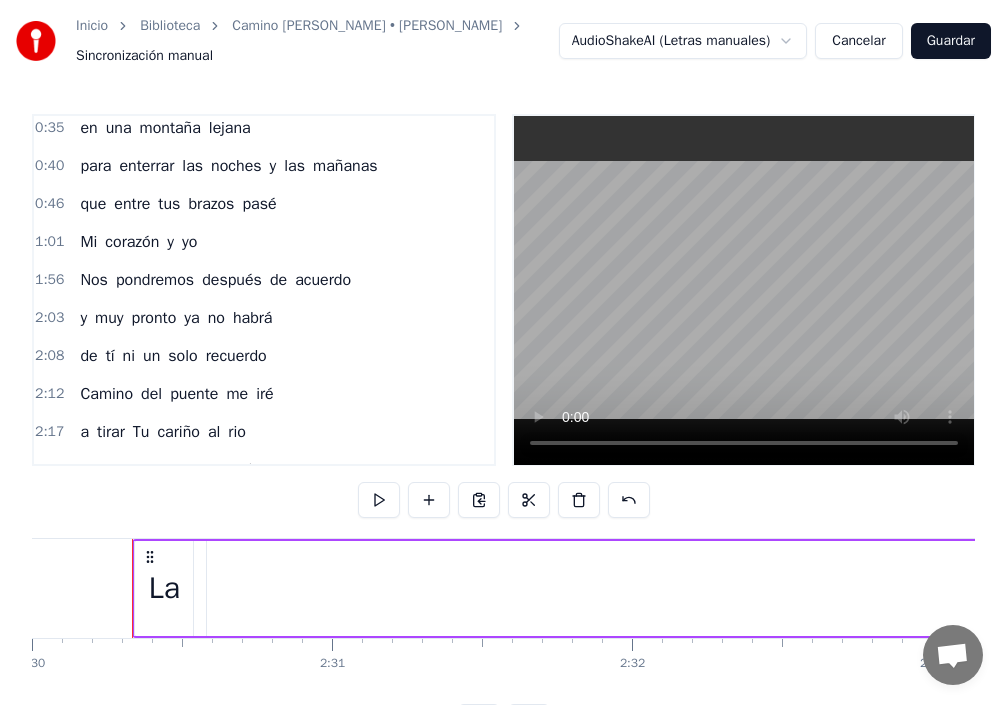 drag, startPoint x: 69, startPoint y: 242, endPoint x: 187, endPoint y: 243, distance: 118.004234 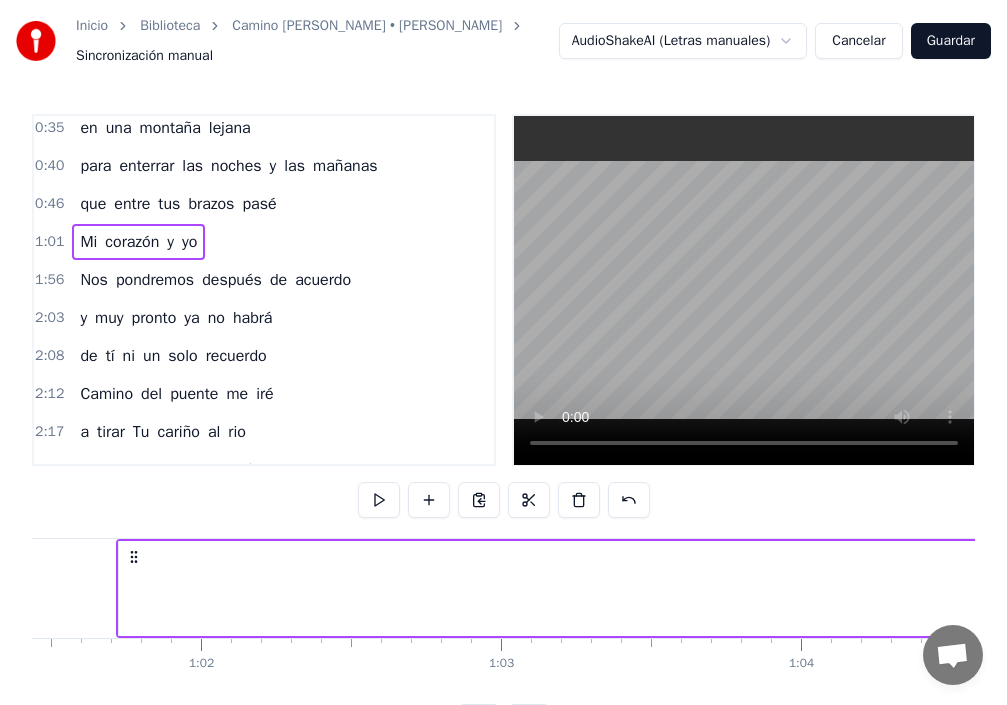 scroll, scrollTop: 0, scrollLeft: 18415, axis: horizontal 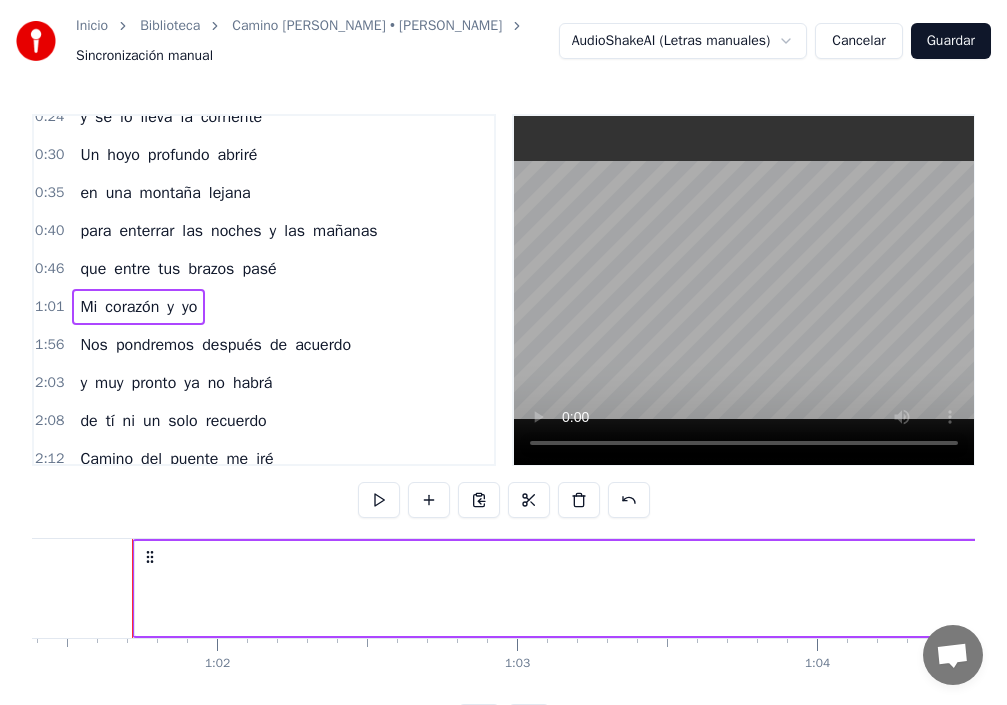 click on "Inicio" at bounding box center [92, 26] 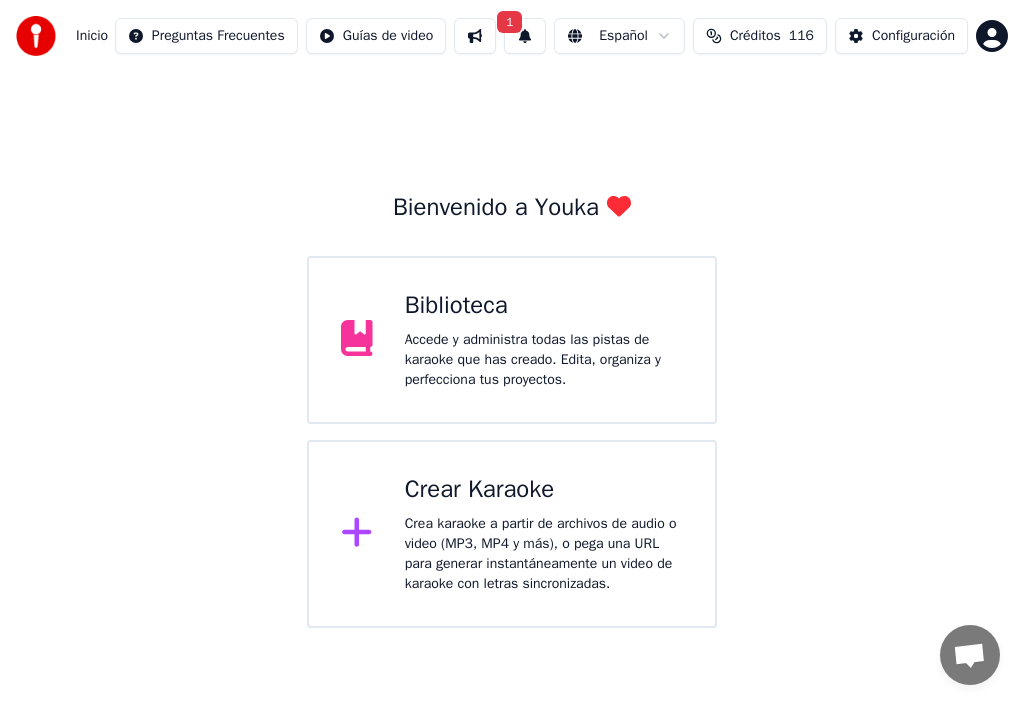 click on "Accede y administra todas las pistas de karaoke que has creado. Edita, organiza y perfecciona tus proyectos." at bounding box center (544, 360) 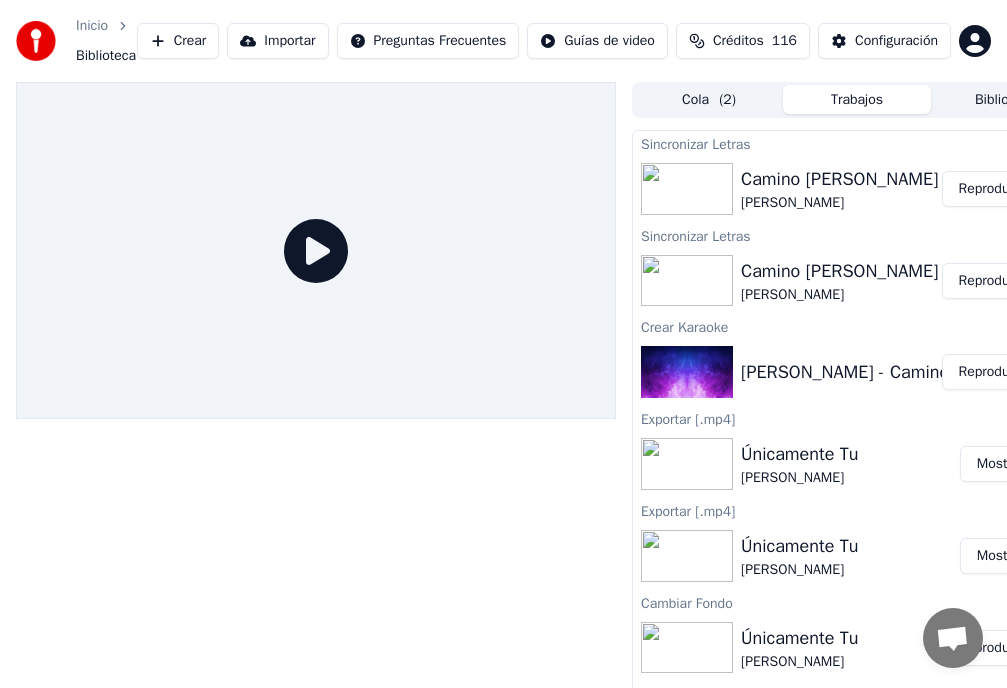 drag, startPoint x: 970, startPoint y: 190, endPoint x: 945, endPoint y: 206, distance: 29.681644 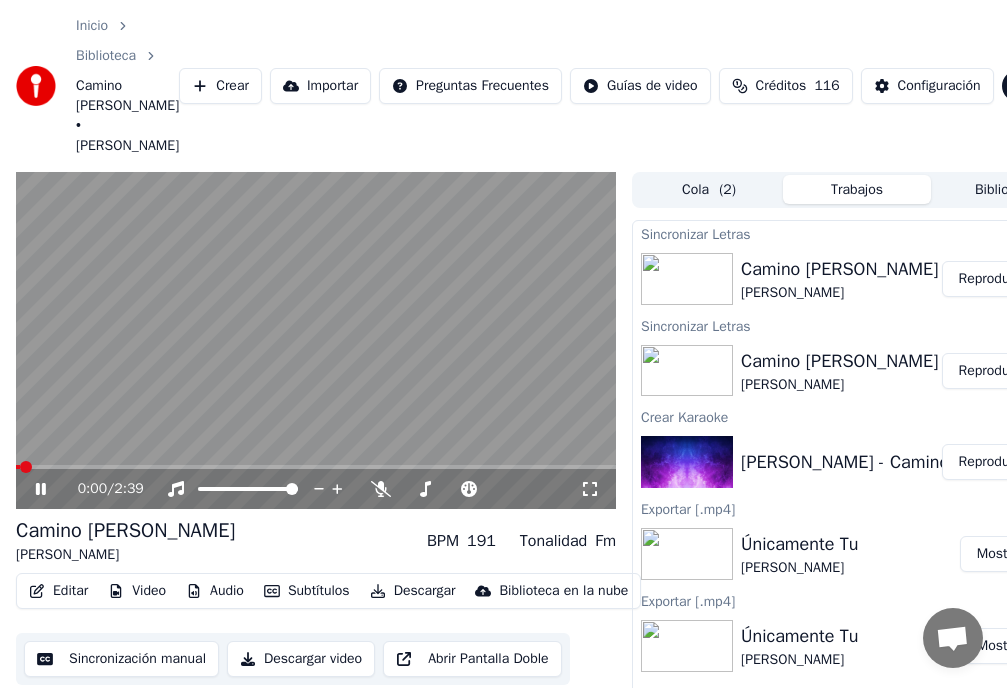 click 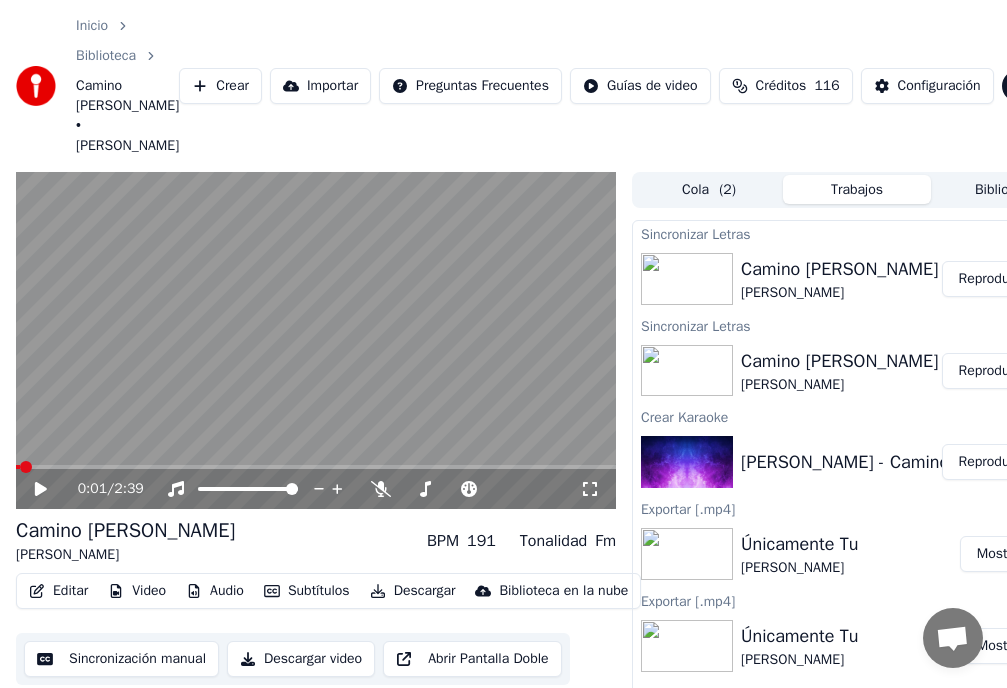 click on "Editar" at bounding box center [58, 591] 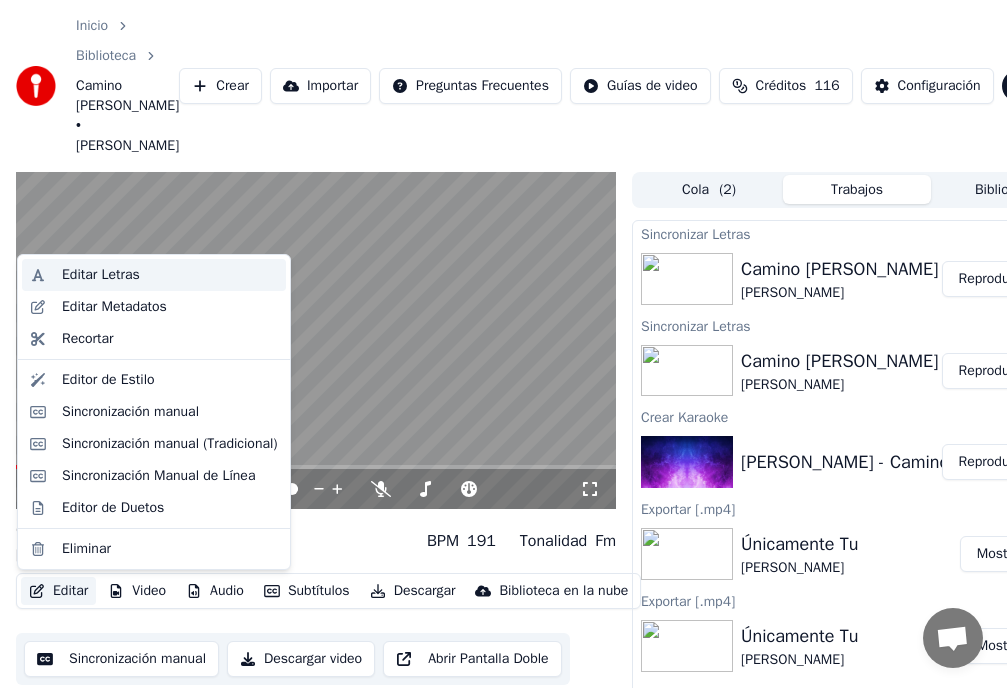 click on "Editar Letras" at bounding box center (101, 275) 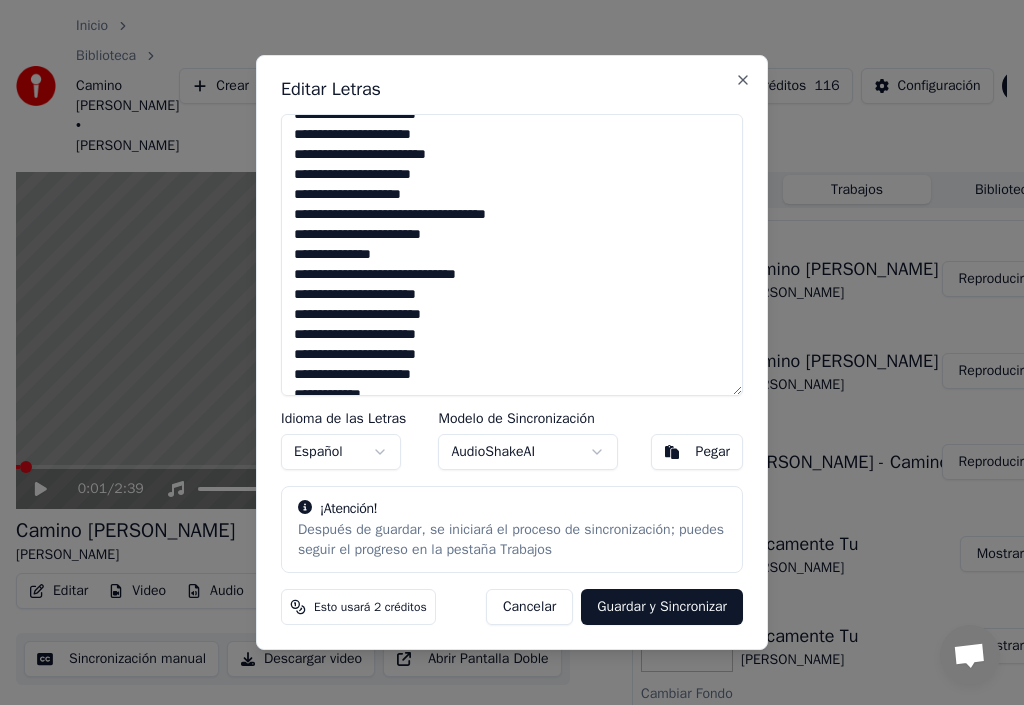 scroll, scrollTop: 76, scrollLeft: 0, axis: vertical 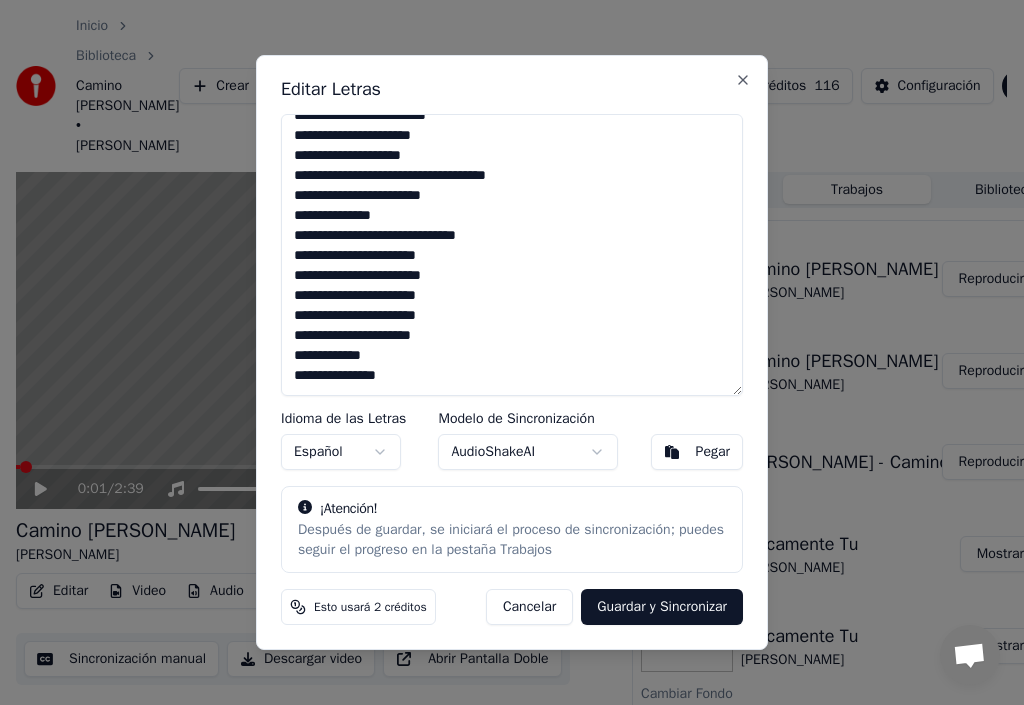 drag, startPoint x: 290, startPoint y: 293, endPoint x: 465, endPoint y: 381, distance: 195.88007 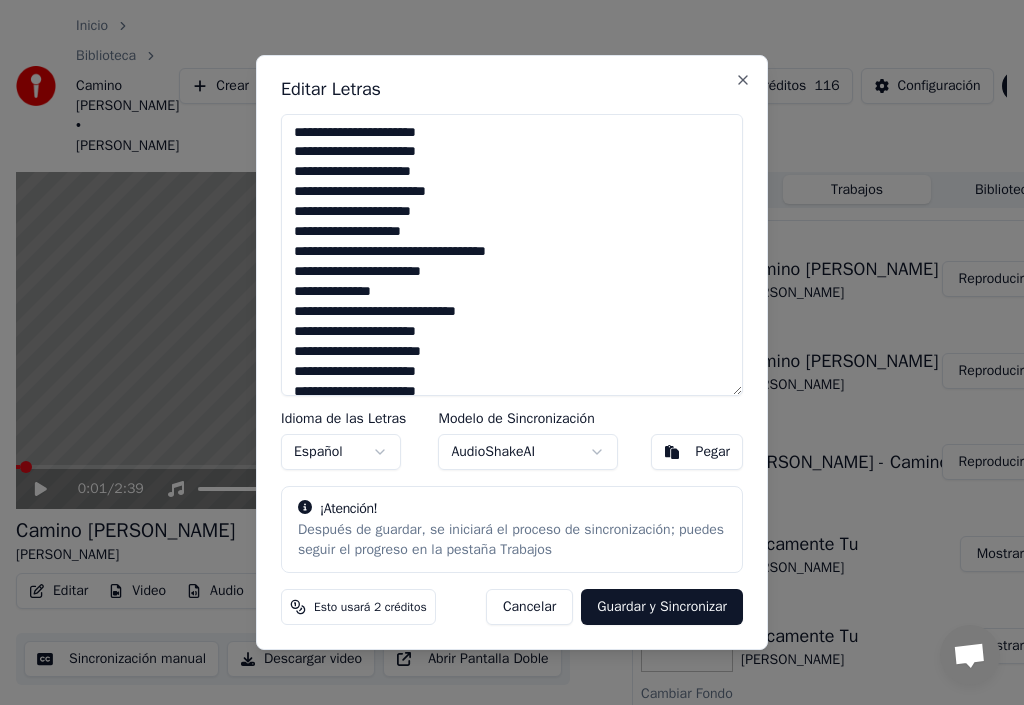 scroll, scrollTop: 75, scrollLeft: 0, axis: vertical 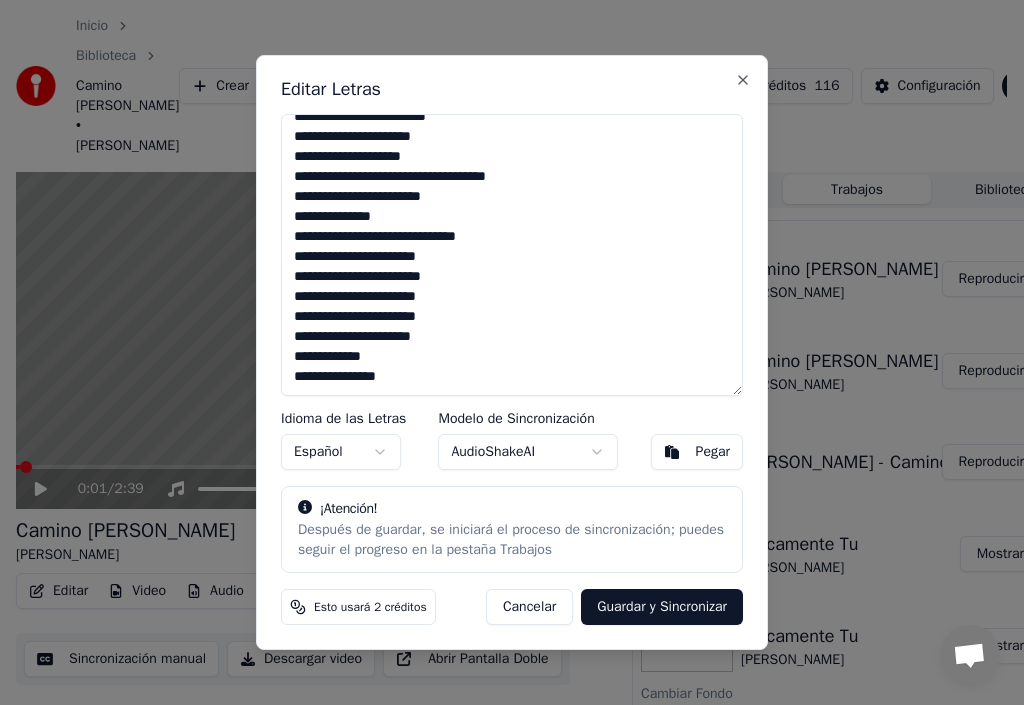 click on "**********" at bounding box center [512, 255] 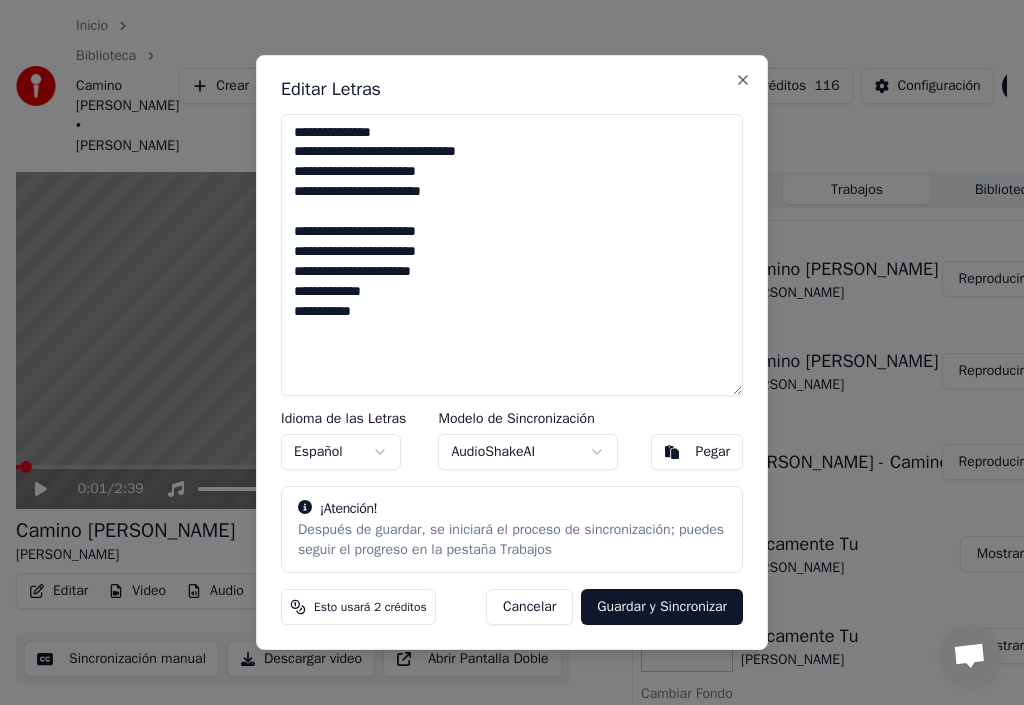 scroll, scrollTop: 0, scrollLeft: 0, axis: both 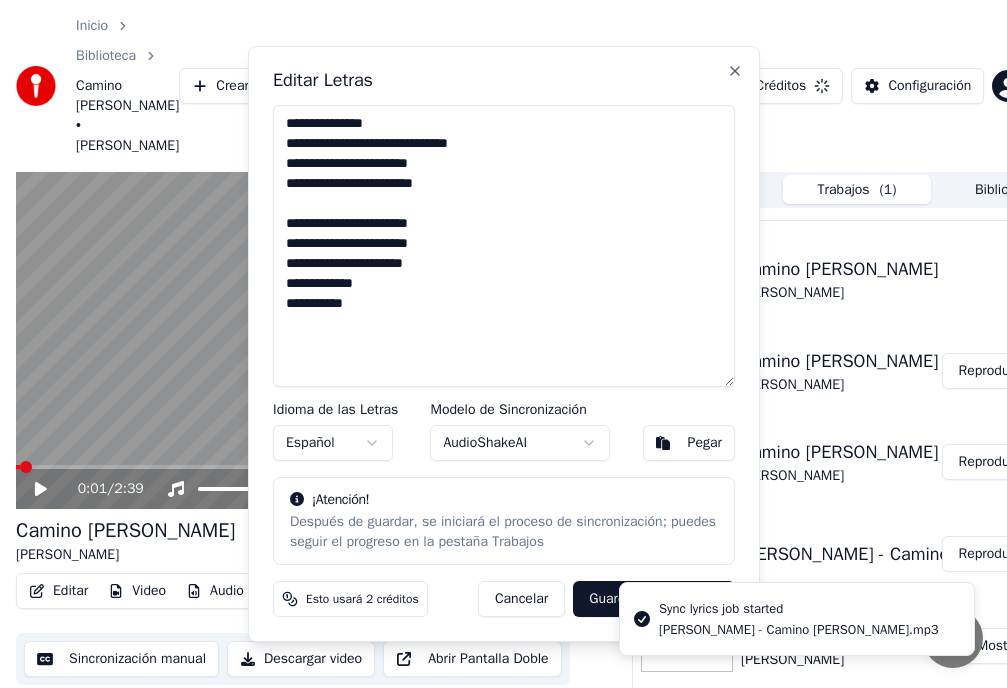 type on "**********" 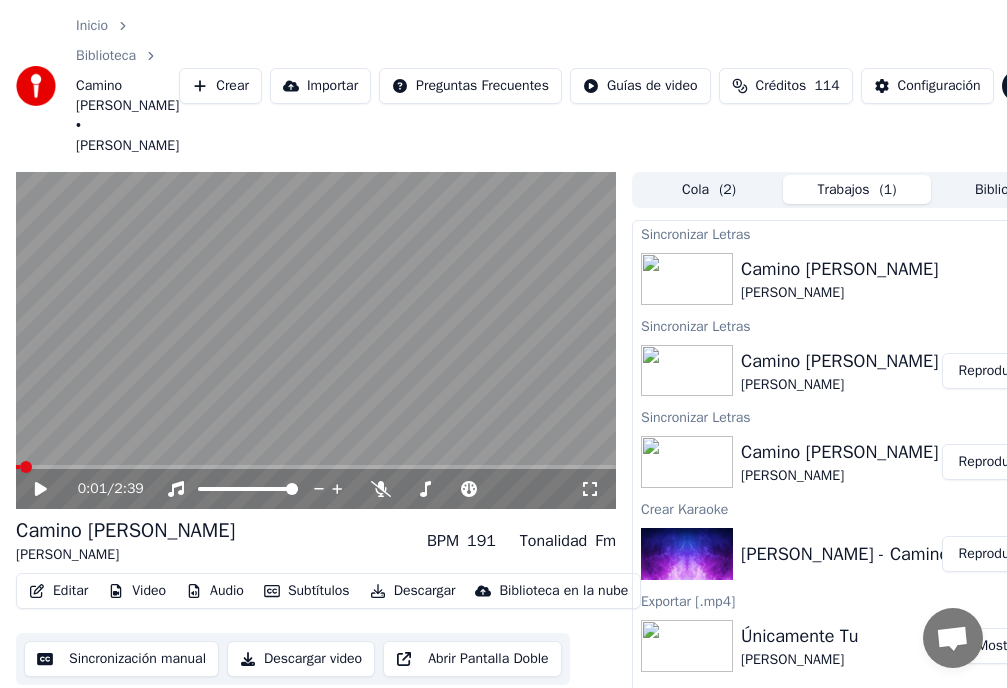click 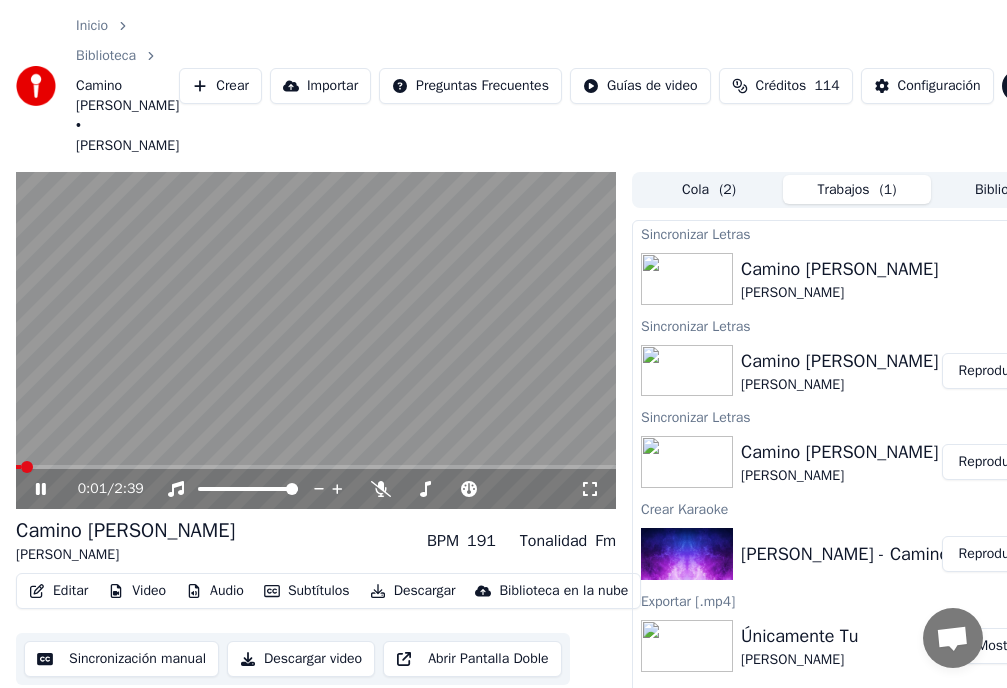 click on "0:01  /  2:39" at bounding box center [316, 489] 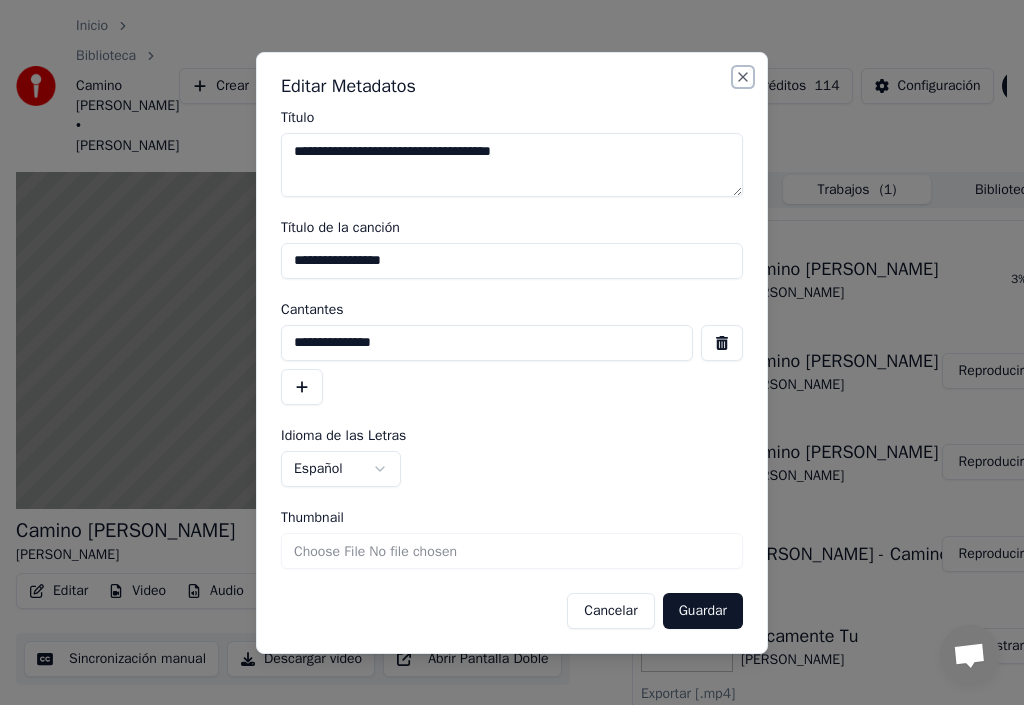 click on "Close" at bounding box center [743, 77] 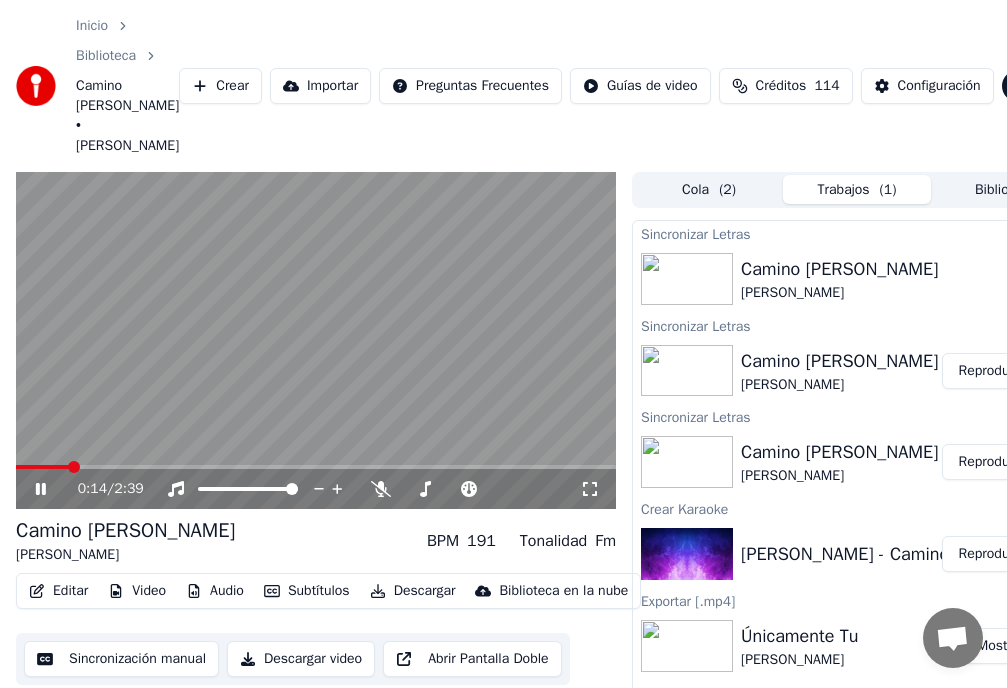 click 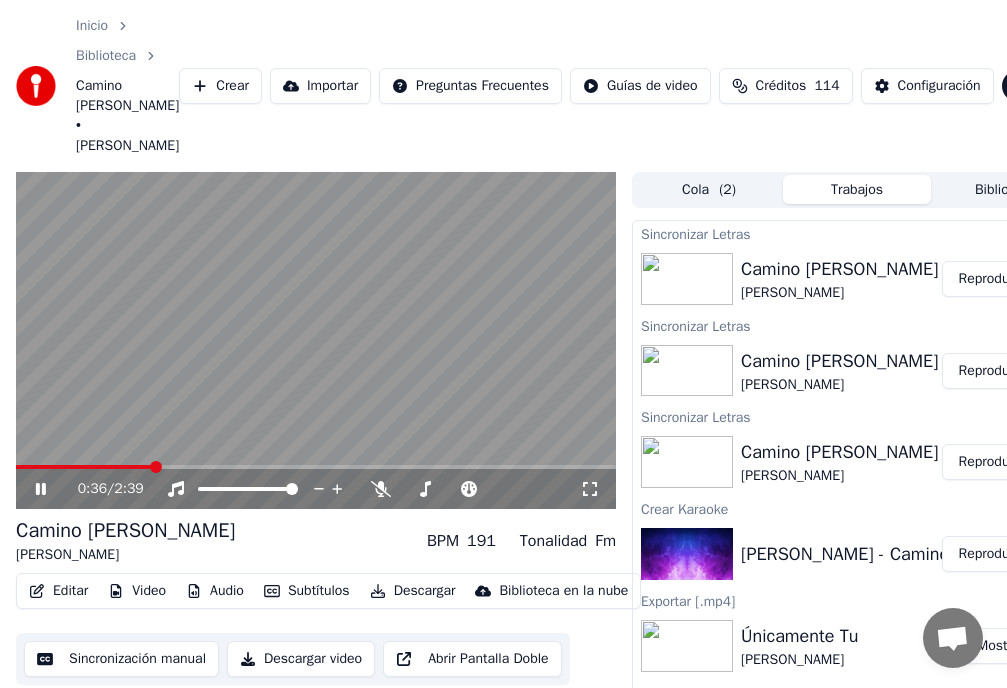 click 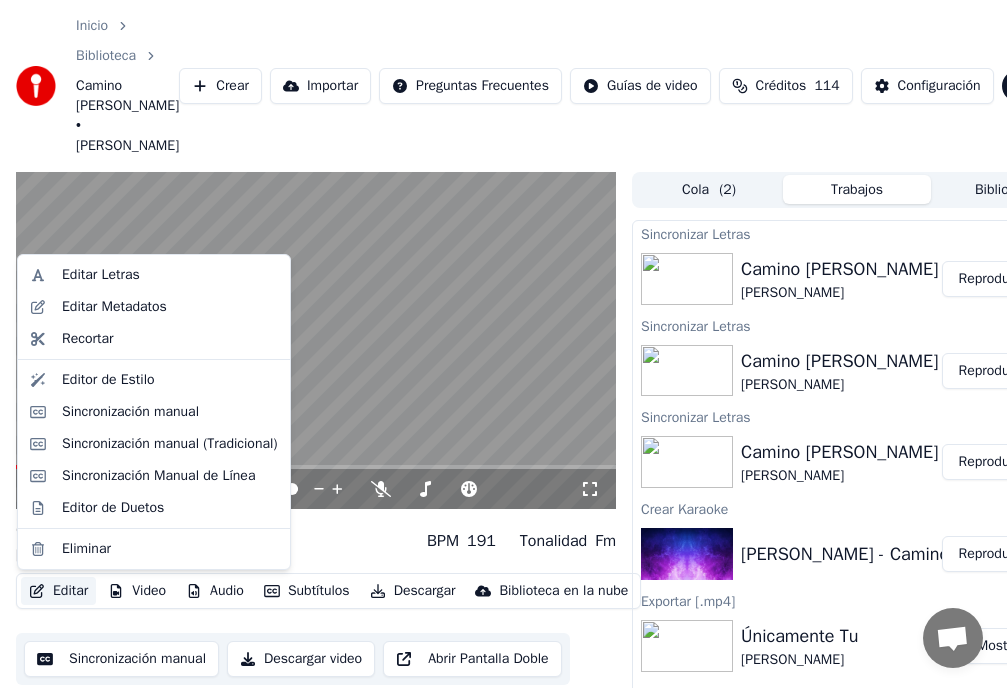 click on "Editar" at bounding box center [58, 591] 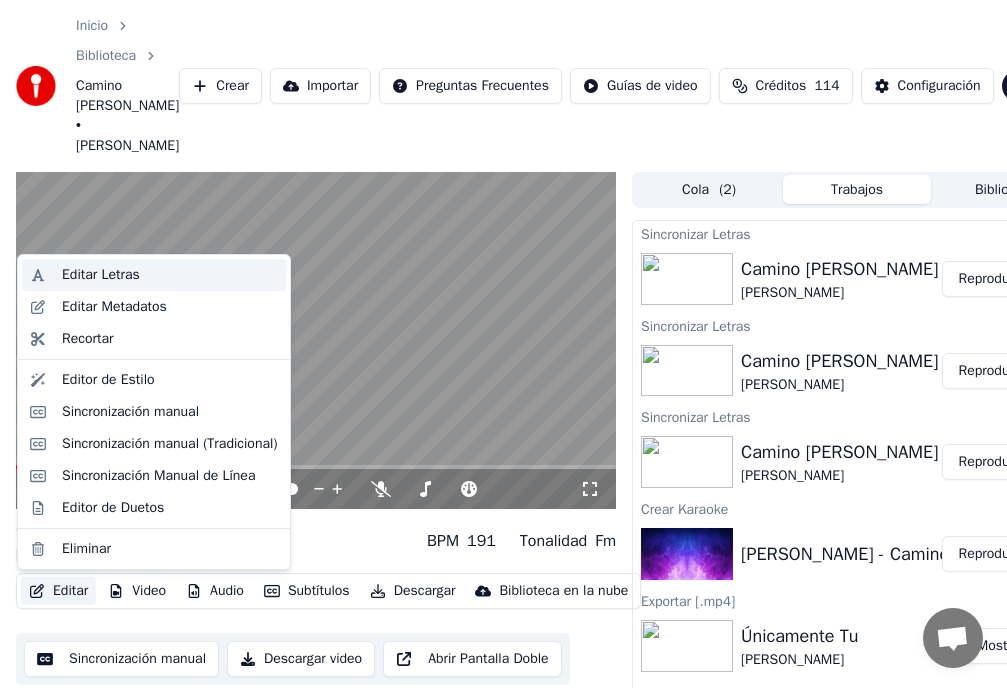 click on "Editar Letras" at bounding box center (170, 275) 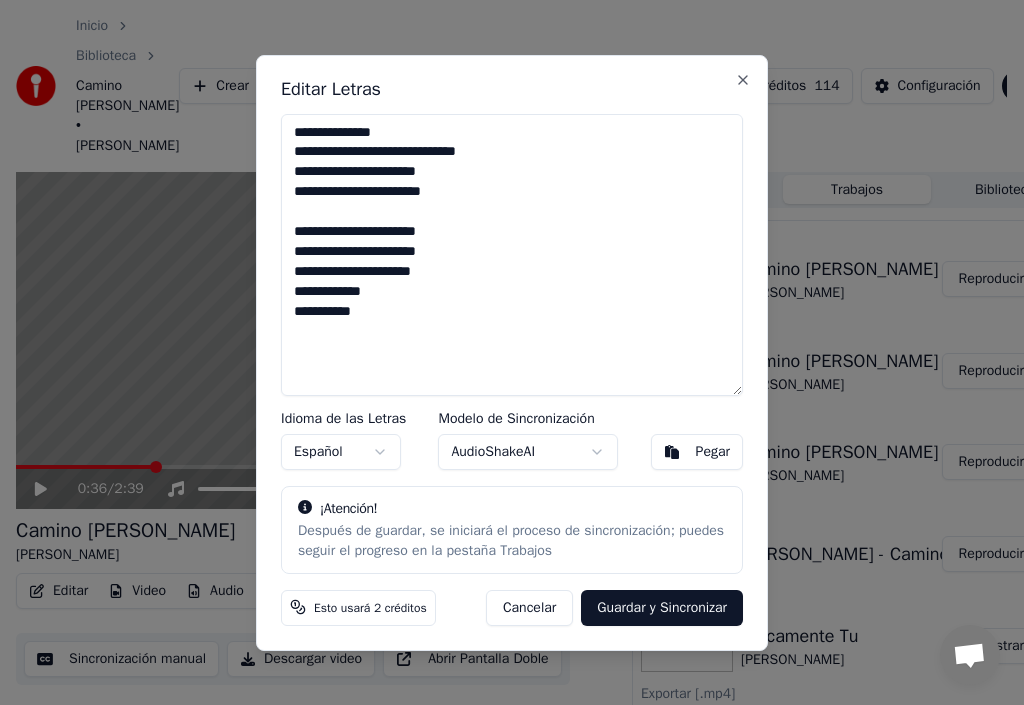 click on "**********" at bounding box center (512, 255) 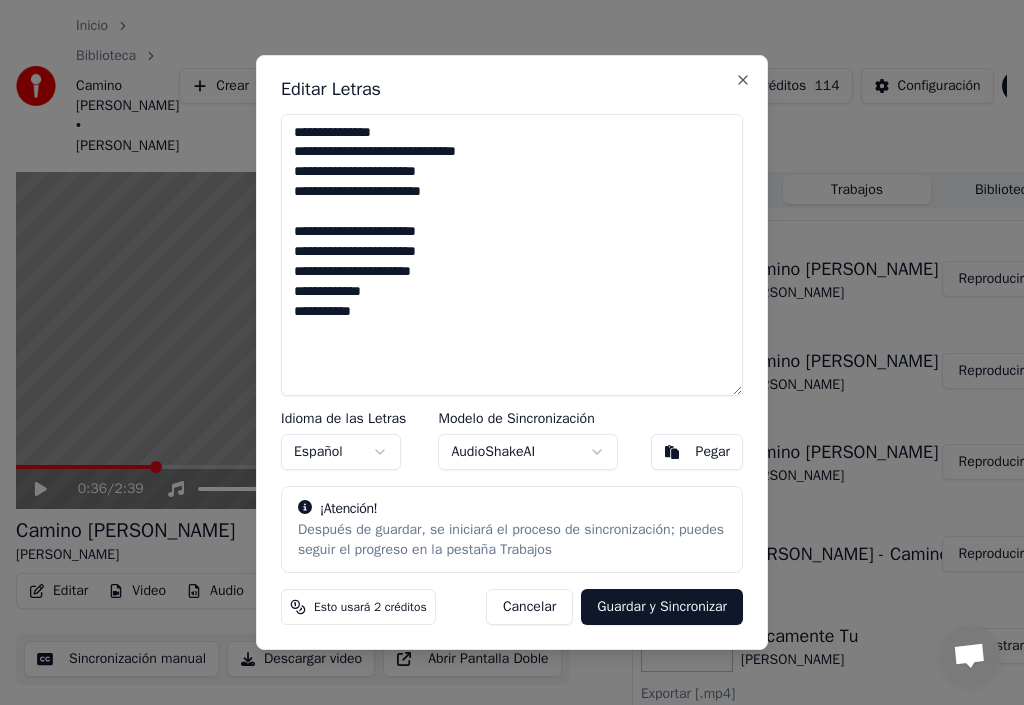 click on "Guardar y Sincronizar" at bounding box center [662, 607] 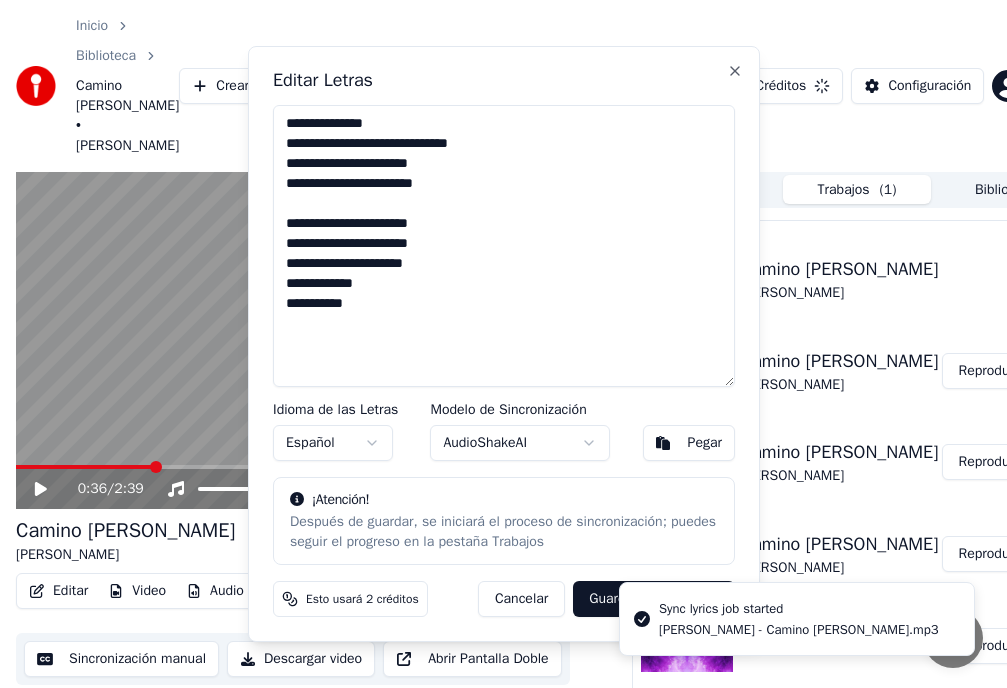type on "**********" 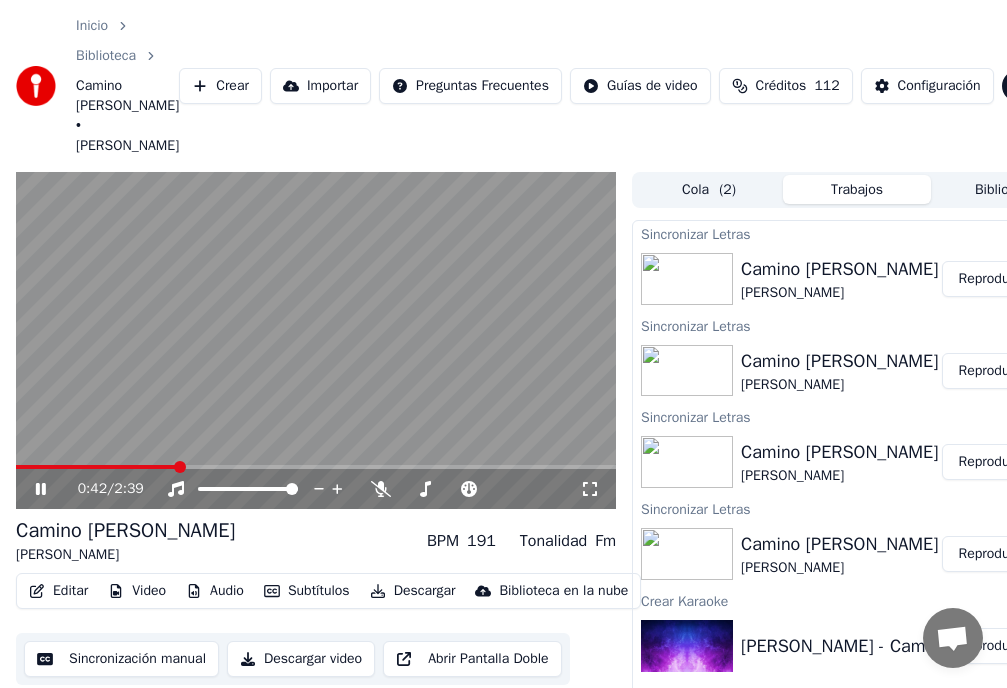 click 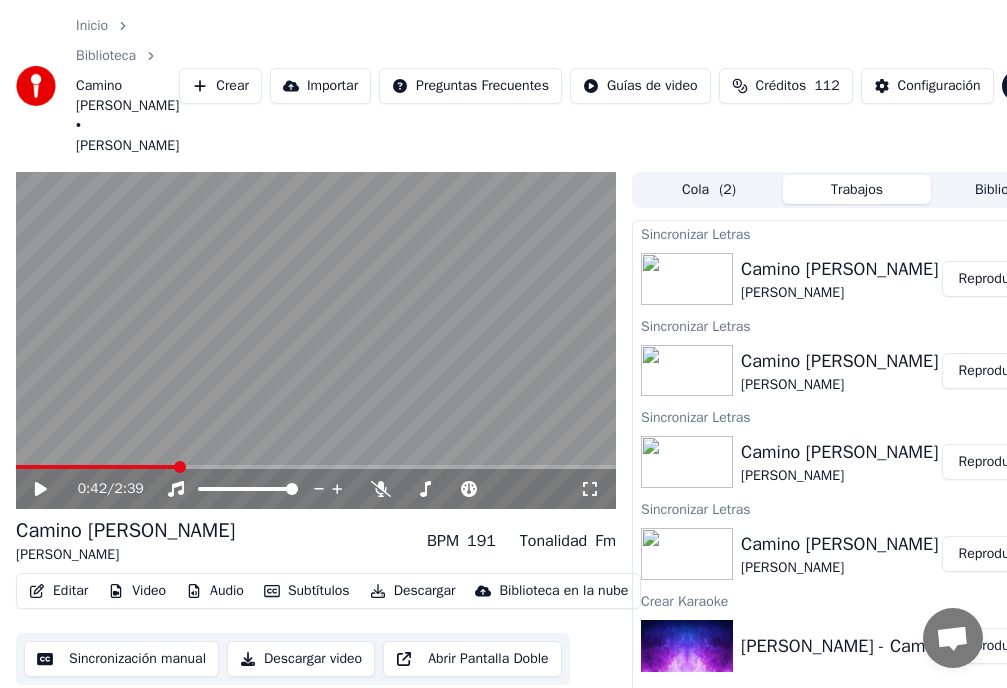 click on "Editar" at bounding box center [58, 591] 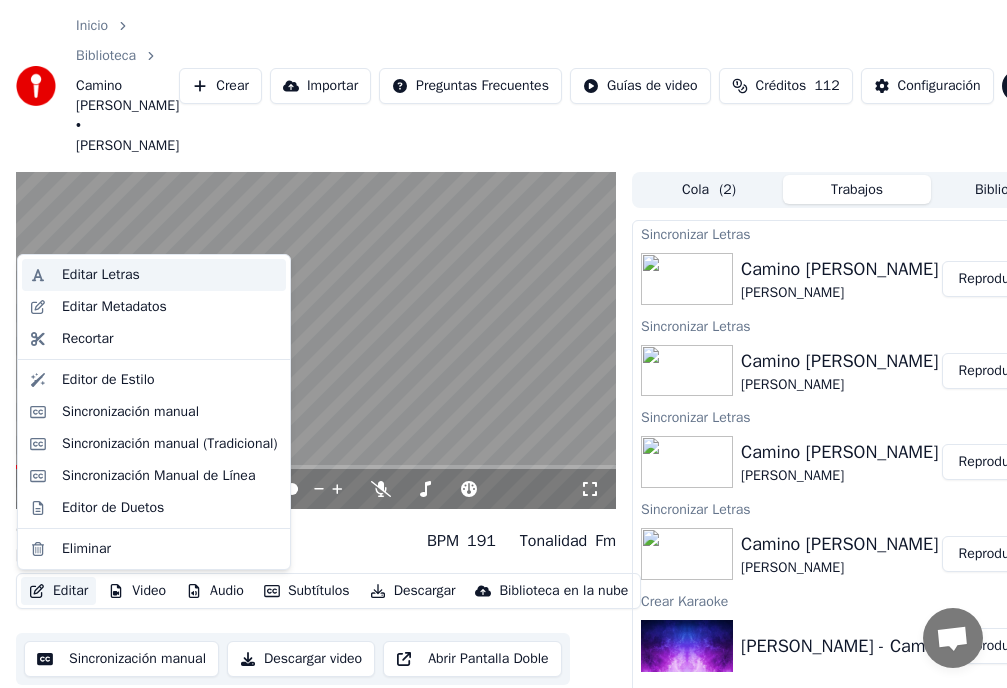 click on "Editar Letras" at bounding box center [101, 275] 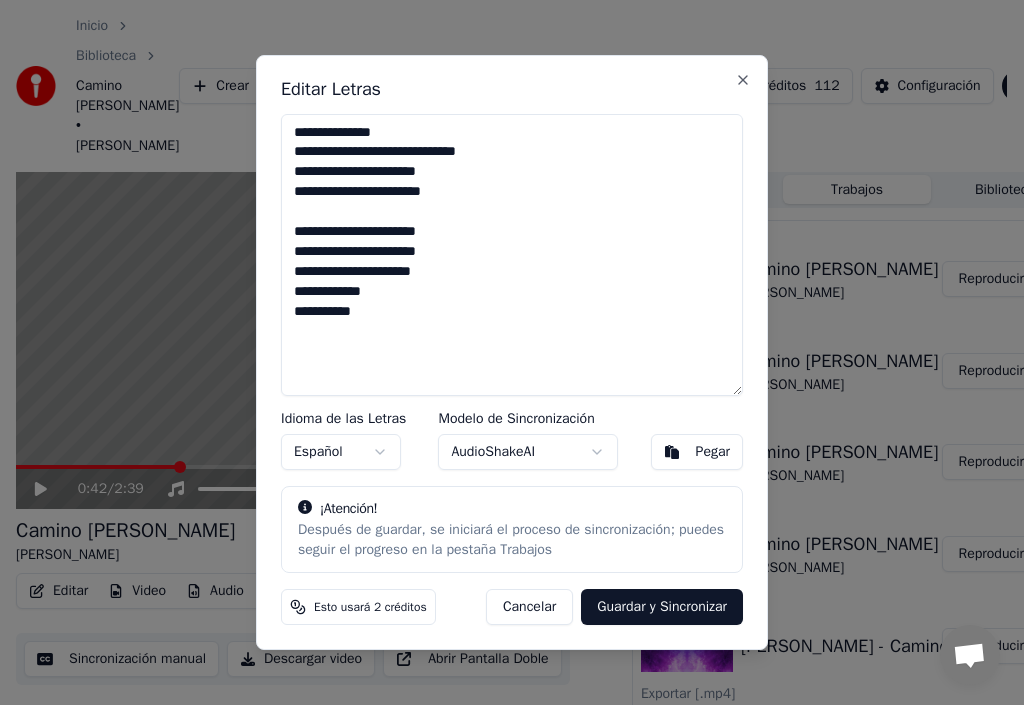click on "Pegar" at bounding box center [713, 452] 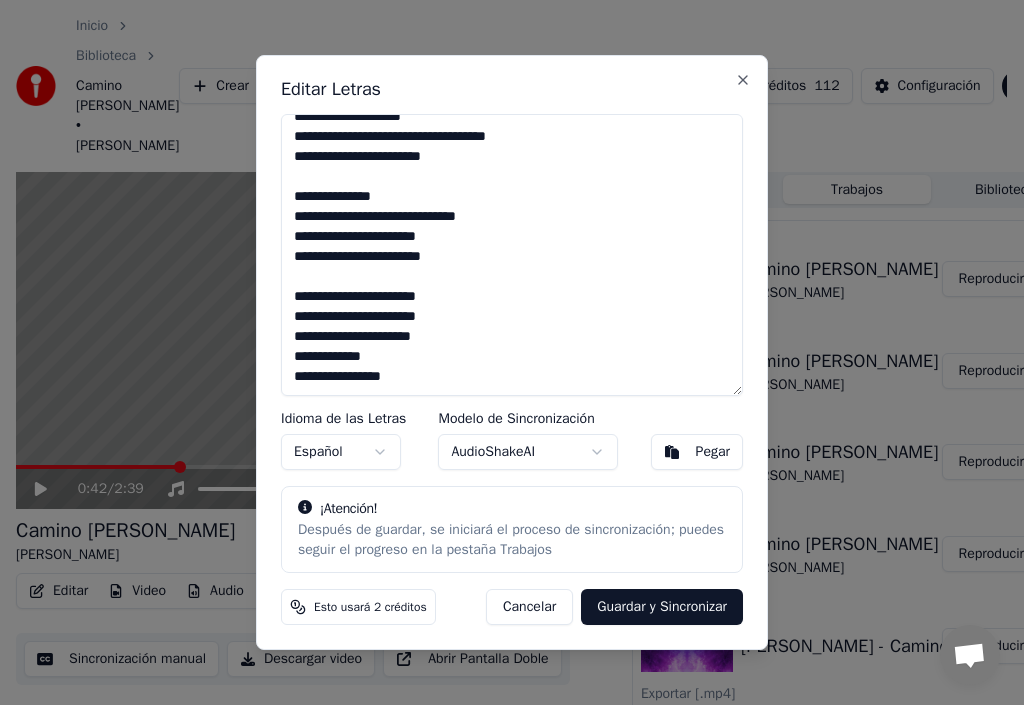 scroll, scrollTop: 155, scrollLeft: 0, axis: vertical 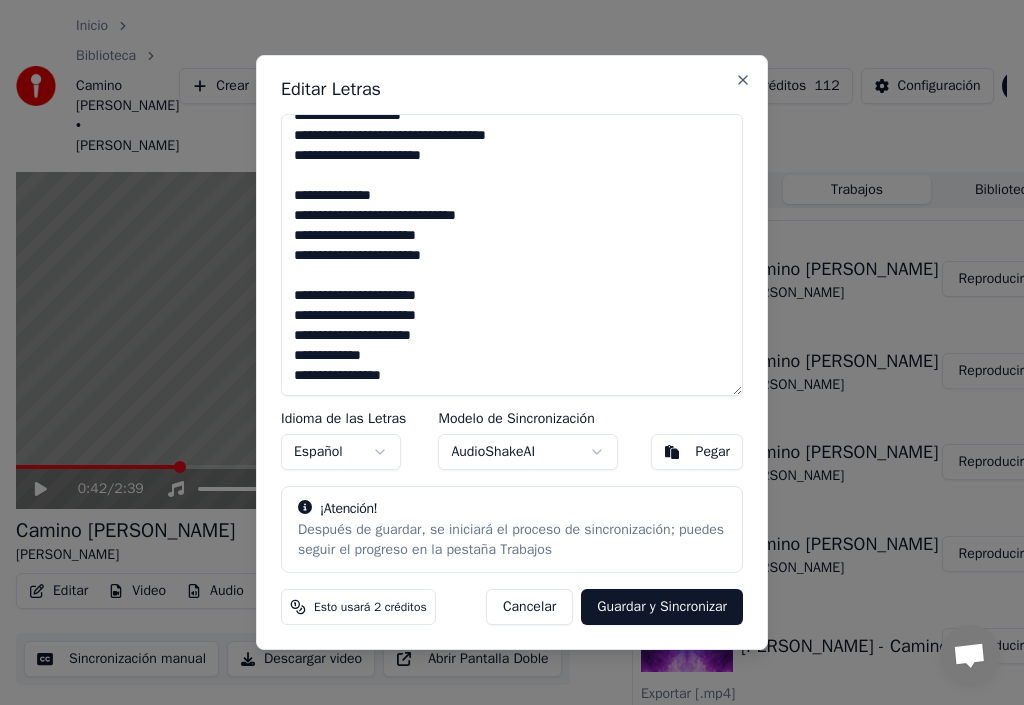 click on "Pegar" at bounding box center [713, 452] 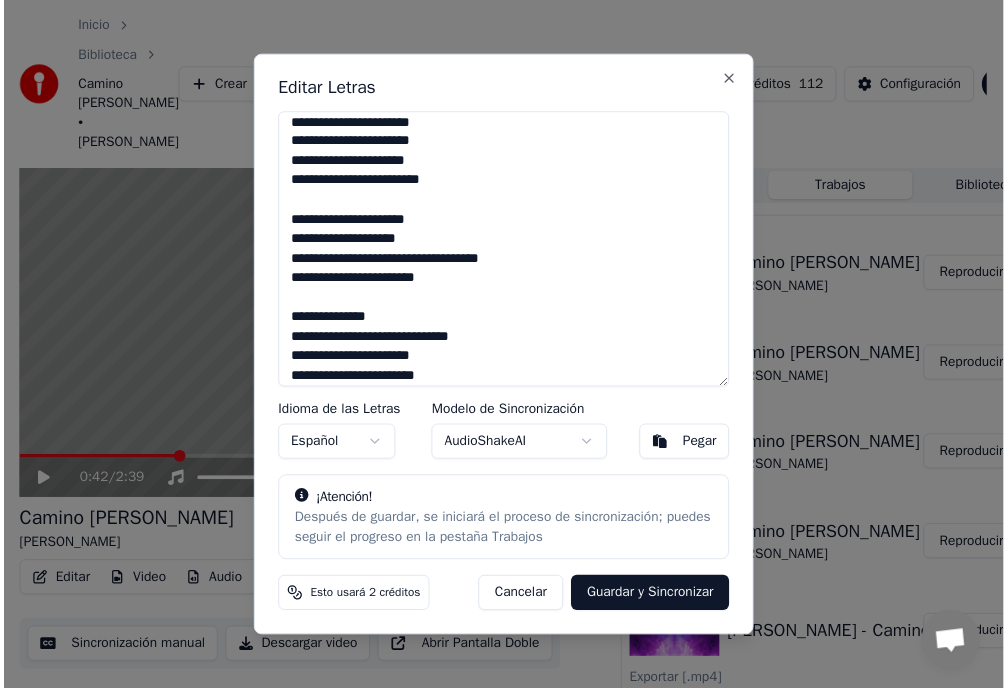 scroll, scrollTop: 0, scrollLeft: 0, axis: both 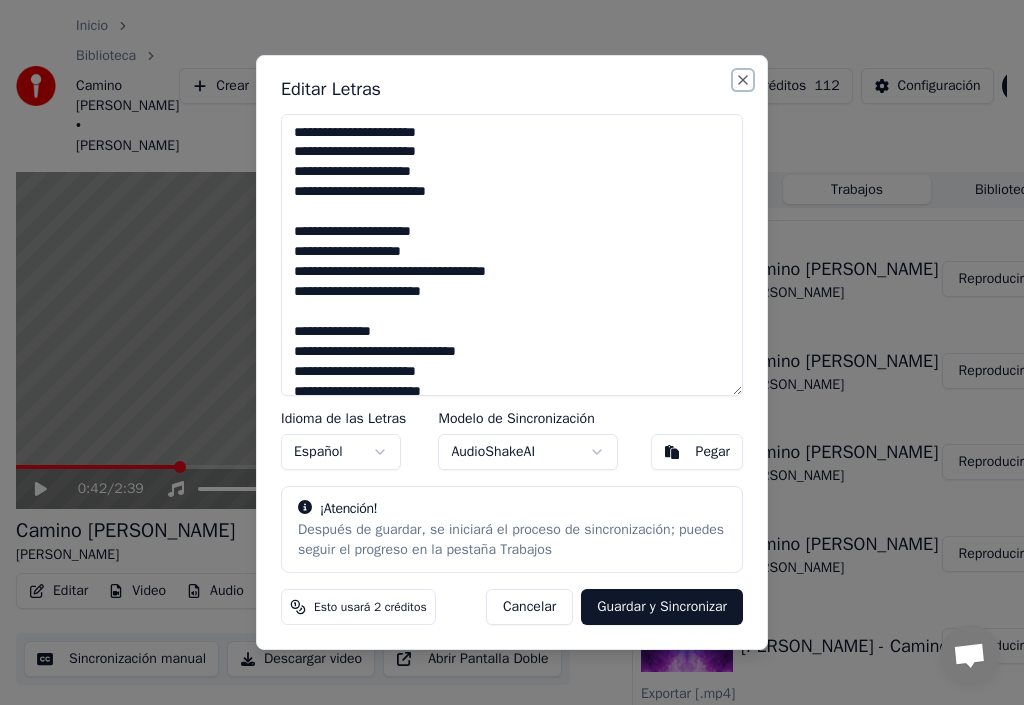 click on "Close" at bounding box center (743, 80) 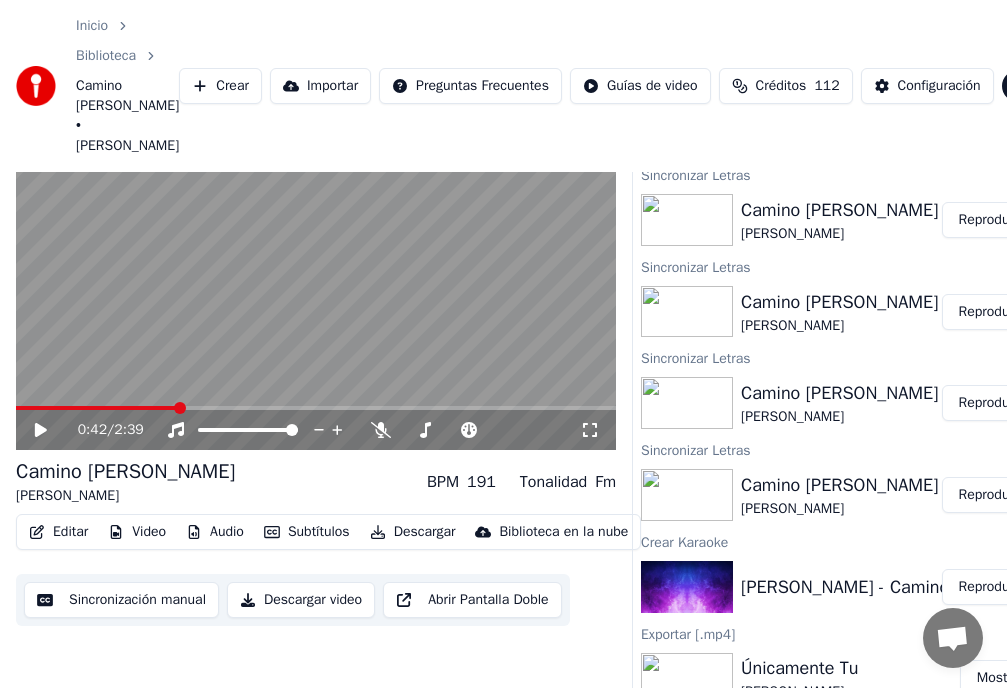 scroll, scrollTop: 100, scrollLeft: 0, axis: vertical 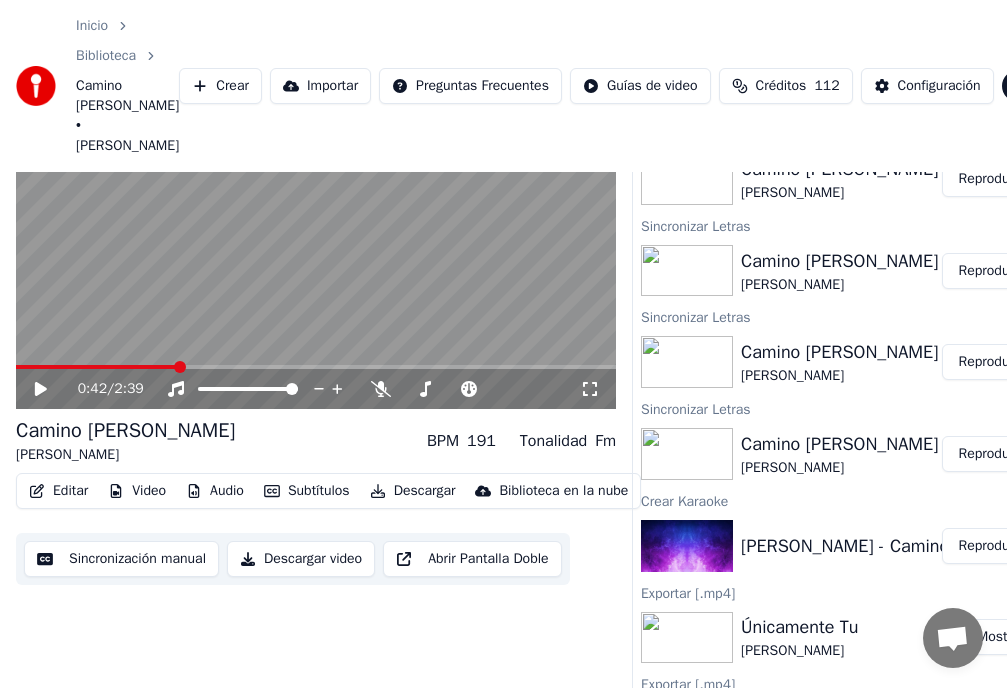 click on "Sincronización manual" at bounding box center (121, 559) 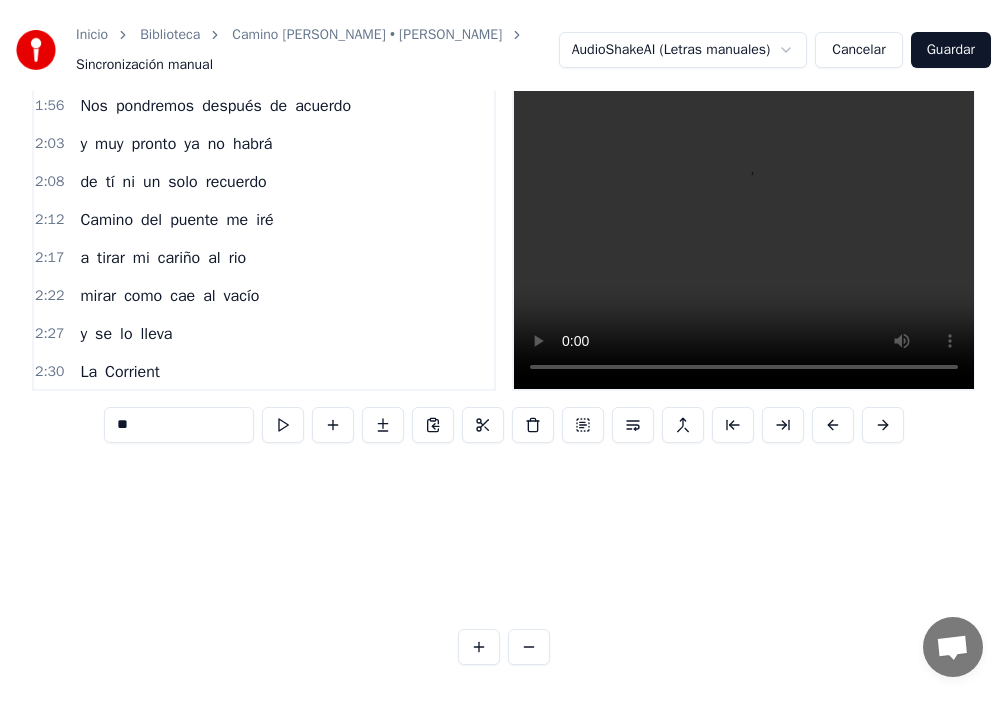 scroll, scrollTop: 0, scrollLeft: 0, axis: both 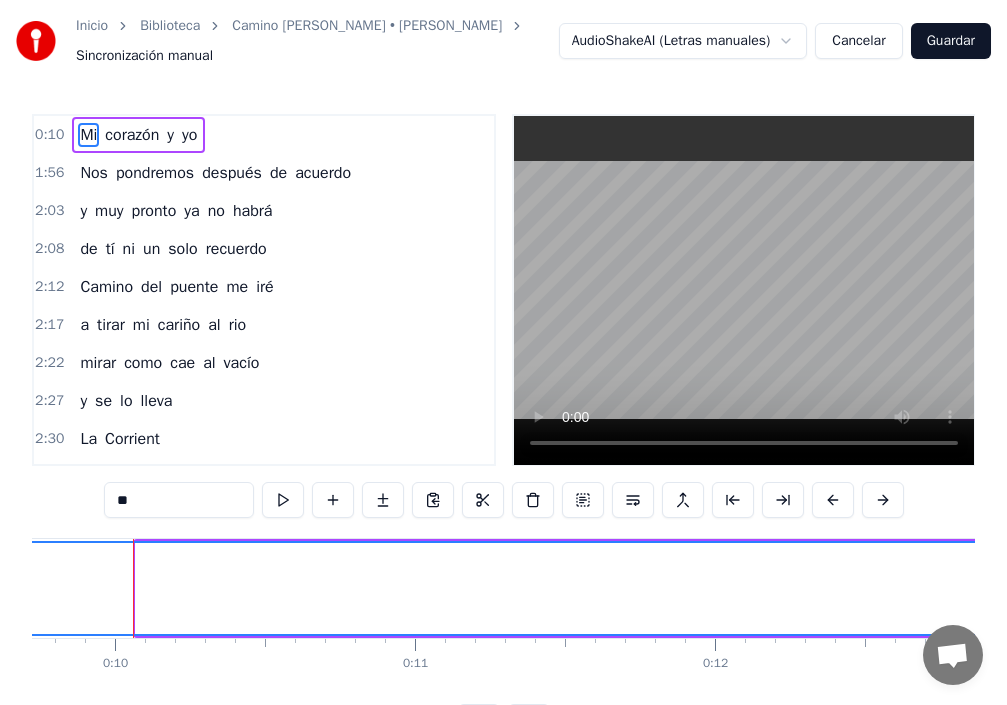 drag, startPoint x: 137, startPoint y: 600, endPoint x: 0, endPoint y: 601, distance: 137.00365 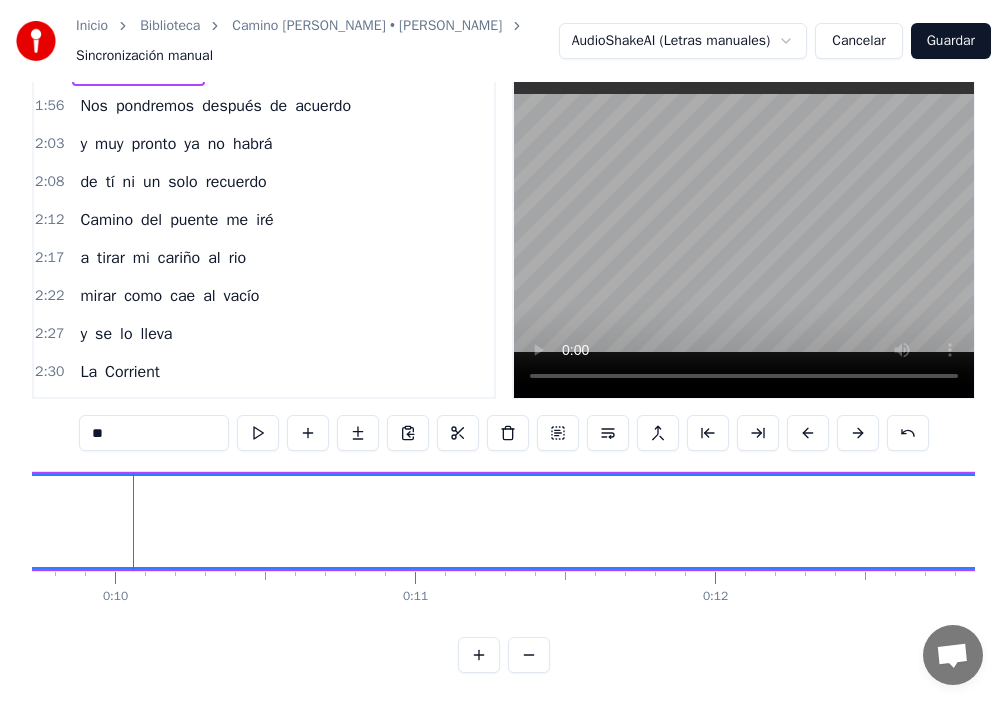 scroll, scrollTop: 84, scrollLeft: 0, axis: vertical 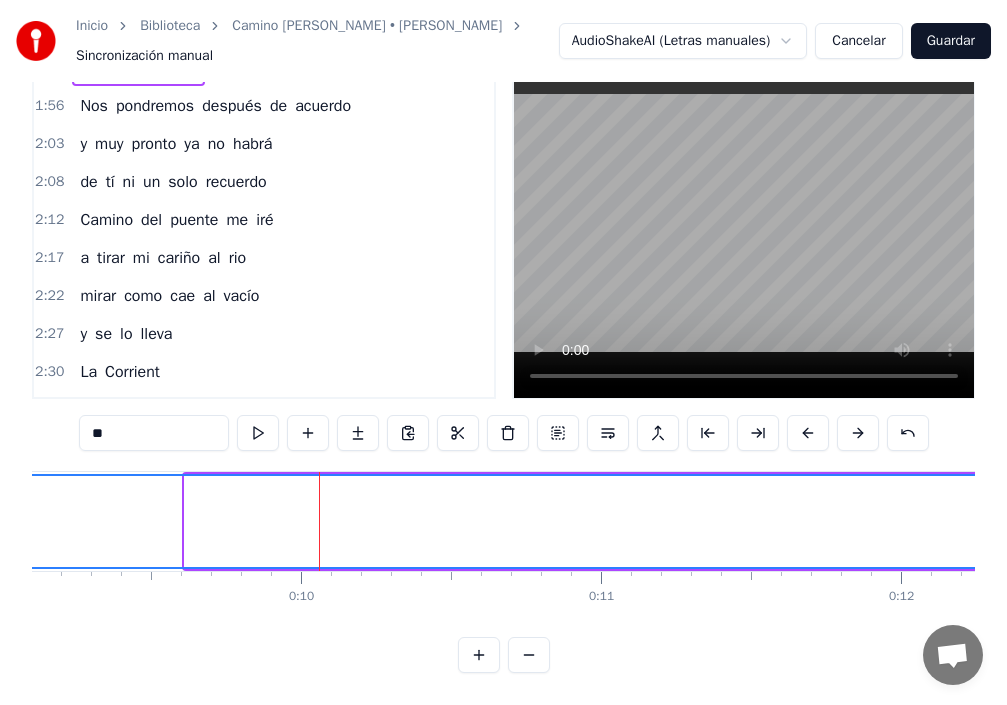 drag, startPoint x: 187, startPoint y: 501, endPoint x: 0, endPoint y: 481, distance: 188.06648 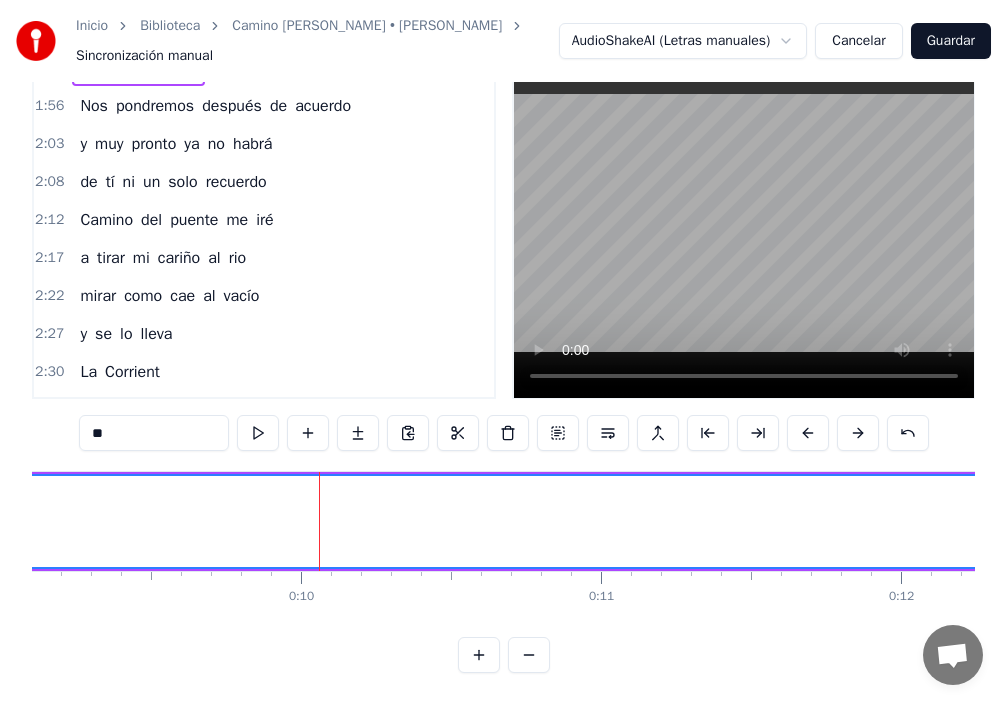 click on "Cancelar" at bounding box center (858, 41) 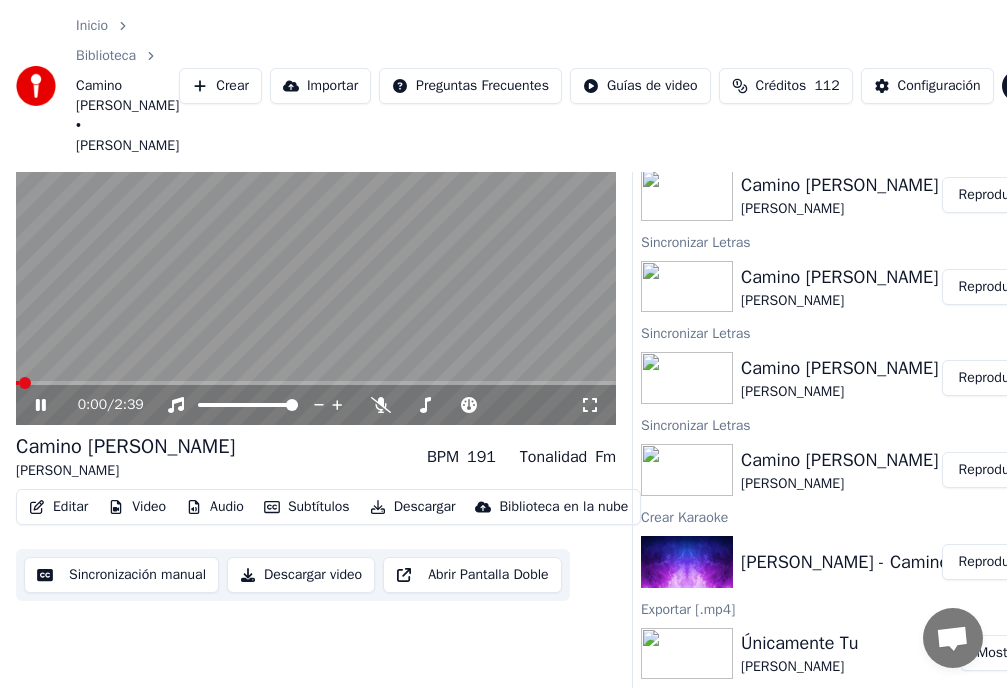 click on "Subtítulos" at bounding box center [307, 507] 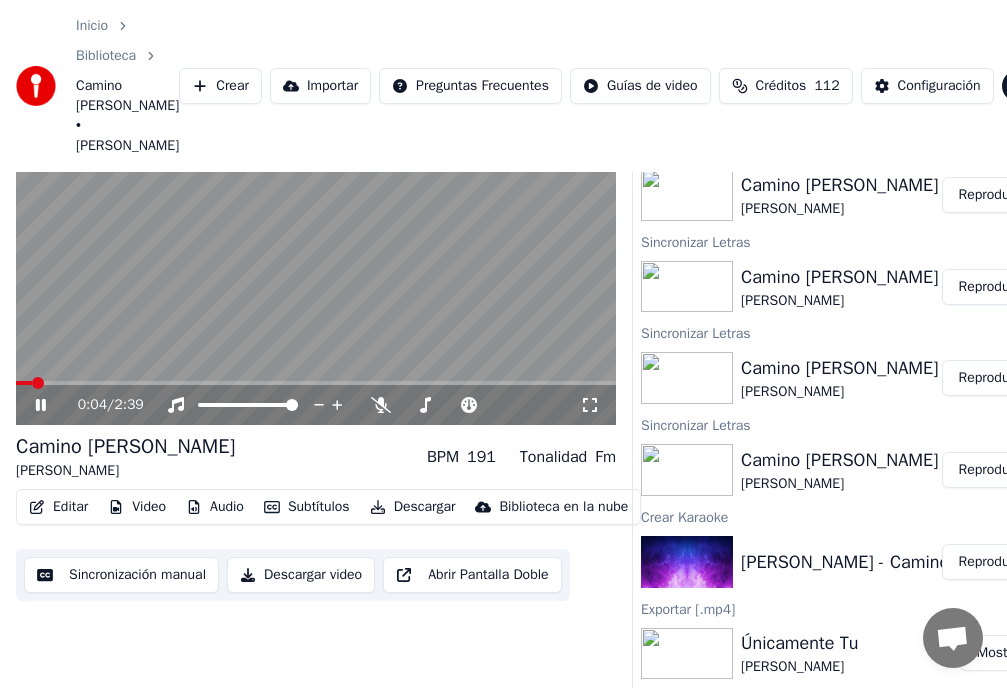click 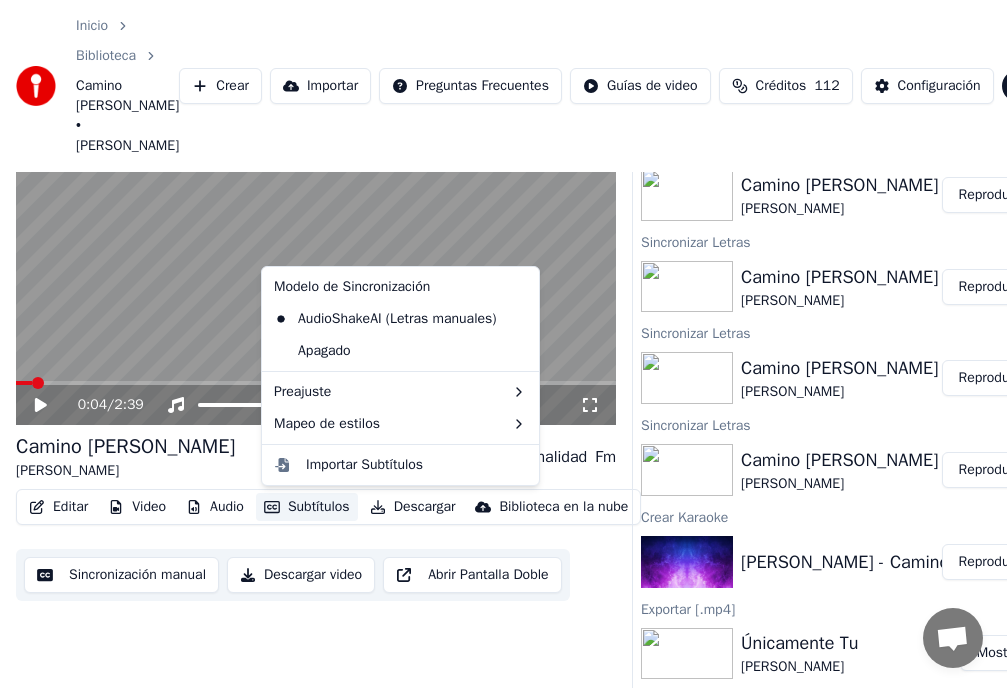 click on "Subtítulos" at bounding box center (307, 507) 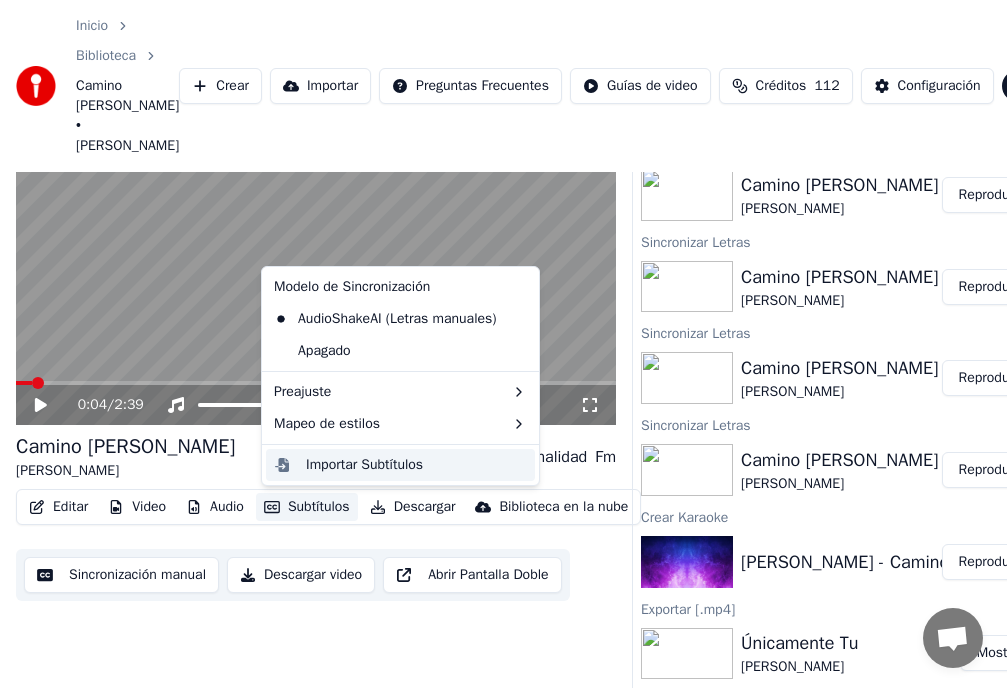 click on "Importar Subtítulos" at bounding box center [416, 465] 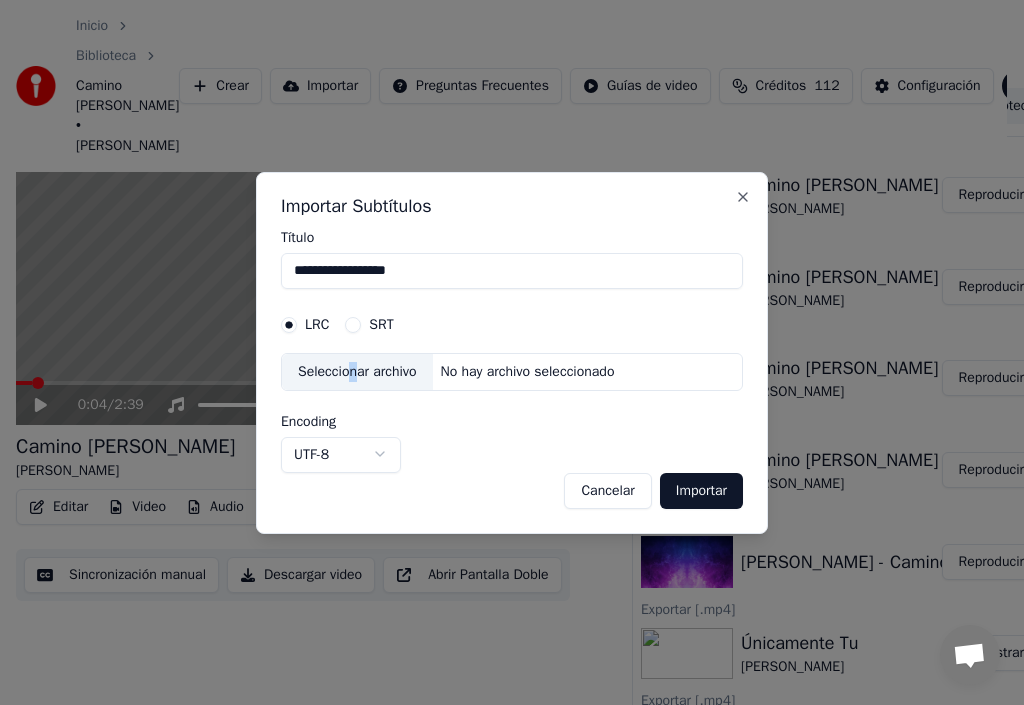 click on "Seleccionar archivo" at bounding box center [357, 372] 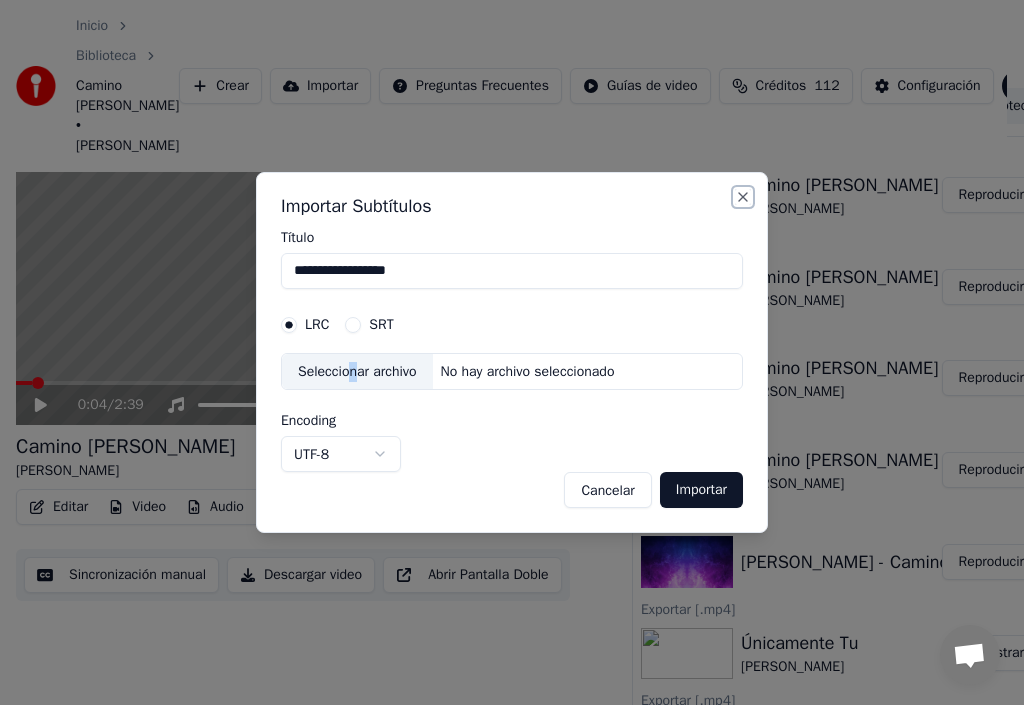 click on "Close" at bounding box center (743, 197) 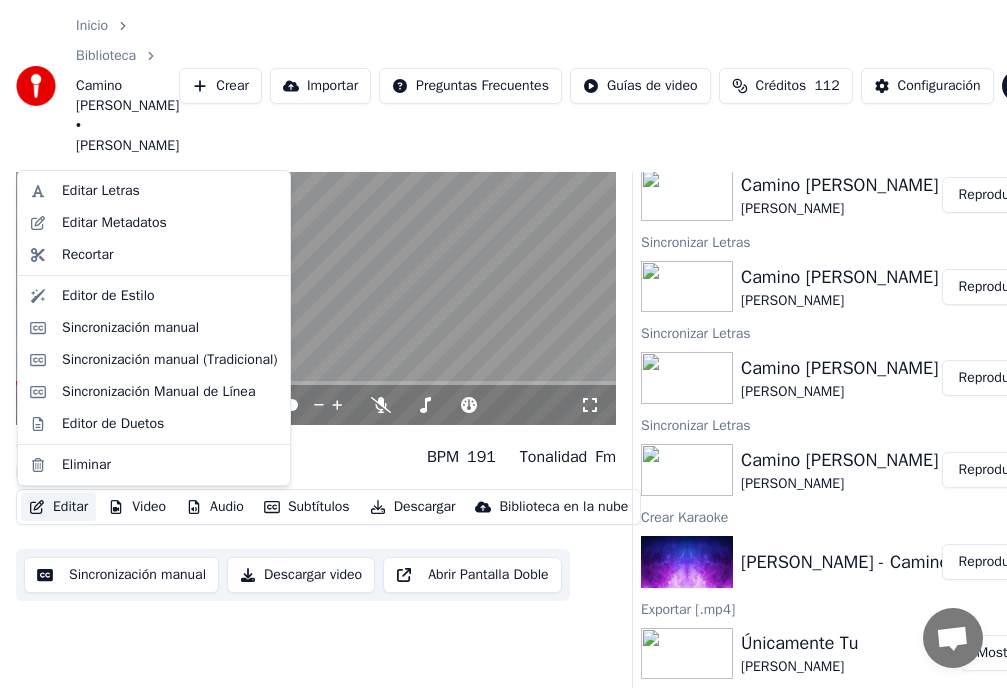 click on "Editar" at bounding box center [58, 507] 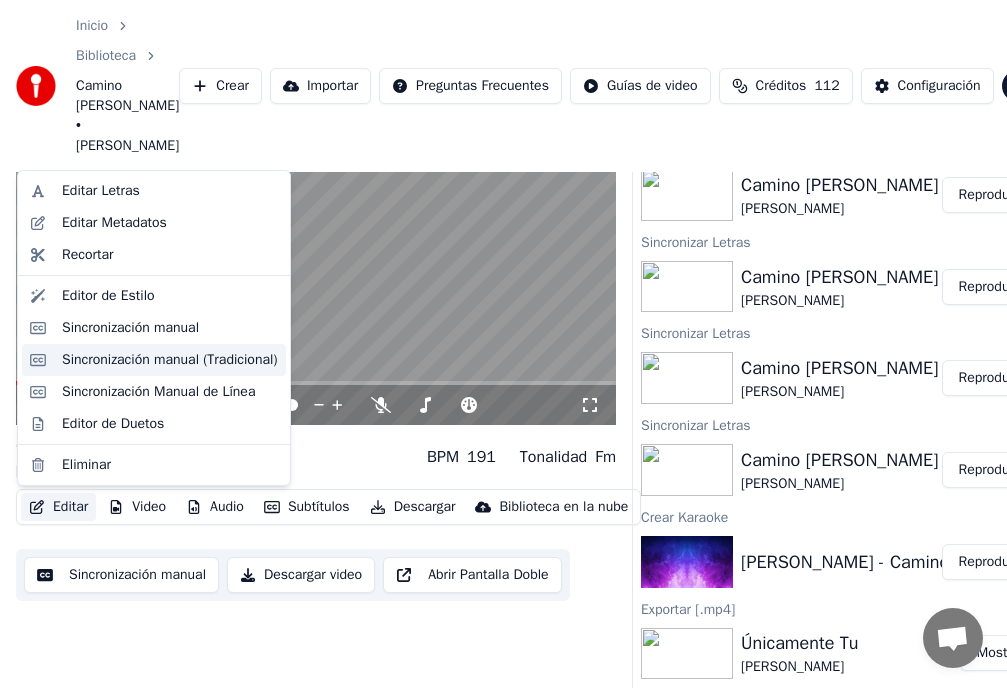 click on "Sincronización manual (Tradicional)" at bounding box center [170, 360] 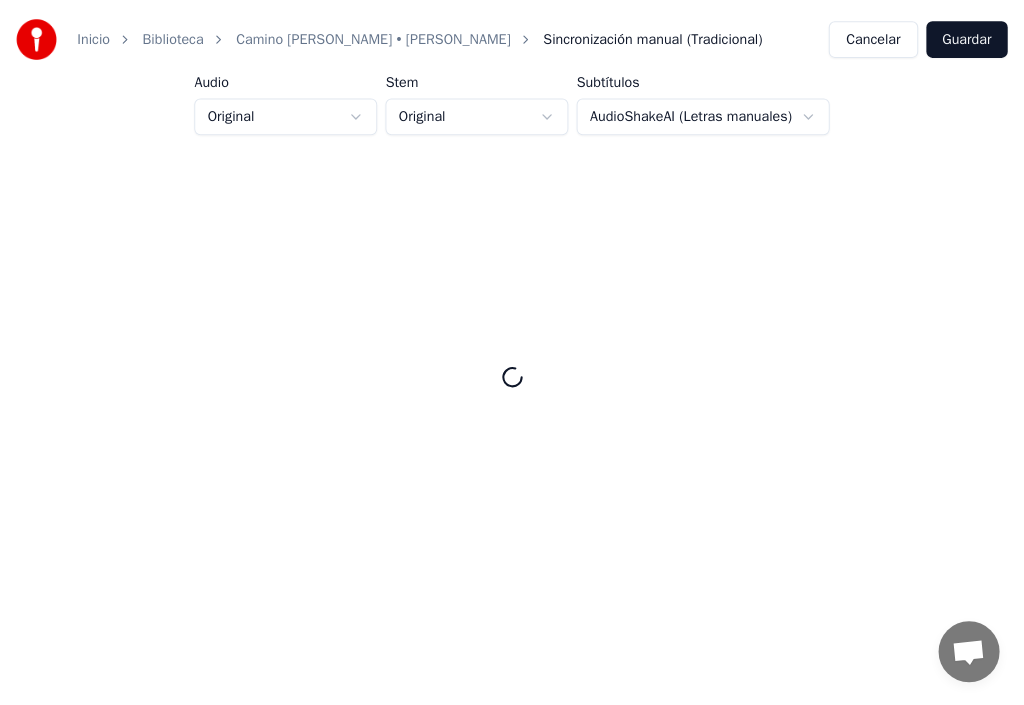 scroll, scrollTop: 0, scrollLeft: 0, axis: both 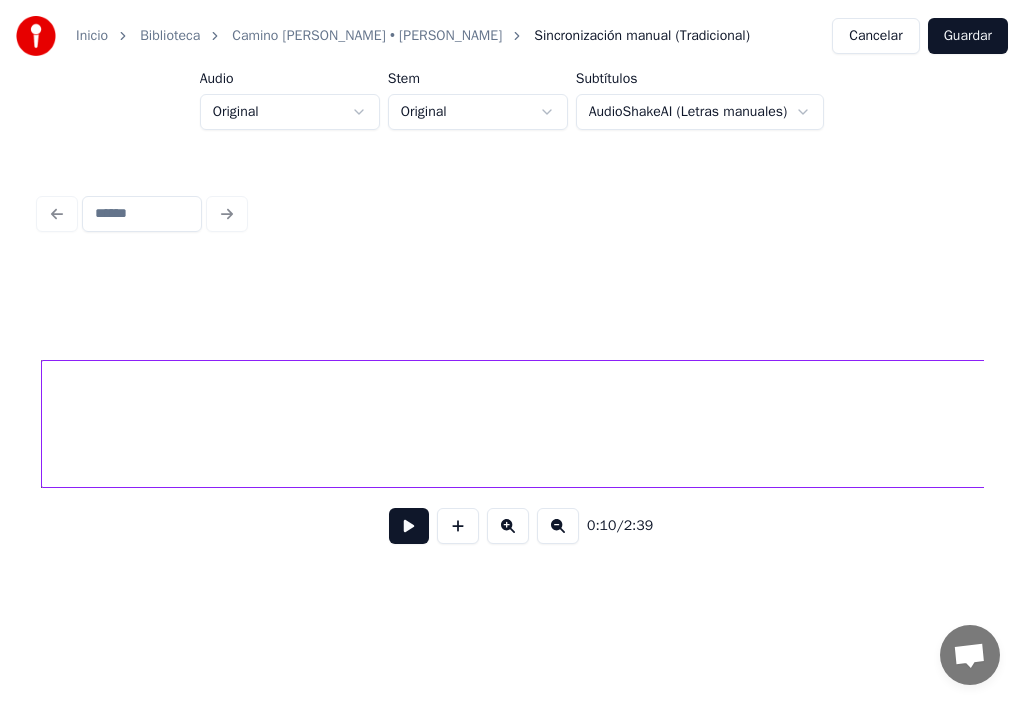 click on "Inicio [GEOGRAPHIC_DATA][PERSON_NAME] • [PERSON_NAME] Sincronización manual (Tradicional) Cancelar Guardar Audio Original Stem Original Subtítulos AudioShakeAI (Letras manuales) 0:10  /  2:39" at bounding box center (512, 308) 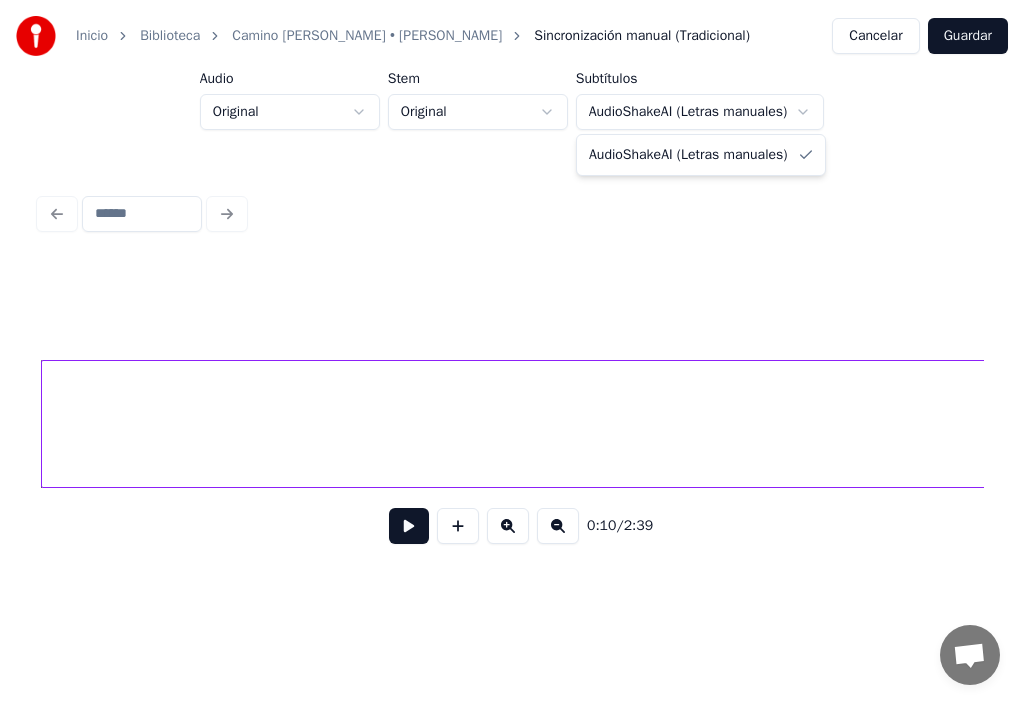 click on "Inicio [GEOGRAPHIC_DATA][PERSON_NAME] • [PERSON_NAME] Sincronización manual (Tradicional) Cancelar Guardar Audio Original Stem Original Subtítulos AudioShakeAI (Letras manuales) 0:10  /  2:39 AudioShakeAI (Letras manuales)" at bounding box center (512, 308) 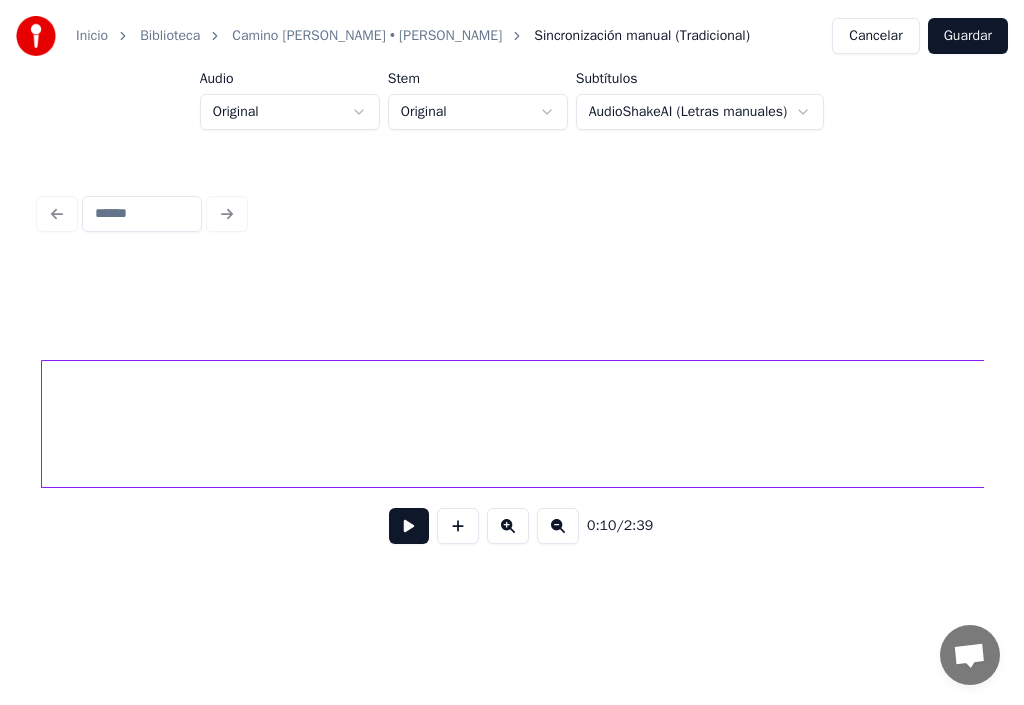 click on "Inicio" at bounding box center (92, 36) 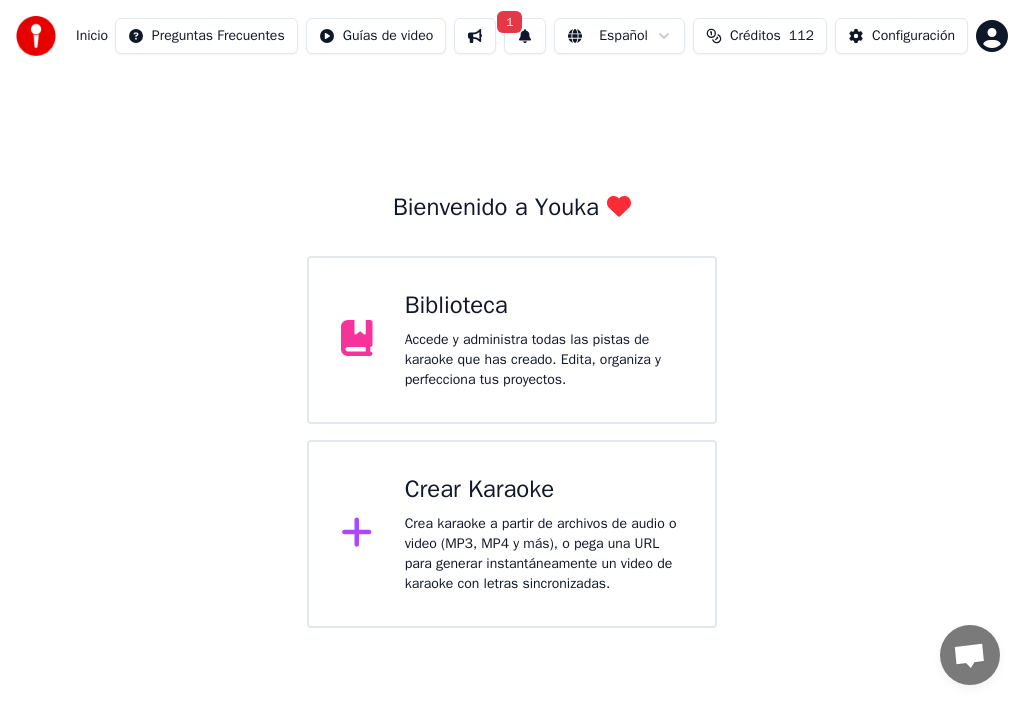 click on "Accede y administra todas las pistas de karaoke que has creado. Edita, organiza y perfecciona tus proyectos." at bounding box center [544, 360] 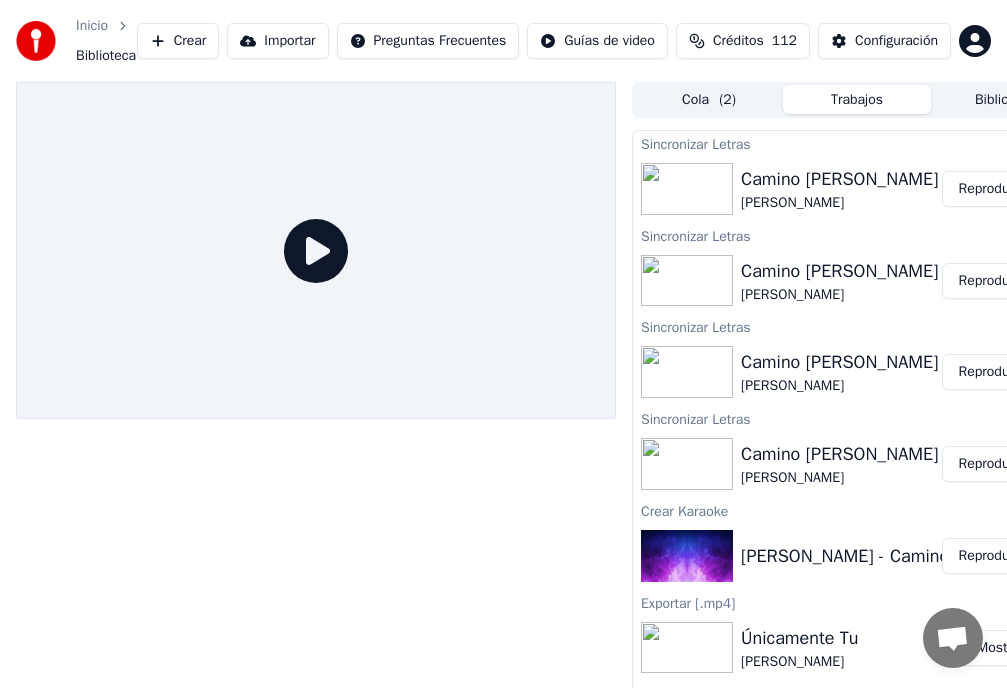 click on "Reproducir" at bounding box center [991, 189] 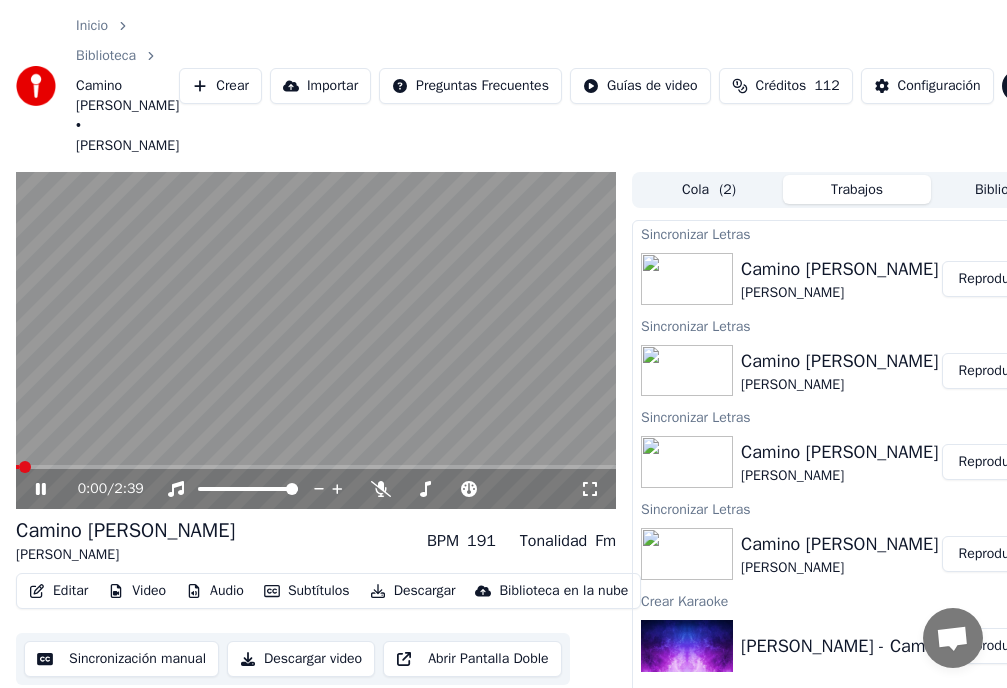 click 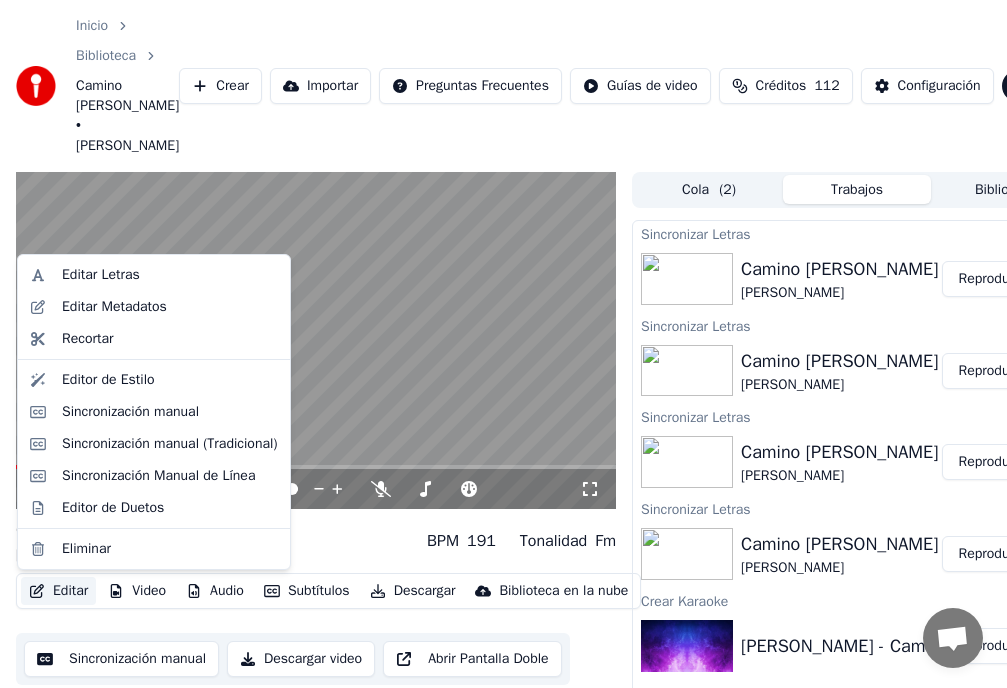 click on "Editar" at bounding box center (58, 591) 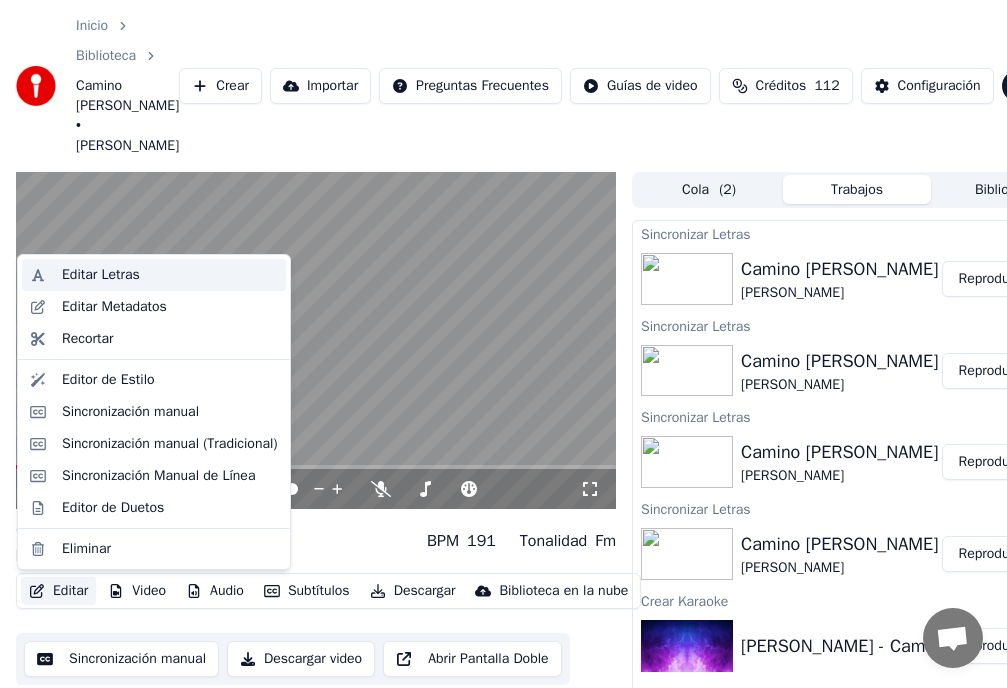 click on "Editar Letras" at bounding box center [170, 275] 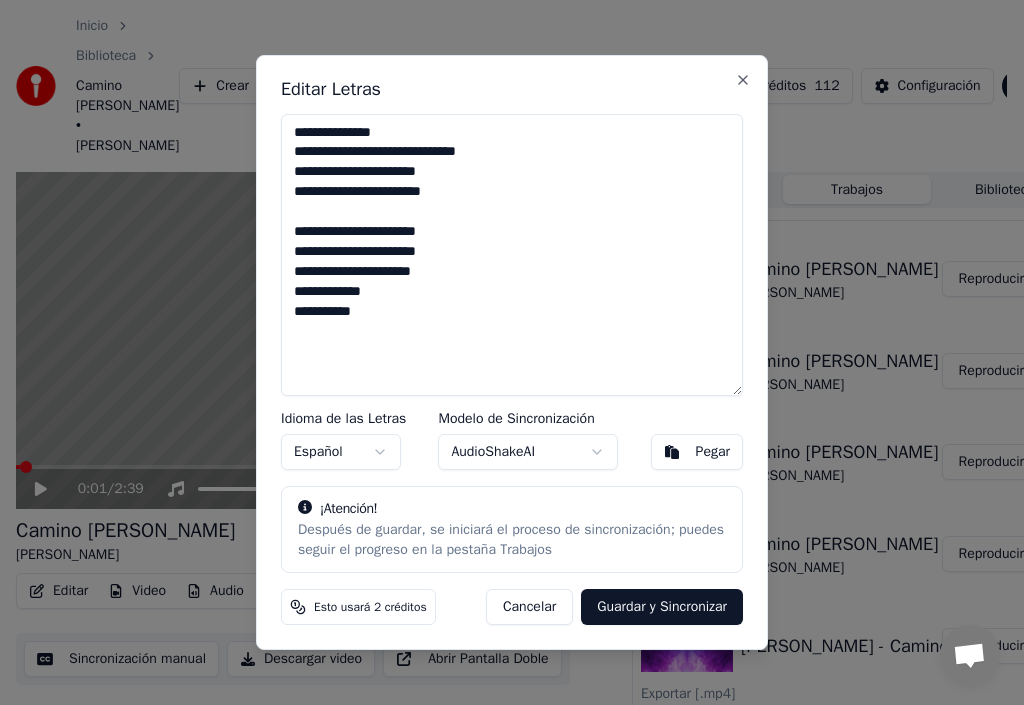 click on "**********" at bounding box center (512, 255) 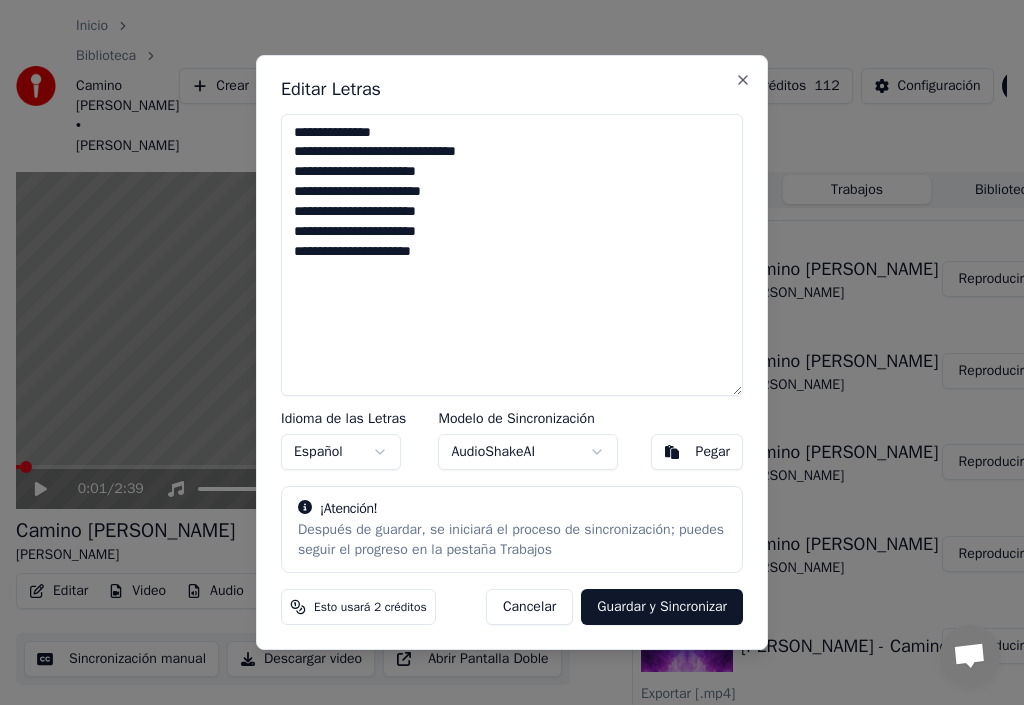 type on "**********" 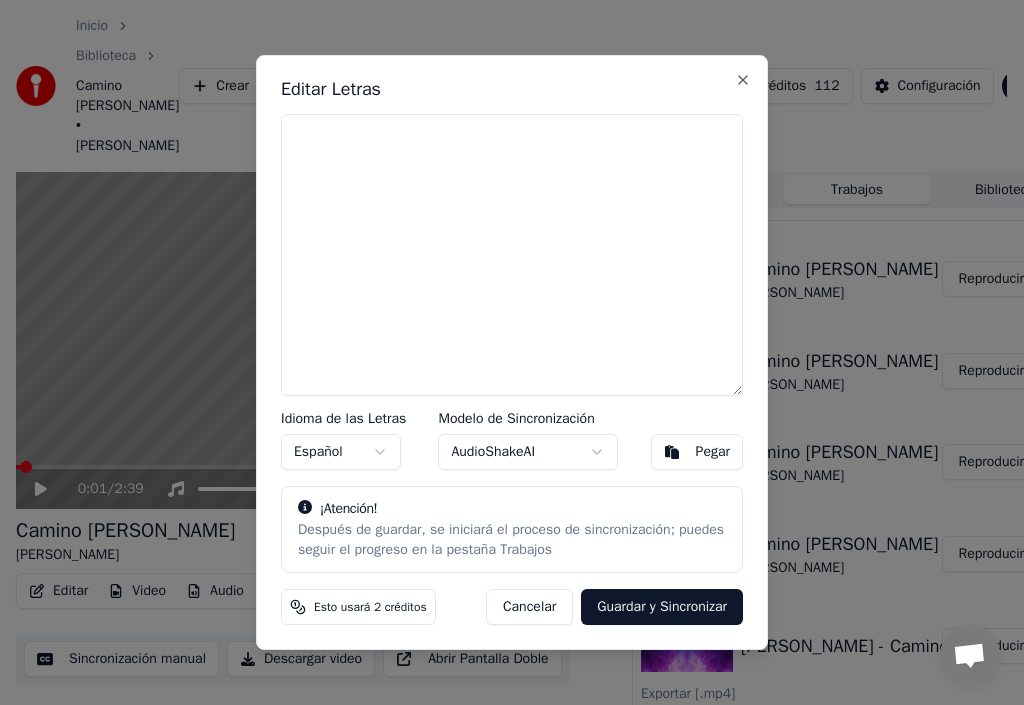click on "Pegar" at bounding box center [713, 452] 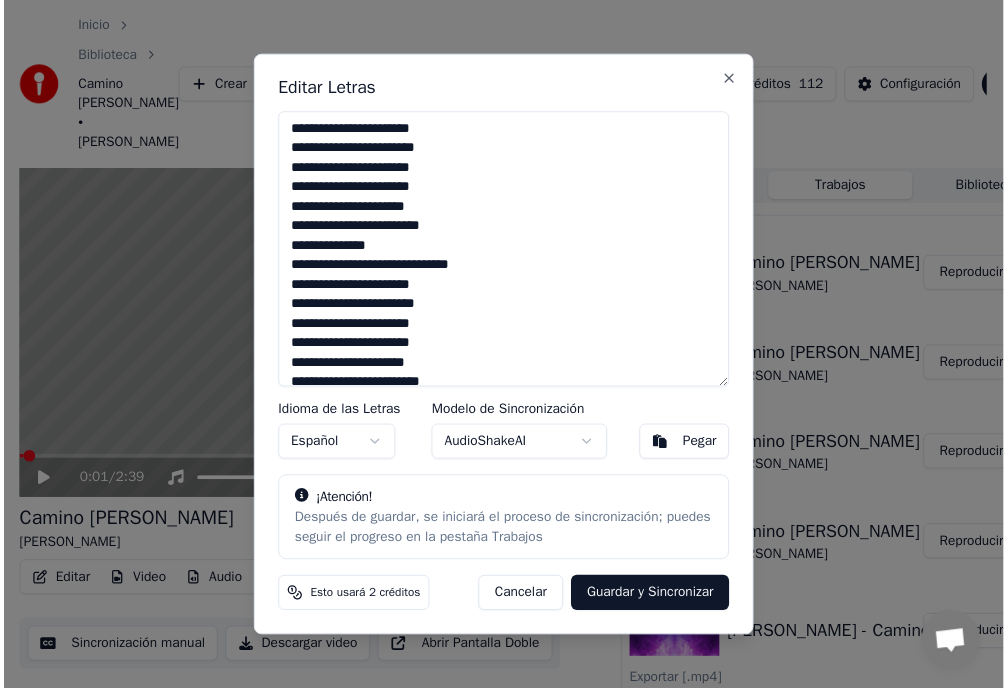 scroll, scrollTop: 215, scrollLeft: 0, axis: vertical 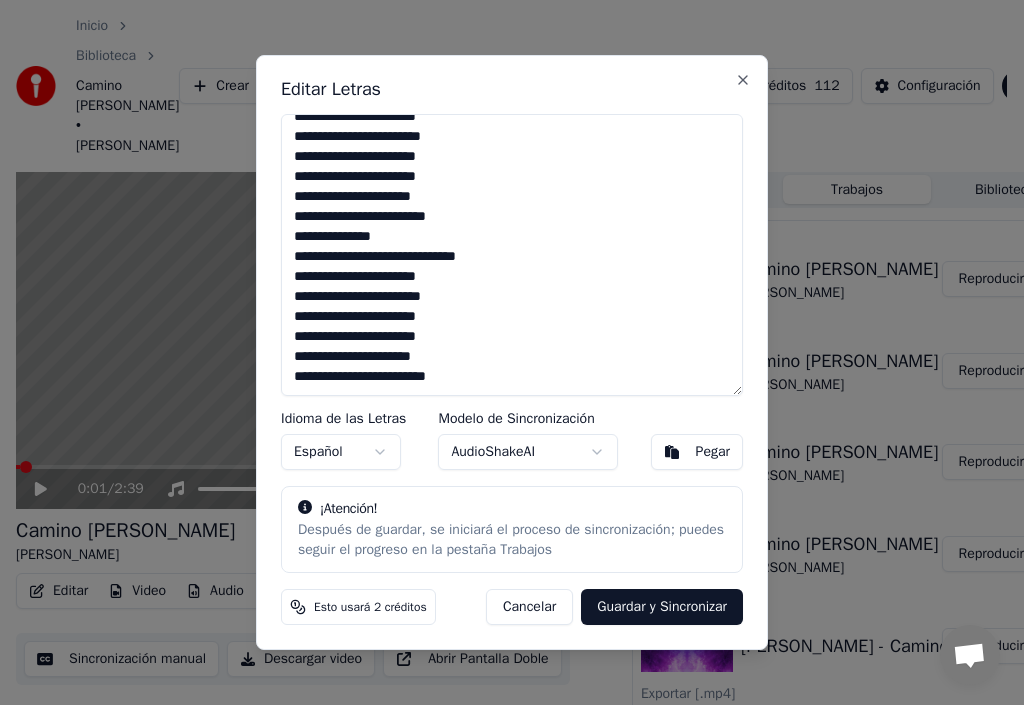 click on "Guardar y Sincronizar" at bounding box center [662, 607] 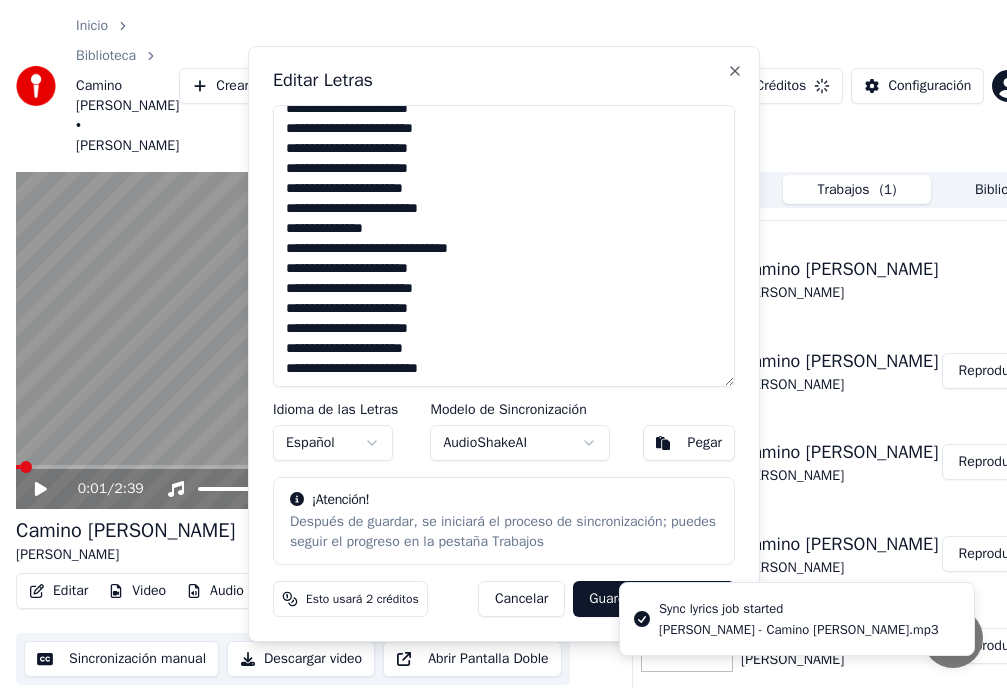 type on "**********" 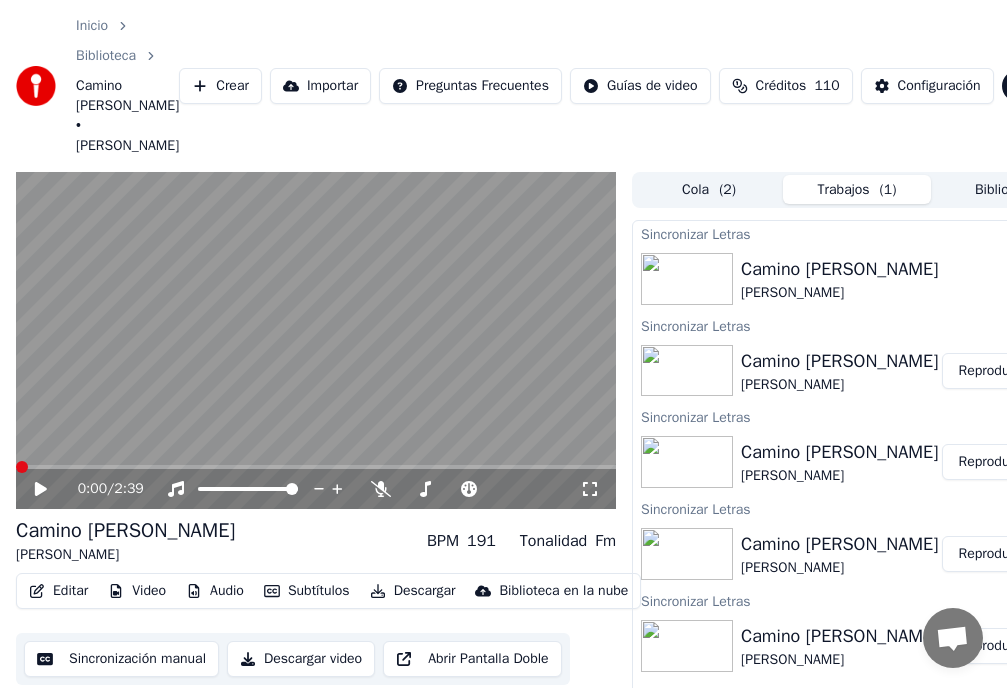 click at bounding box center [22, 467] 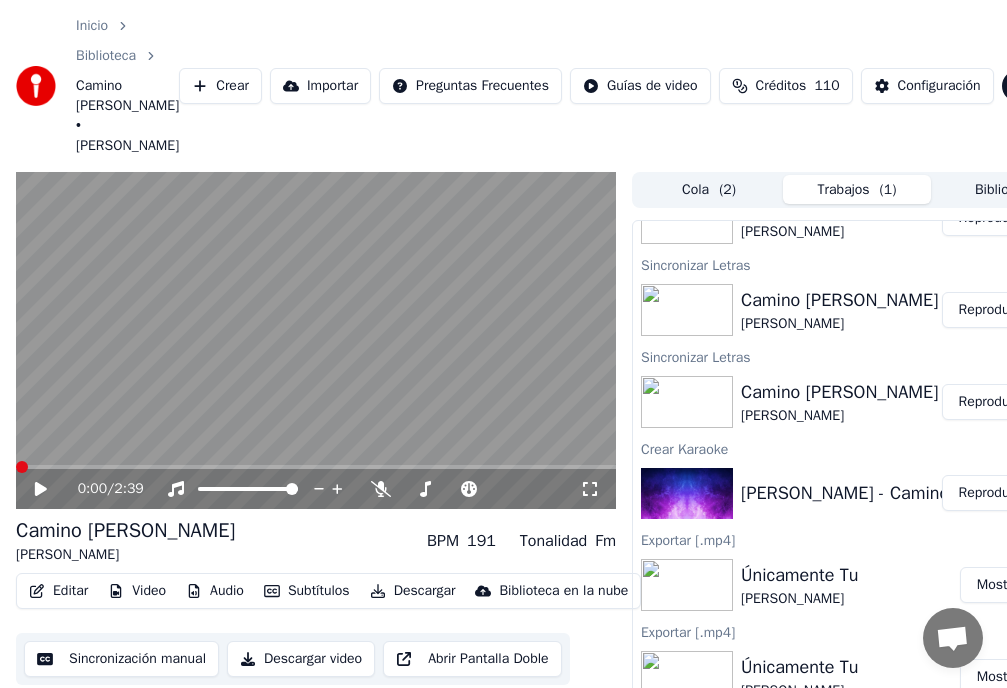 scroll, scrollTop: 300, scrollLeft: 0, axis: vertical 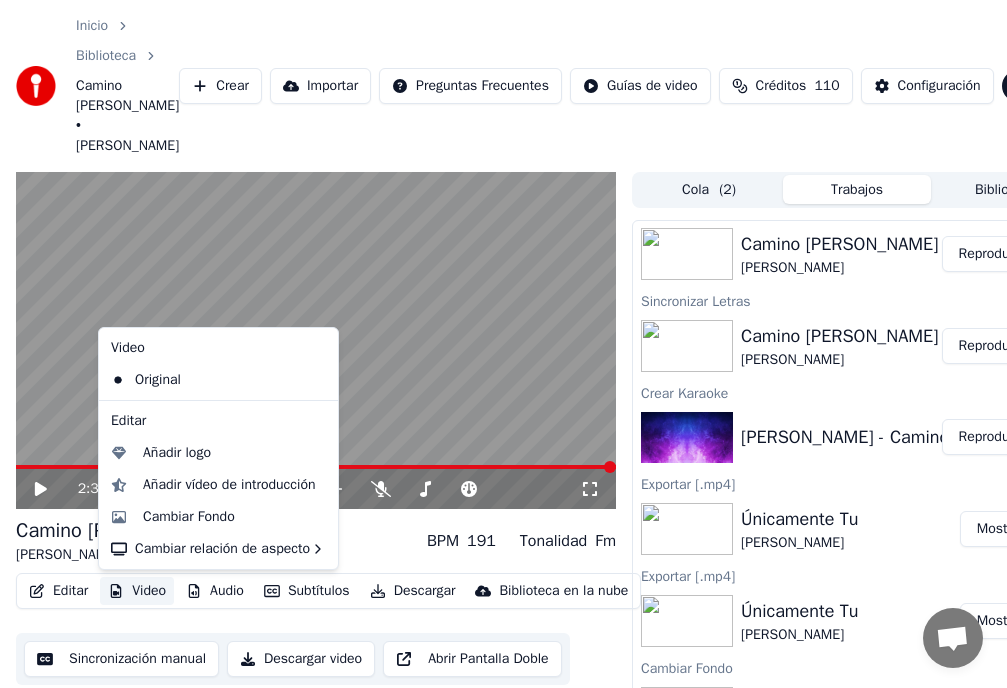 click on "Video" at bounding box center [137, 591] 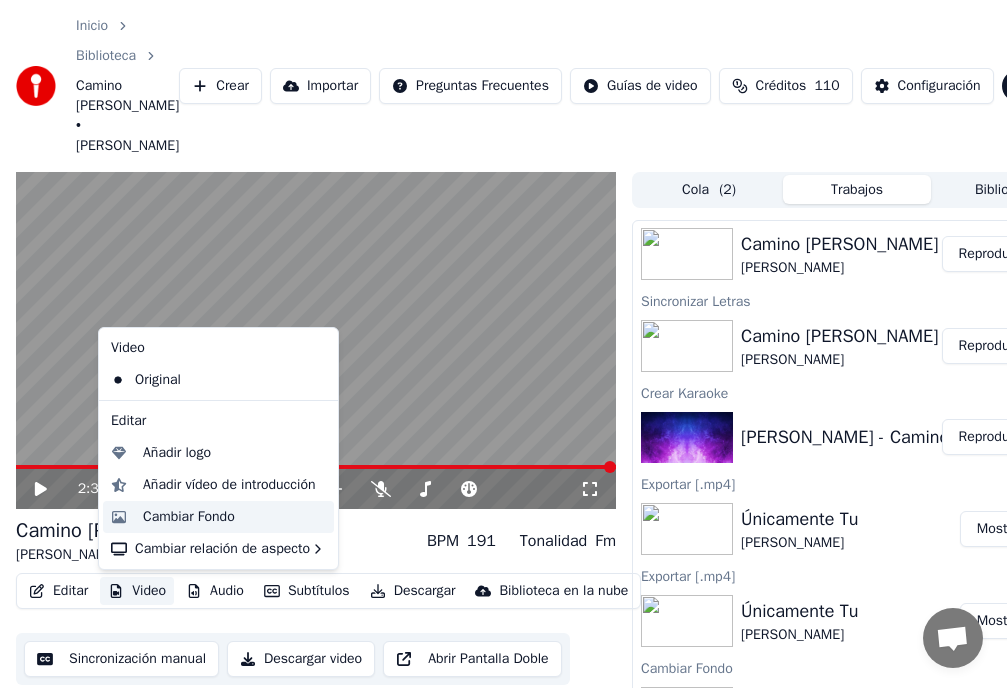 click on "Cambiar Fondo" at bounding box center (189, 517) 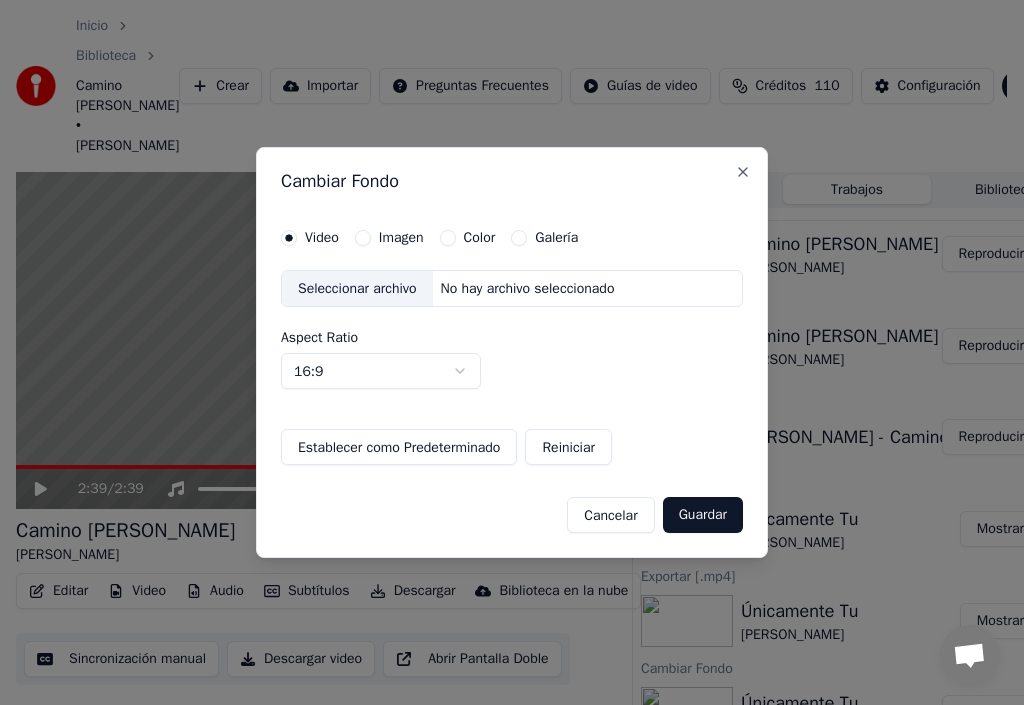 click on "Imagen" at bounding box center (363, 238) 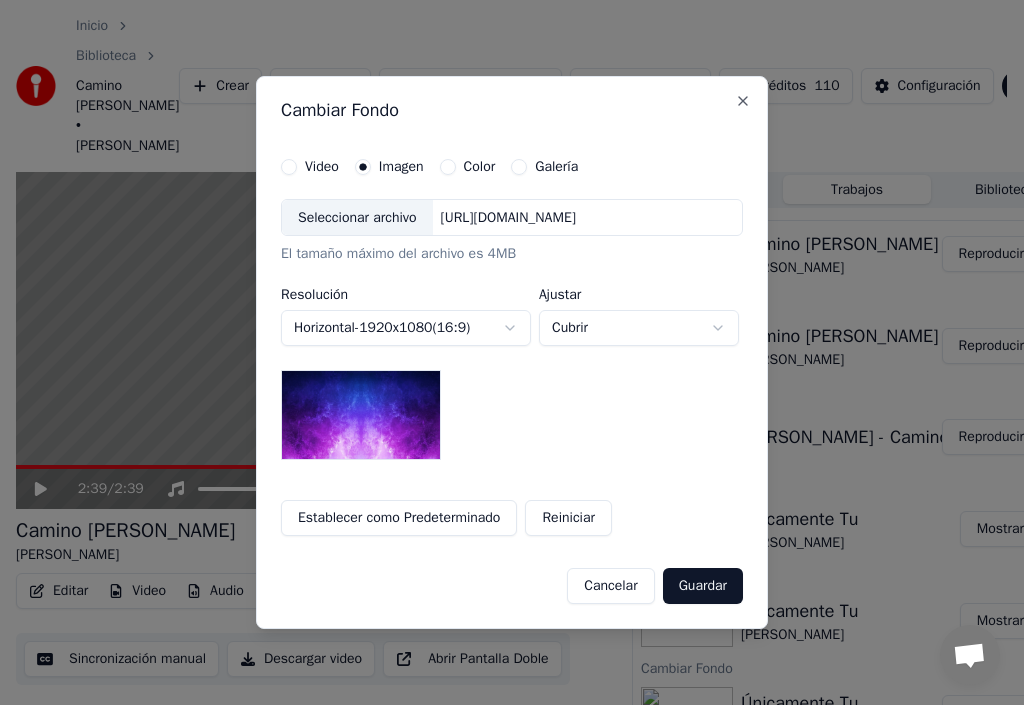 click on "Seleccionar archivo" at bounding box center (357, 218) 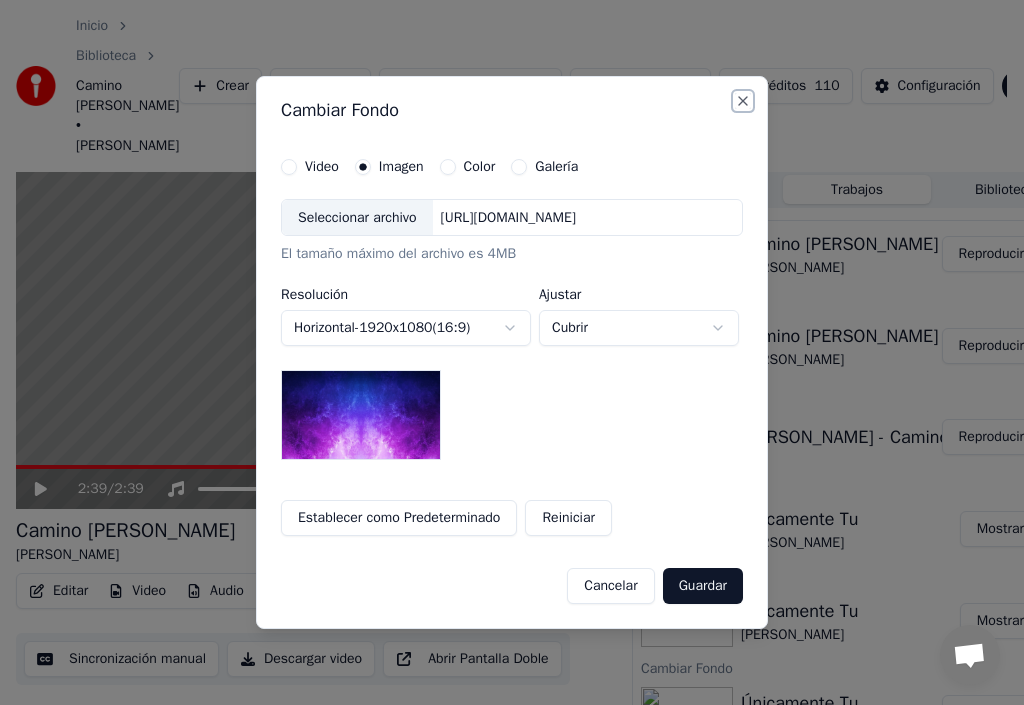 click on "Close" at bounding box center (743, 101) 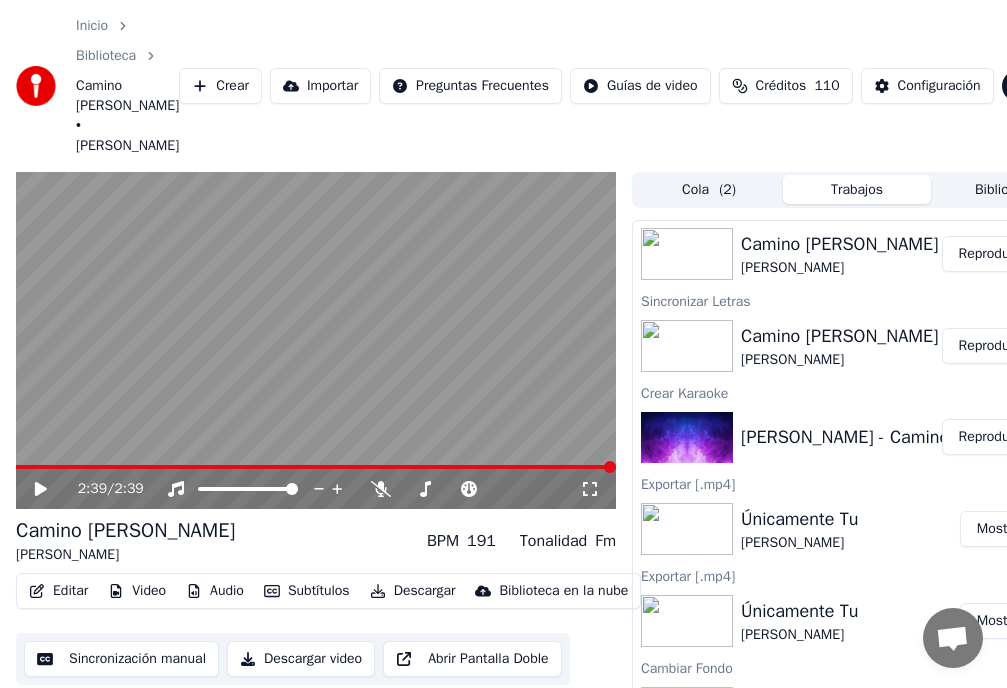 click on "Video" at bounding box center [137, 591] 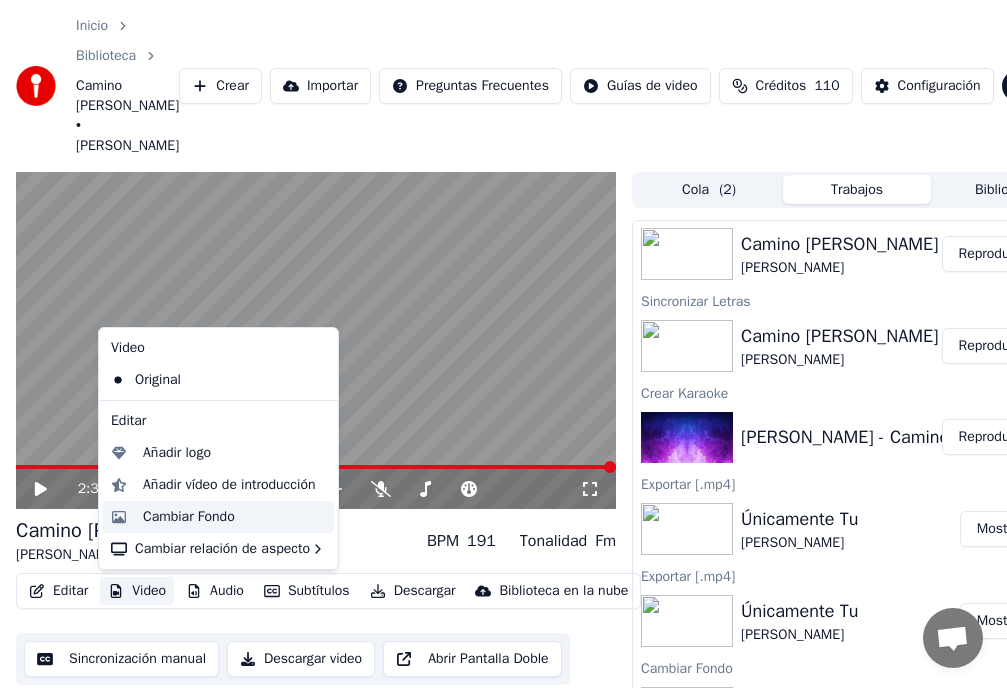 click on "Cambiar Fondo" at bounding box center (189, 517) 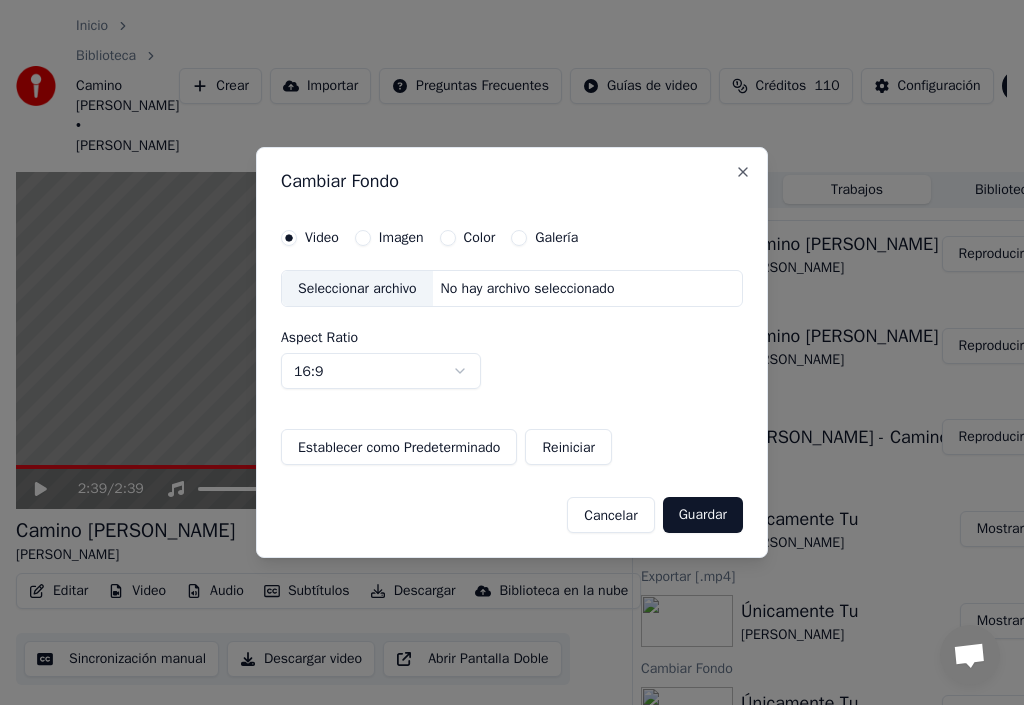 click on "Imagen" at bounding box center (363, 238) 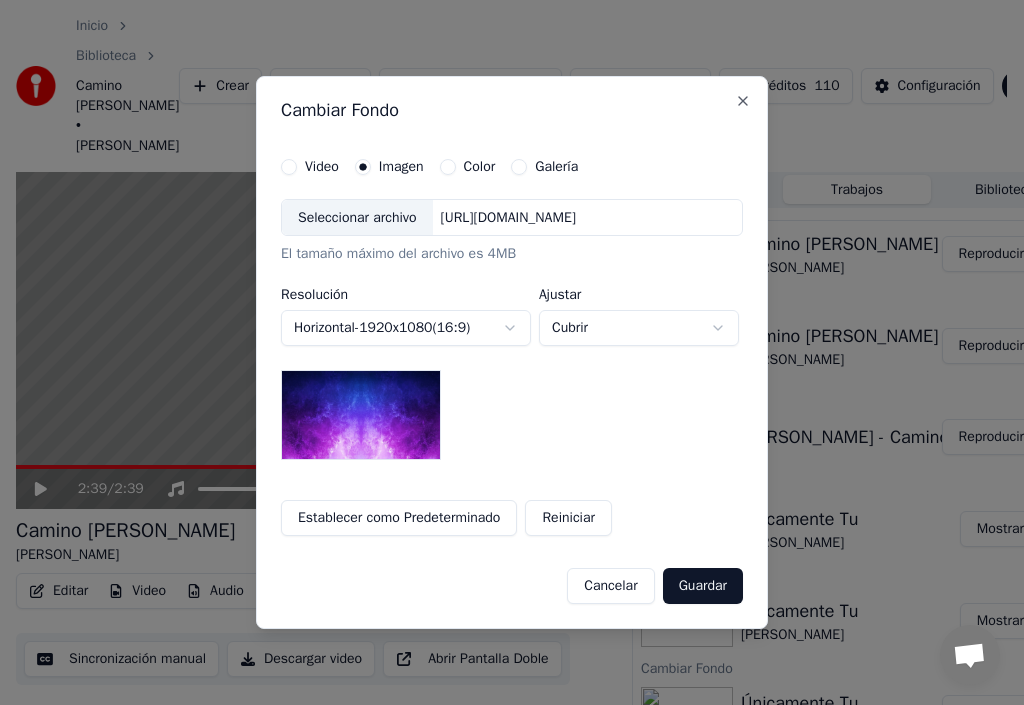 click on "Seleccionar archivo" at bounding box center (357, 218) 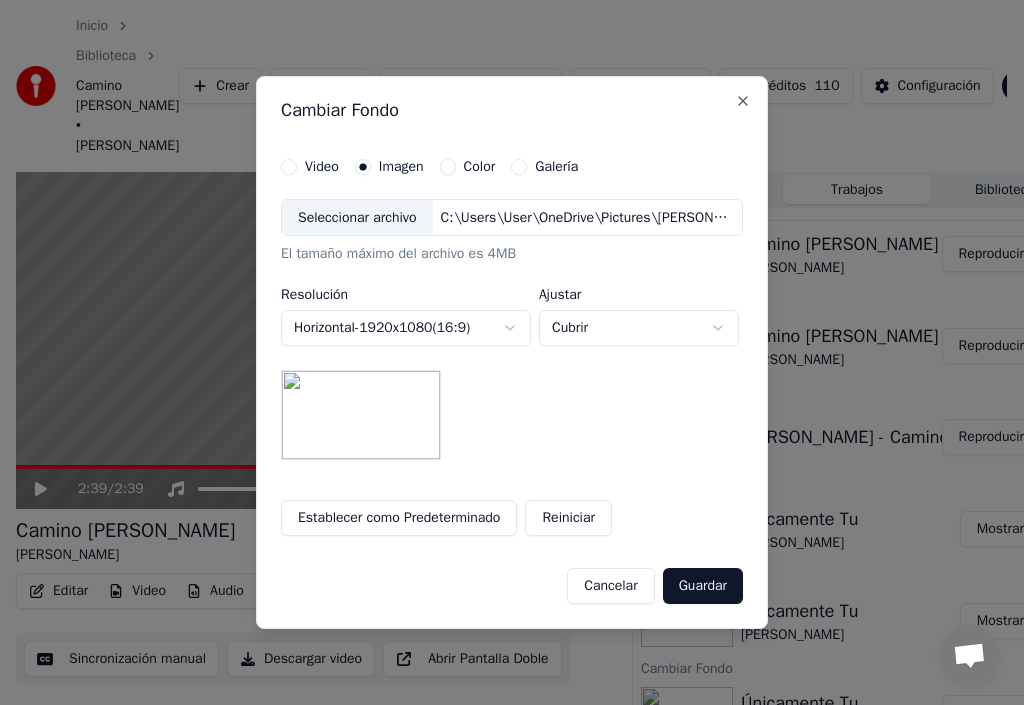 click on "Guardar" at bounding box center [703, 586] 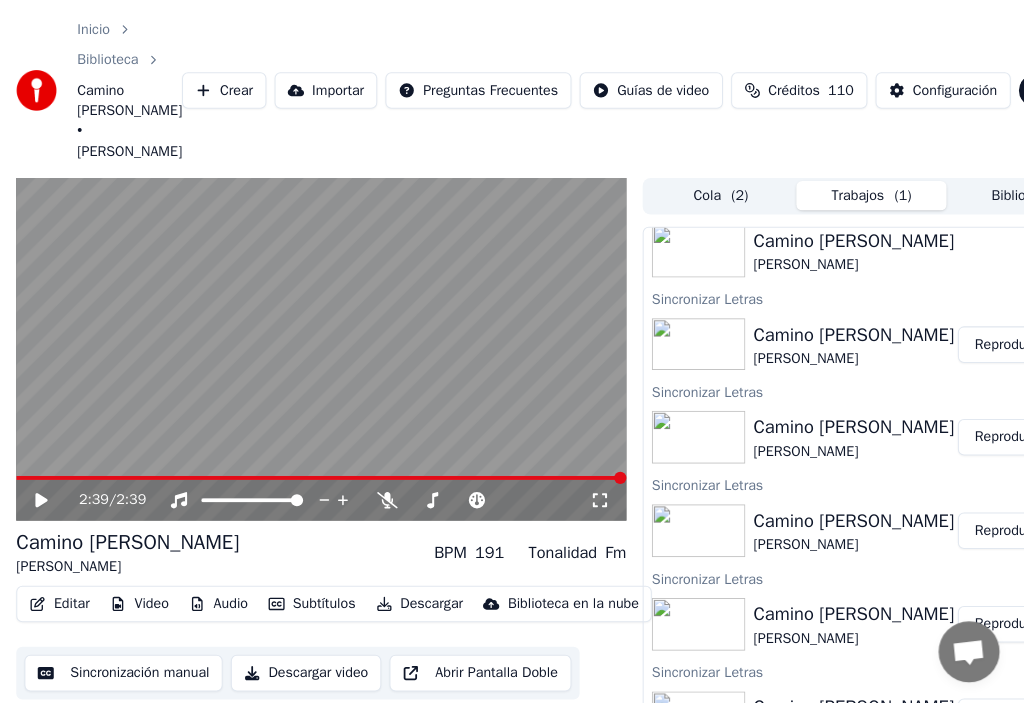 scroll, scrollTop: 0, scrollLeft: 0, axis: both 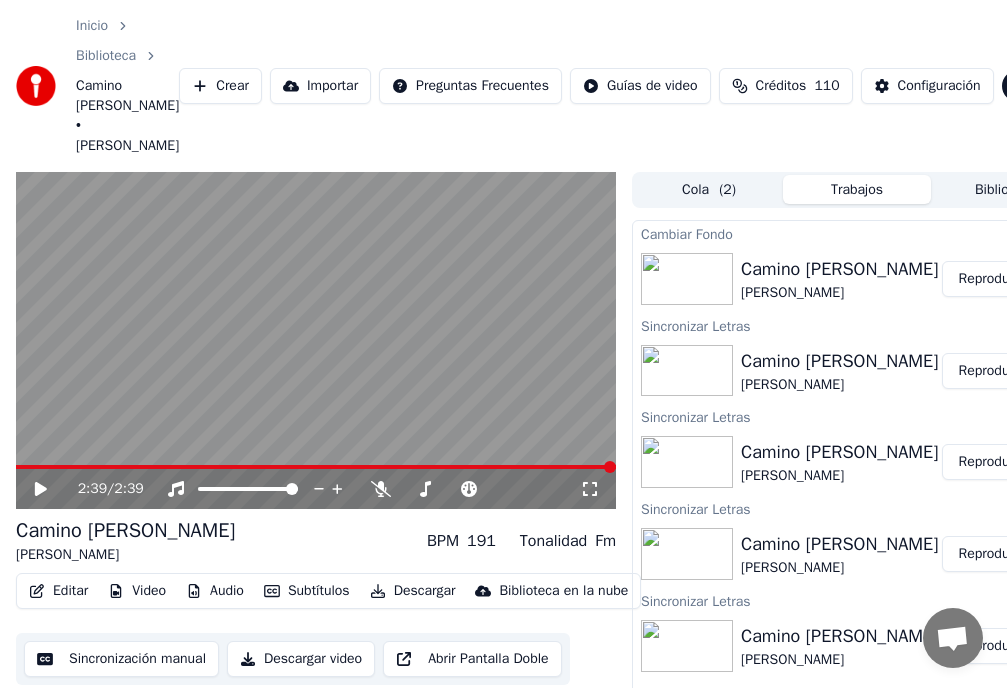 click on "Reproducir" at bounding box center (991, 279) 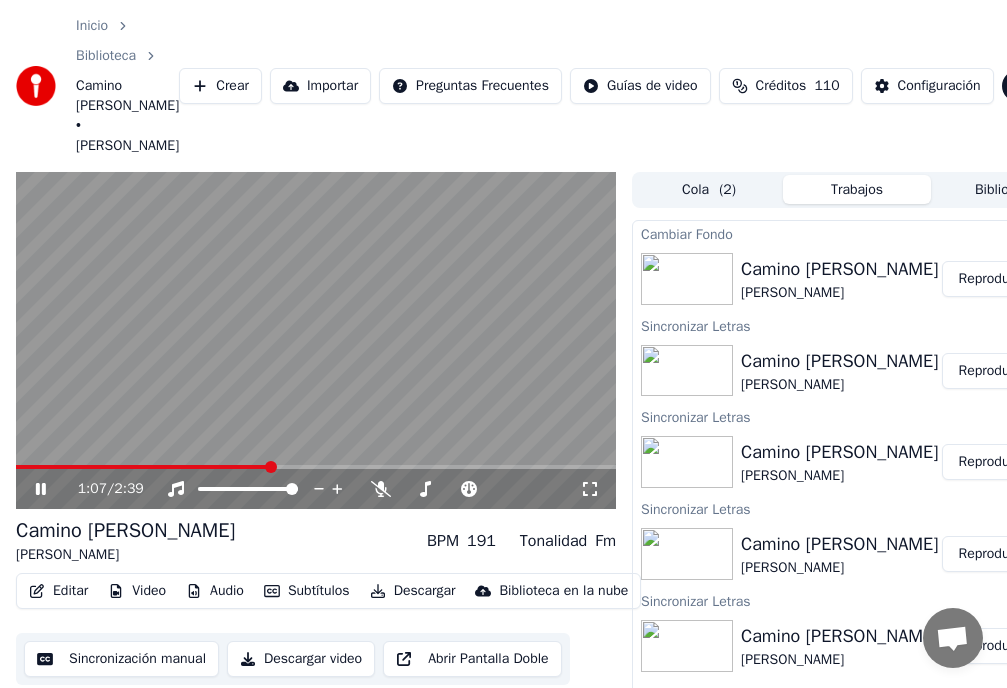 click 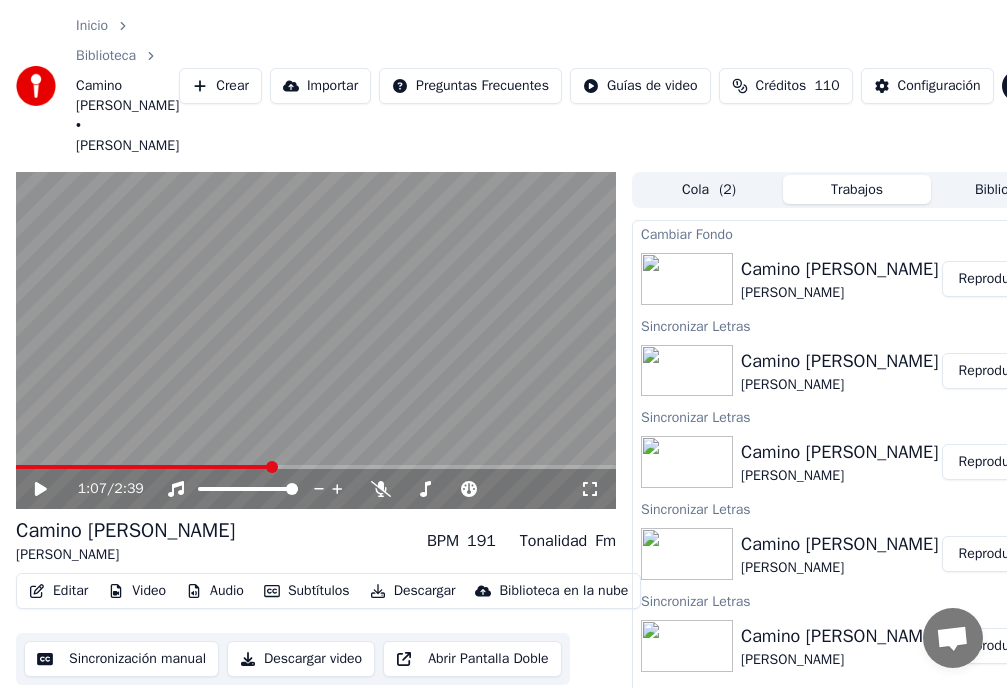 click on "Descargar" at bounding box center (413, 591) 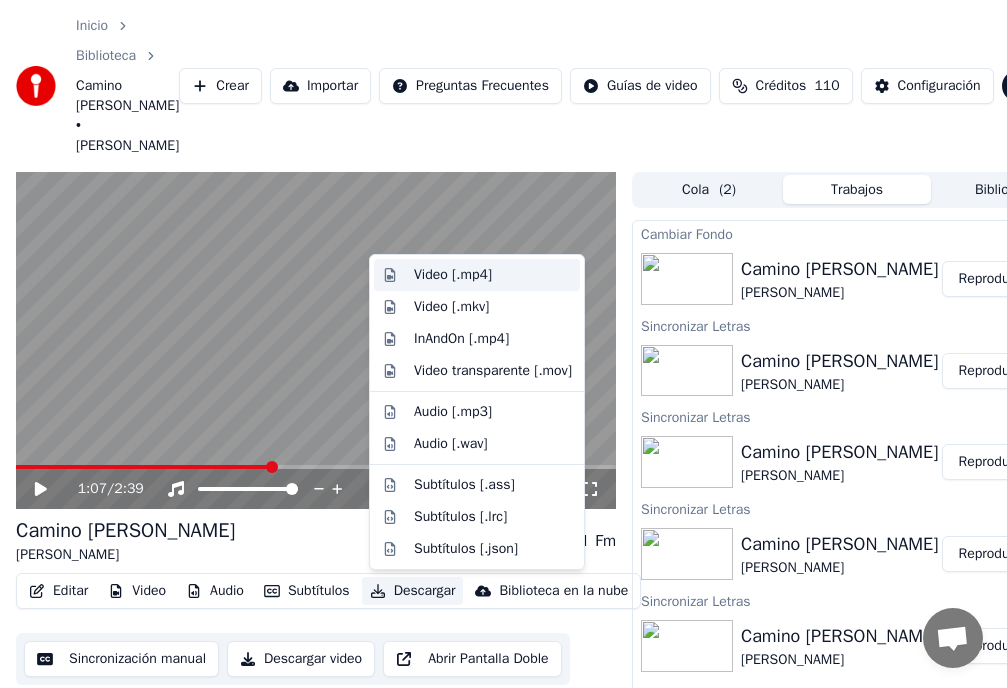 click on "Video [.mp4]" at bounding box center (453, 275) 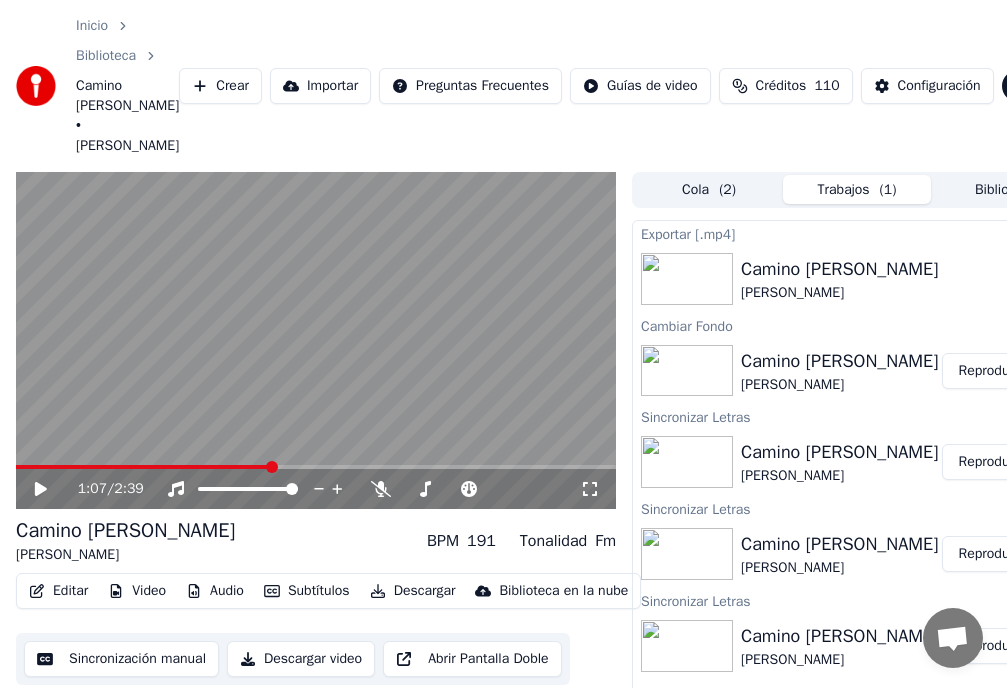 click on "Subtítulos" at bounding box center [307, 591] 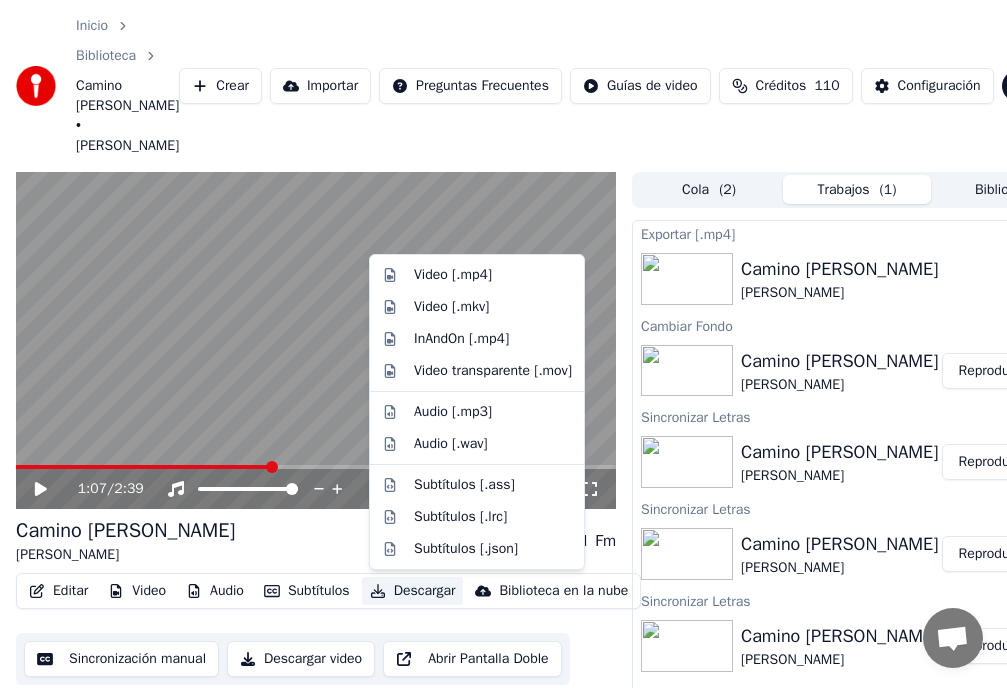 click on "Descargar" at bounding box center (413, 591) 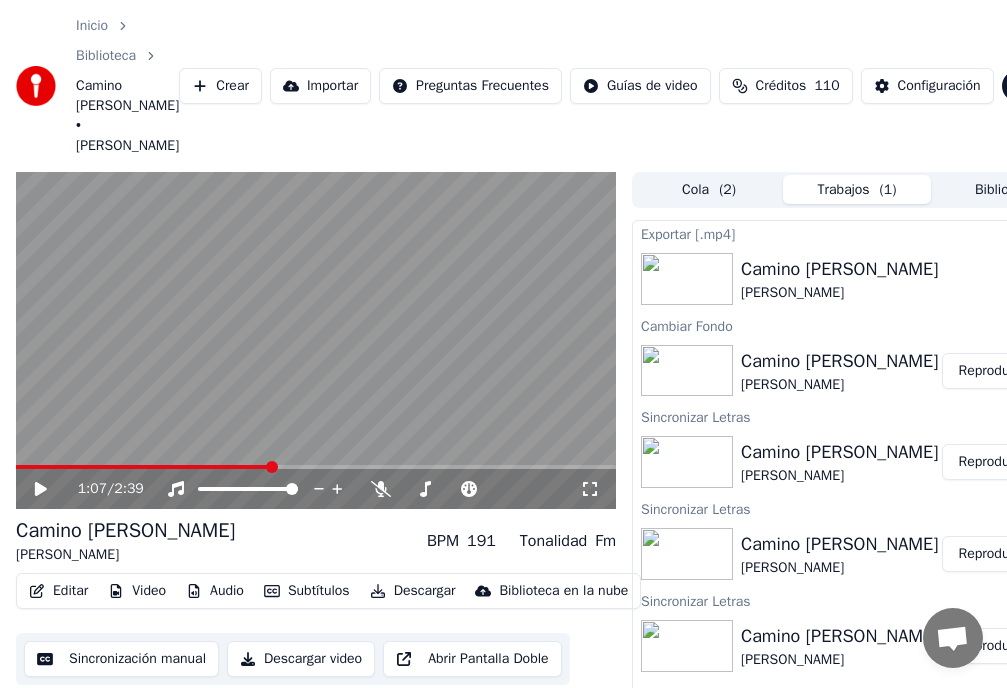 click on "Descargar video" at bounding box center (301, 659) 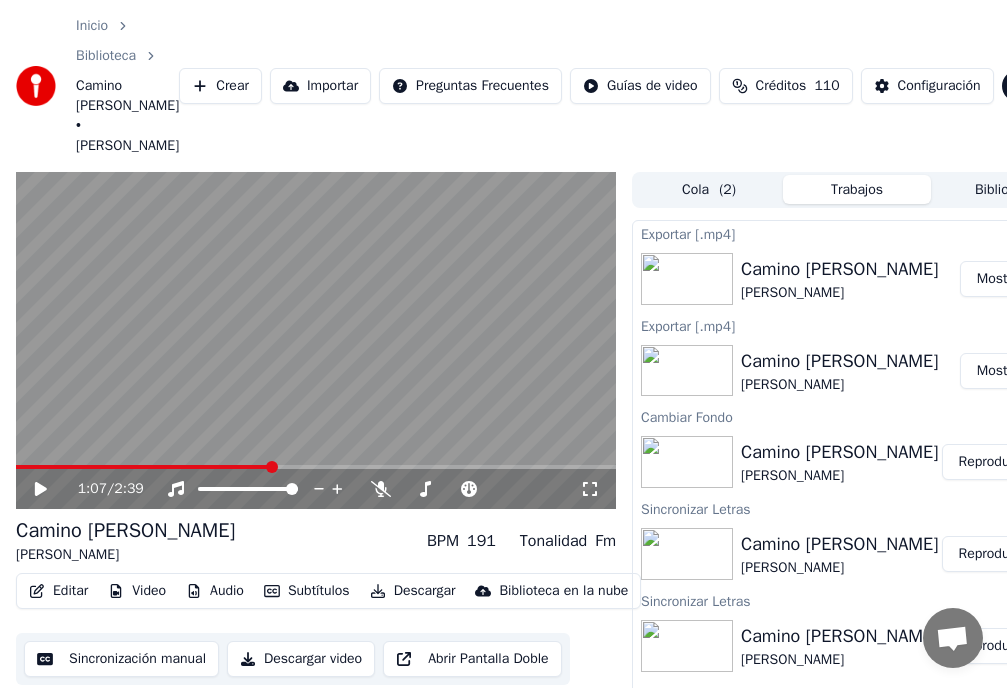 click 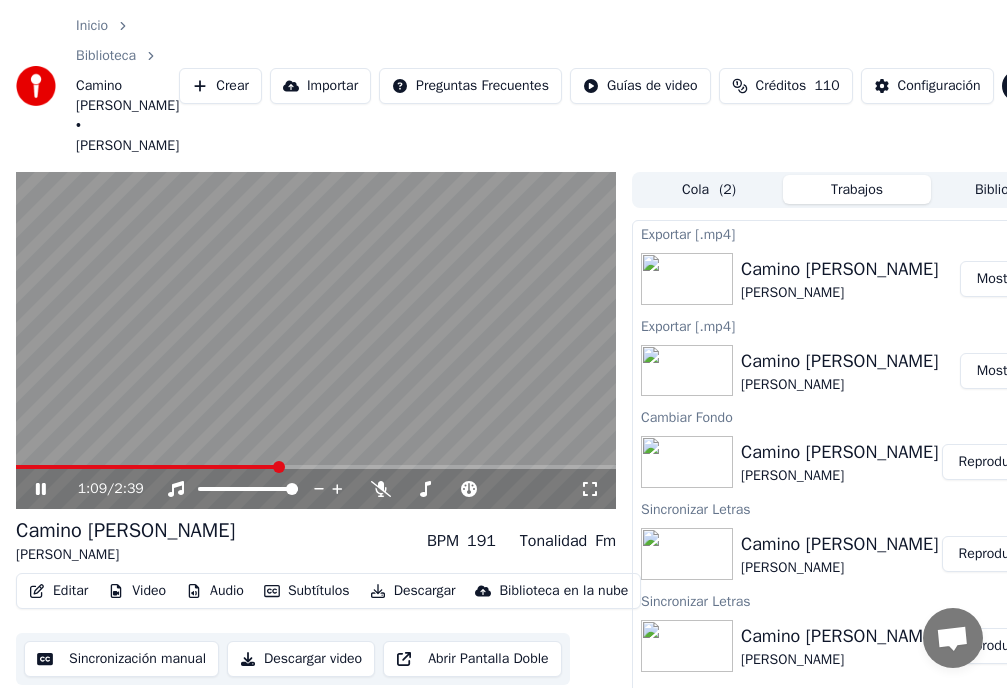 click 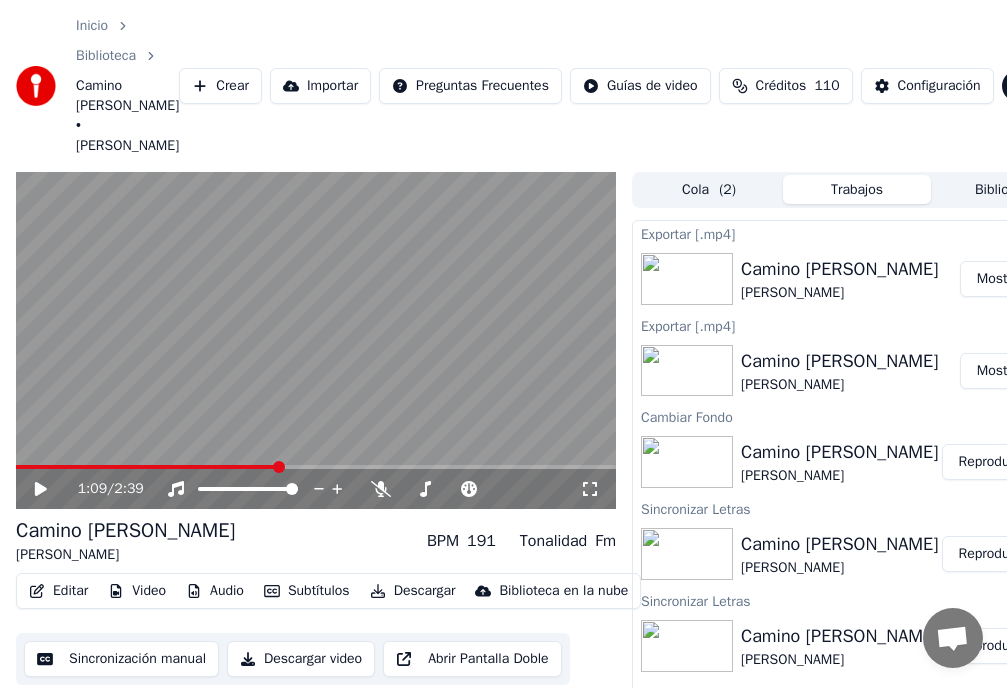 click 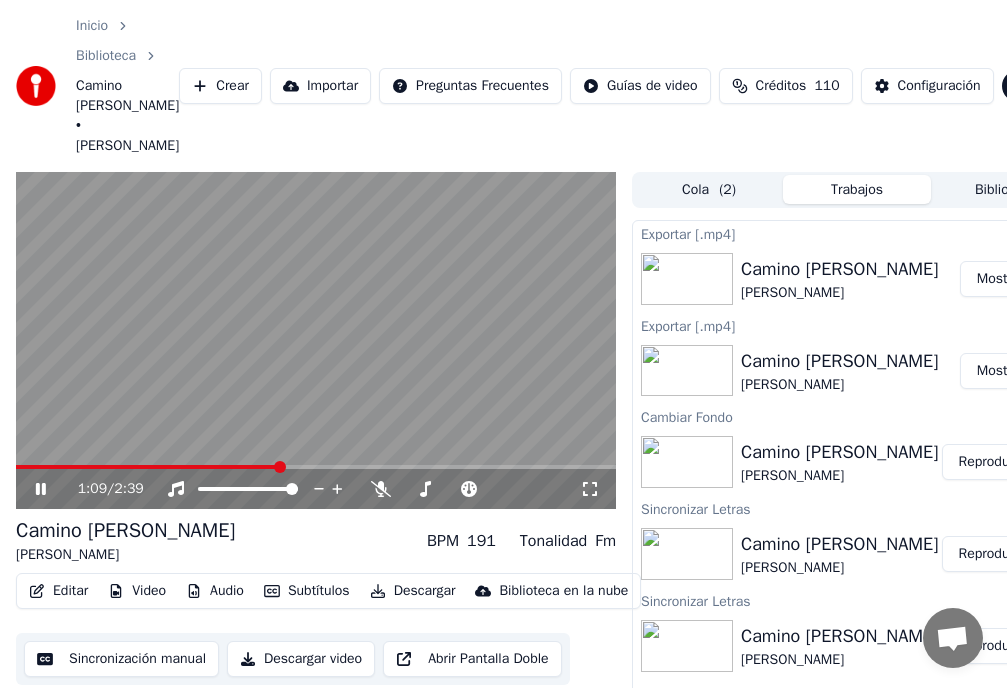 click 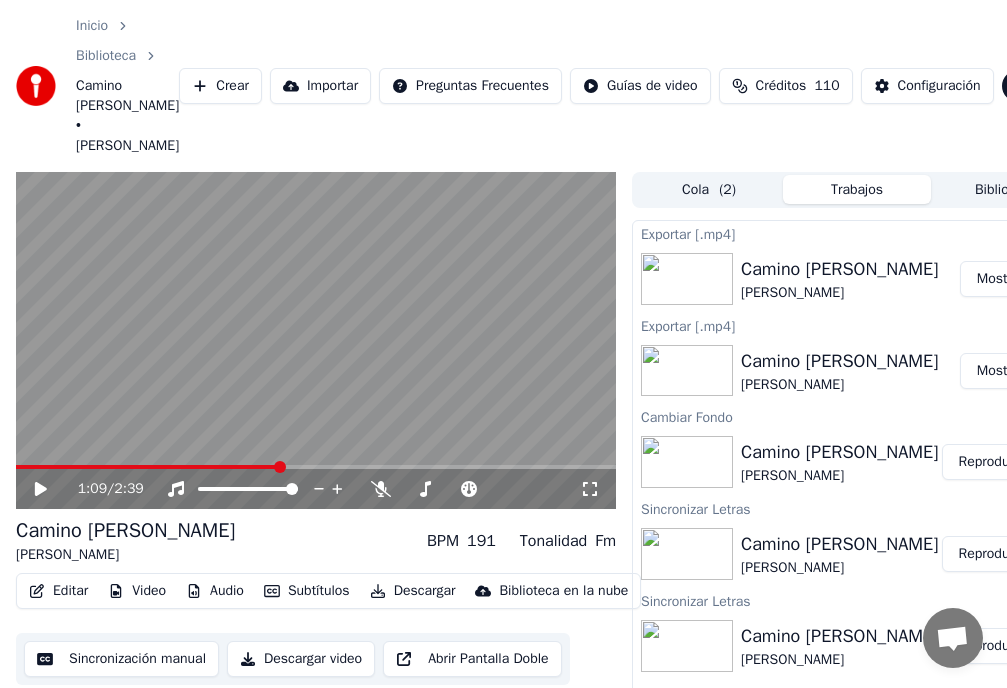click 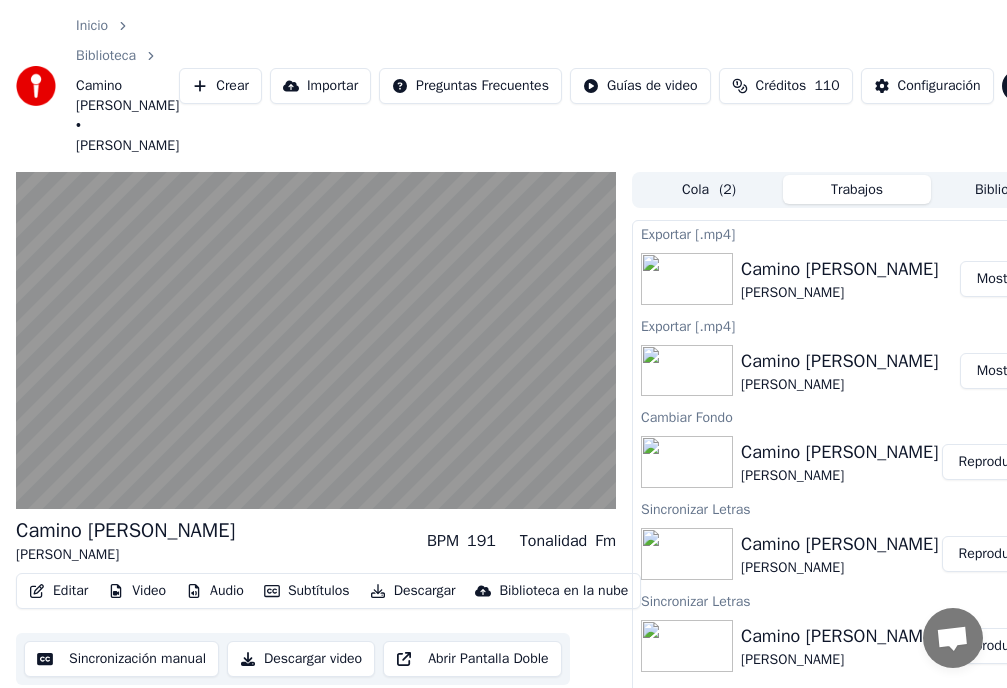 click on "Mostrar" at bounding box center (1000, 371) 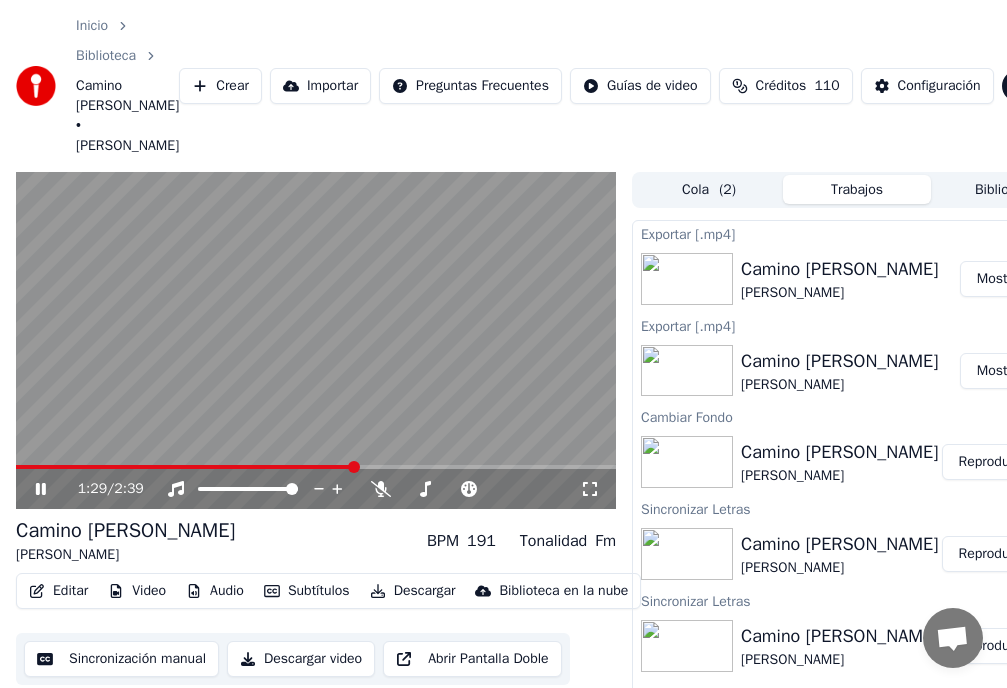 drag, startPoint x: 41, startPoint y: 483, endPoint x: 389, endPoint y: 451, distance: 349.46817 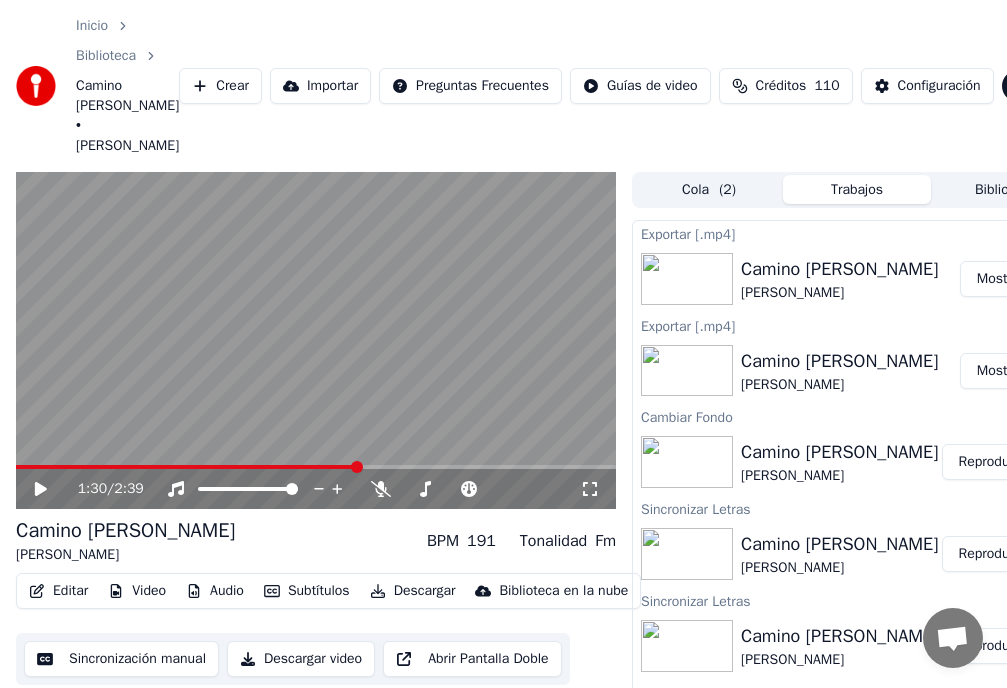 click on "Inicio" at bounding box center (92, 26) 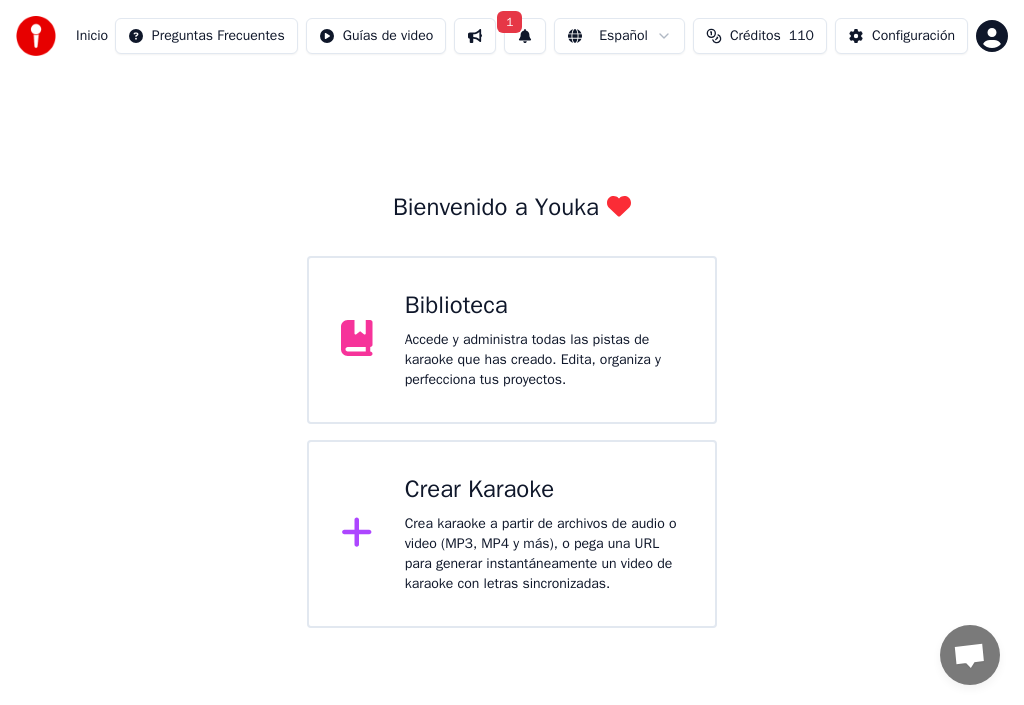 click on "Crea karaoke a partir de archivos de audio o video (MP3, MP4 y más), o pega una URL para generar instantáneamente un video de karaoke con letras sincronizadas." at bounding box center [544, 554] 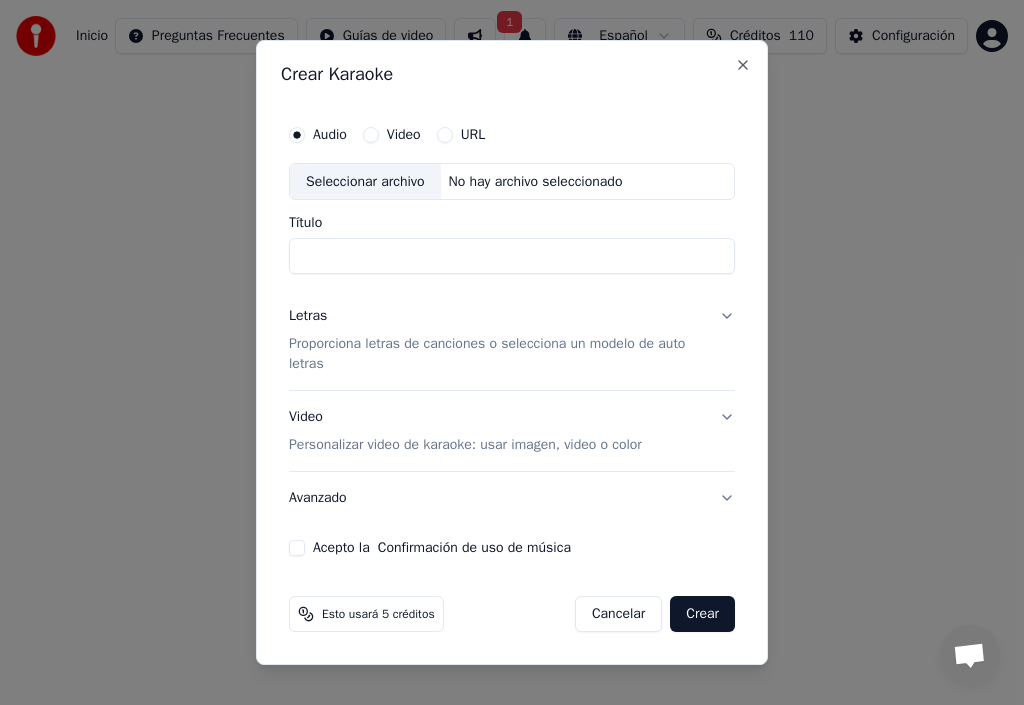 click on "Título" at bounding box center [512, 257] 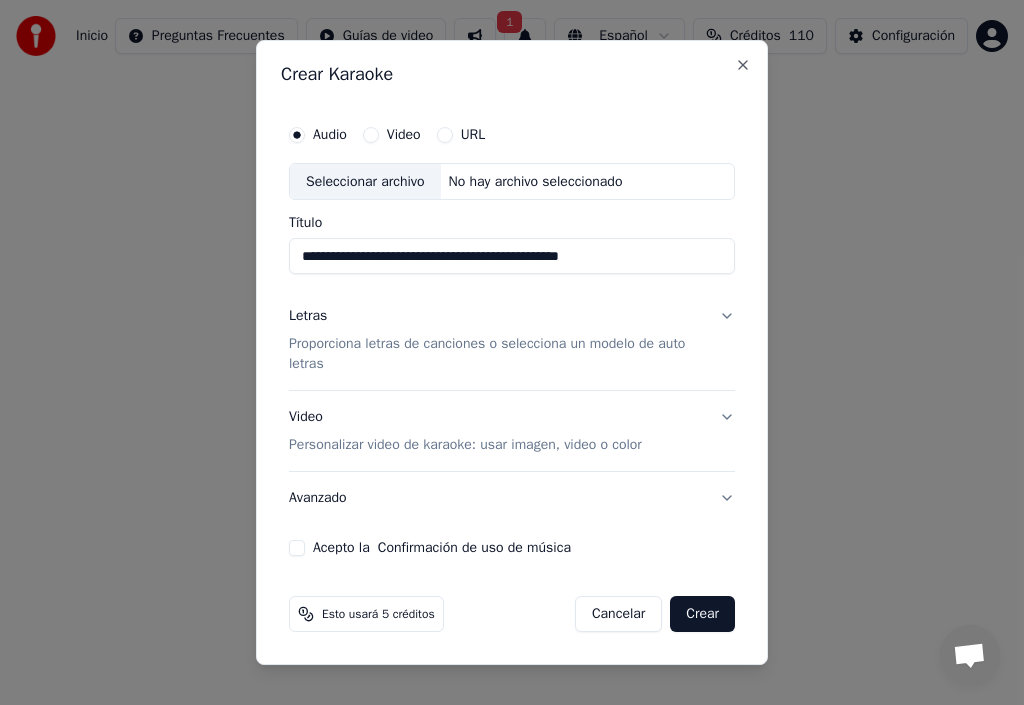 type on "**********" 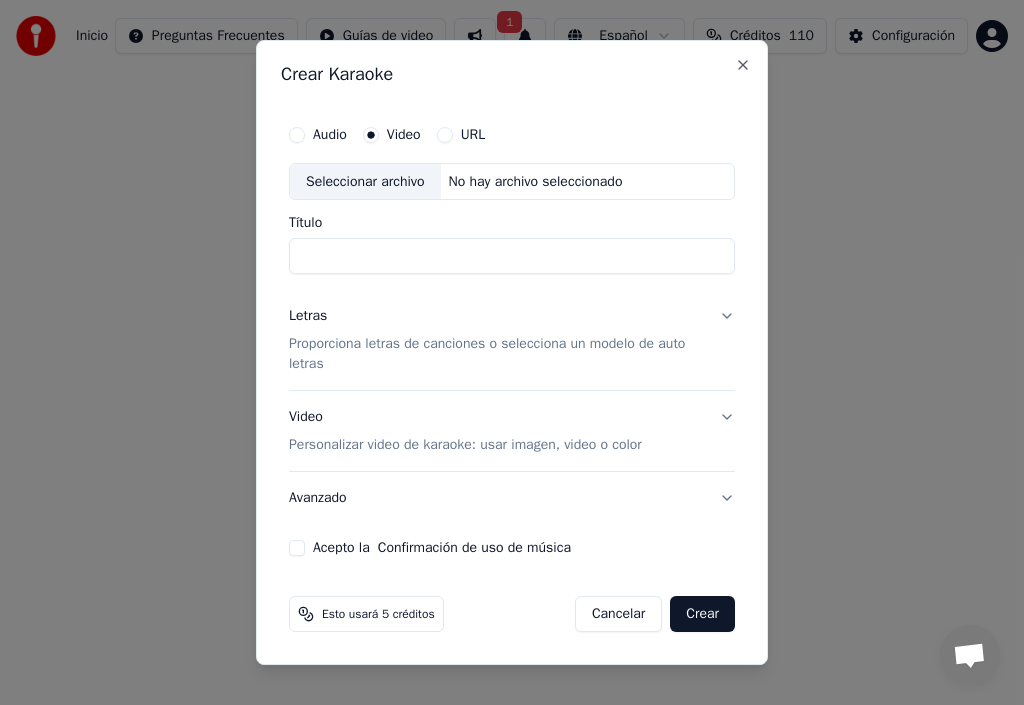click on "Audio" at bounding box center (318, 135) 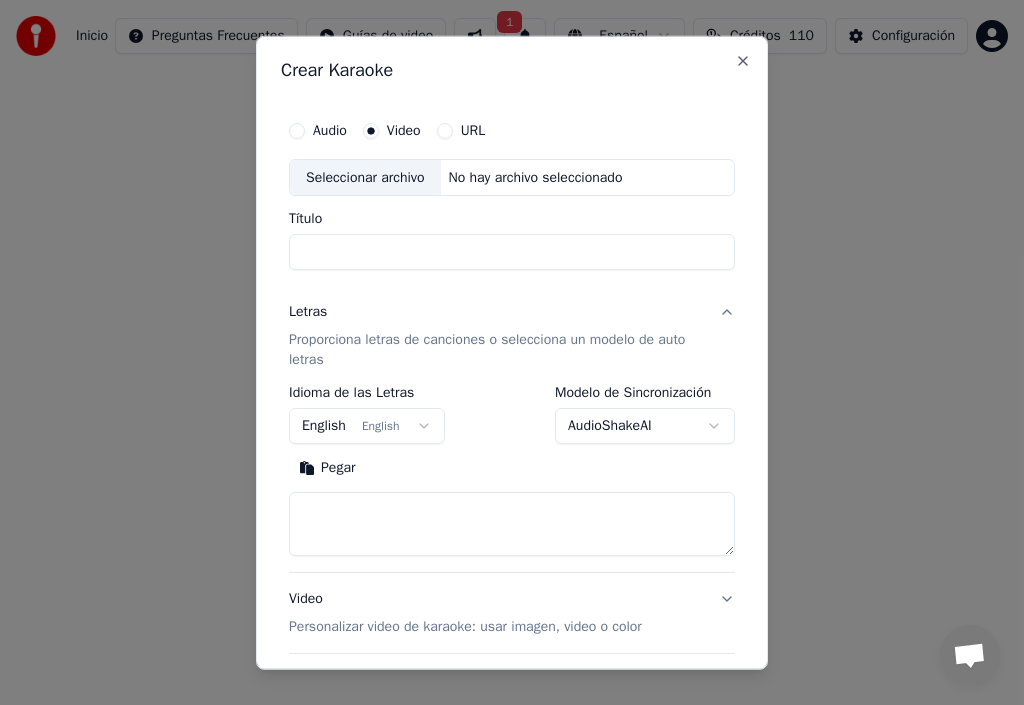click on "Pegar" at bounding box center [327, 468] 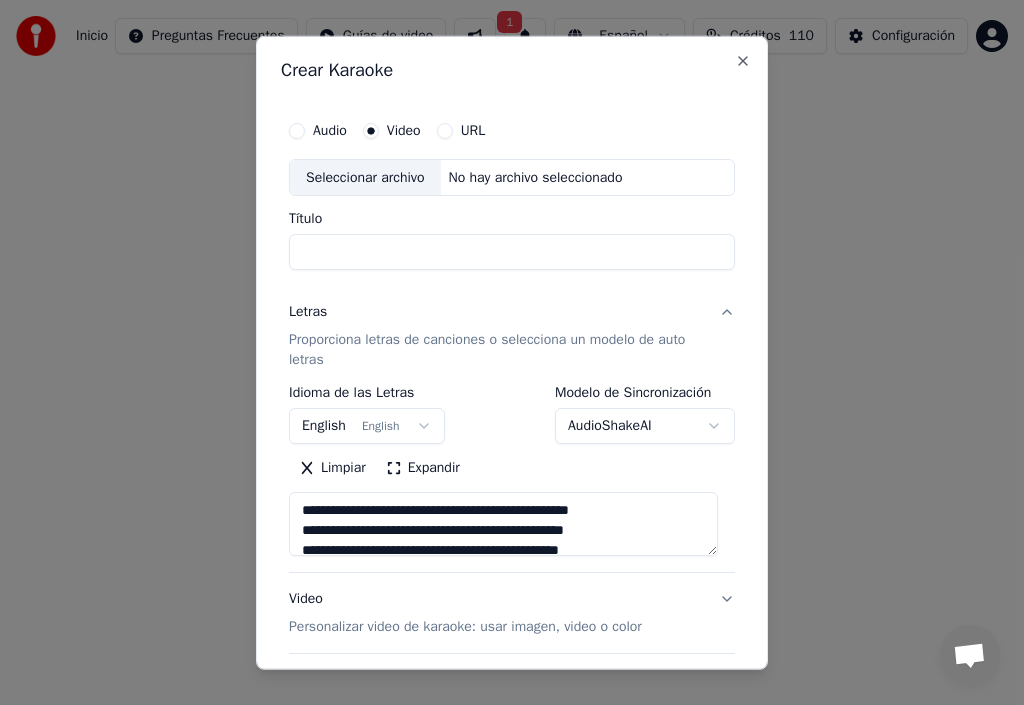 type on "**********" 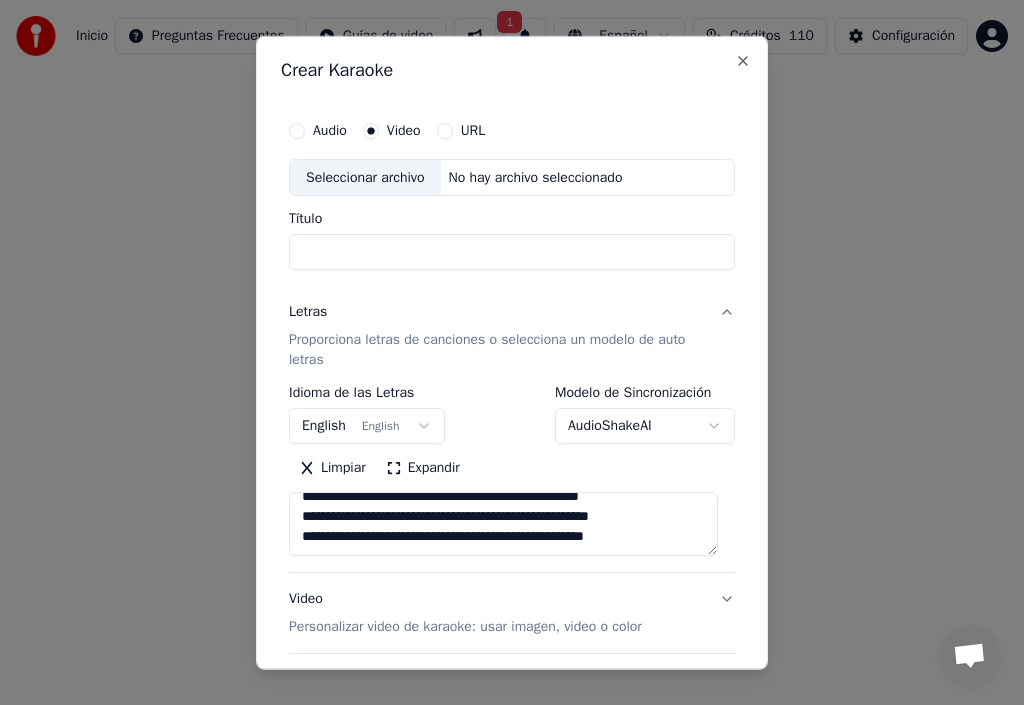 scroll, scrollTop: 0, scrollLeft: 0, axis: both 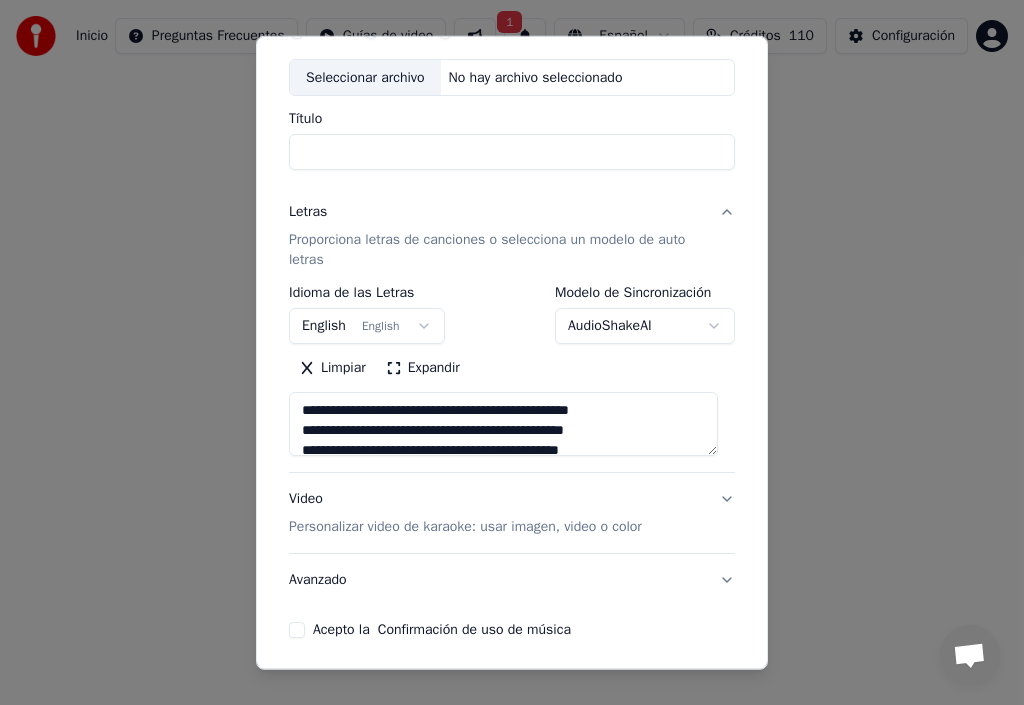 click on "Acepto la   Confirmación de uso de música" at bounding box center [297, 630] 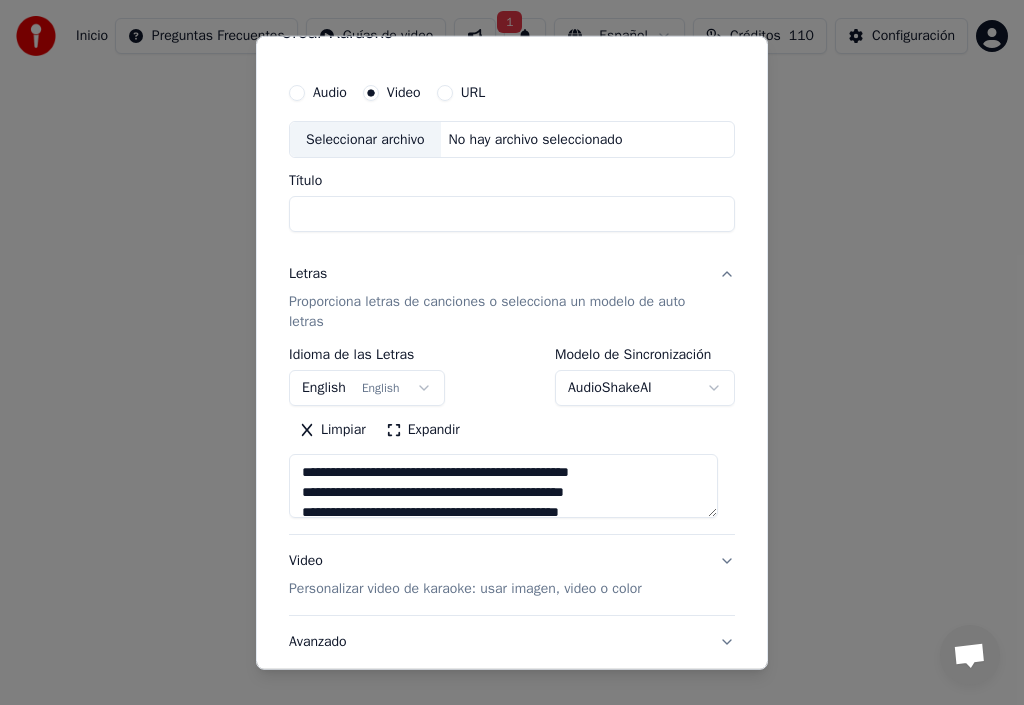 scroll, scrollTop: 0, scrollLeft: 0, axis: both 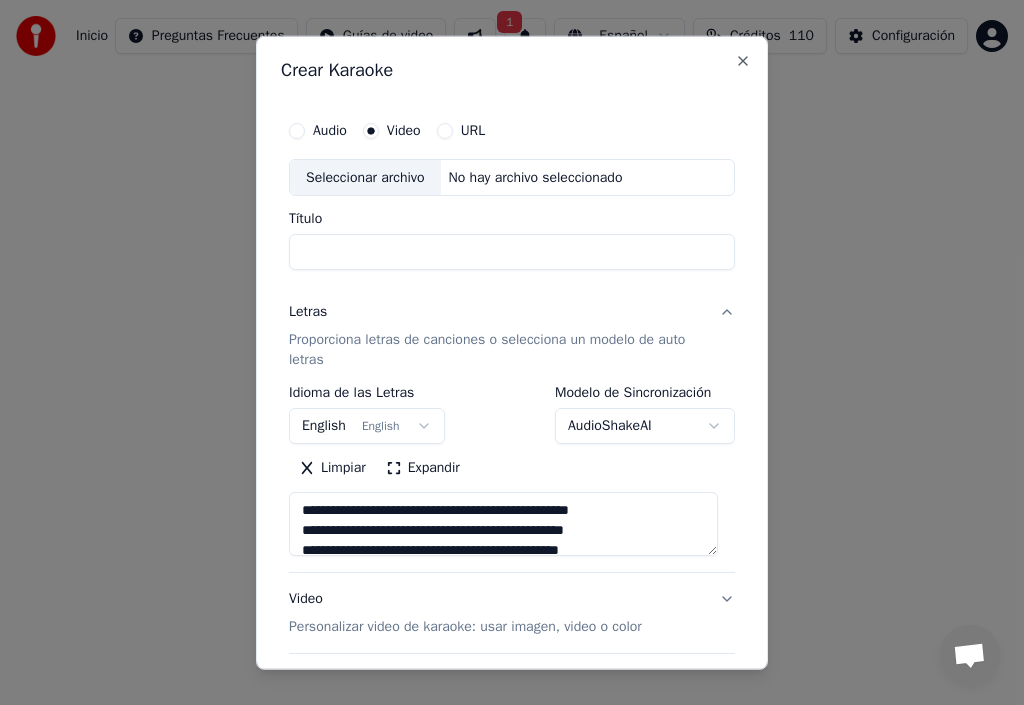 click on "Título" at bounding box center (512, 252) 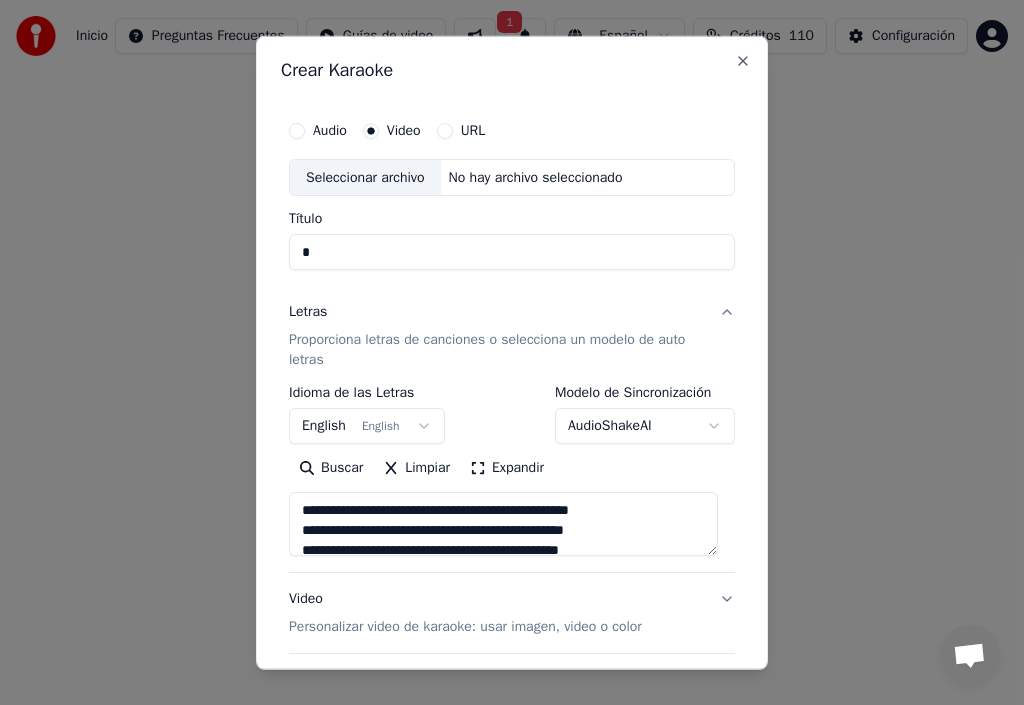 type on "**" 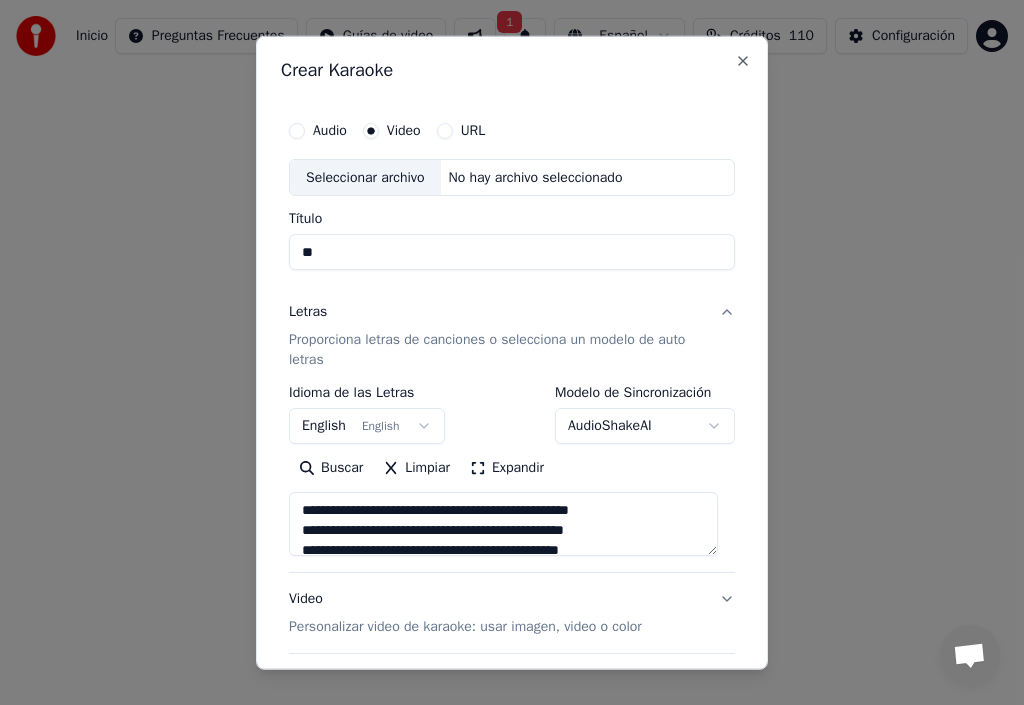 type on "***" 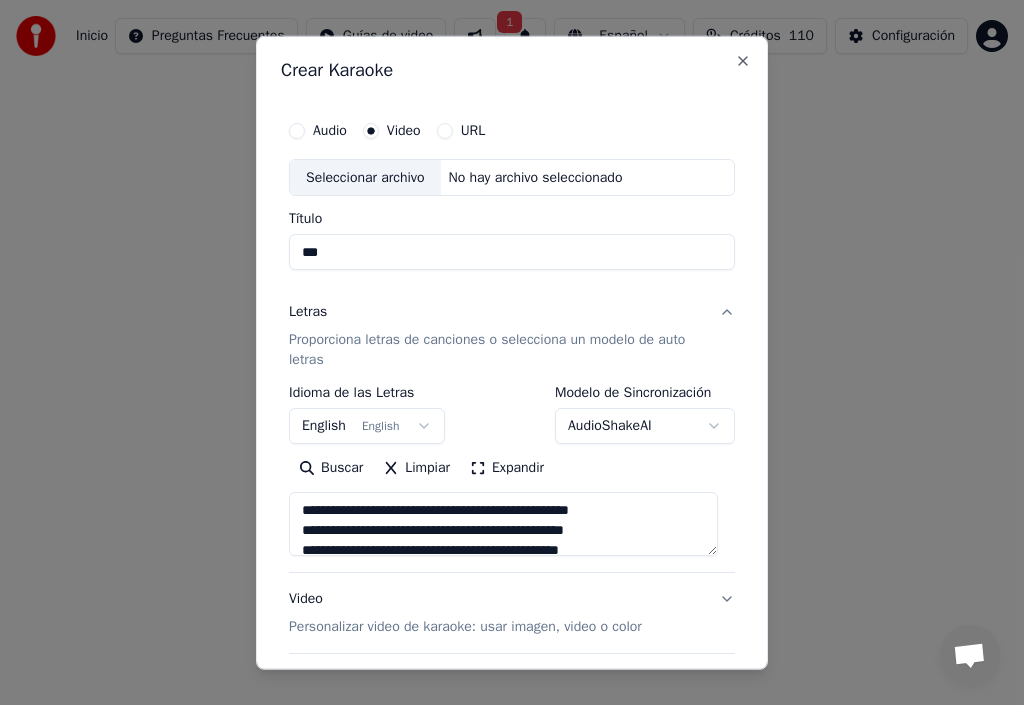 type on "****" 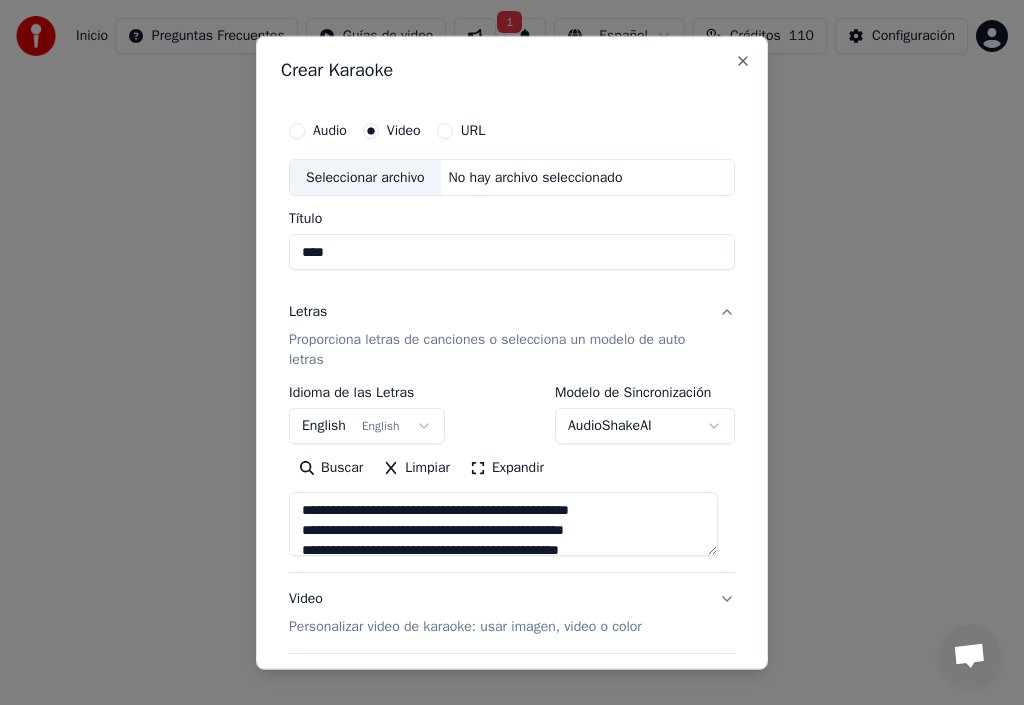 type on "*****" 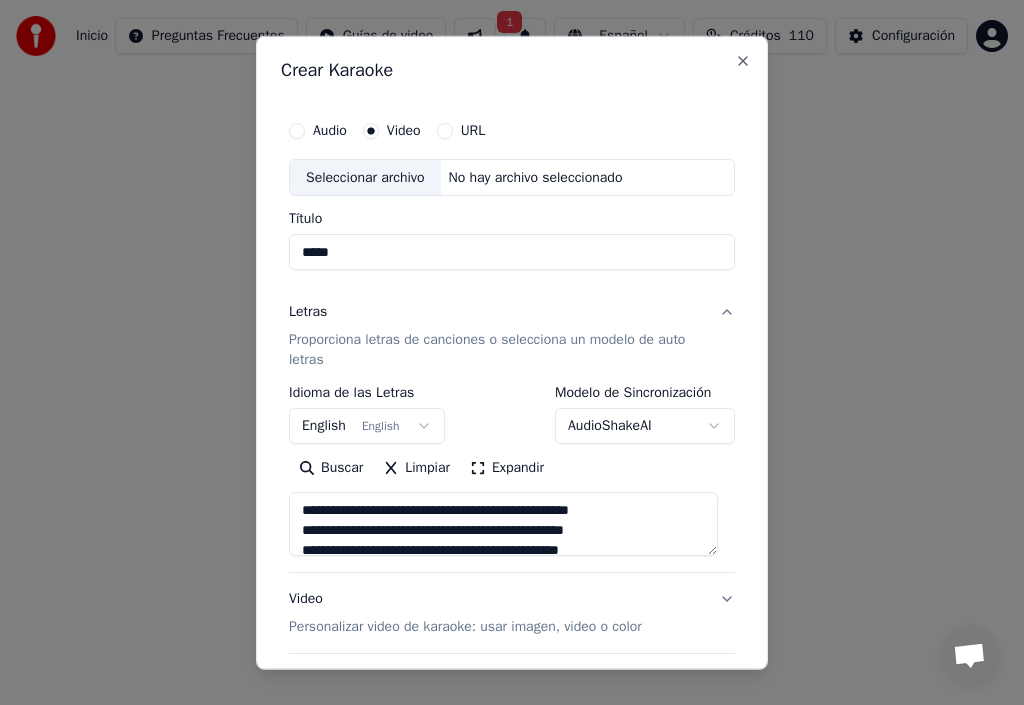 type on "******" 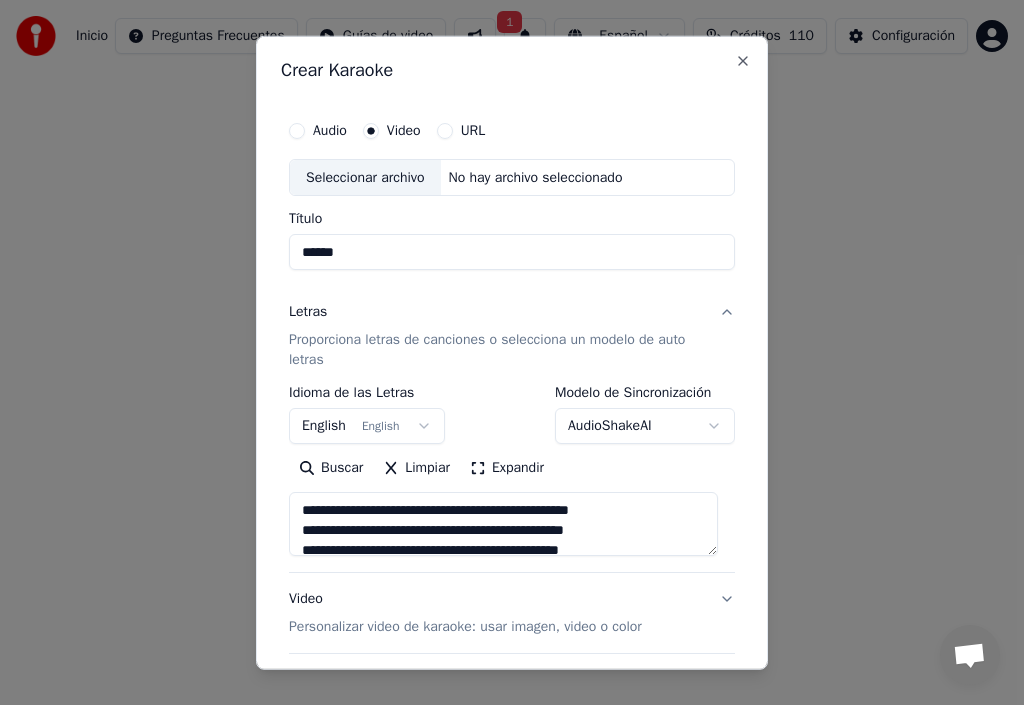 type on "*******" 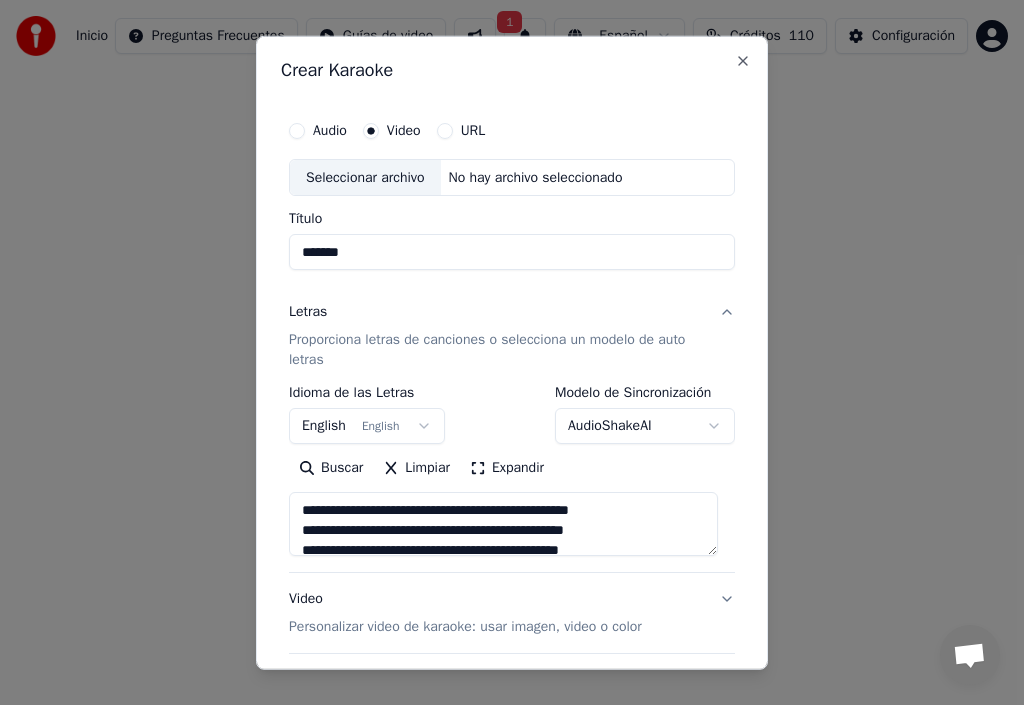 type on "*******" 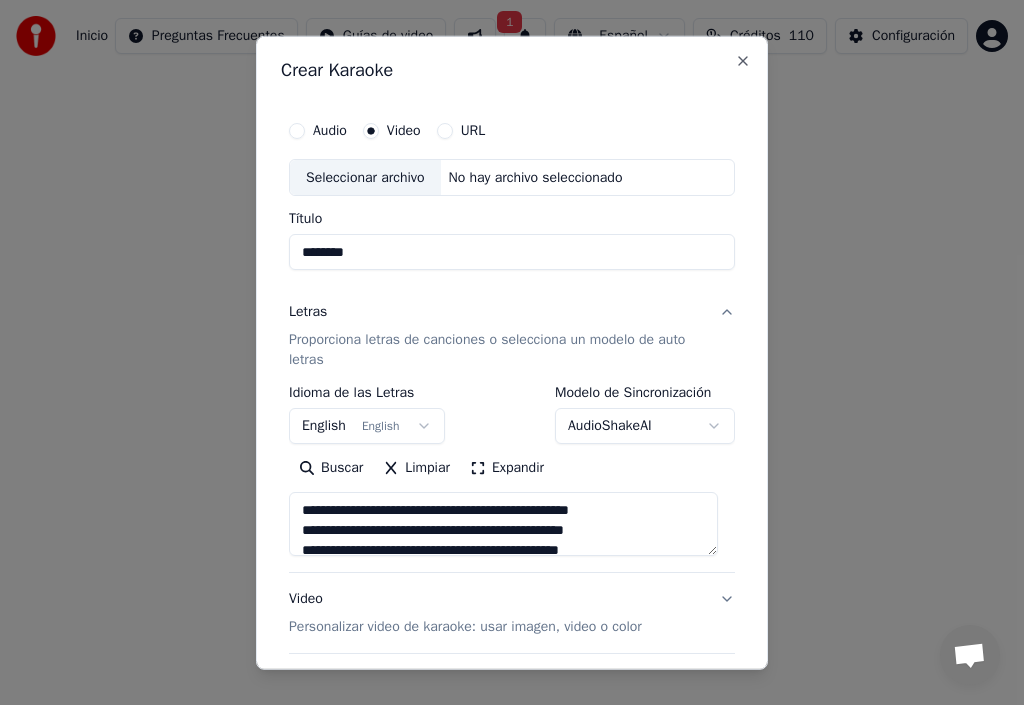 type on "*********" 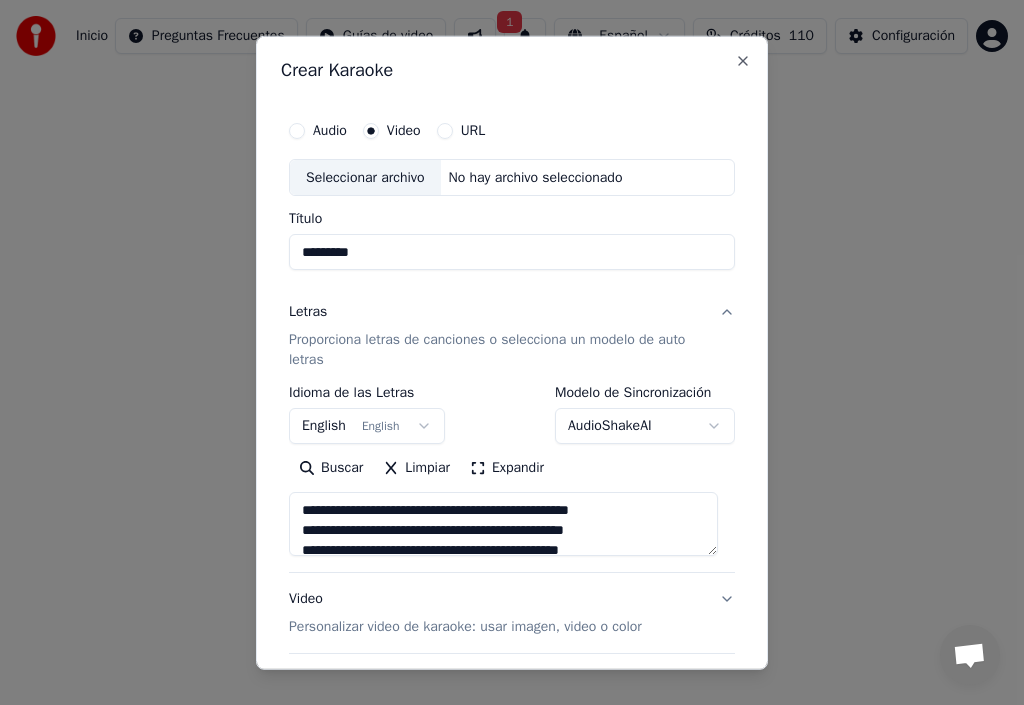 type on "**********" 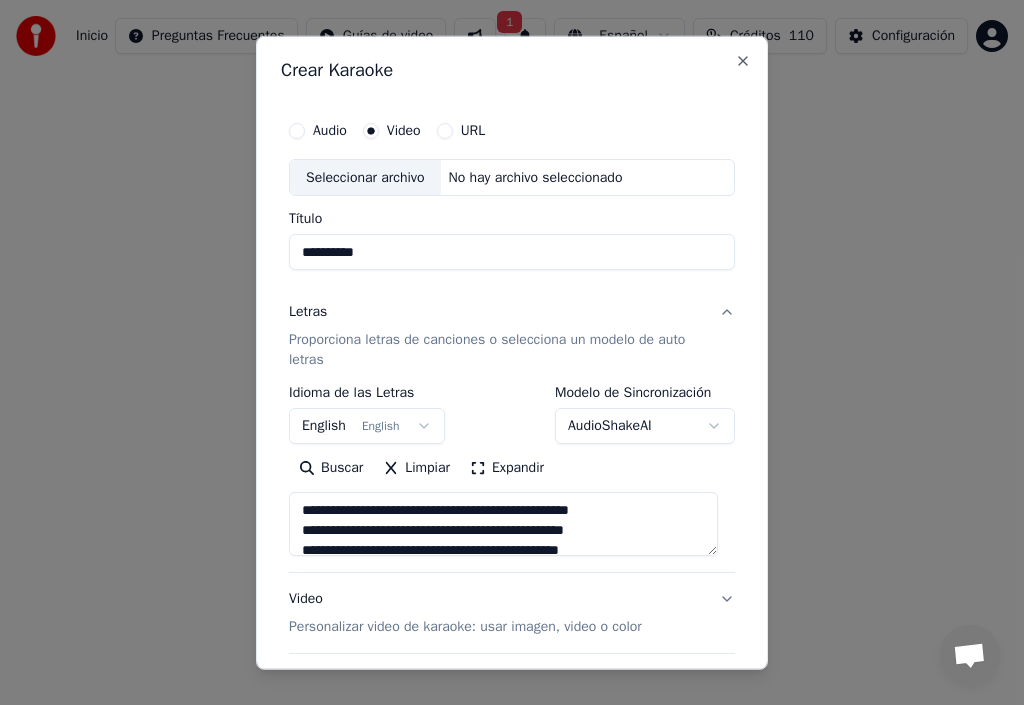 type on "**********" 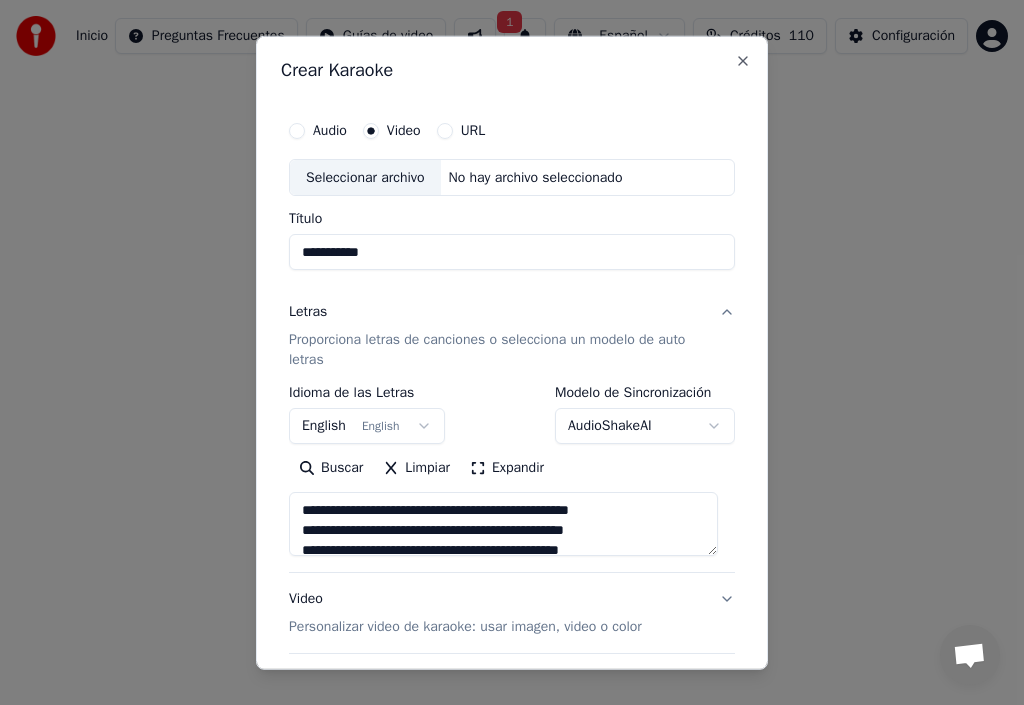 type on "**********" 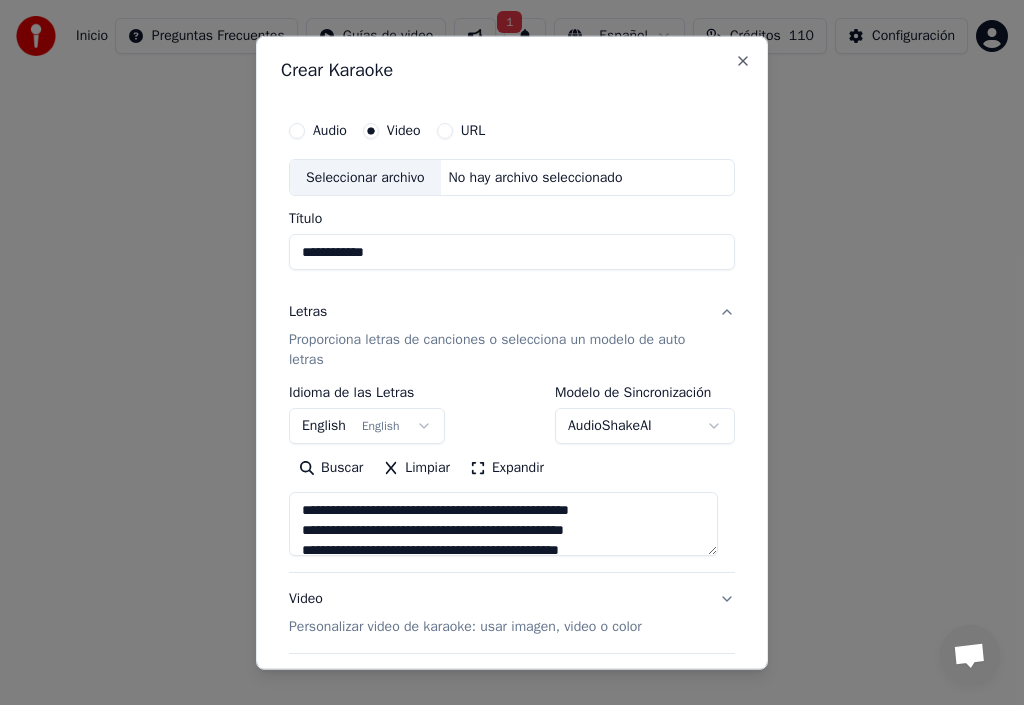 type on "**********" 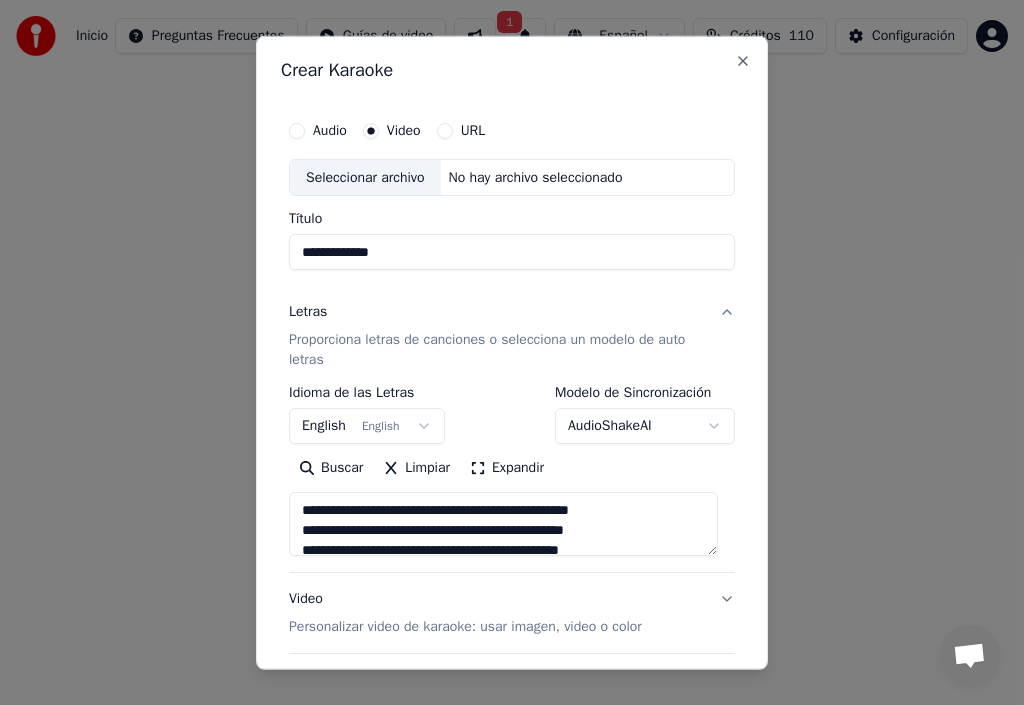 type on "**********" 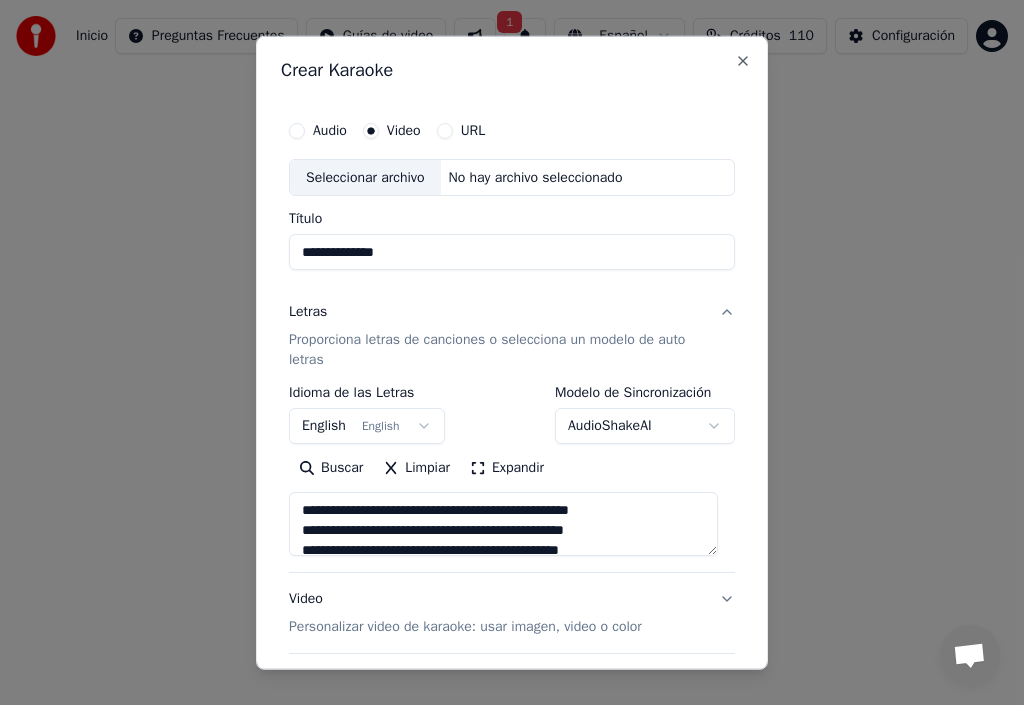 type on "**********" 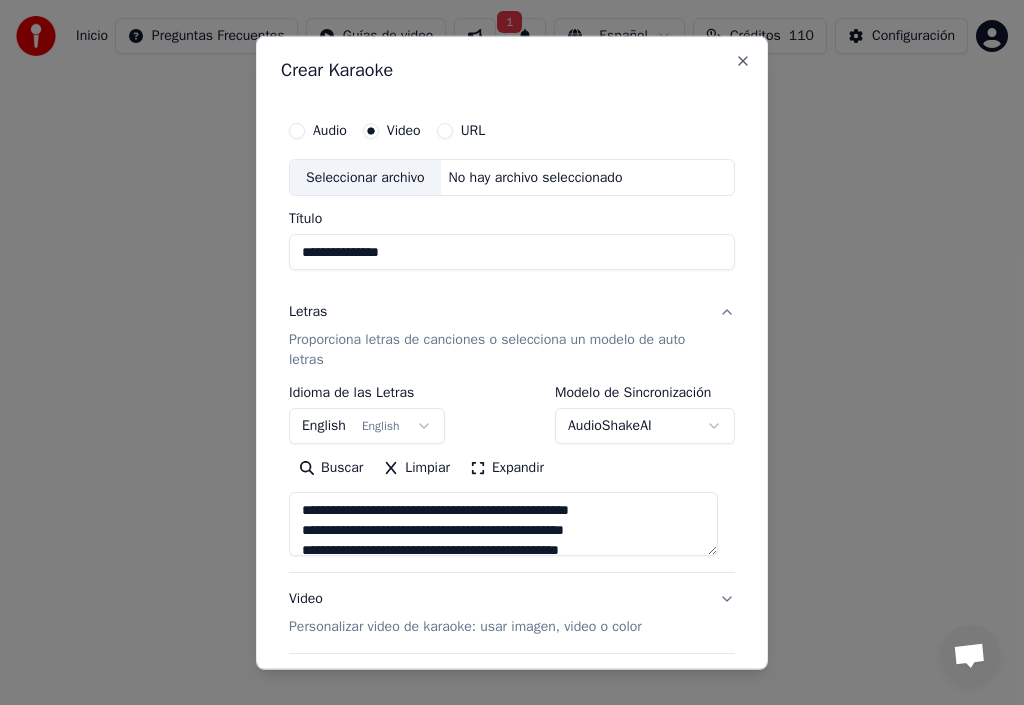 type on "**********" 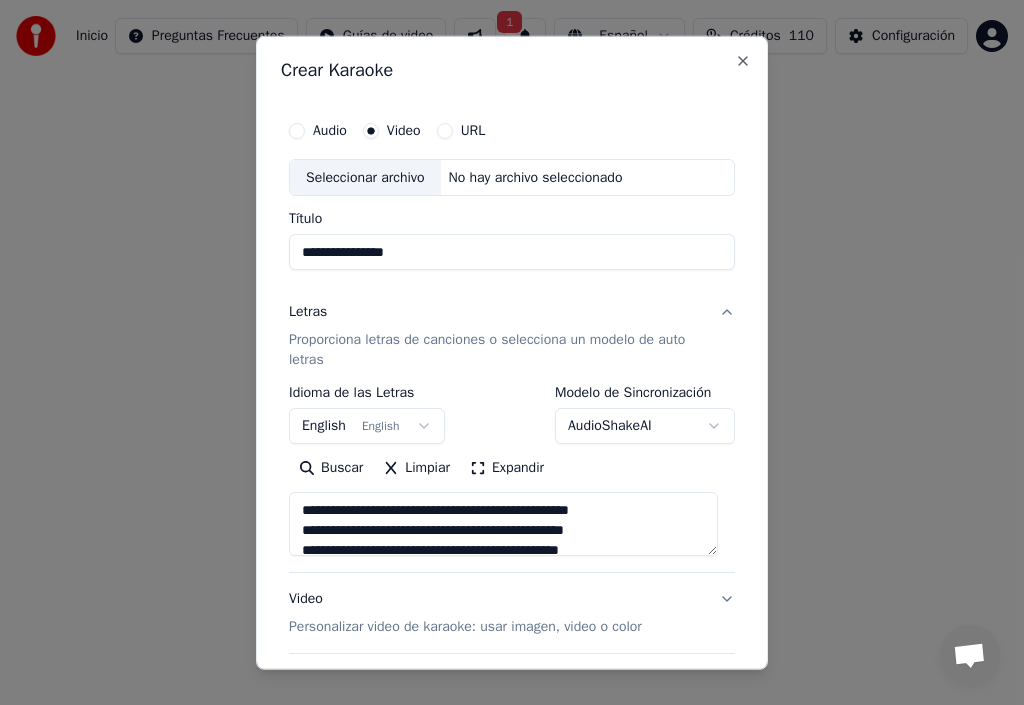 type on "**********" 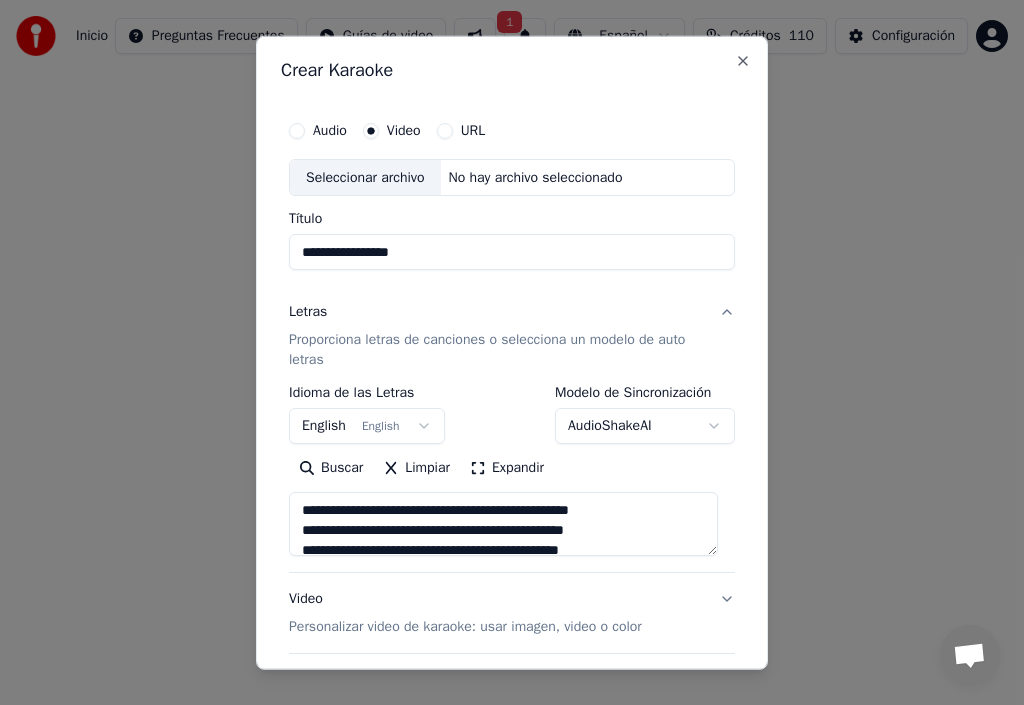 type on "**********" 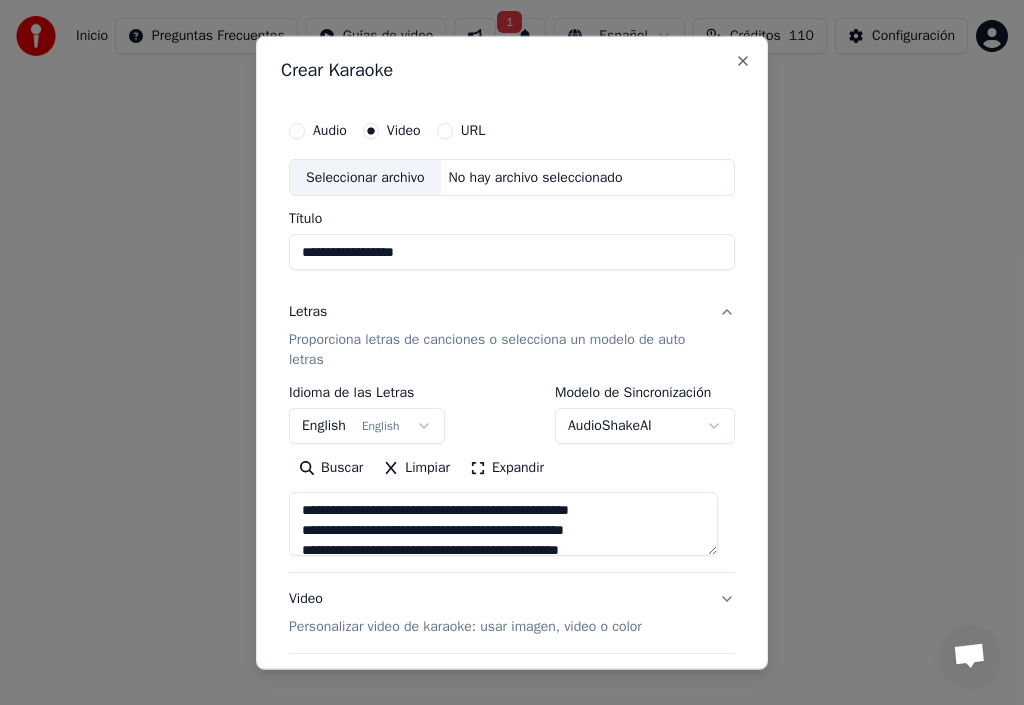 type on "**********" 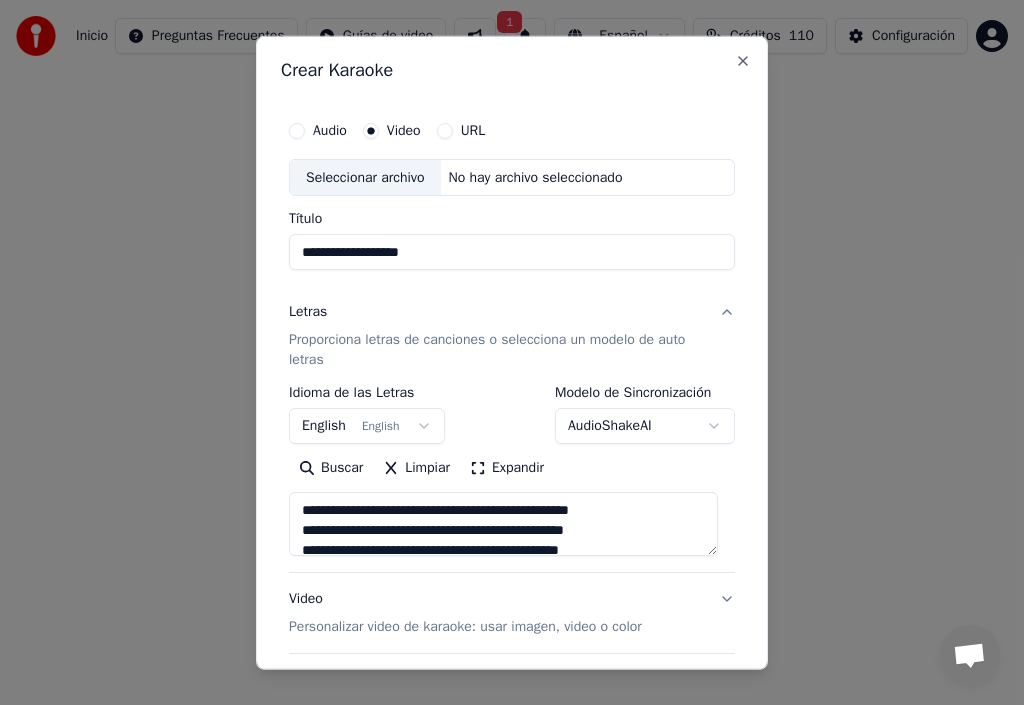 type on "**********" 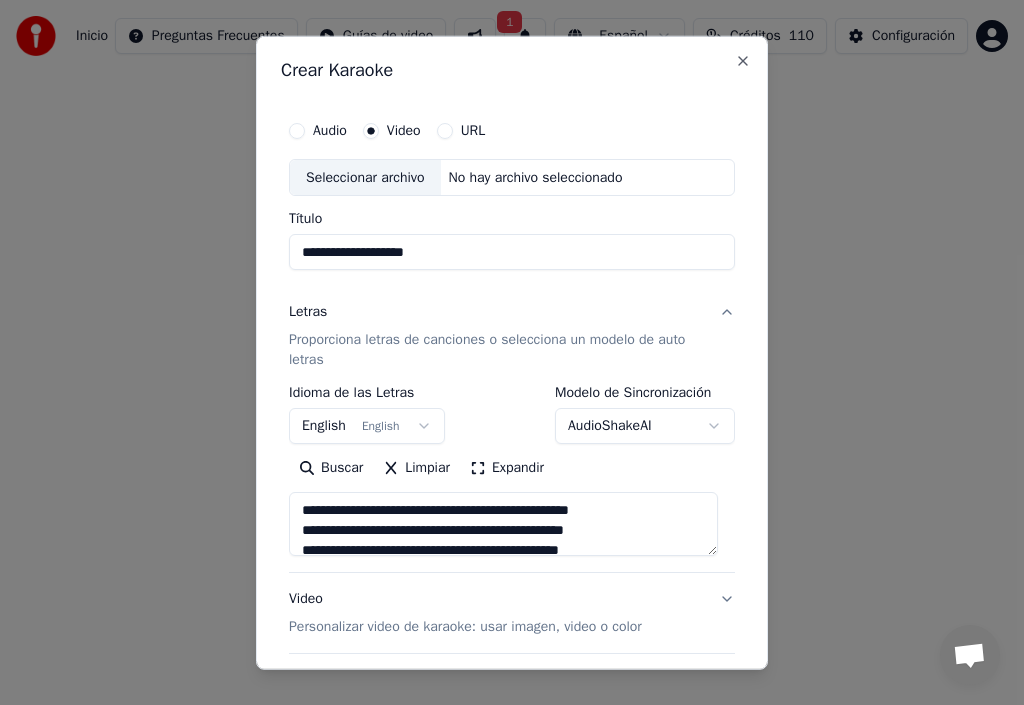 type on "**********" 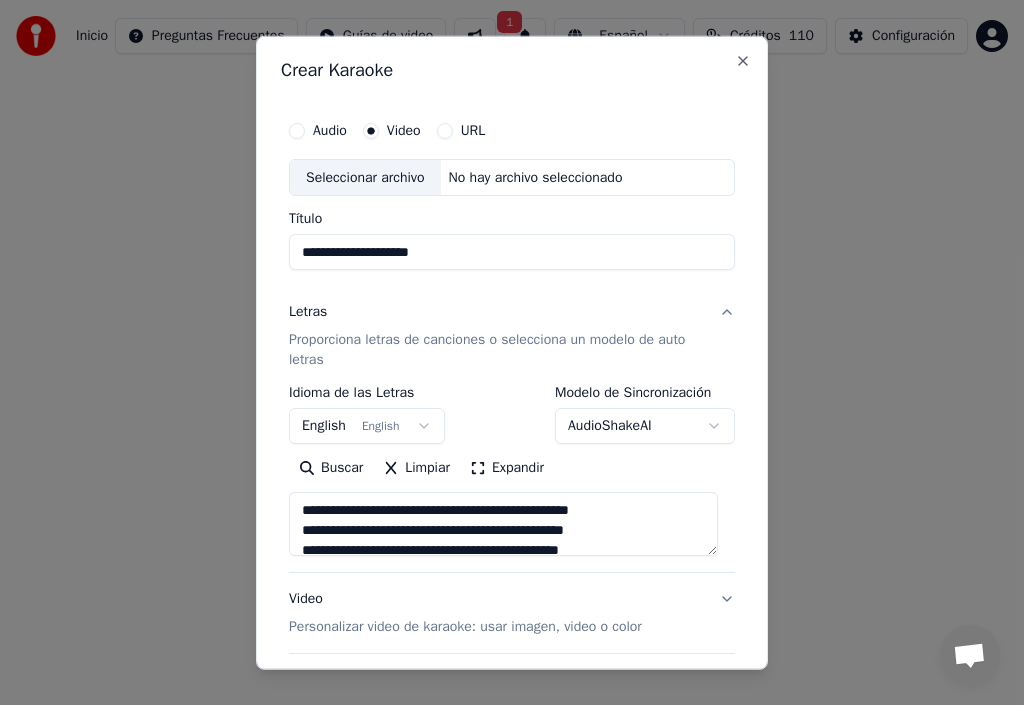 type on "**********" 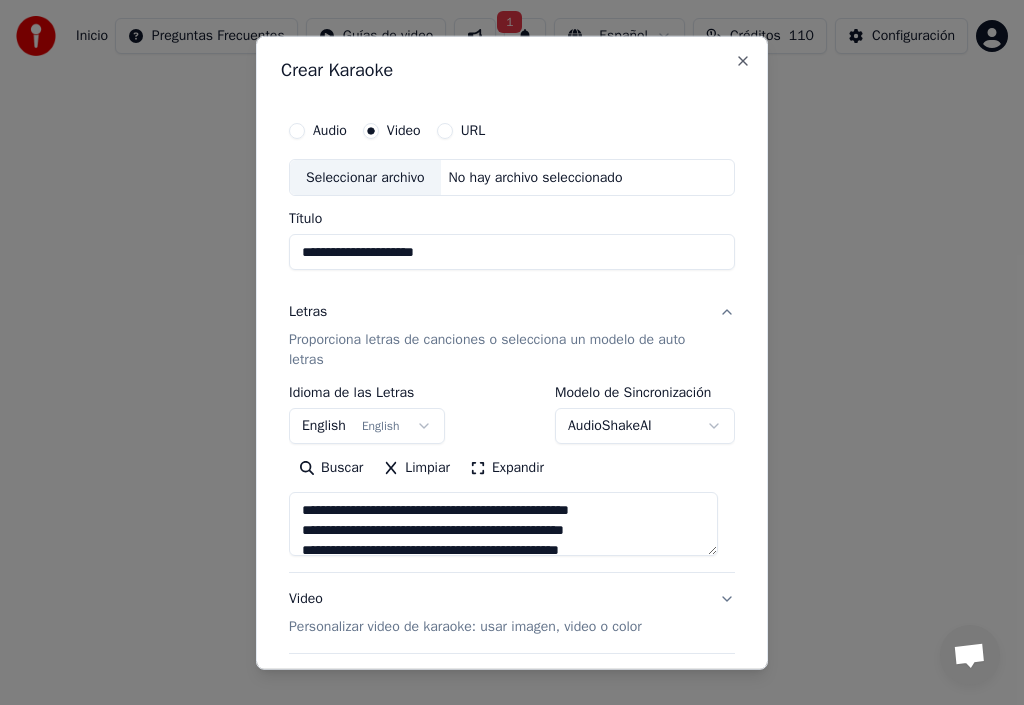 type on "**********" 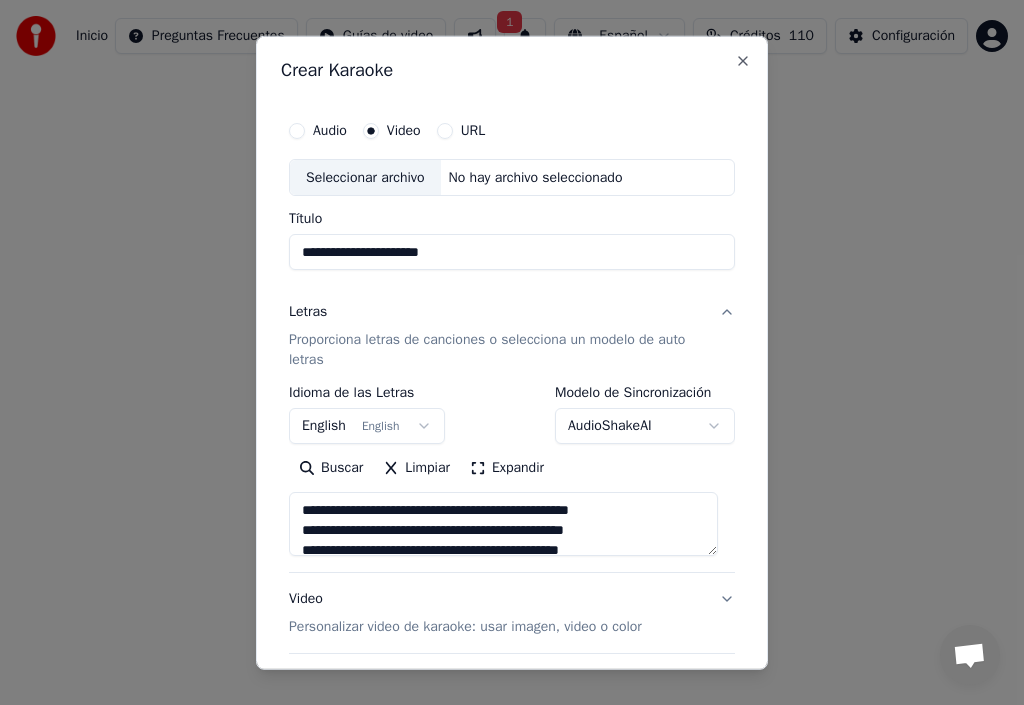 type on "**********" 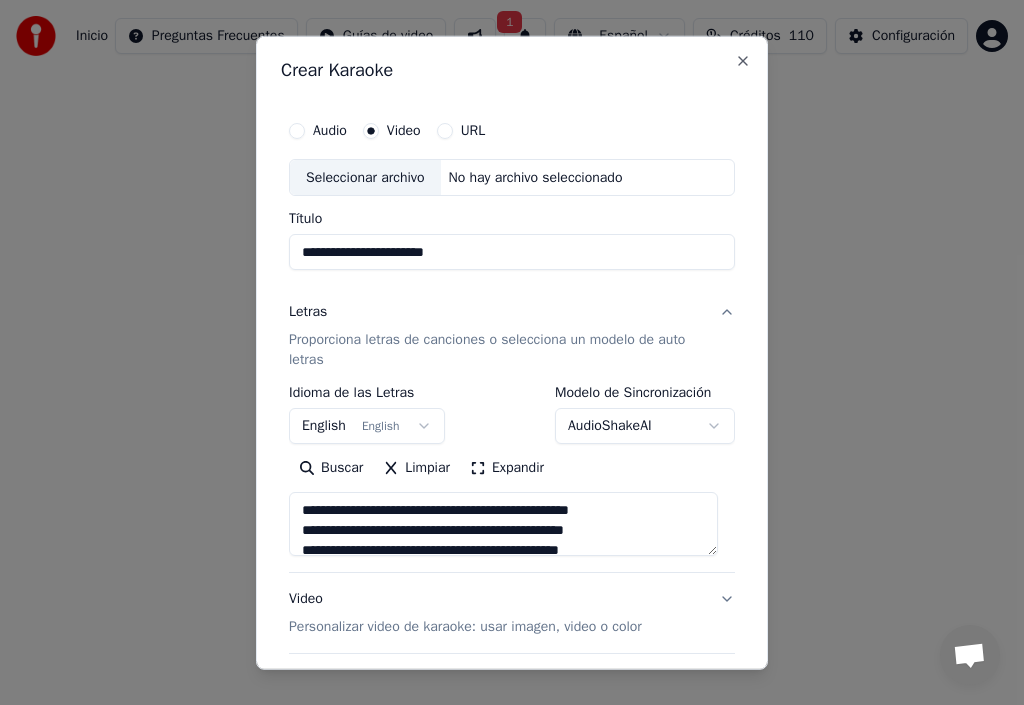 type on "**********" 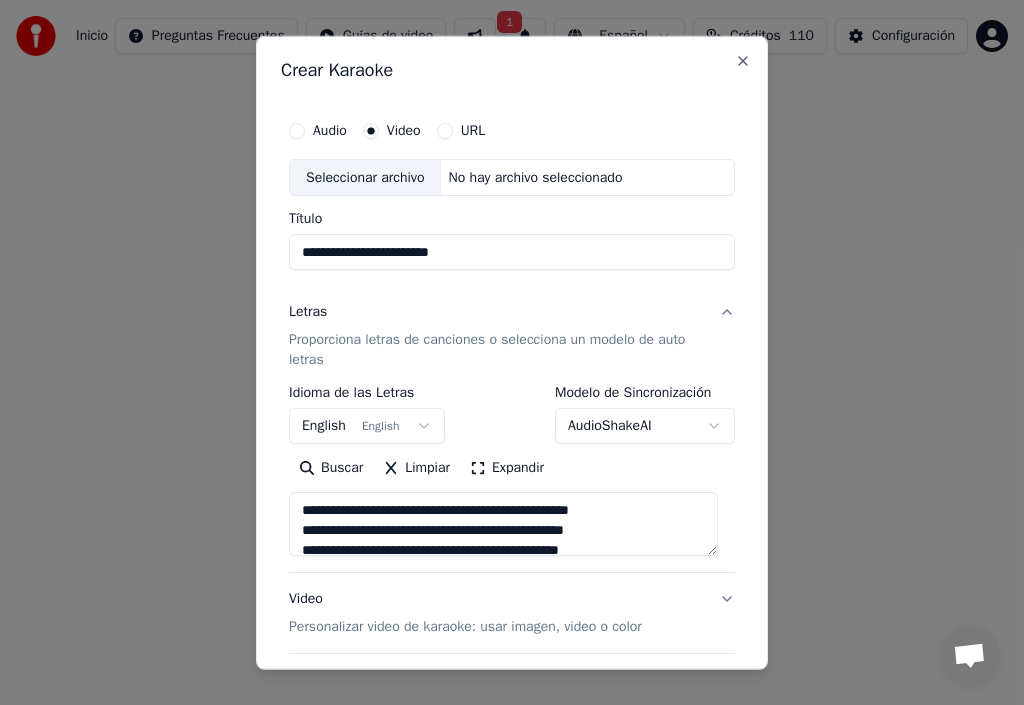 type on "**********" 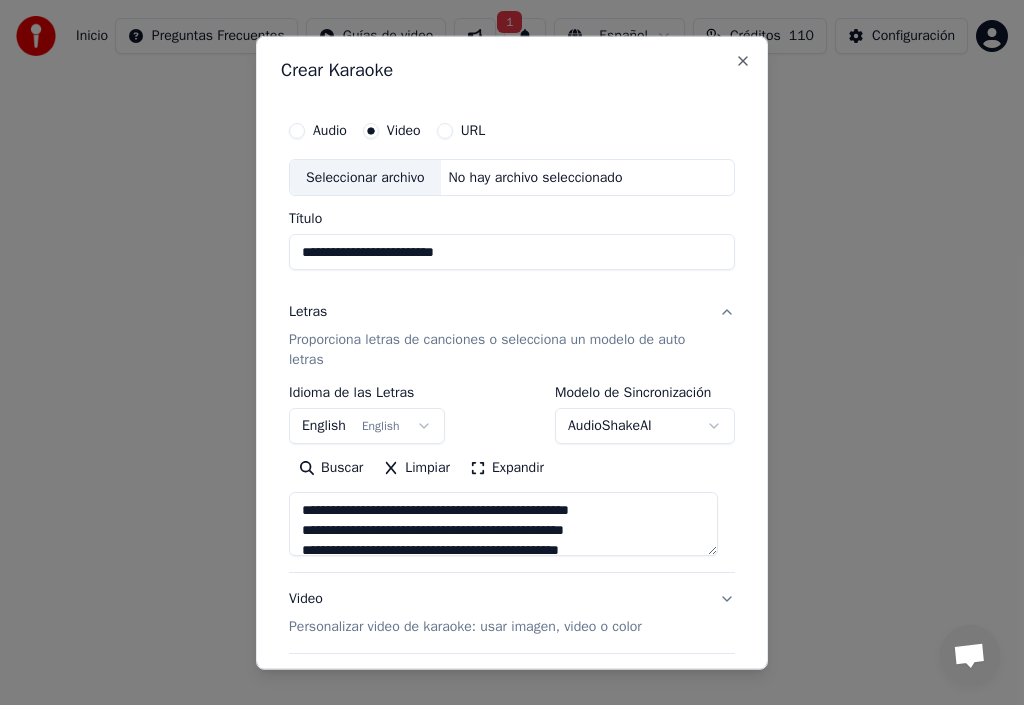 type on "**********" 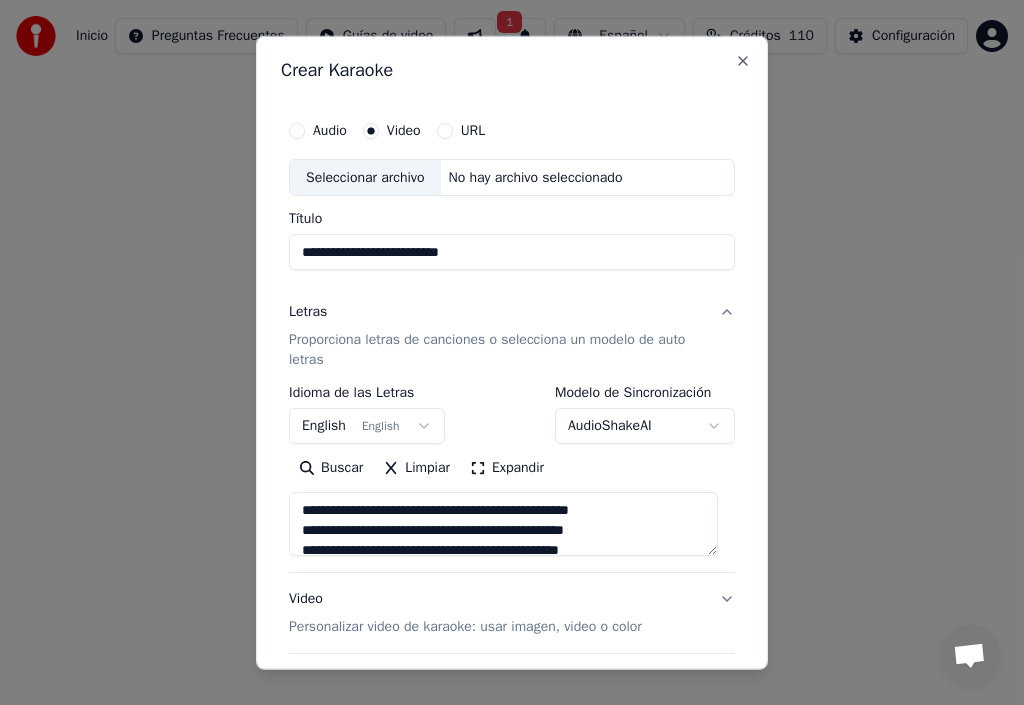 type on "**********" 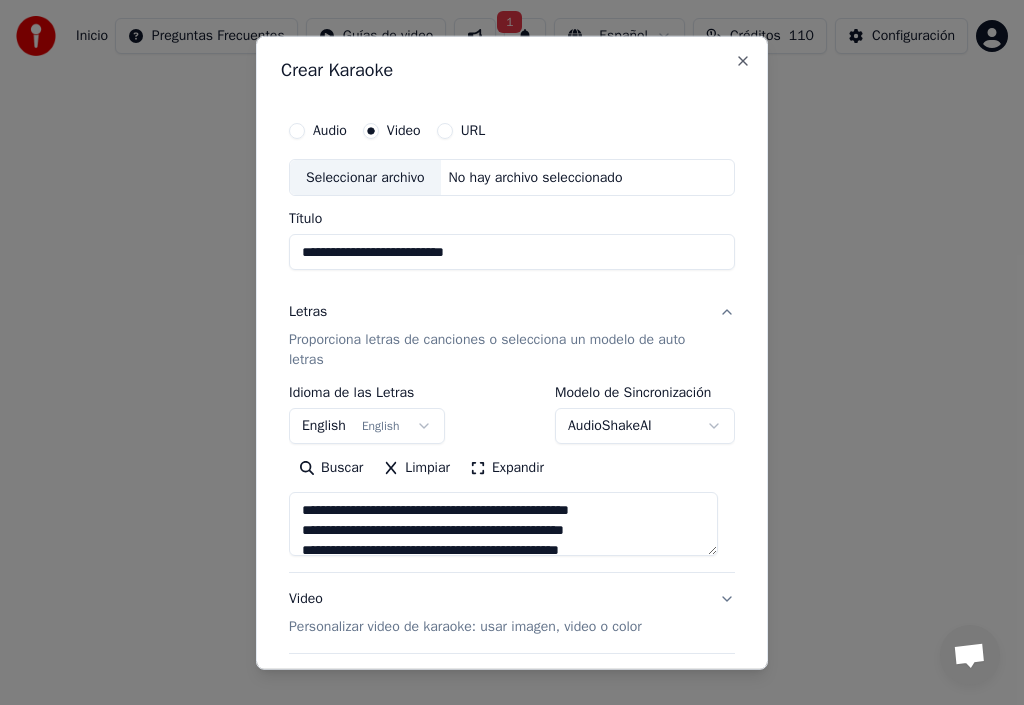 type on "**********" 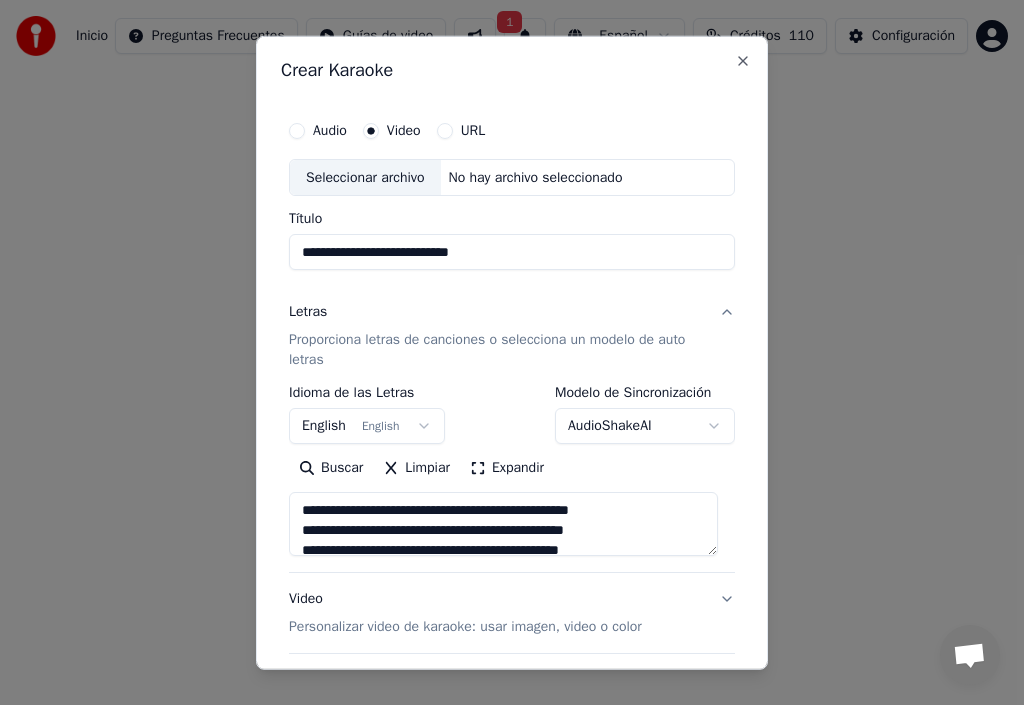 type on "**********" 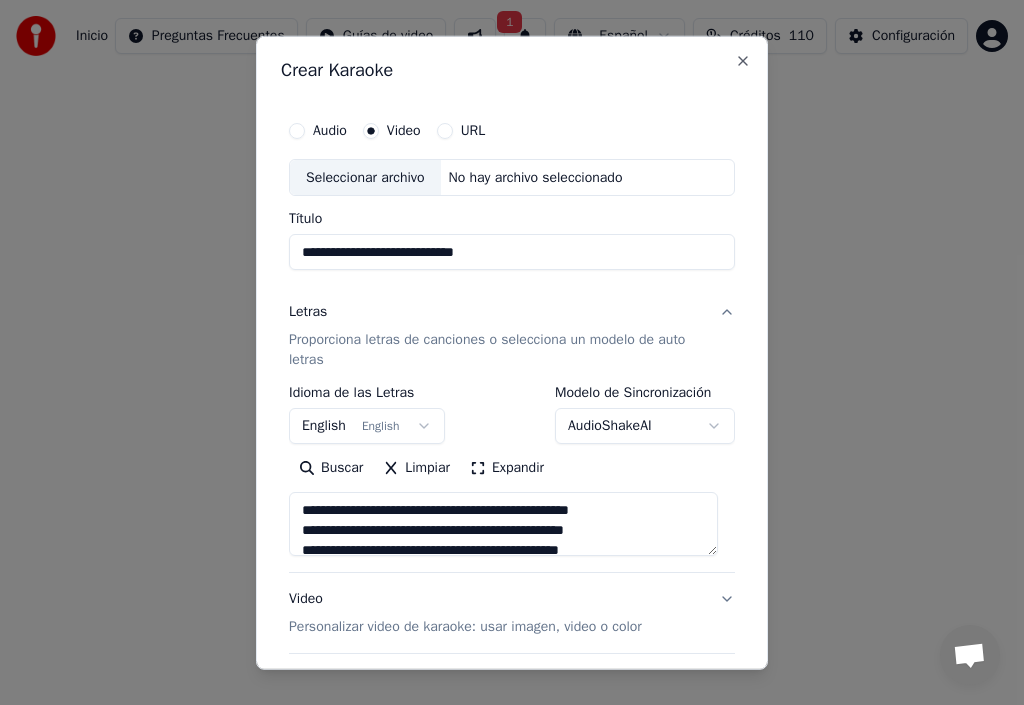 type on "**********" 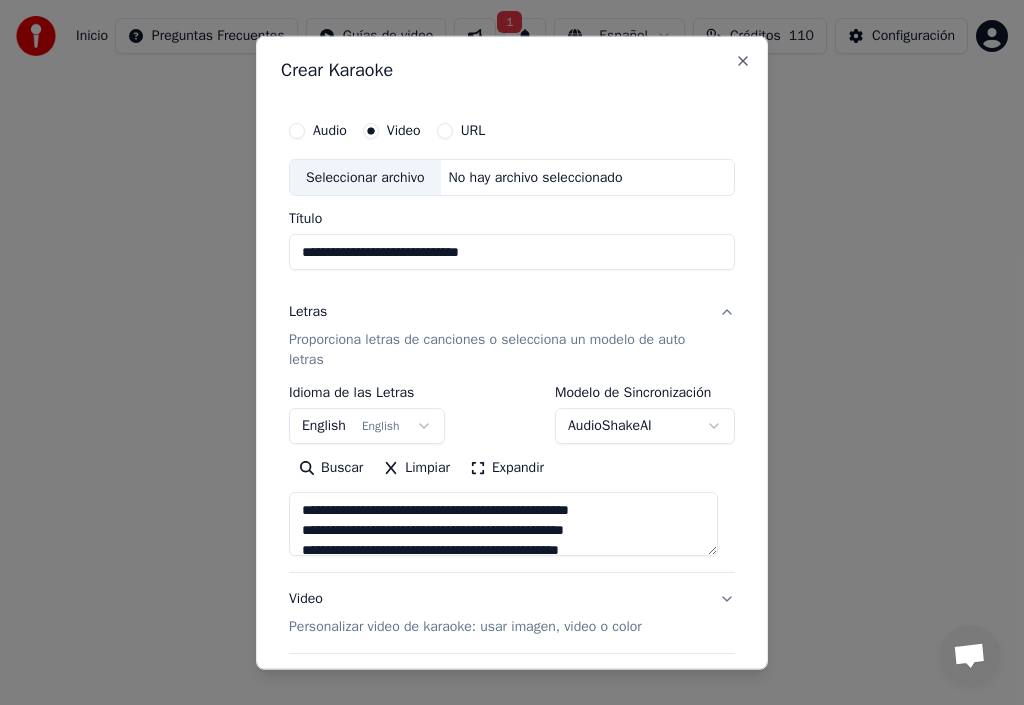 type on "**********" 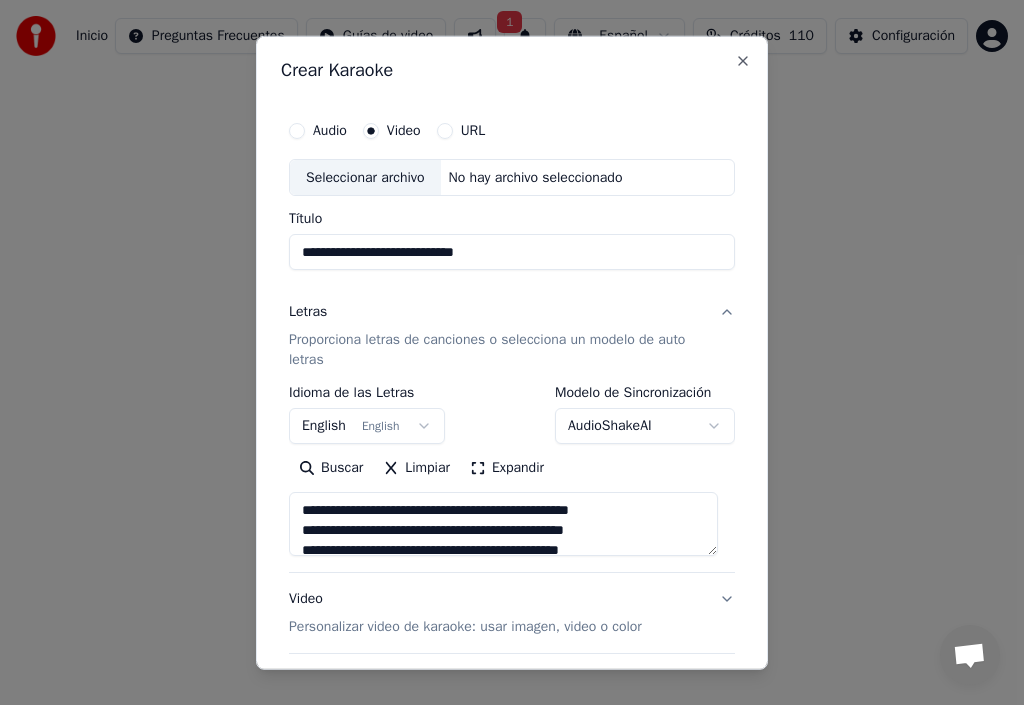 type on "**********" 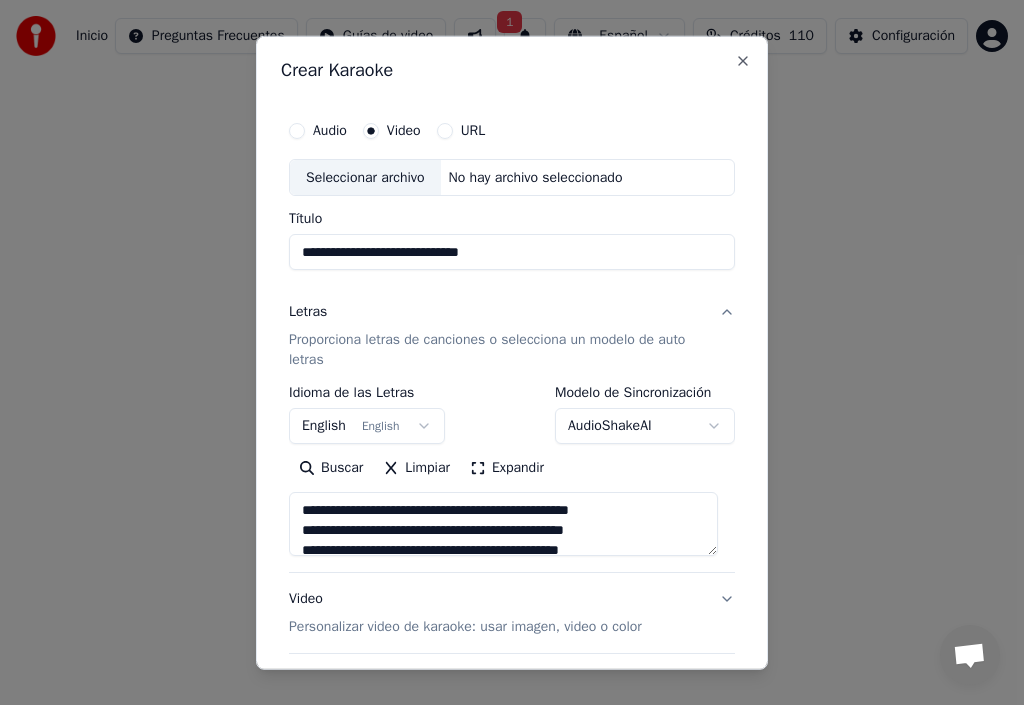 type on "**********" 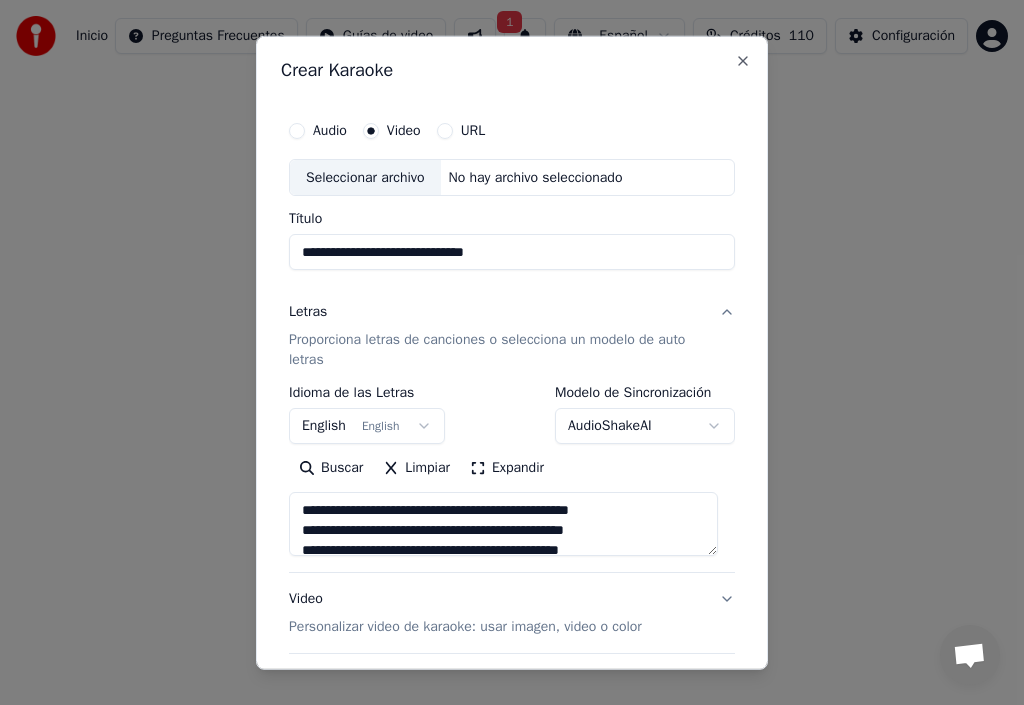 type on "**********" 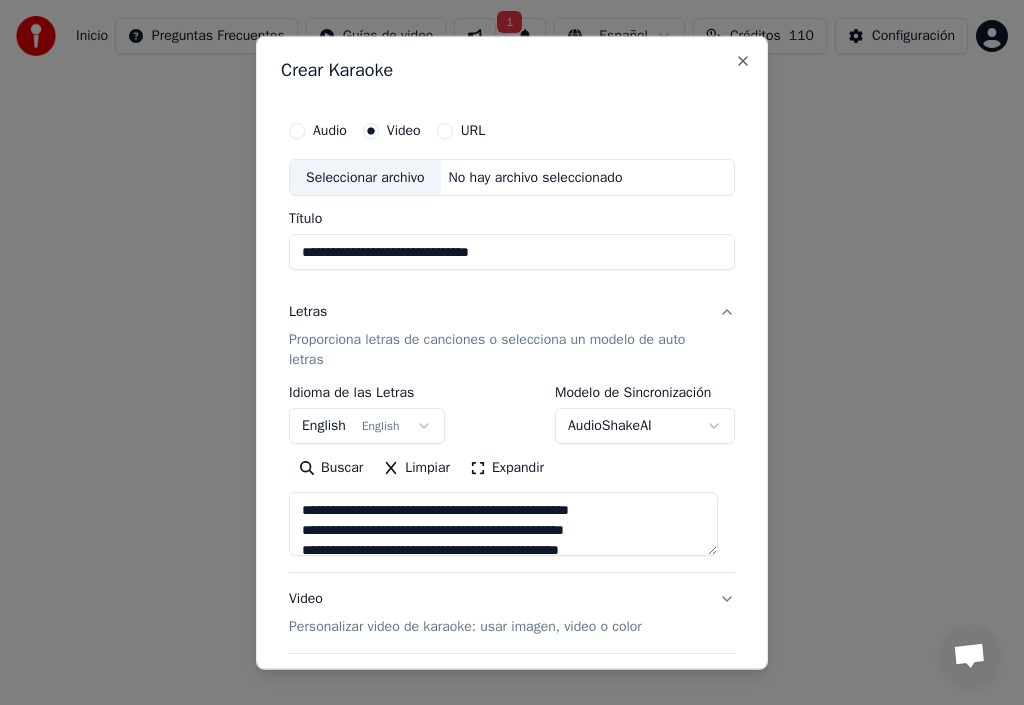 type on "**********" 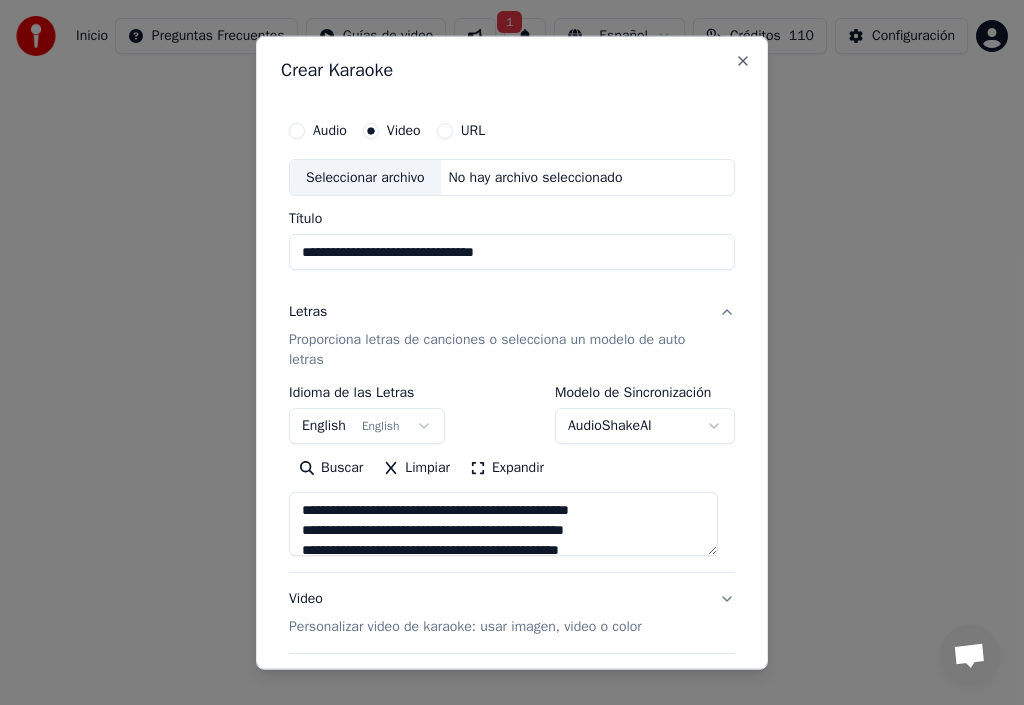 type on "**********" 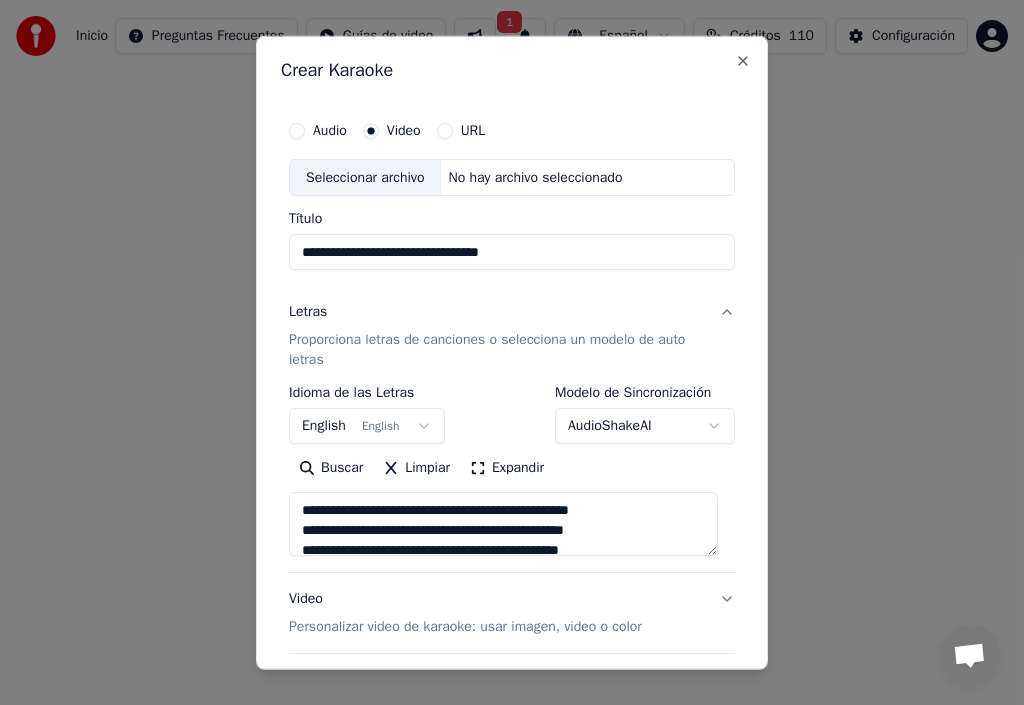 type on "**********" 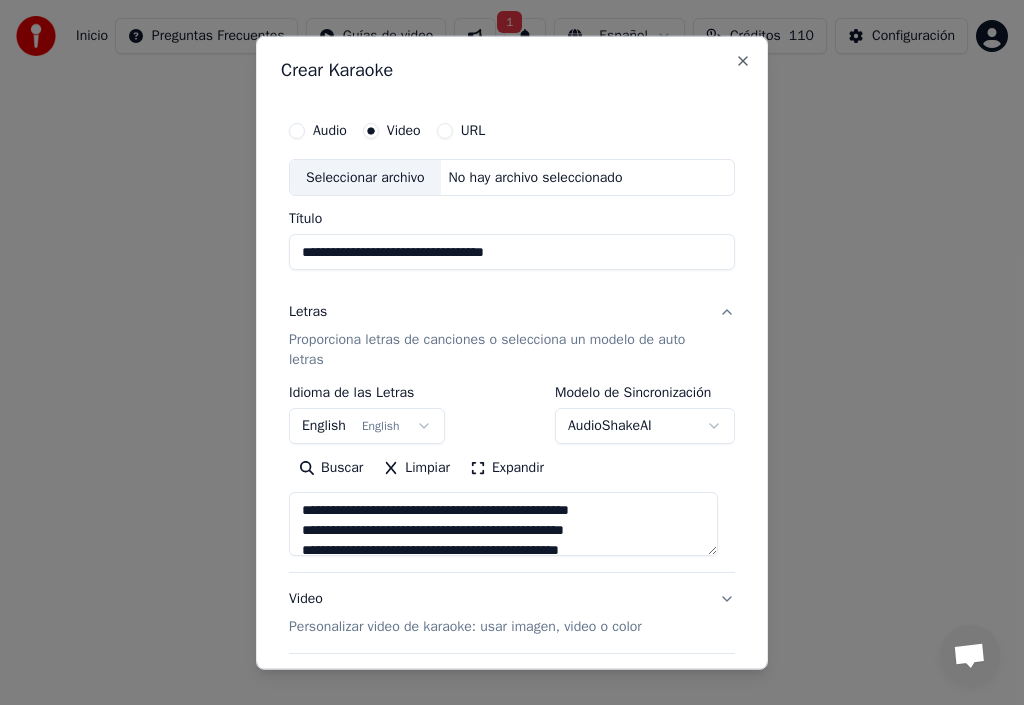 type on "**********" 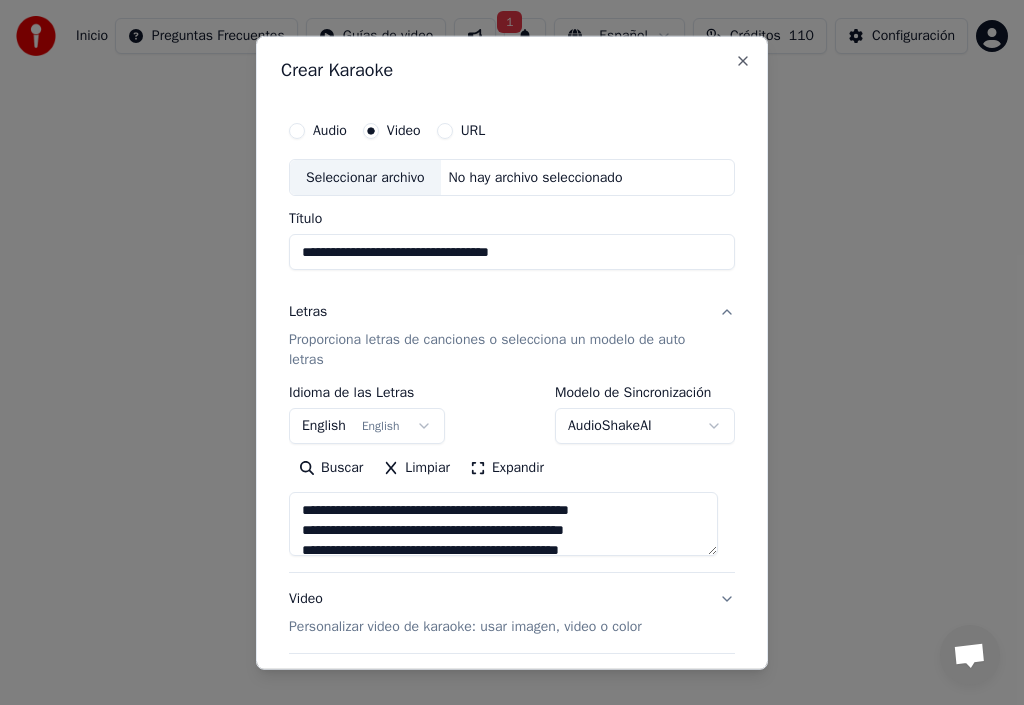 type on "**********" 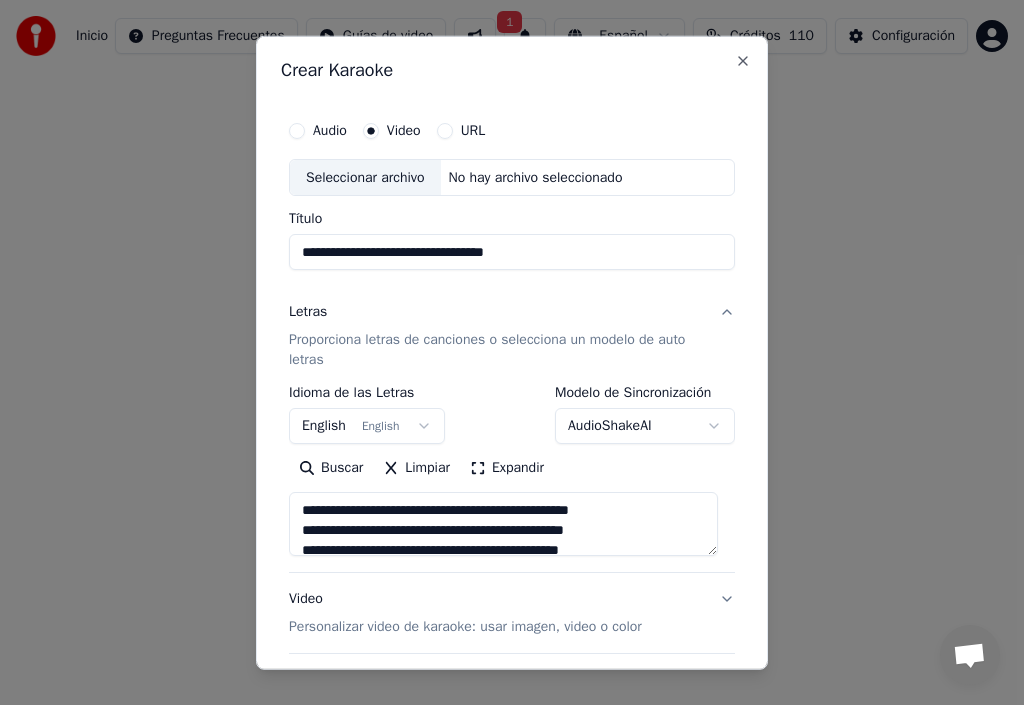 type on "**********" 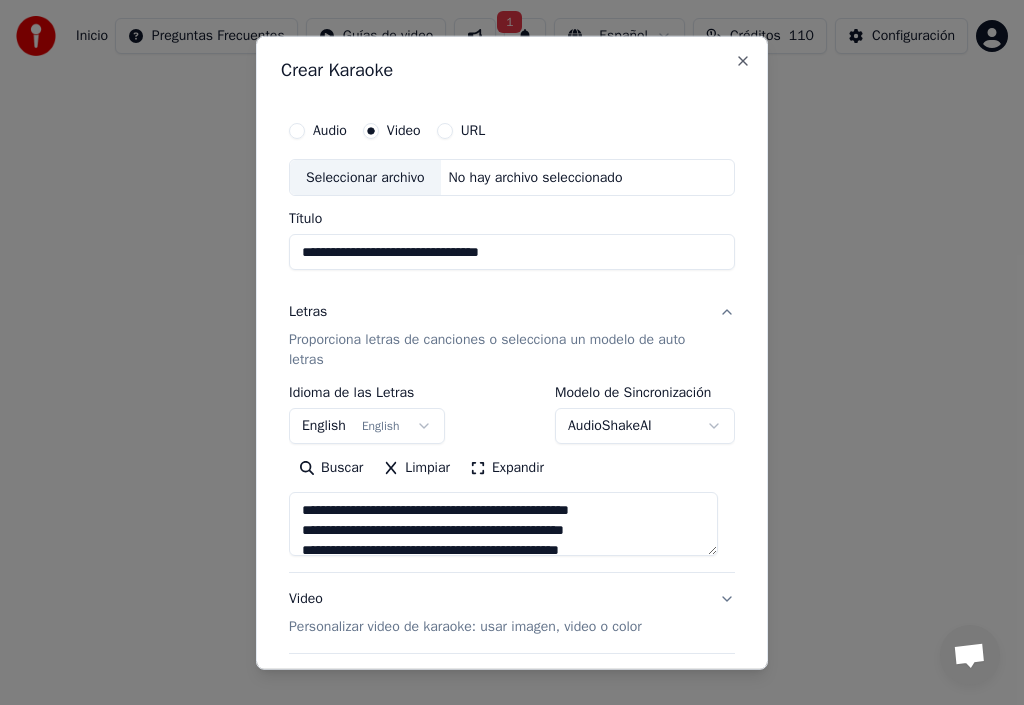 type on "**********" 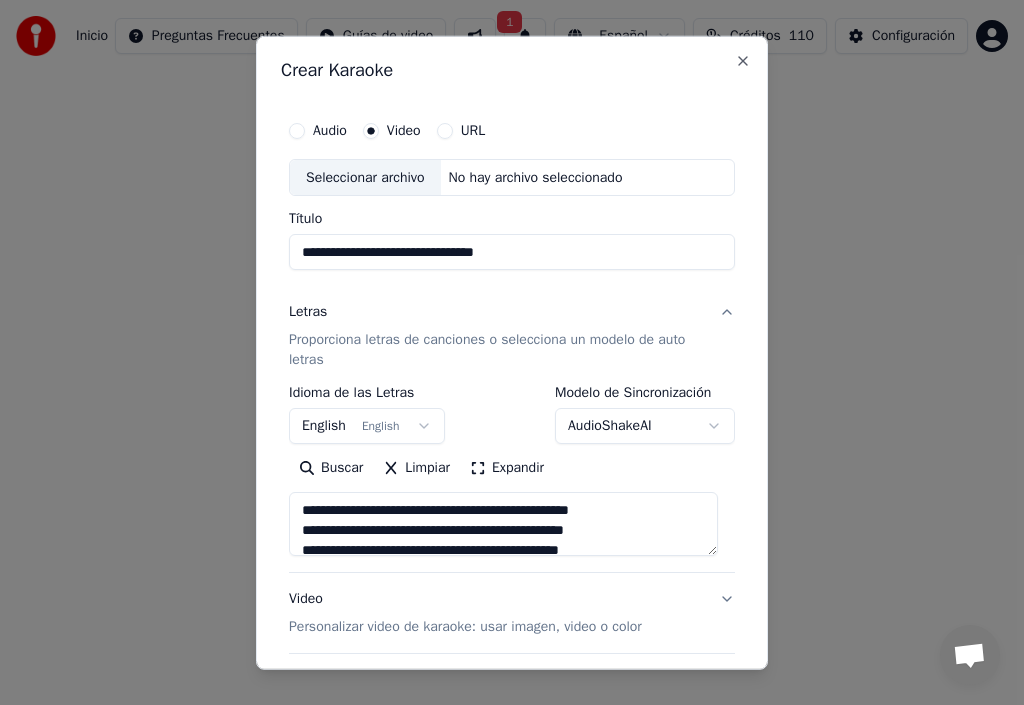 type on "**********" 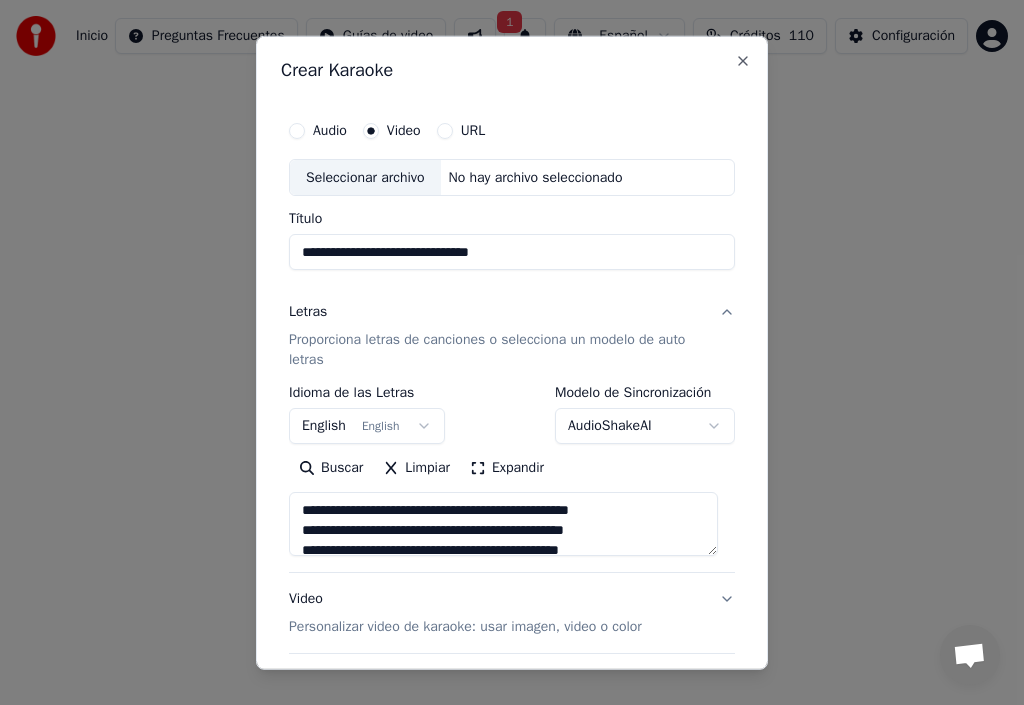 type on "**********" 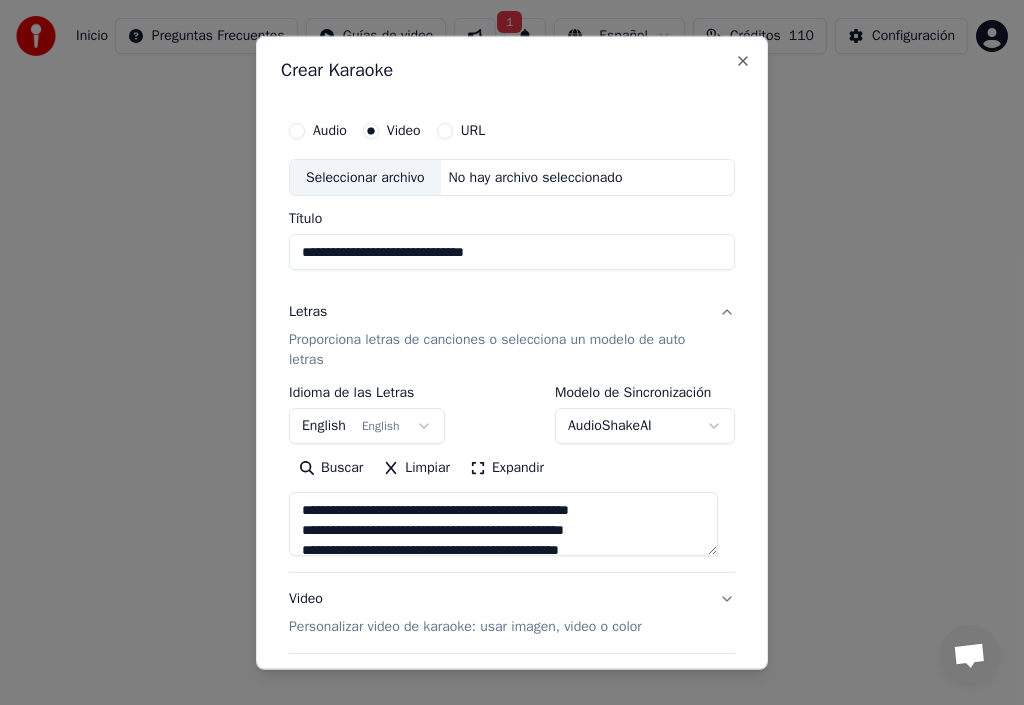 type on "**********" 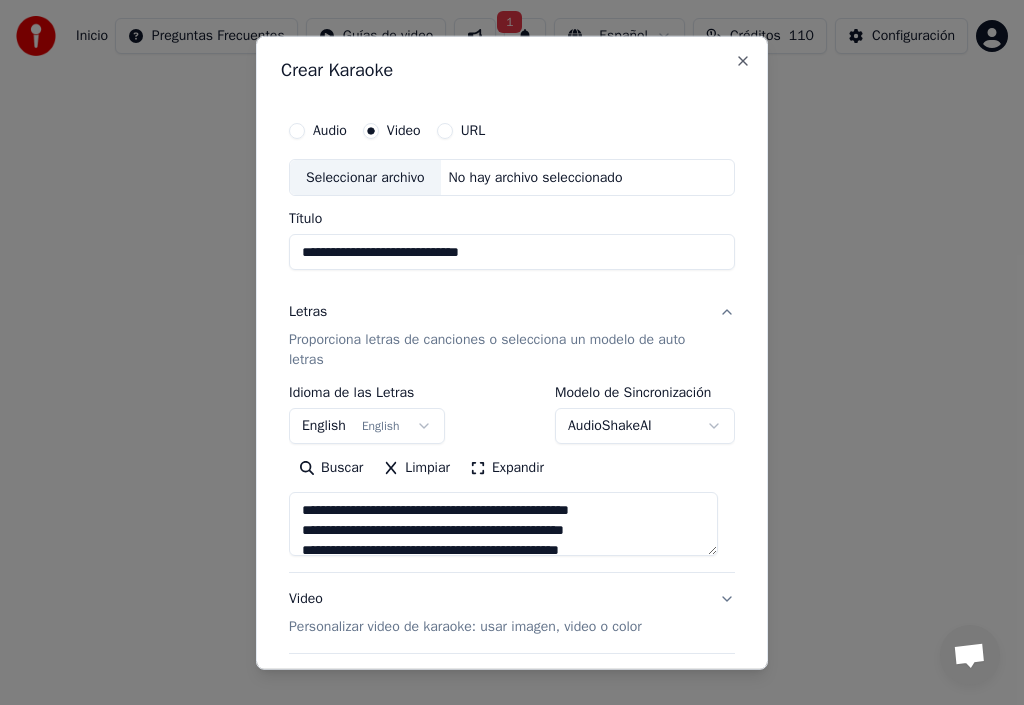 type on "**********" 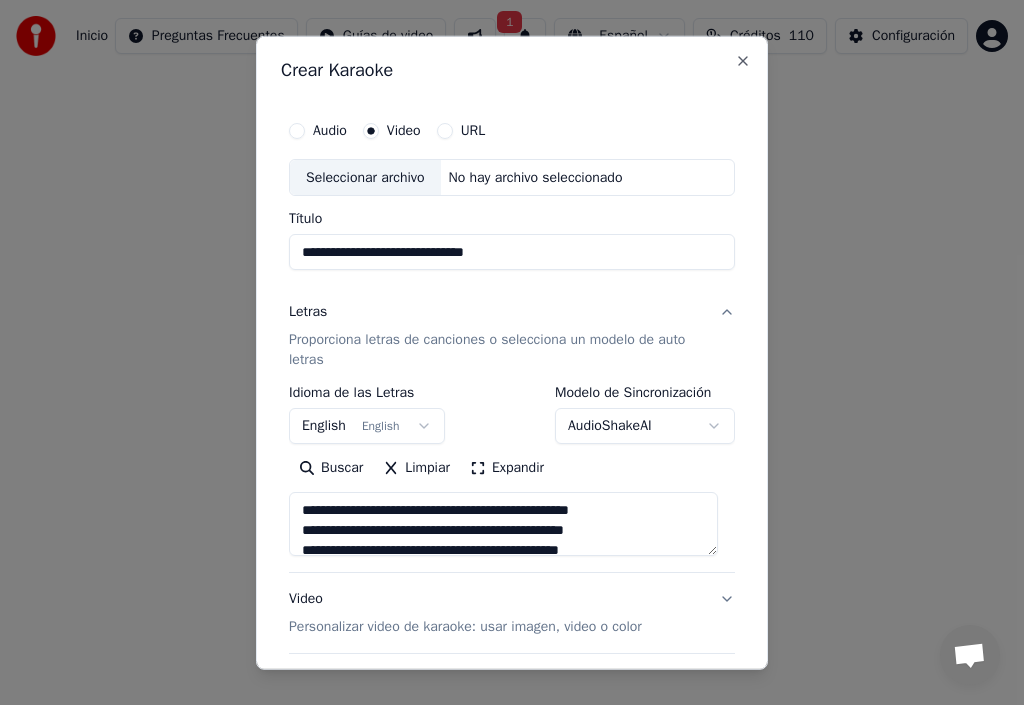 type on "**********" 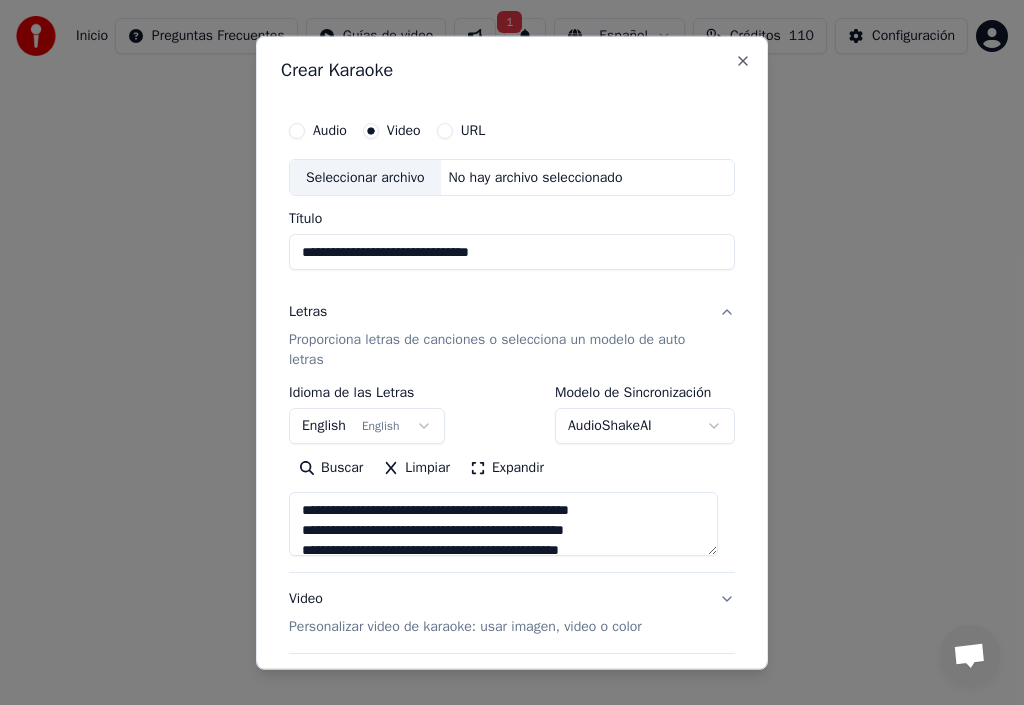 type on "**********" 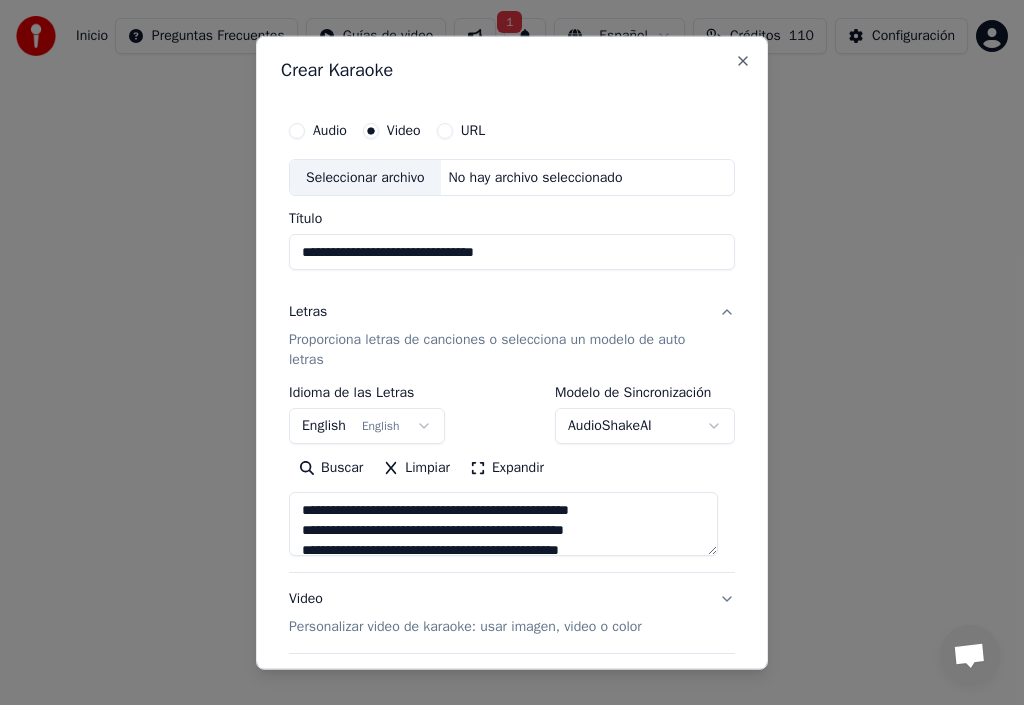 type on "**********" 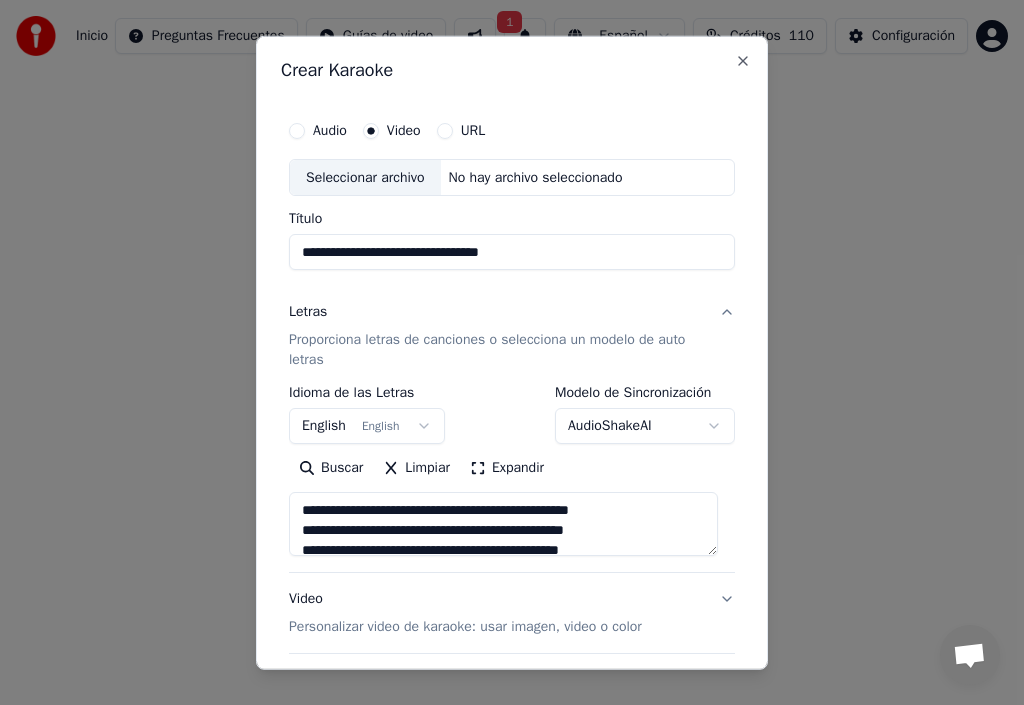 type on "**********" 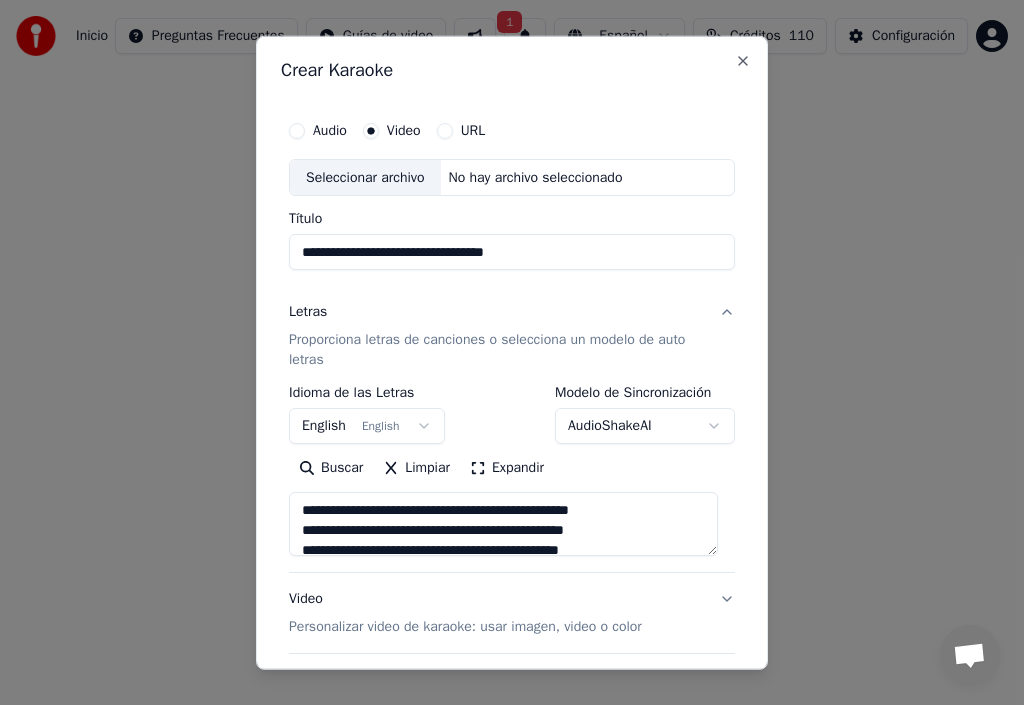 type on "**********" 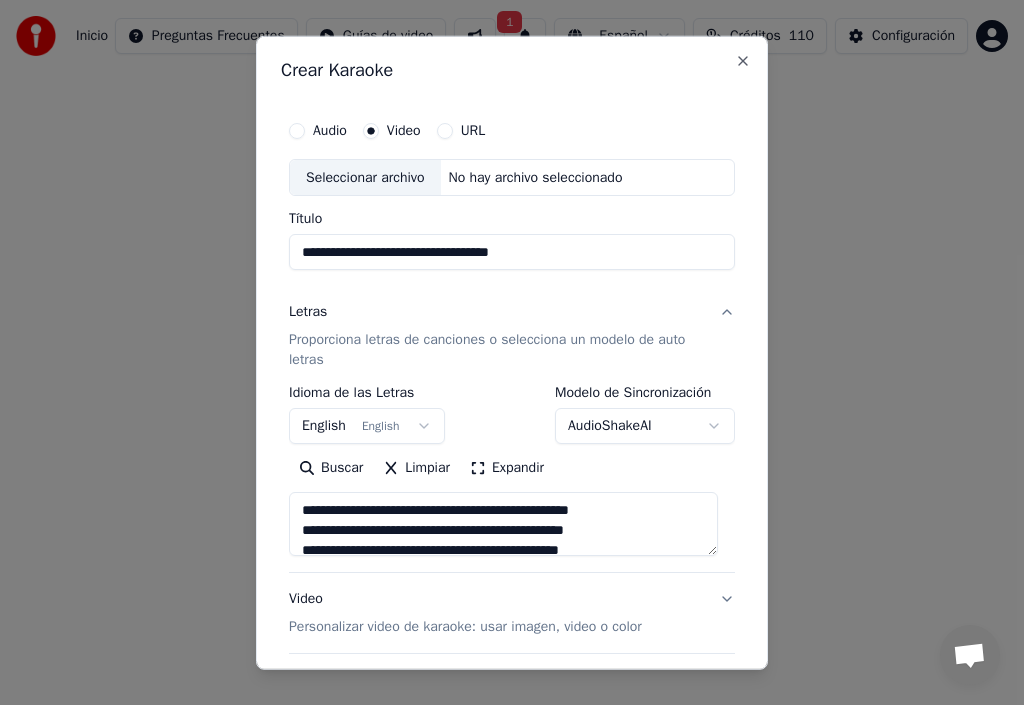 type on "**********" 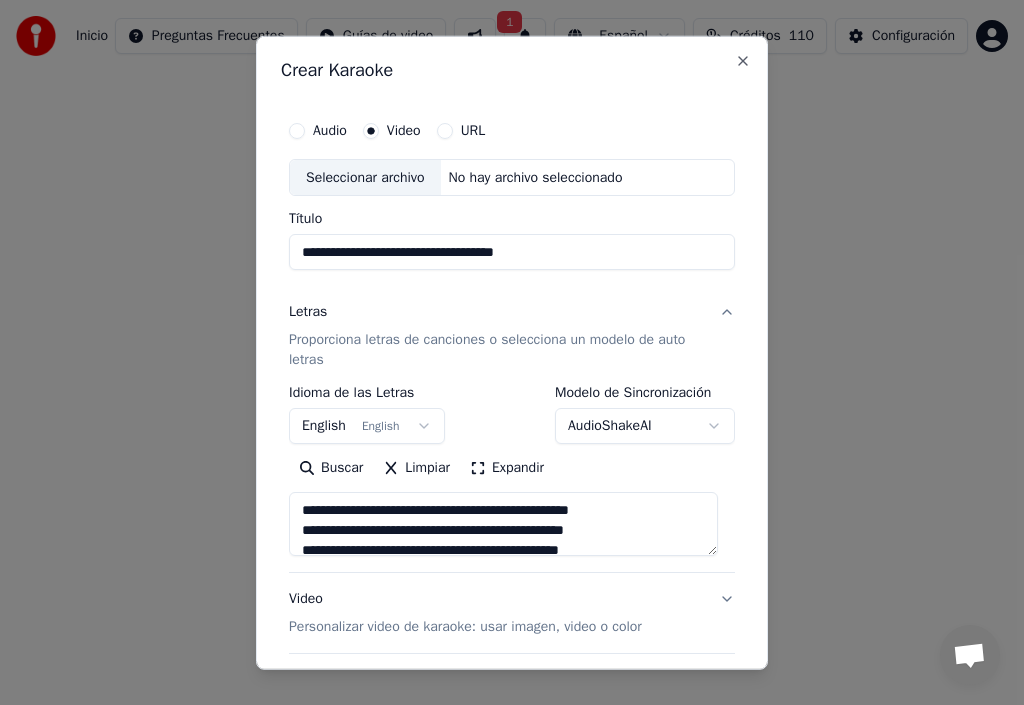 type on "**********" 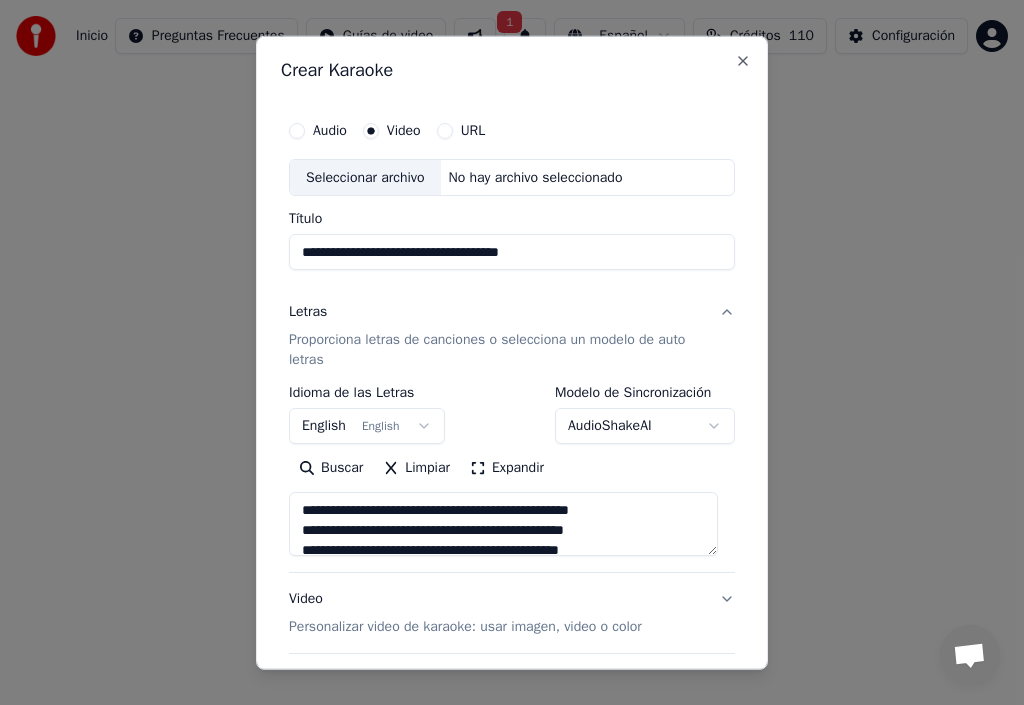 type on "**********" 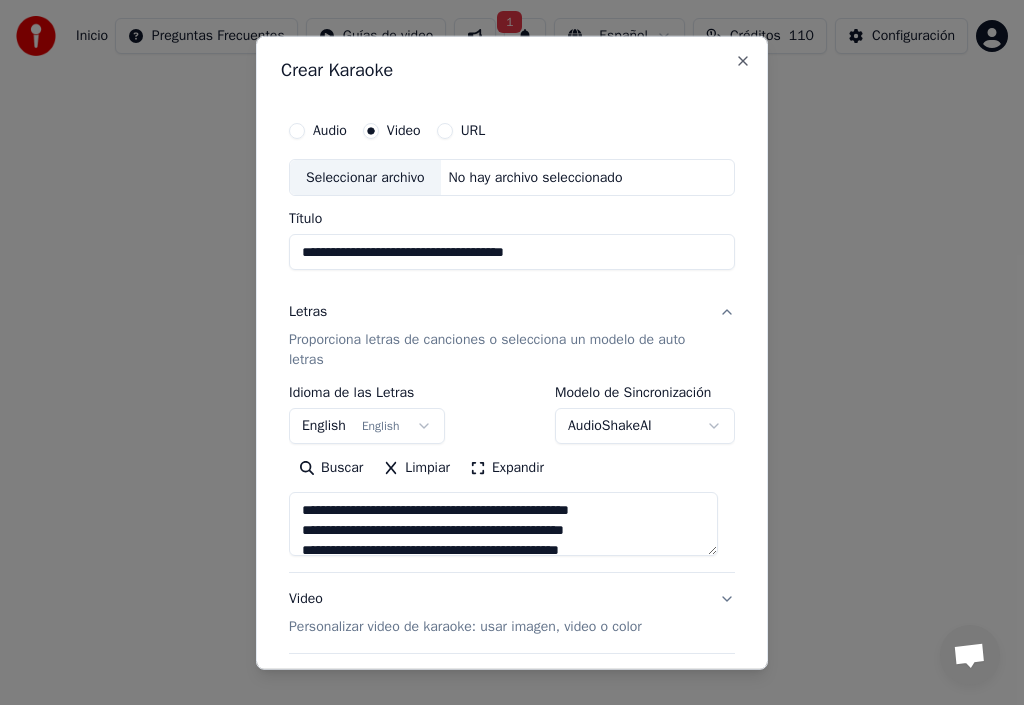 type on "**********" 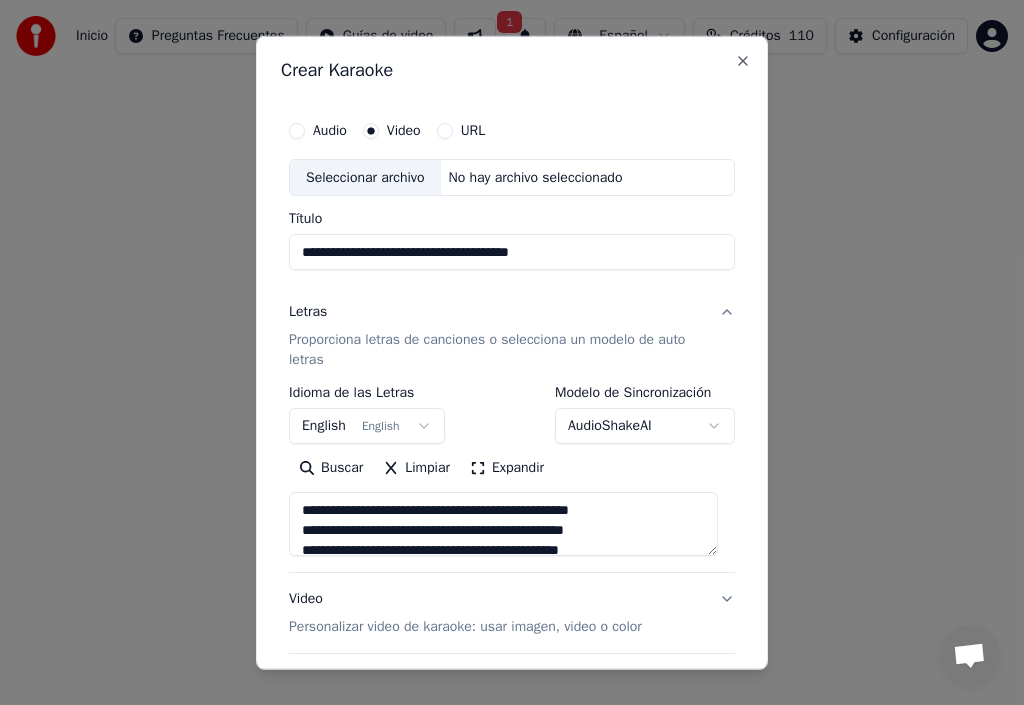 type on "**********" 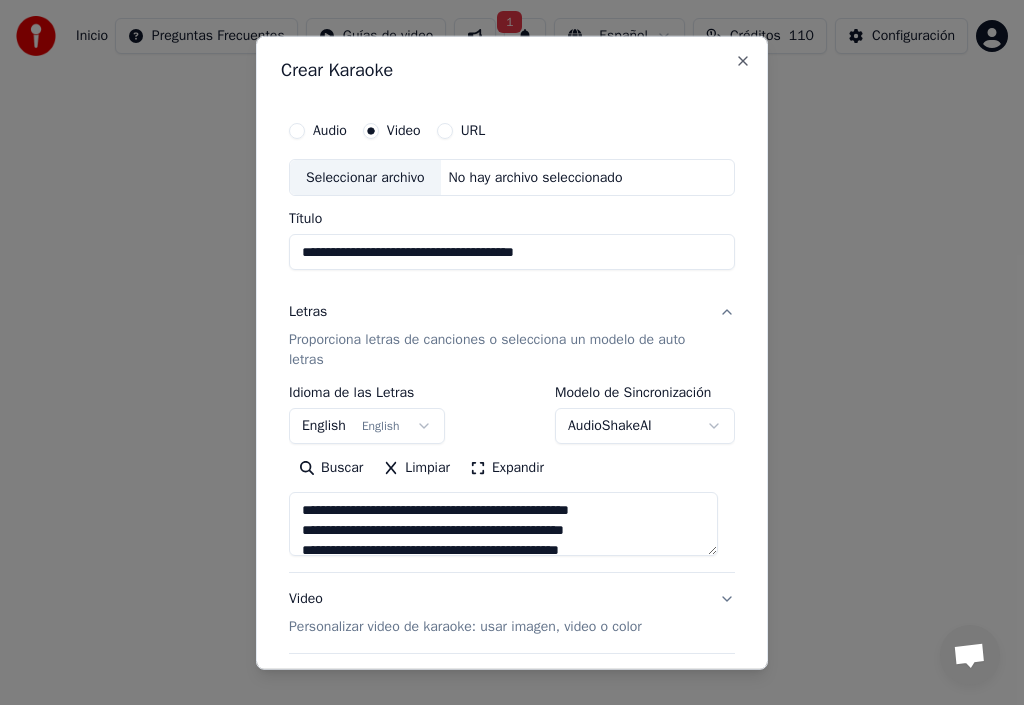 click on "**********" at bounding box center [512, 252] 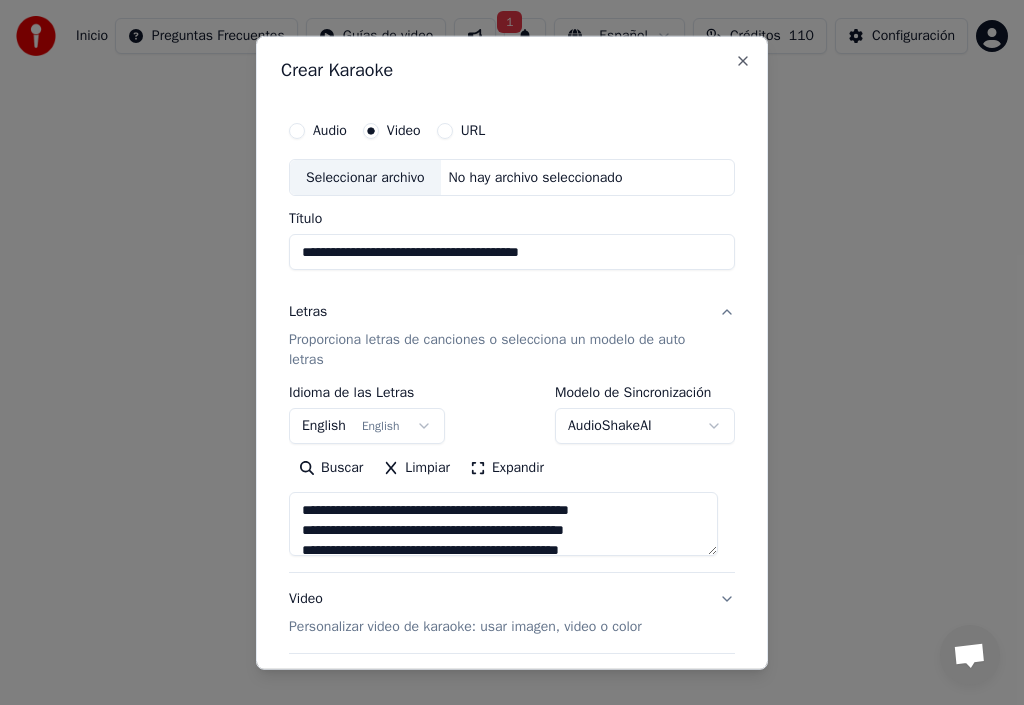 type on "**********" 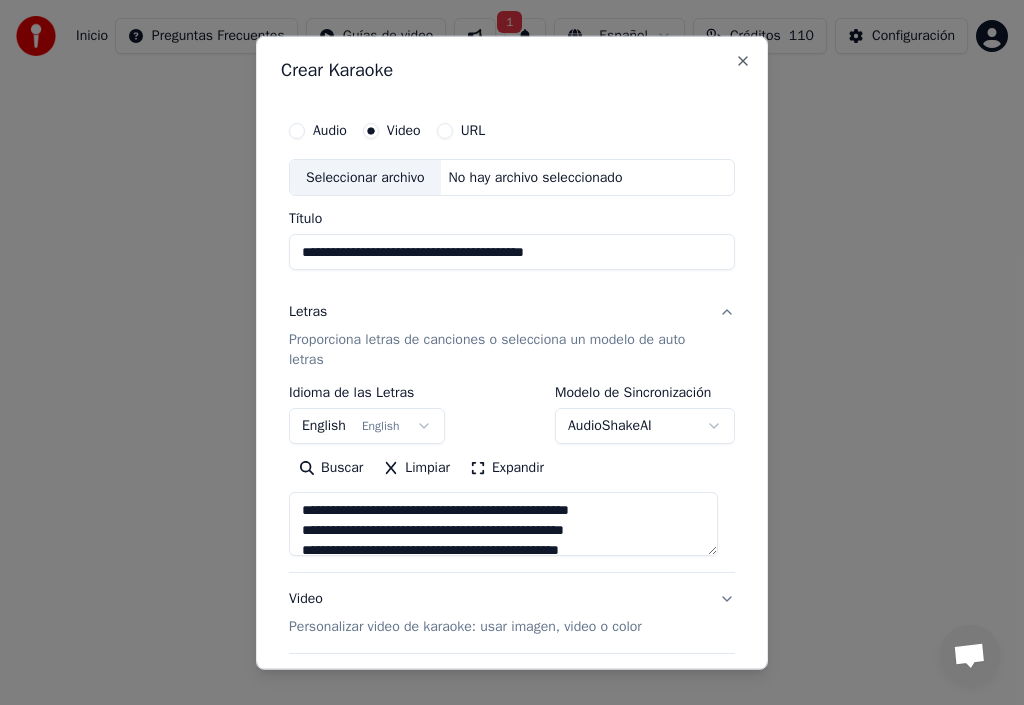 type on "**********" 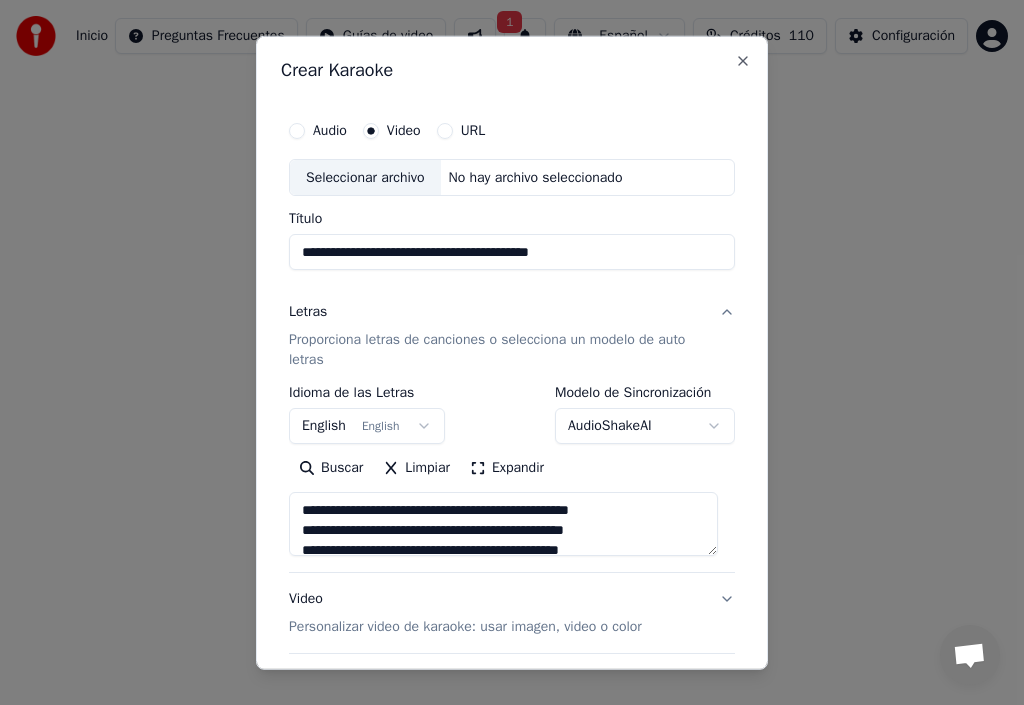 type on "**********" 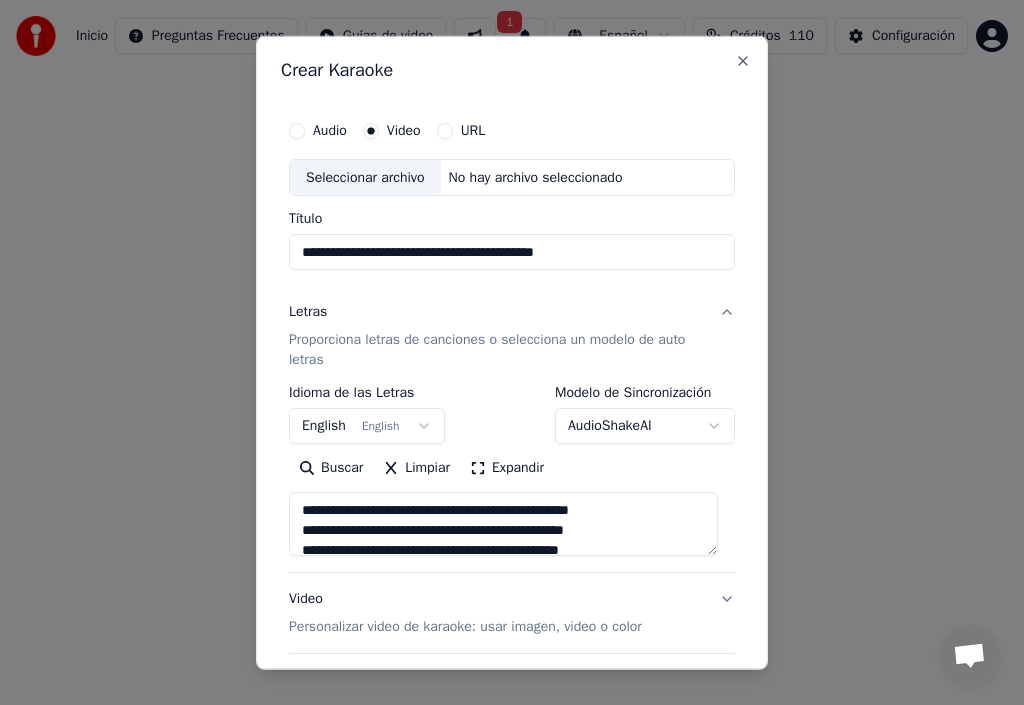 type on "**********" 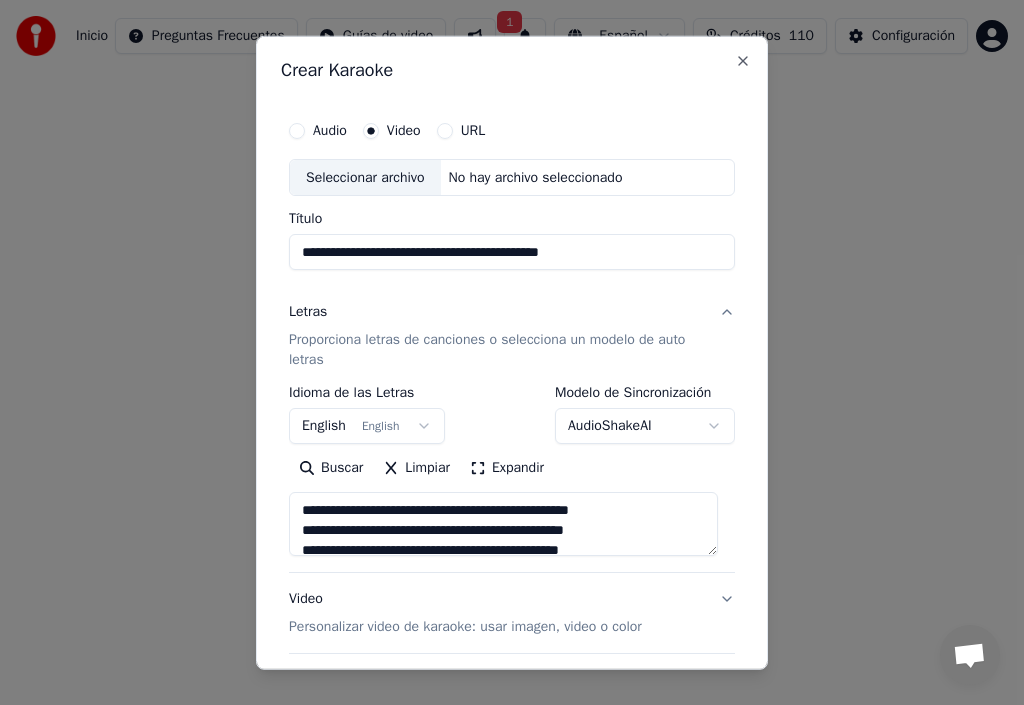 type on "**********" 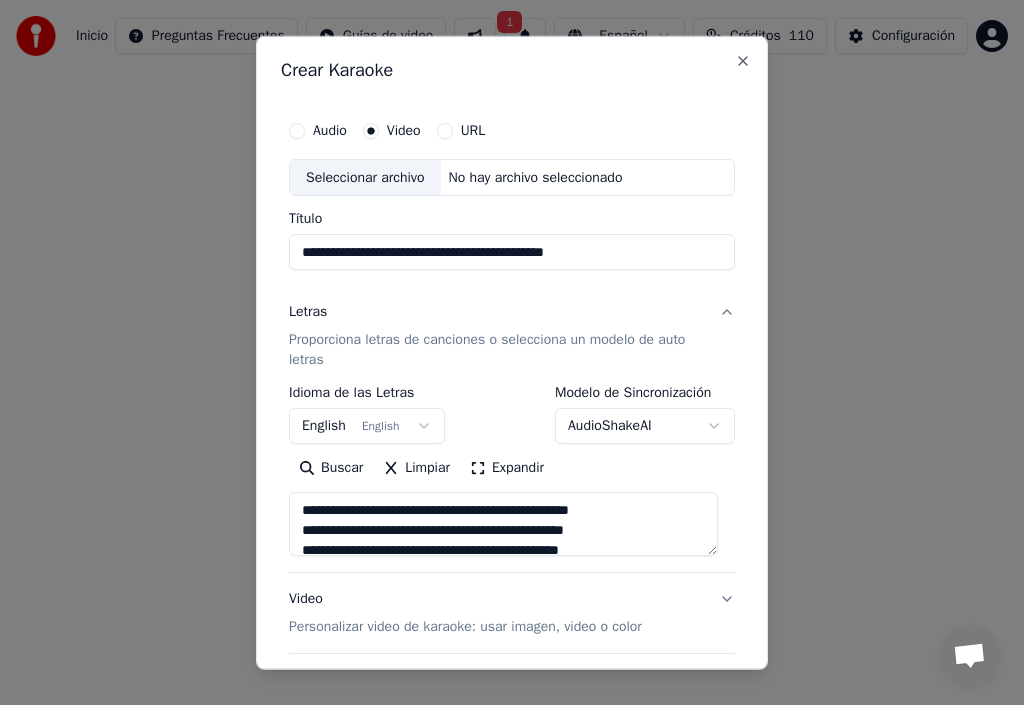 type on "**********" 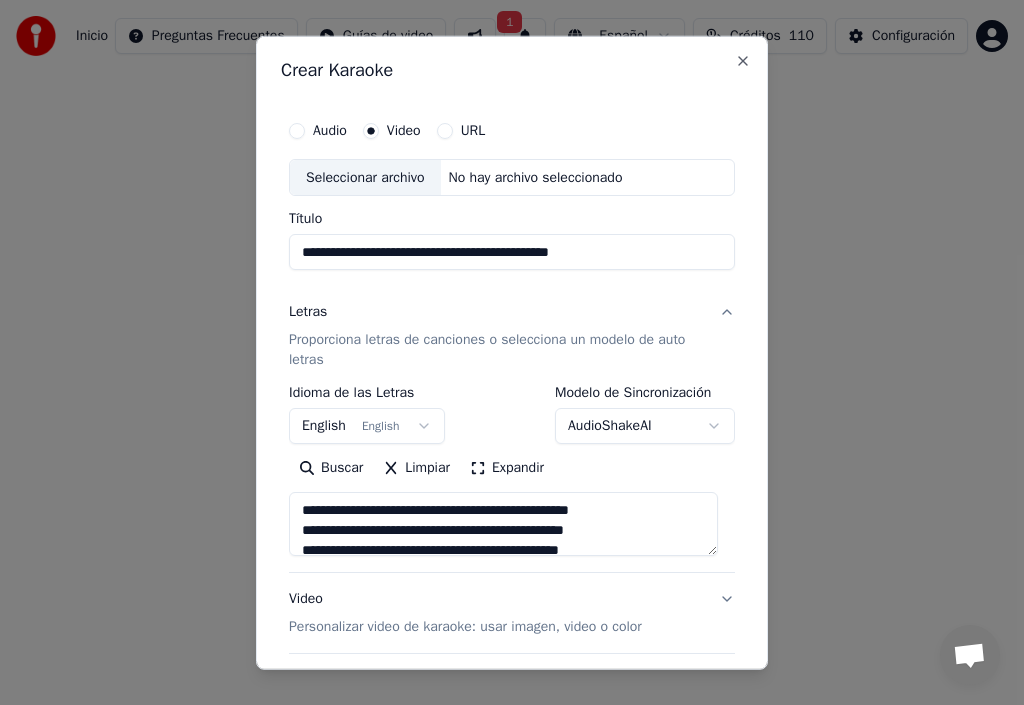 type on "**********" 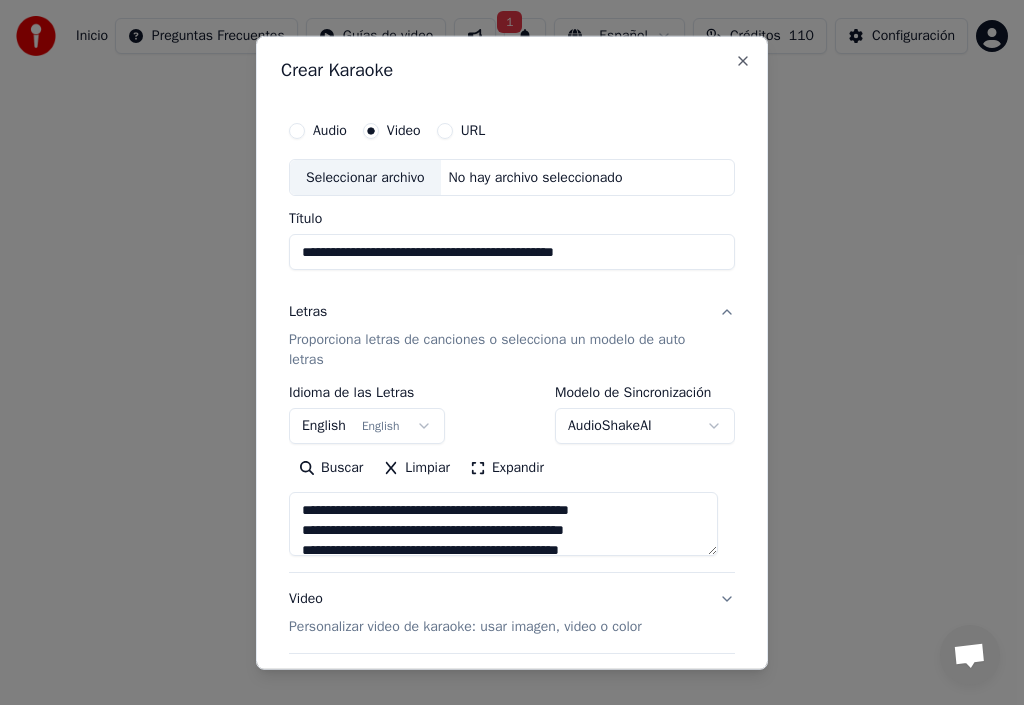 type on "**********" 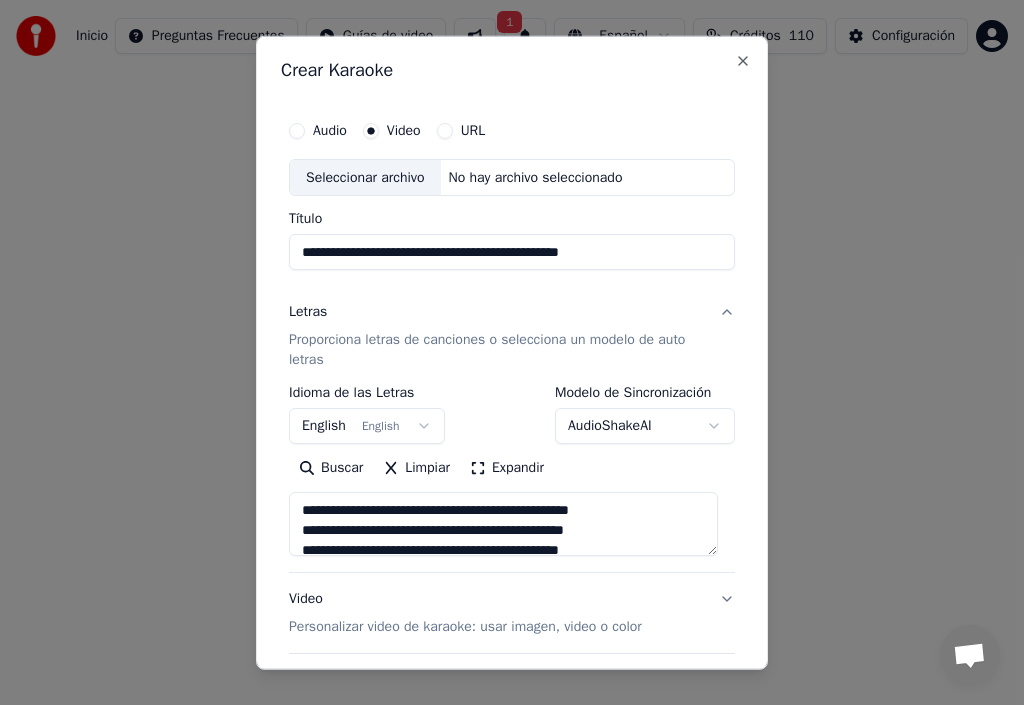 type on "**********" 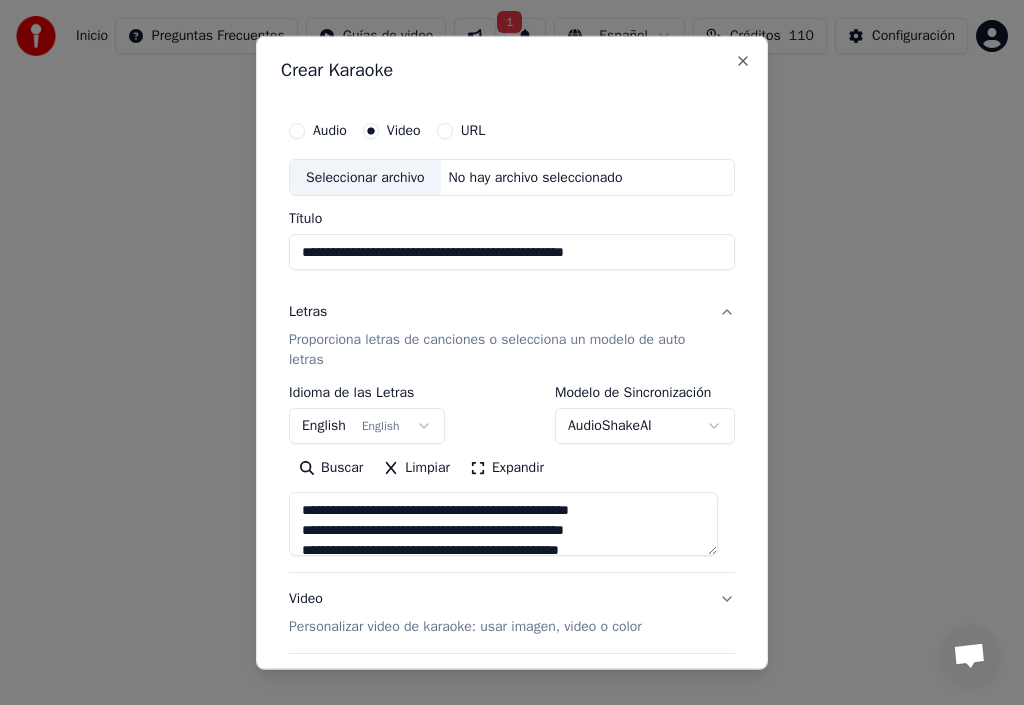 type on "**********" 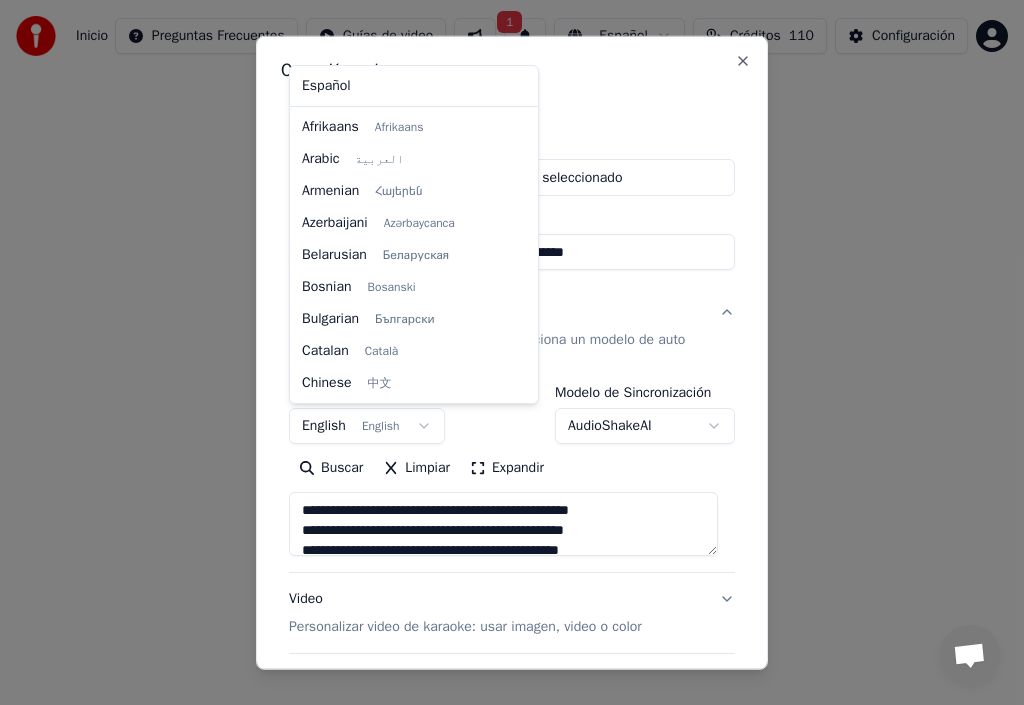 scroll, scrollTop: 160, scrollLeft: 0, axis: vertical 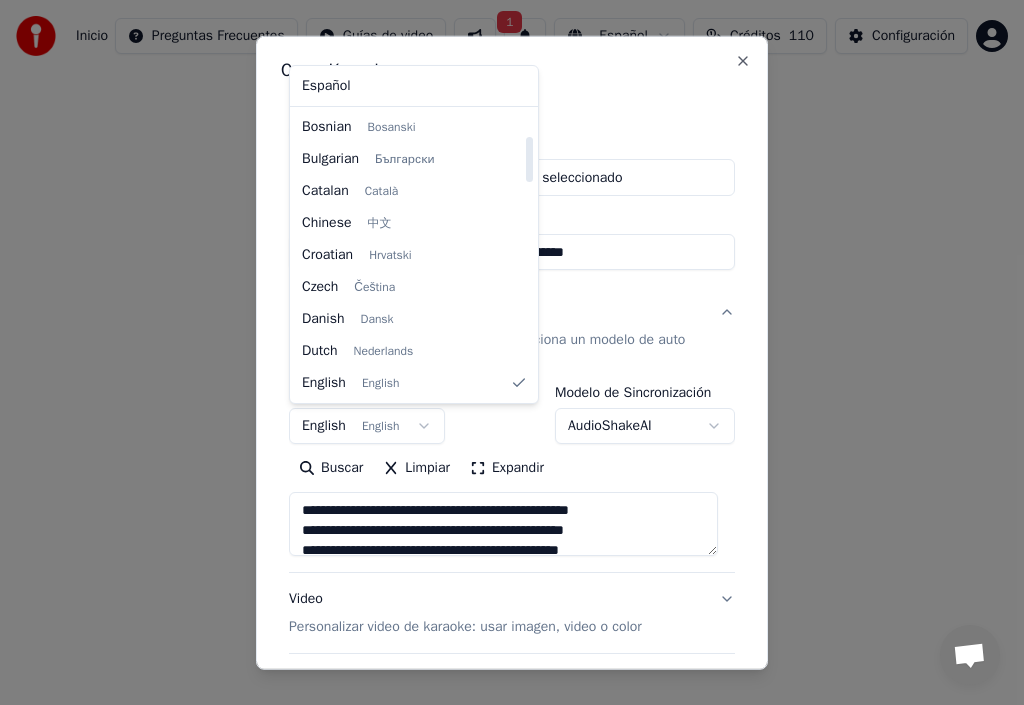 select on "**" 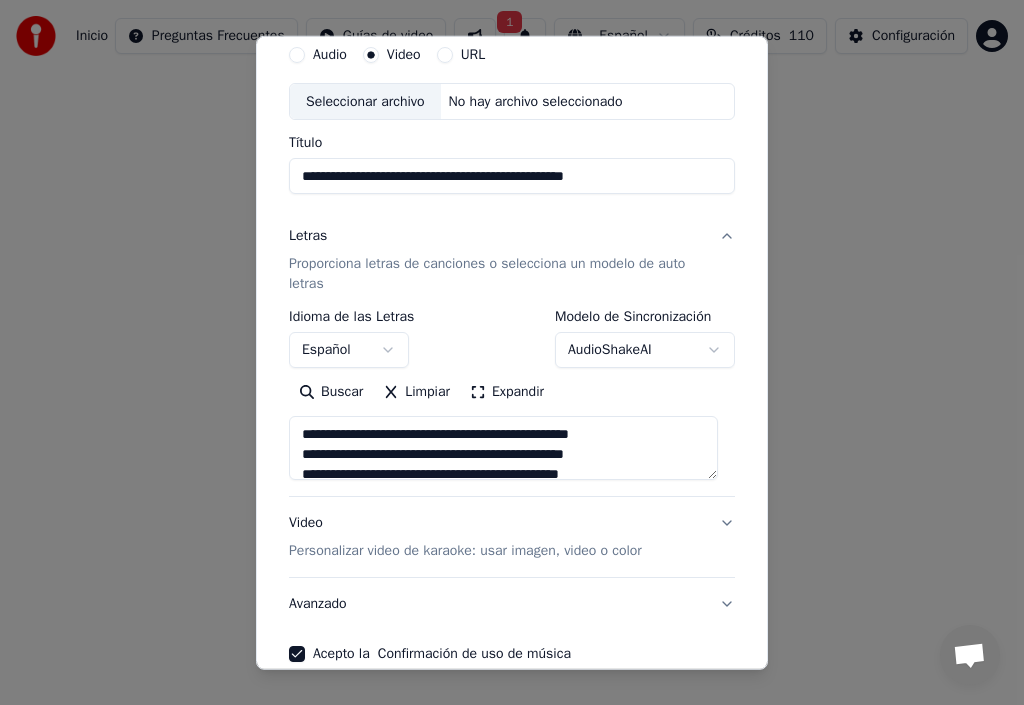 scroll, scrollTop: 177, scrollLeft: 0, axis: vertical 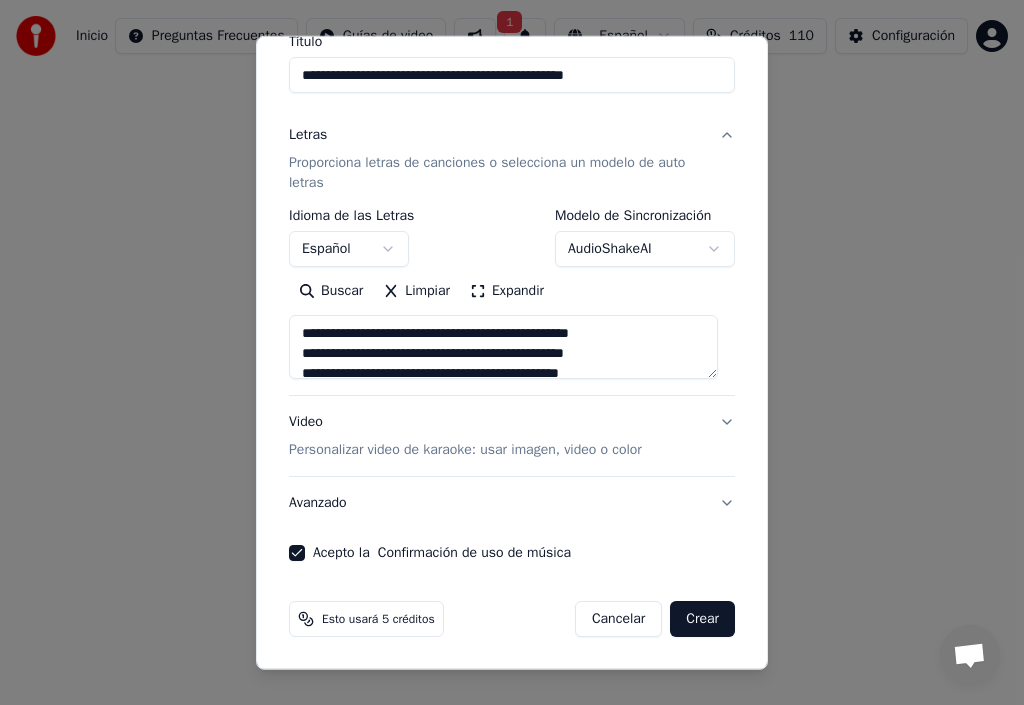 click on "Crear" at bounding box center (702, 619) 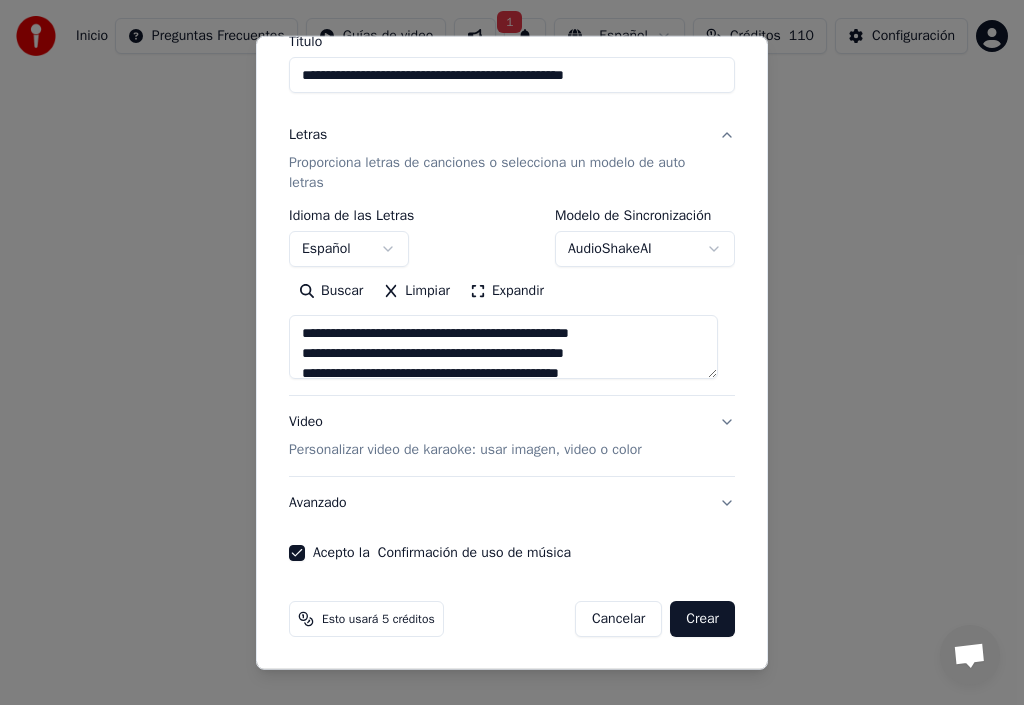 click on "Crear" at bounding box center [702, 619] 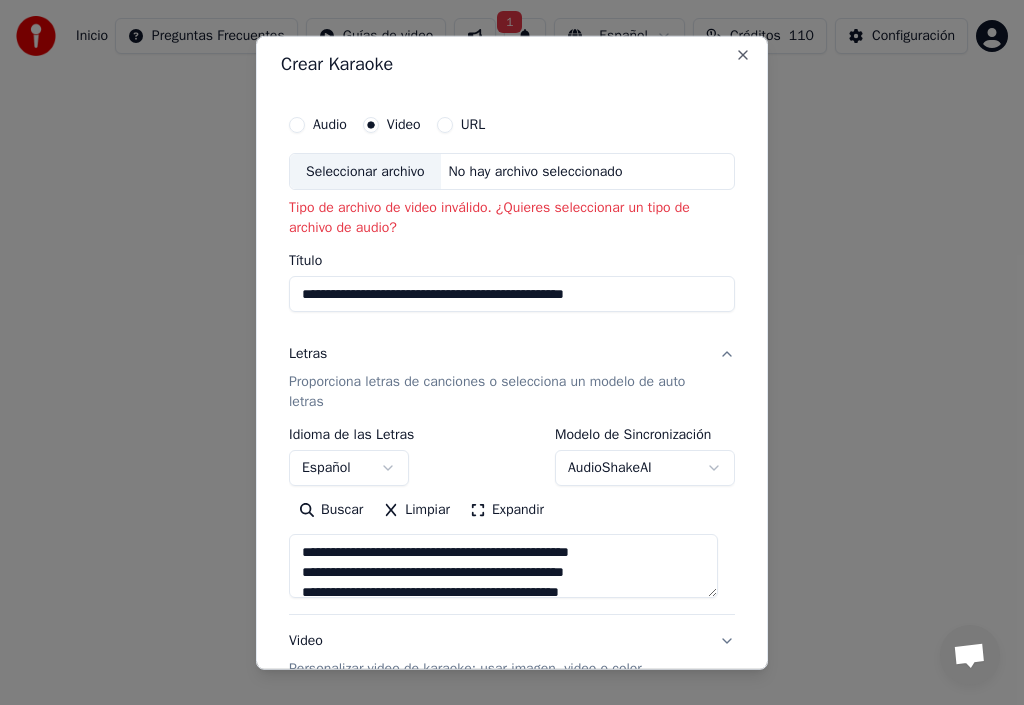 scroll, scrollTop: 0, scrollLeft: 0, axis: both 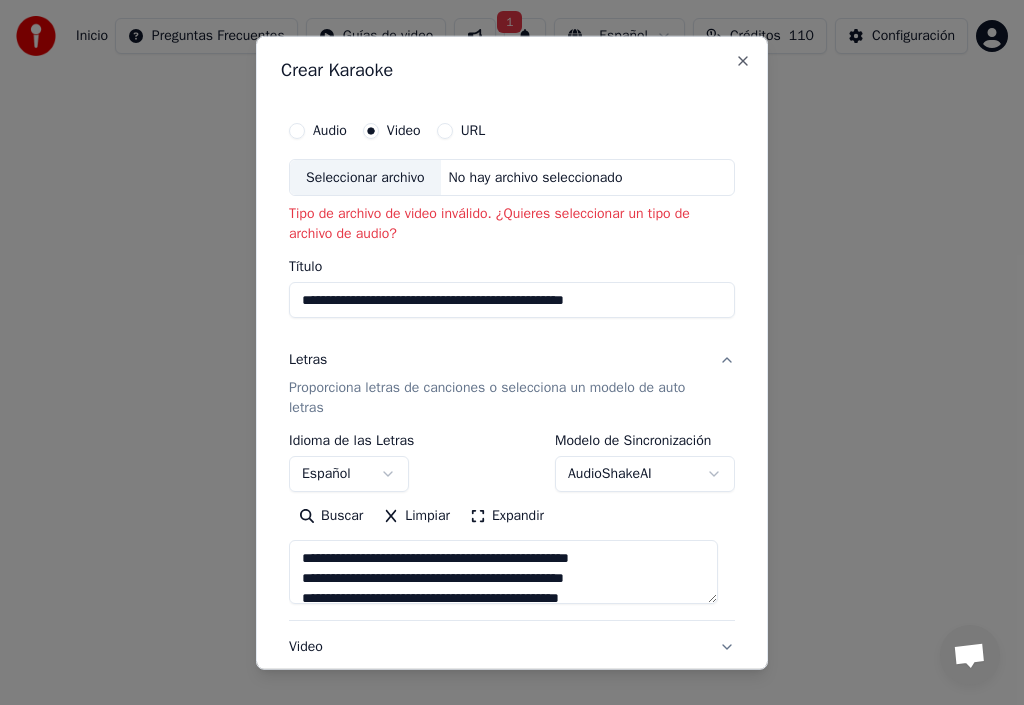 click on "Seleccionar archivo" at bounding box center [365, 177] 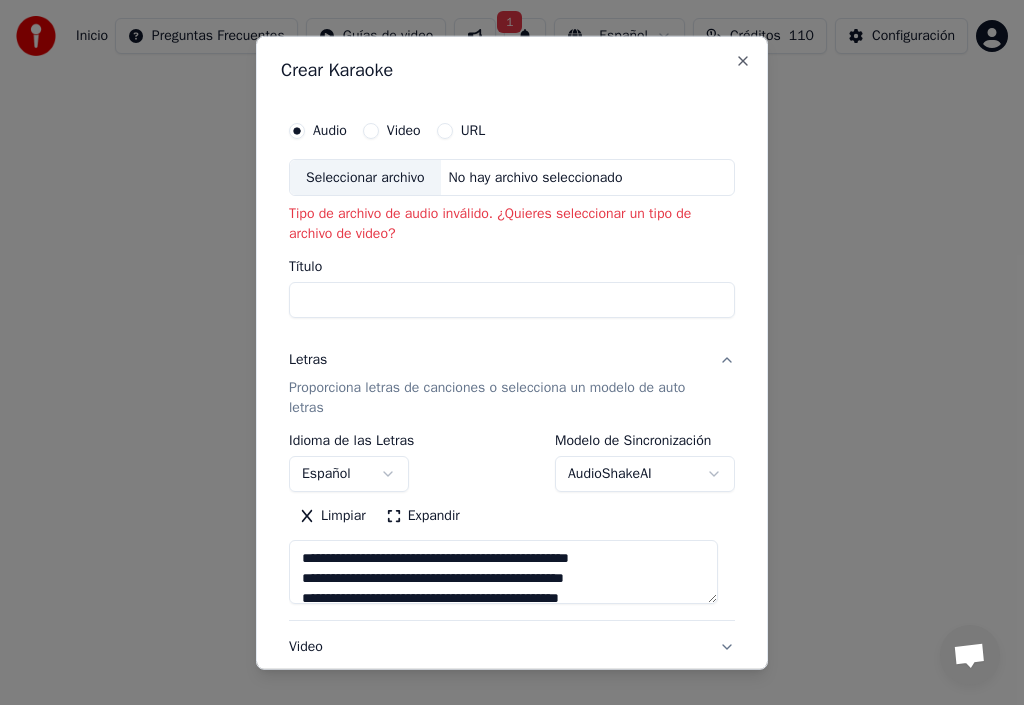 click on "Seleccionar archivo" at bounding box center (365, 177) 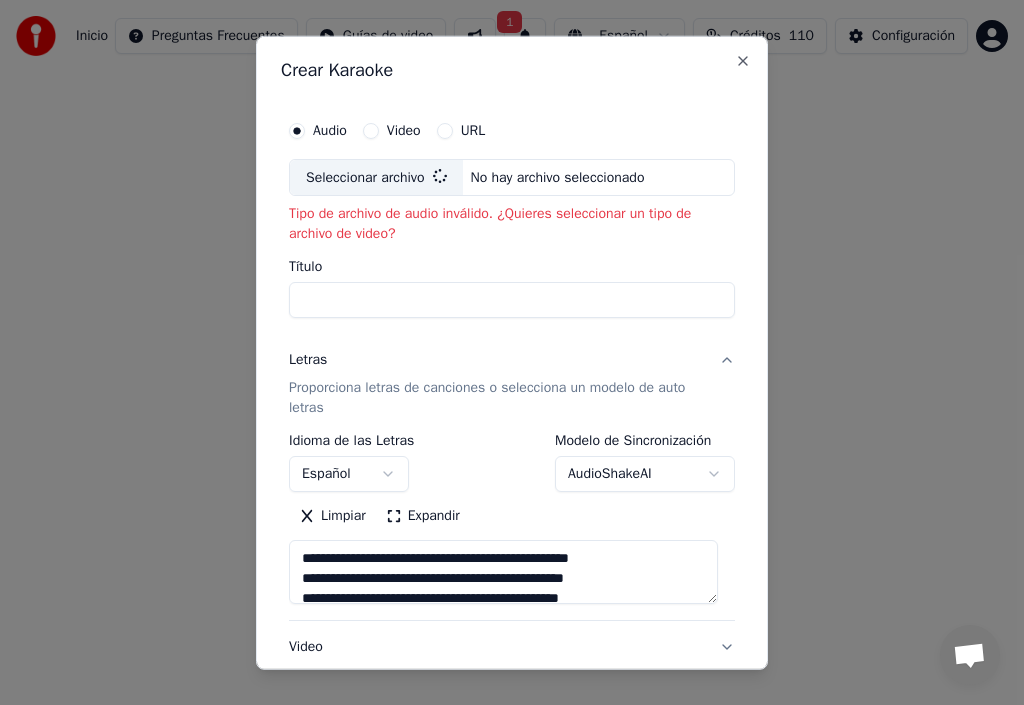 type on "**********" 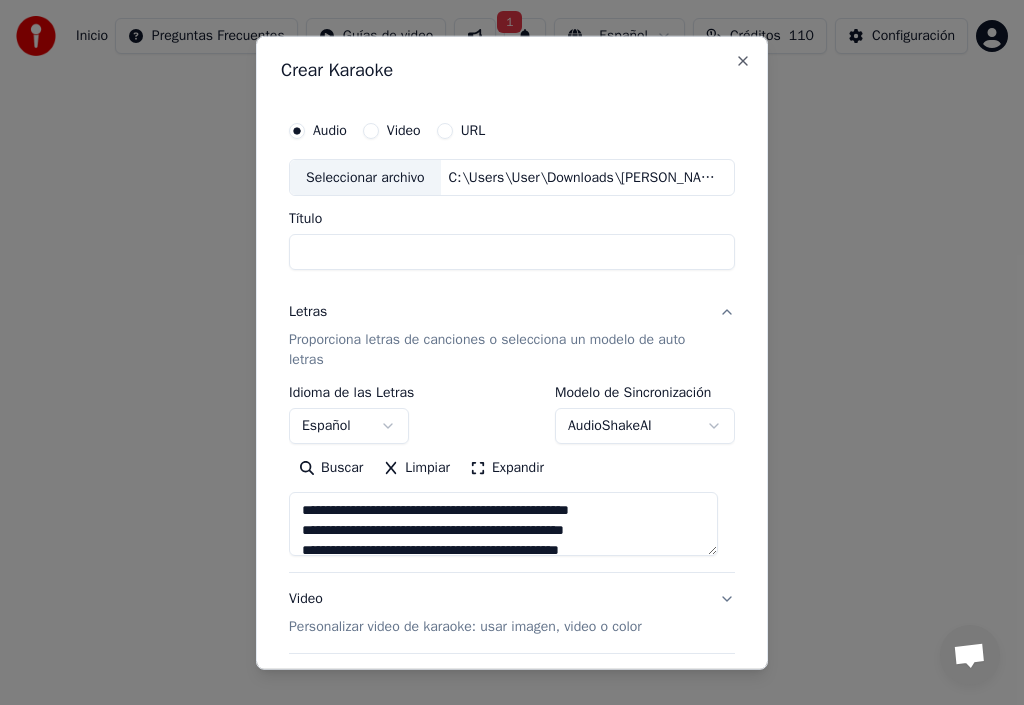 type on "**********" 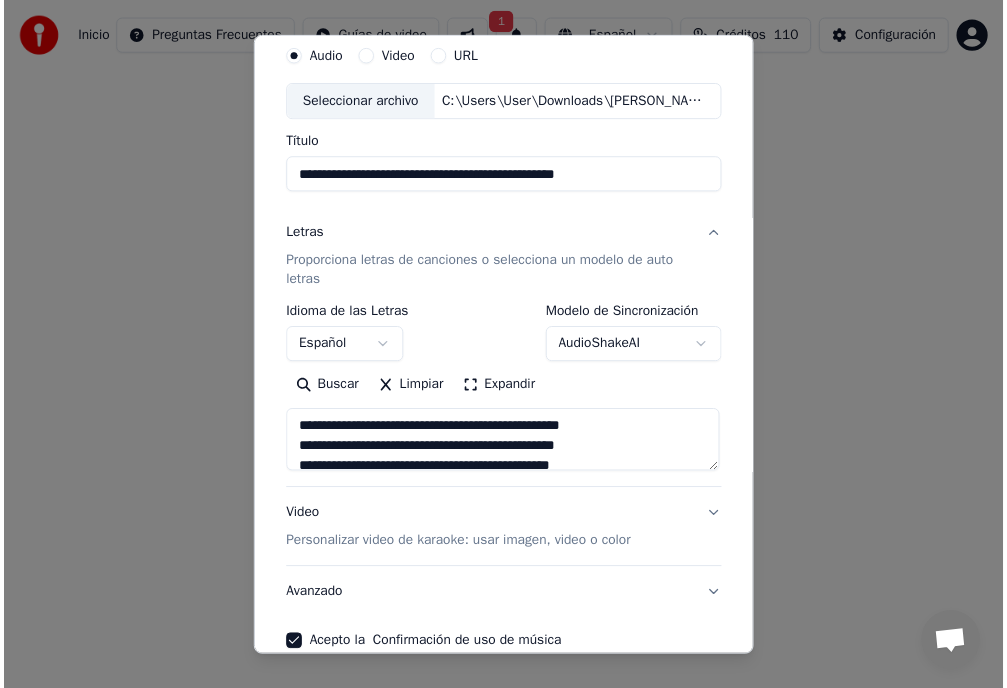 scroll, scrollTop: 177, scrollLeft: 0, axis: vertical 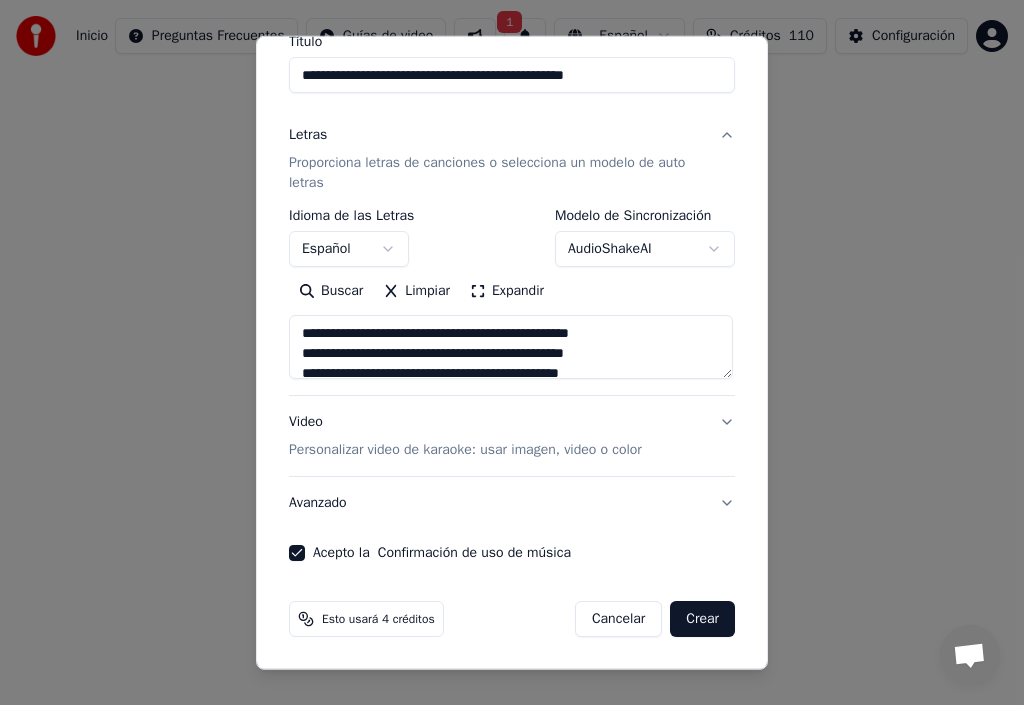 click on "Crear" at bounding box center (702, 619) 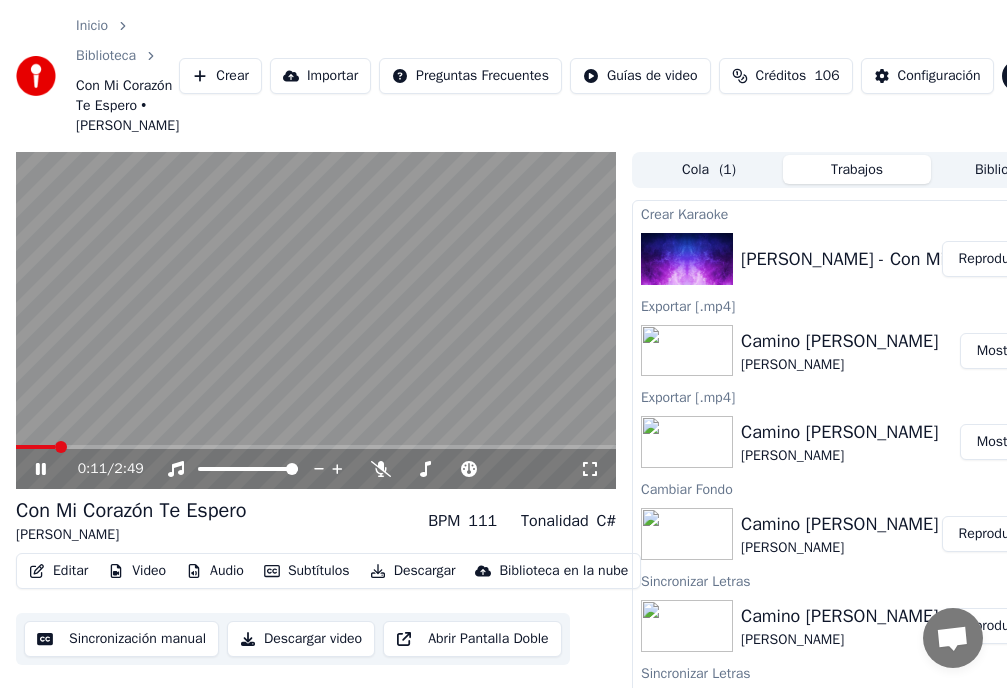 click 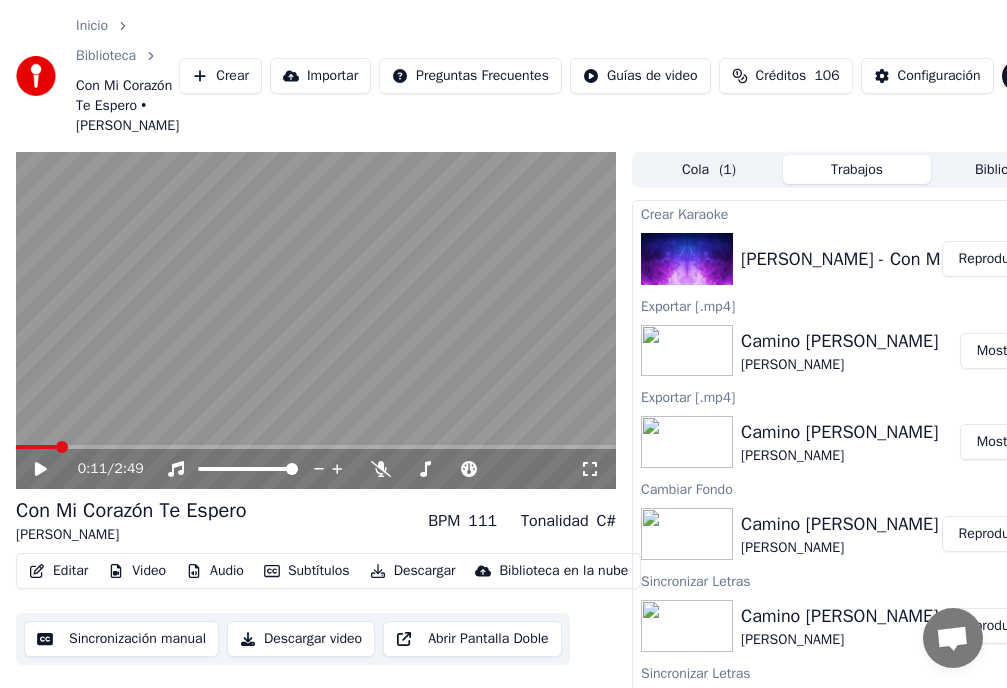 click on "Editar" at bounding box center [58, 571] 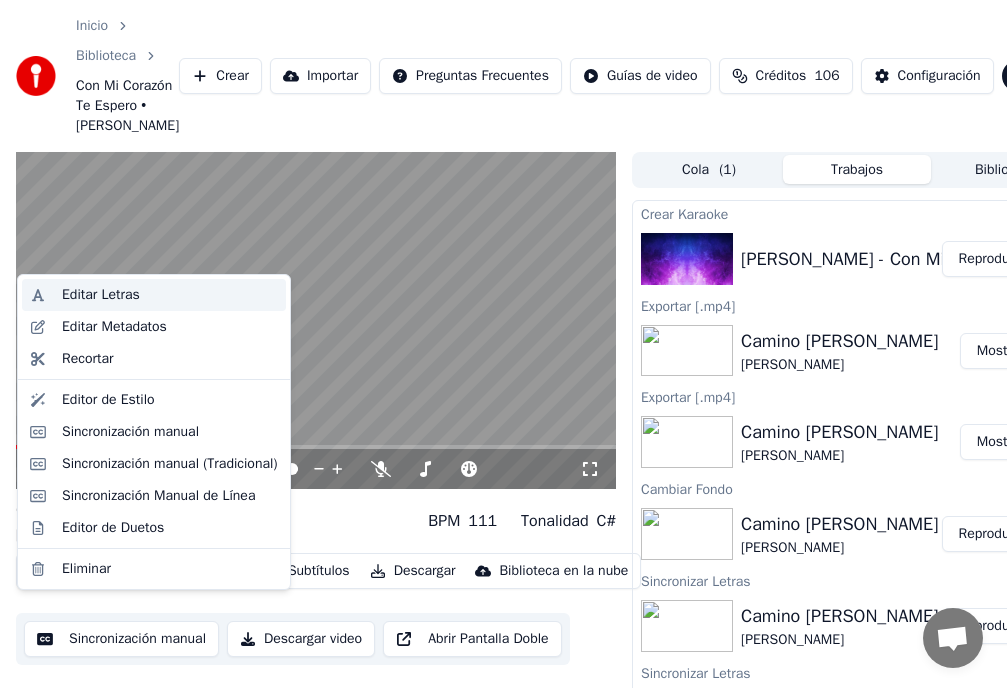 click on "Editar Letras" at bounding box center [170, 295] 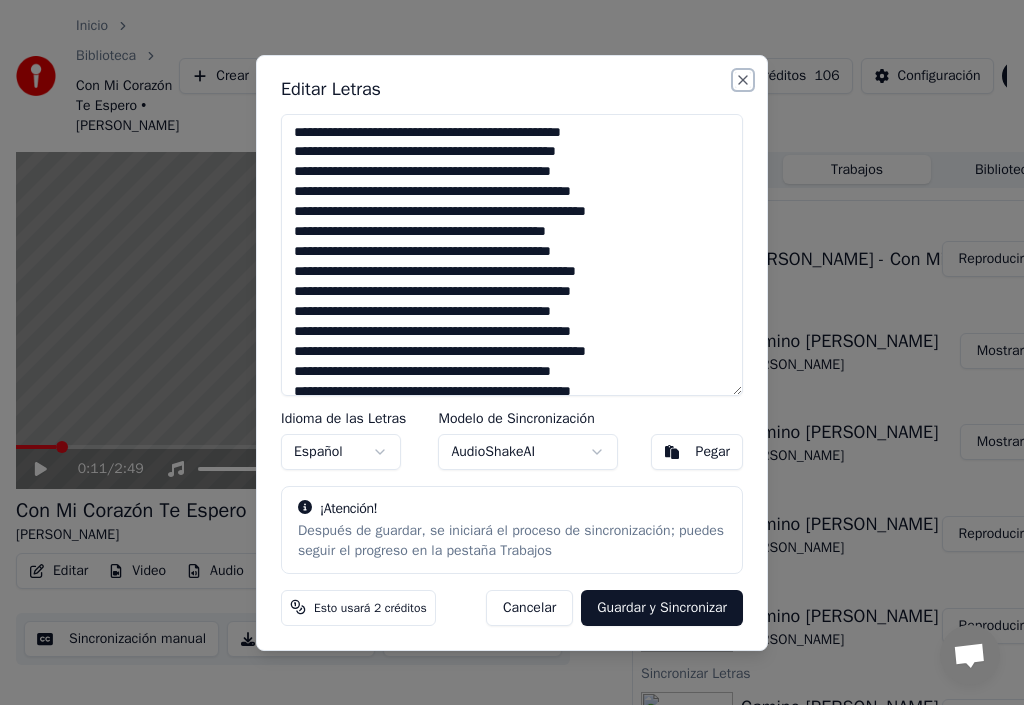 click on "Close" at bounding box center [743, 80] 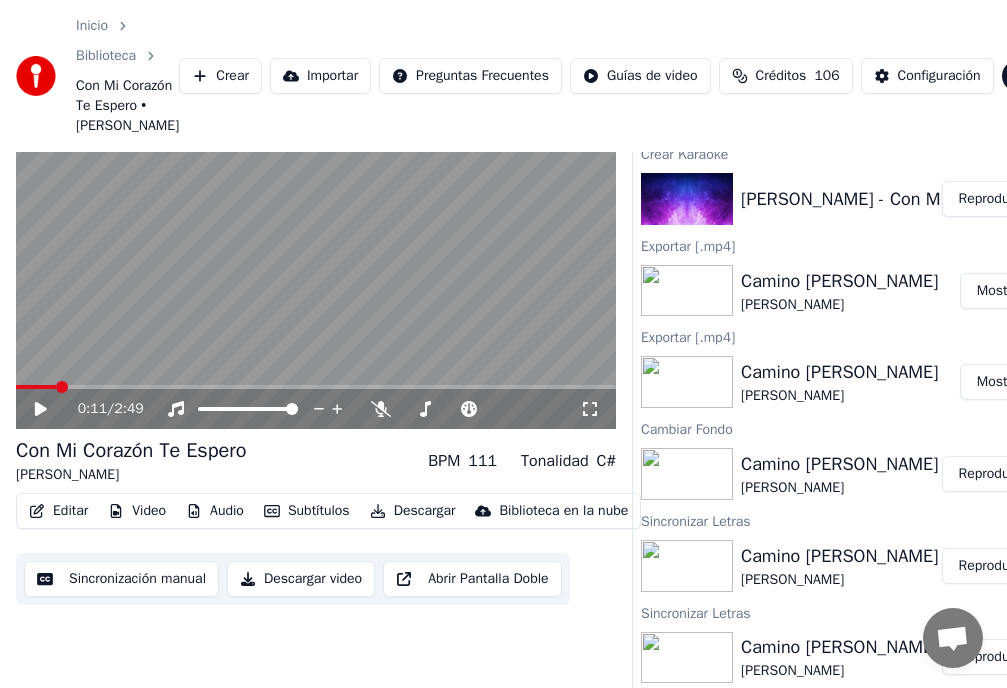 scroll, scrollTop: 100, scrollLeft: 0, axis: vertical 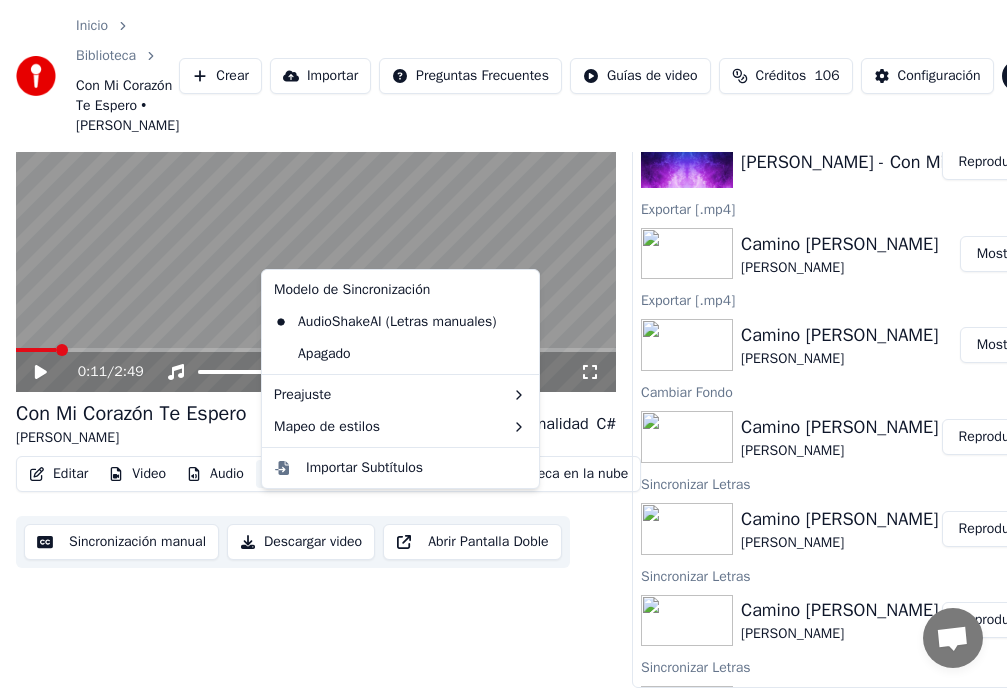 click on "Subtítulos" at bounding box center [307, 474] 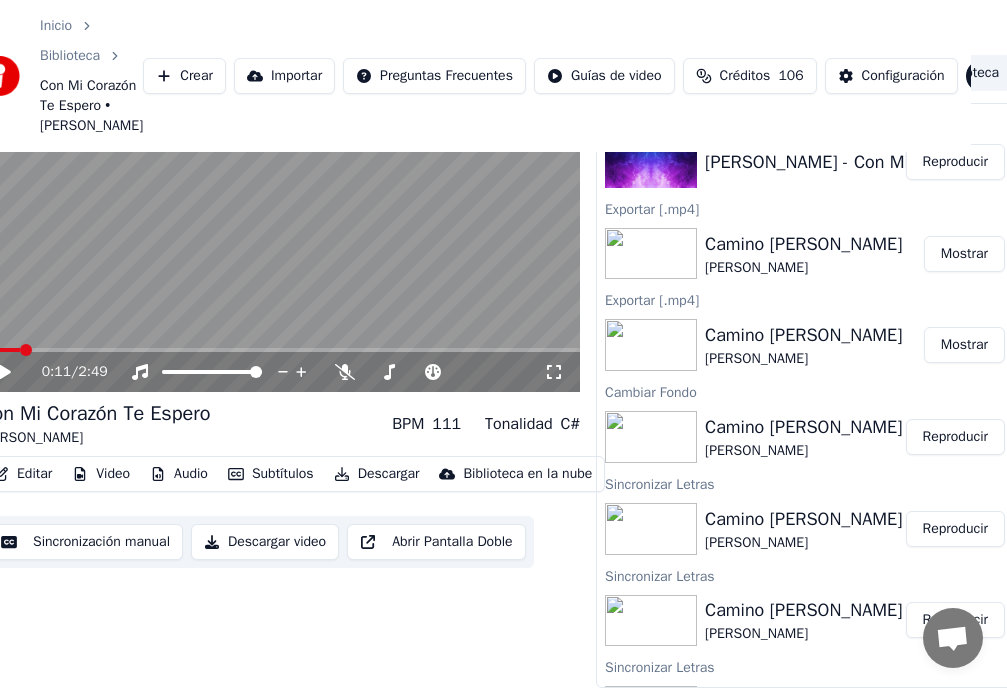 scroll, scrollTop: 100, scrollLeft: 75, axis: both 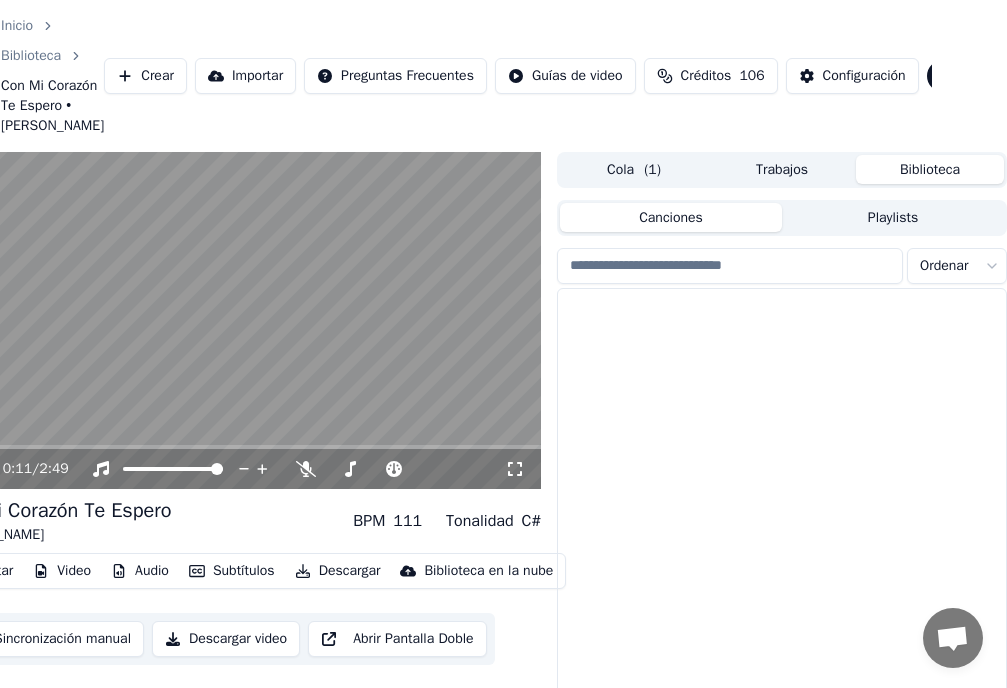 click on "Biblioteca" at bounding box center (930, 169) 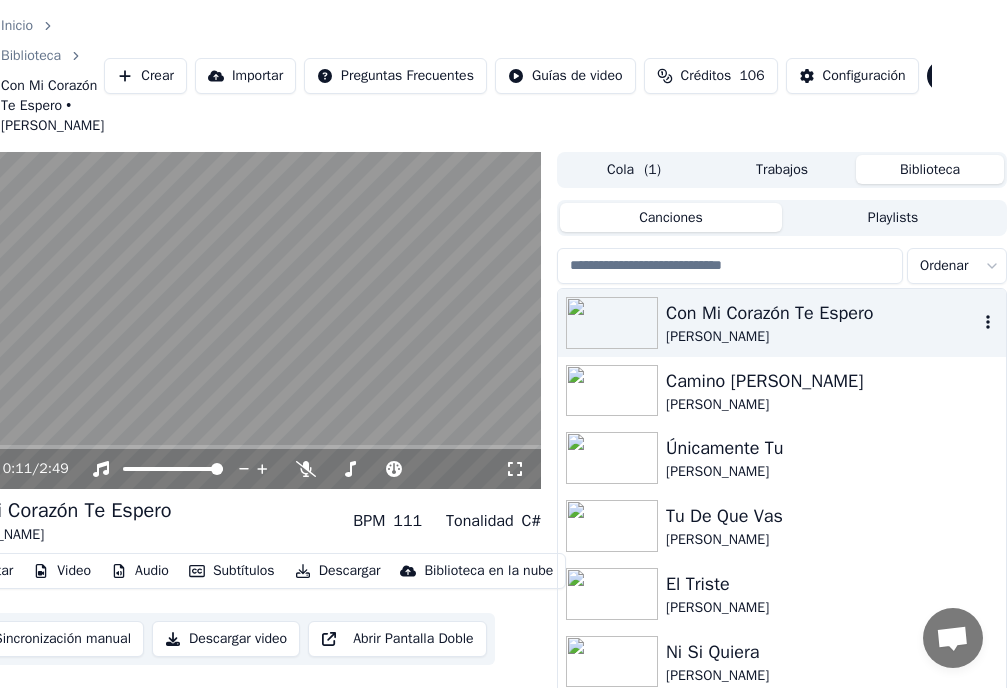 click 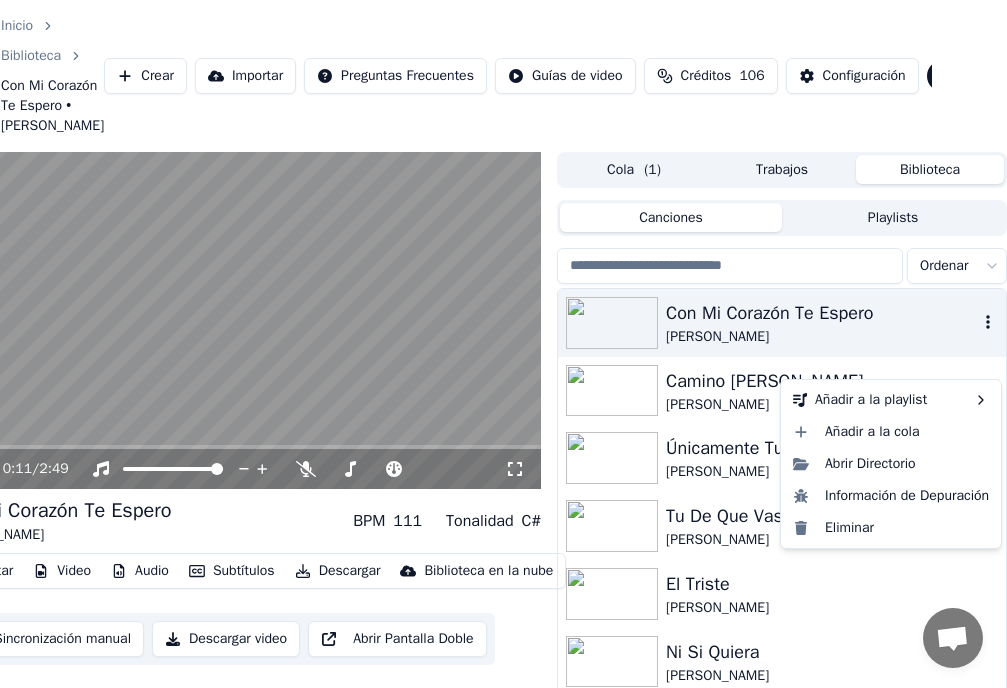 click 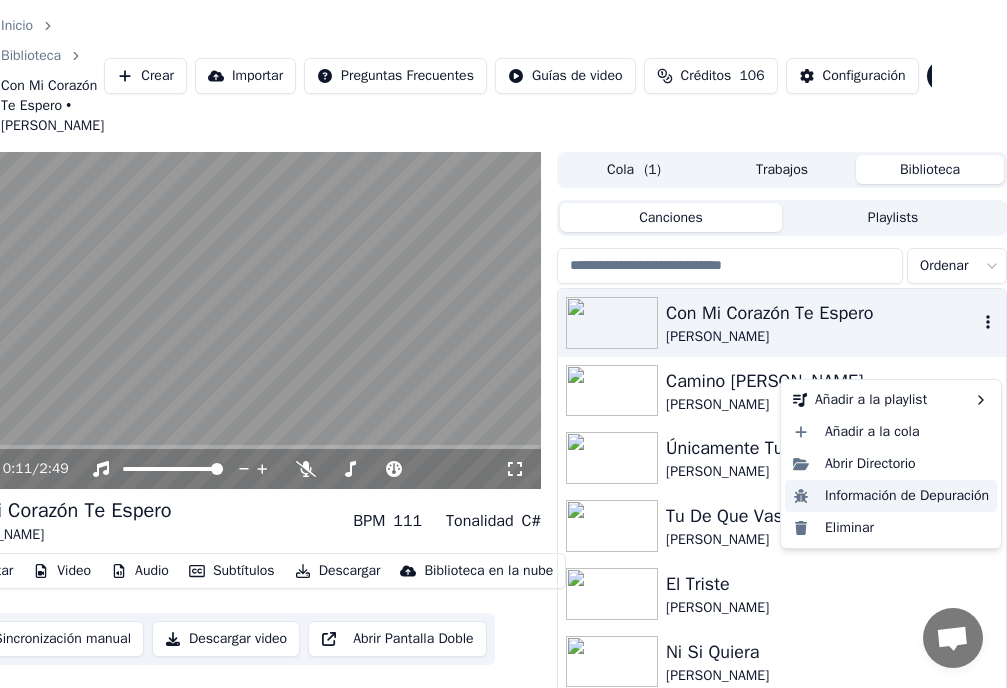 click on "Información de Depuración" at bounding box center (891, 496) 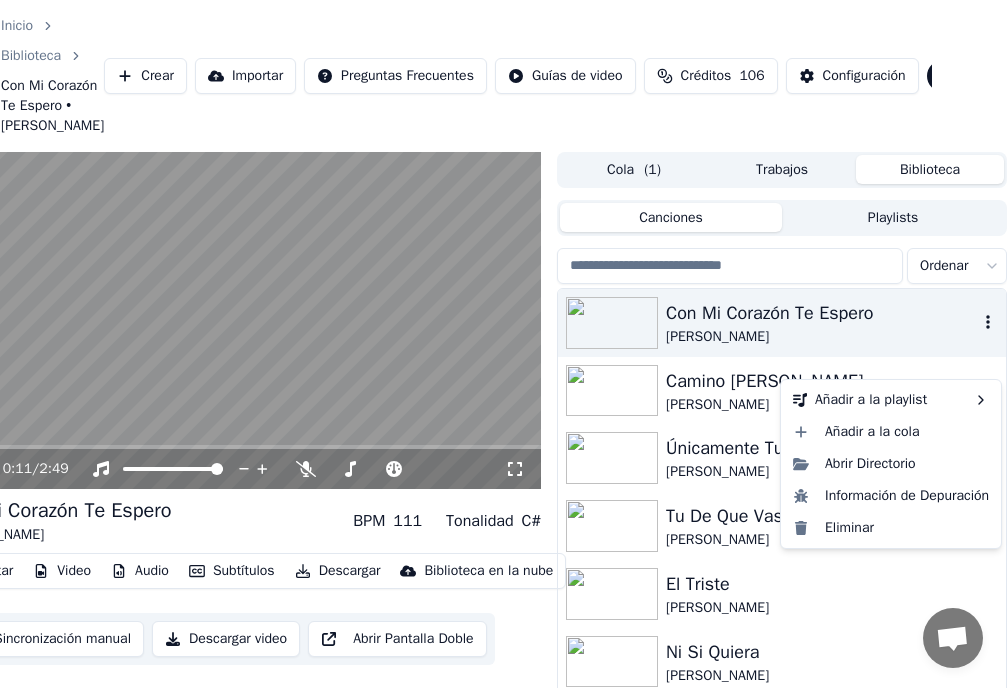 click 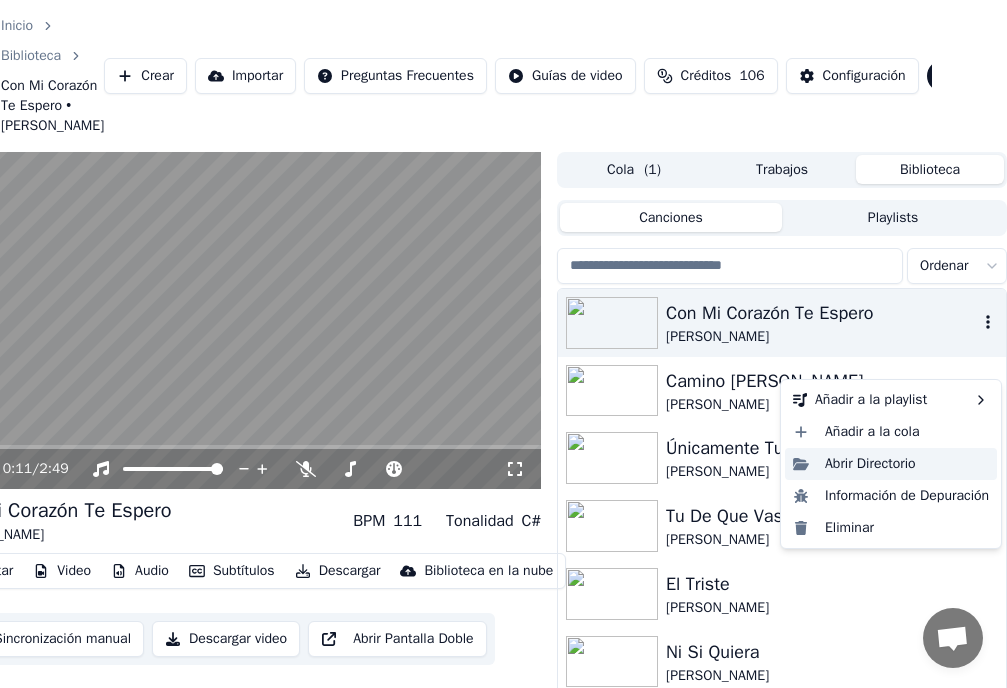click on "Abrir Directorio" at bounding box center (891, 464) 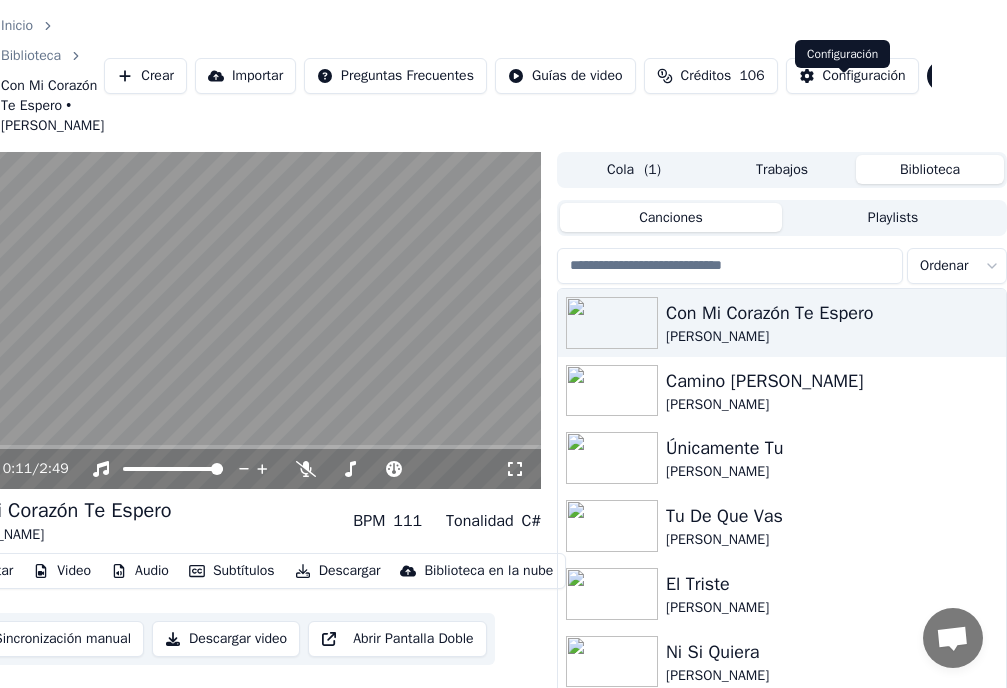 click on "Configuración" at bounding box center (864, 76) 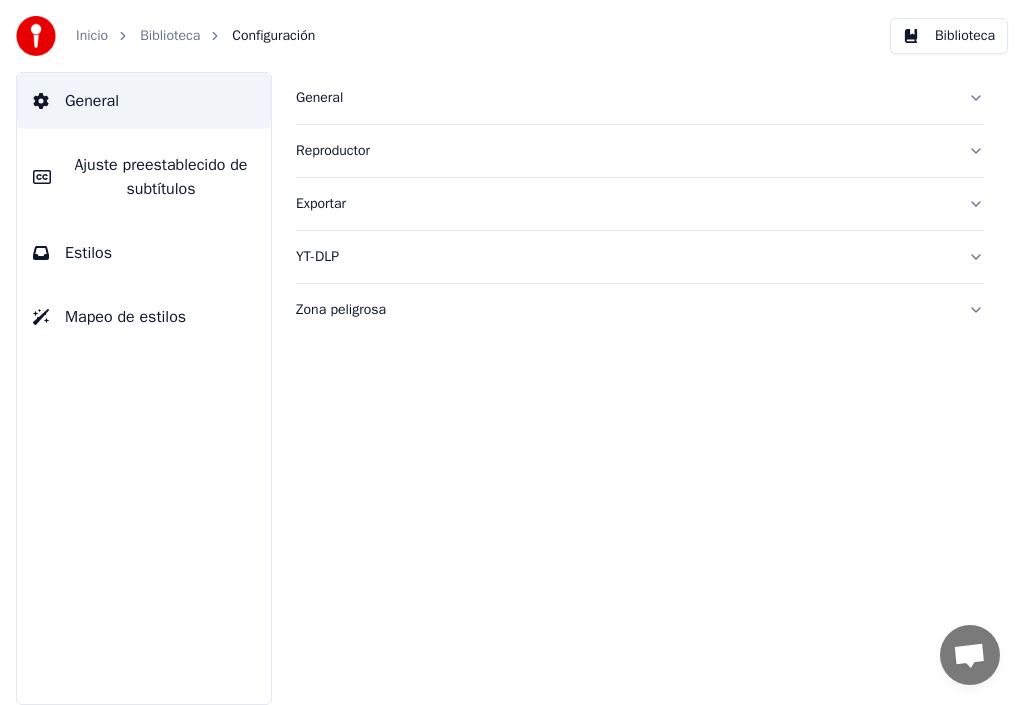 click on "Reproductor" at bounding box center (640, 151) 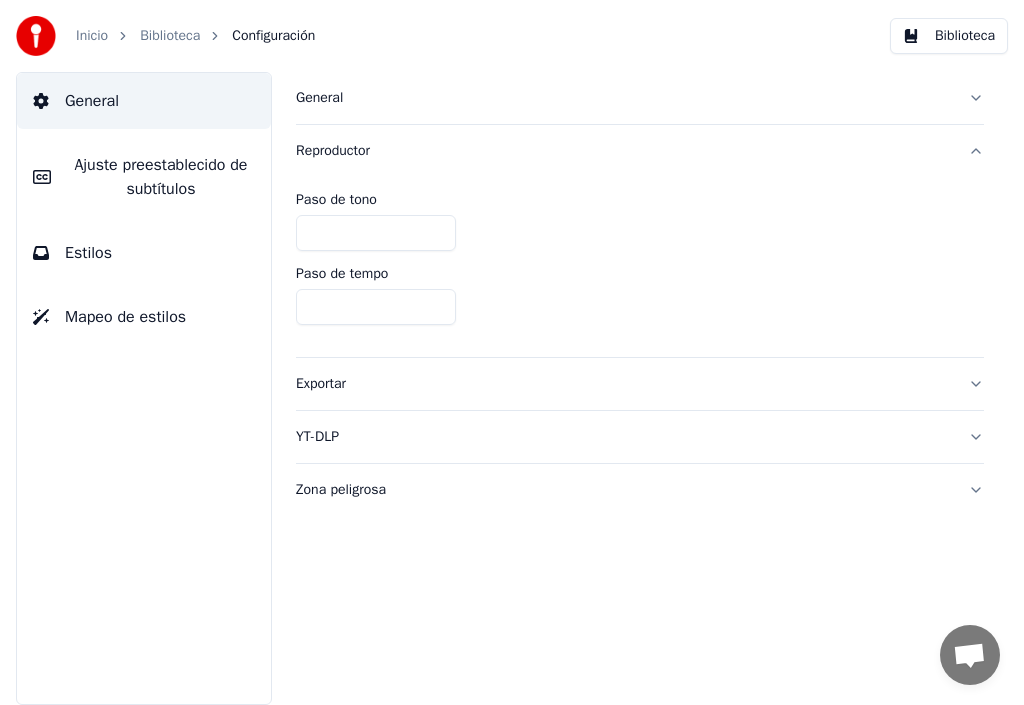 click on "Reproductor" at bounding box center [640, 151] 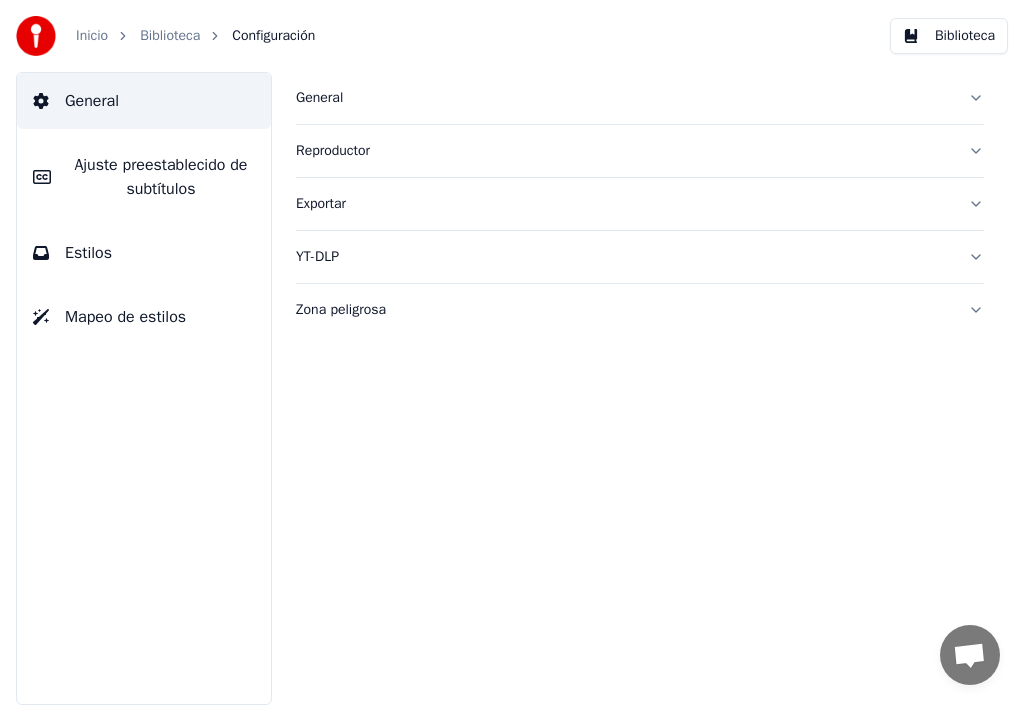 click on "General" at bounding box center [640, 98] 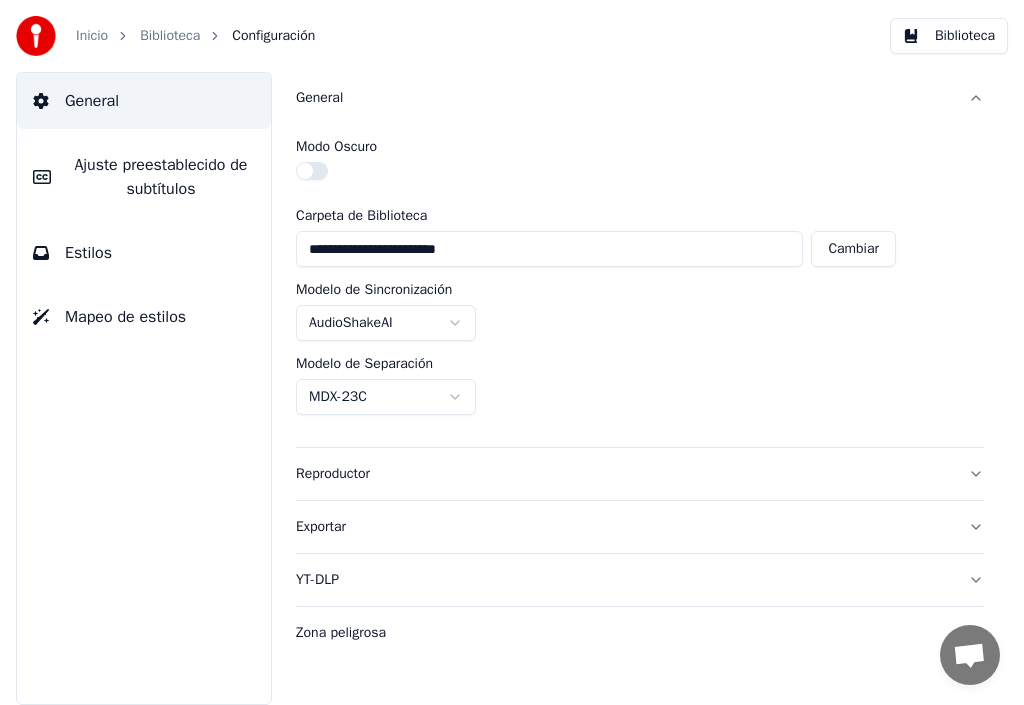 click on "General" at bounding box center (640, 98) 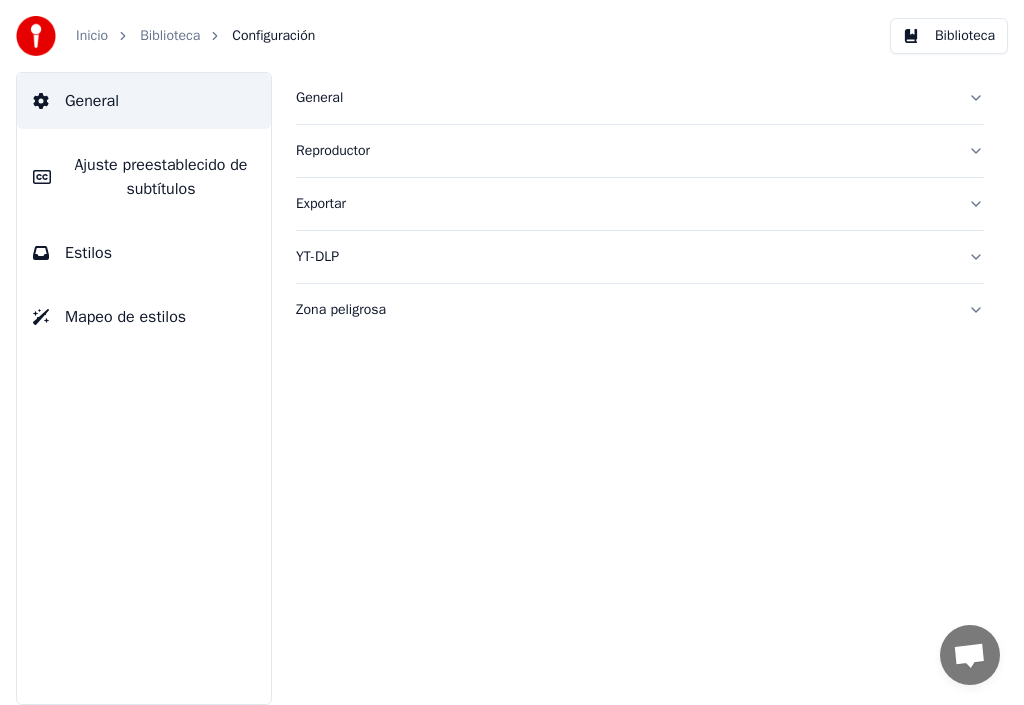 click on "Estilos" at bounding box center [144, 253] 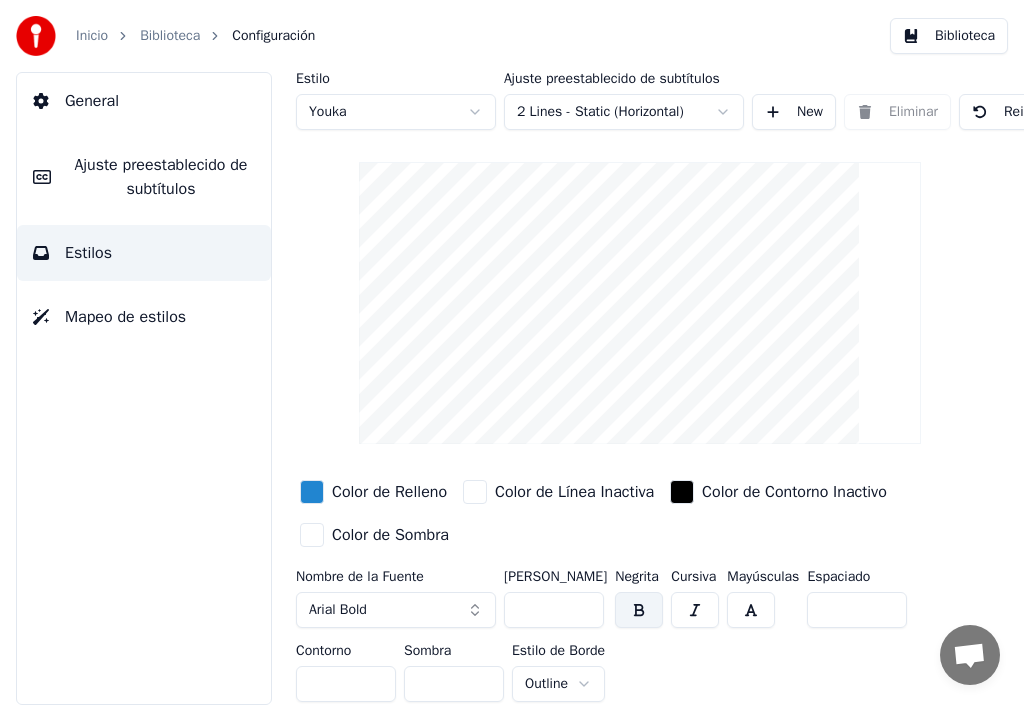 click on "Estilo Youka Ajuste preestablecido de subtítulos 2 Lines - Static (Horizontal) New Eliminar Reiniciar Guardar Color de Relleno Color de Línea Inactiva Color de Contorno Inactivo Color de Sombra Nombre de la Fuente Arial Bold Tamaño de Fuente *** Negrita Cursiva Mayúsculas Espaciado * Contorno * Sombra * Estilo de Borde Outline" at bounding box center [640, 391] 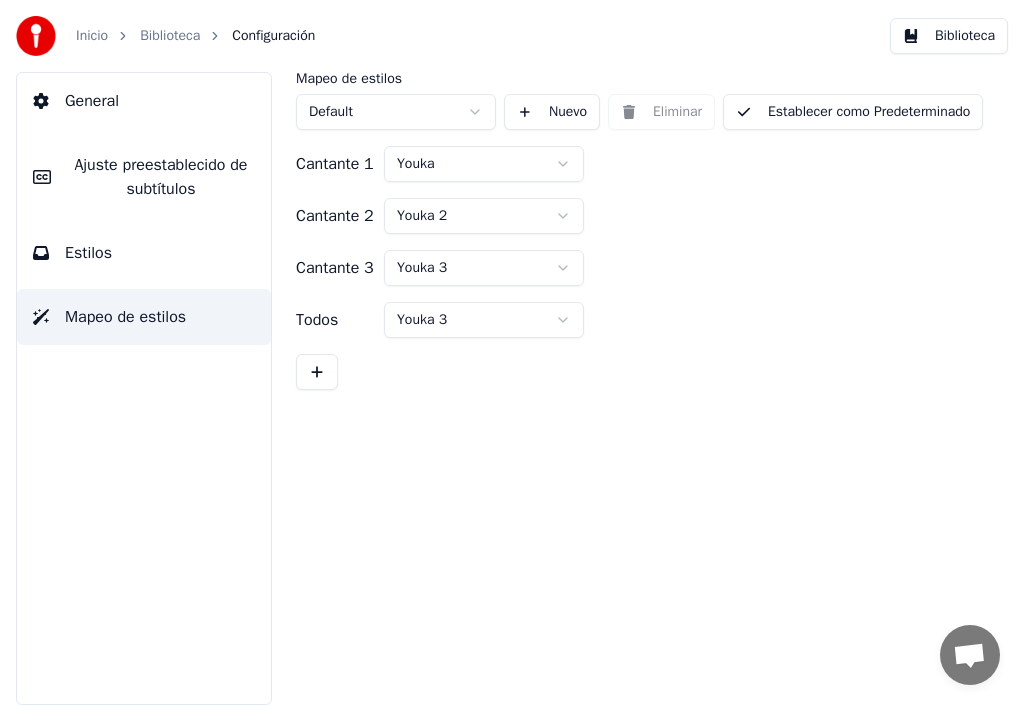 click on "Biblioteca" at bounding box center [949, 36] 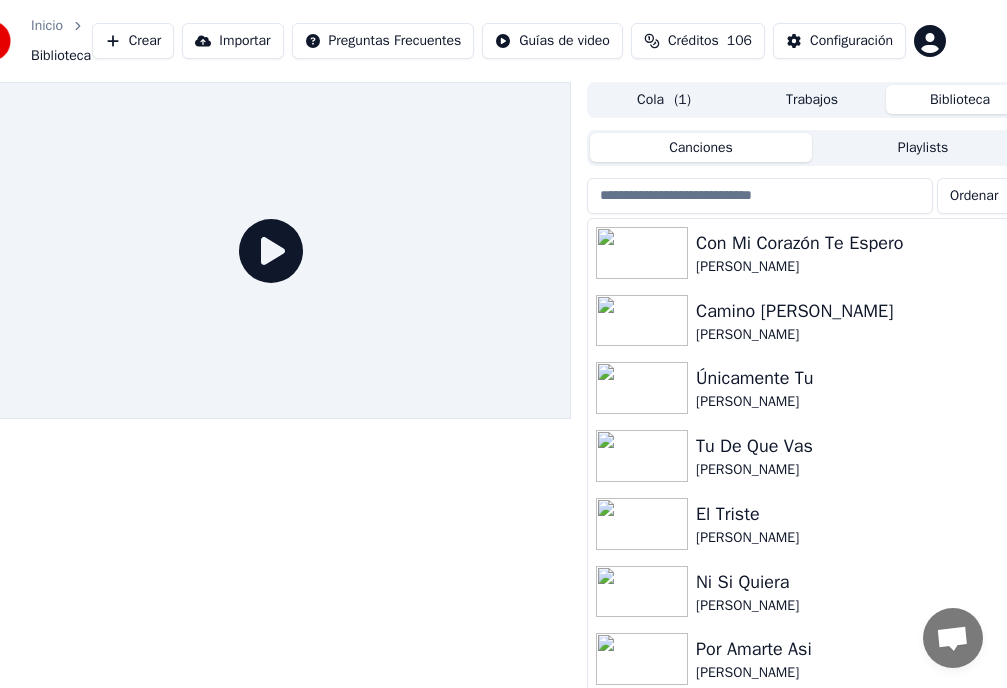 scroll, scrollTop: 0, scrollLeft: 75, axis: horizontal 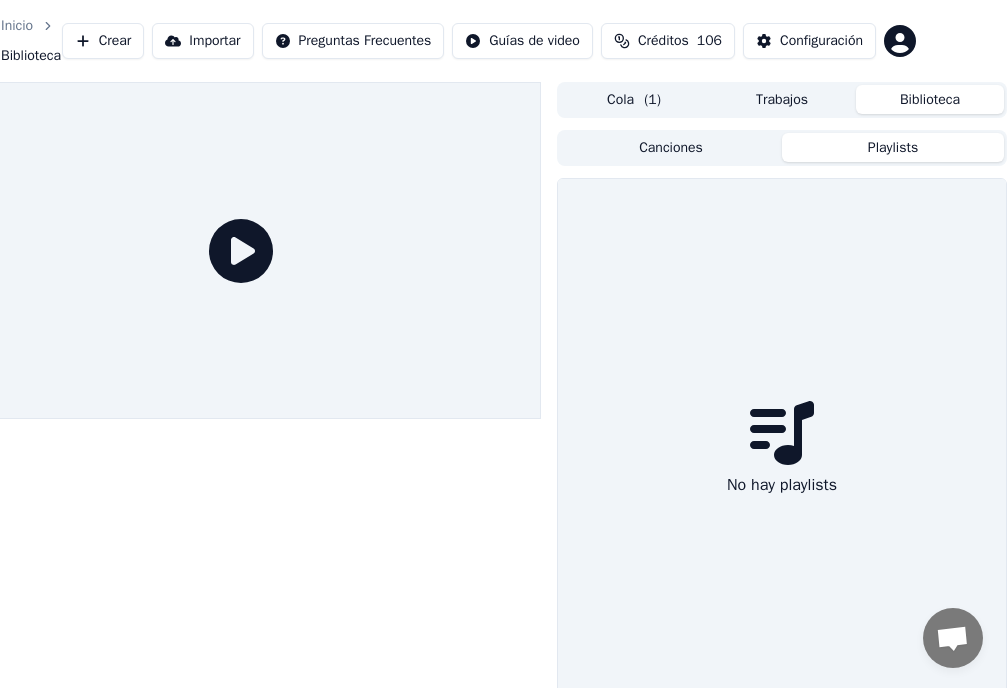 click on "Playlists" at bounding box center [893, 147] 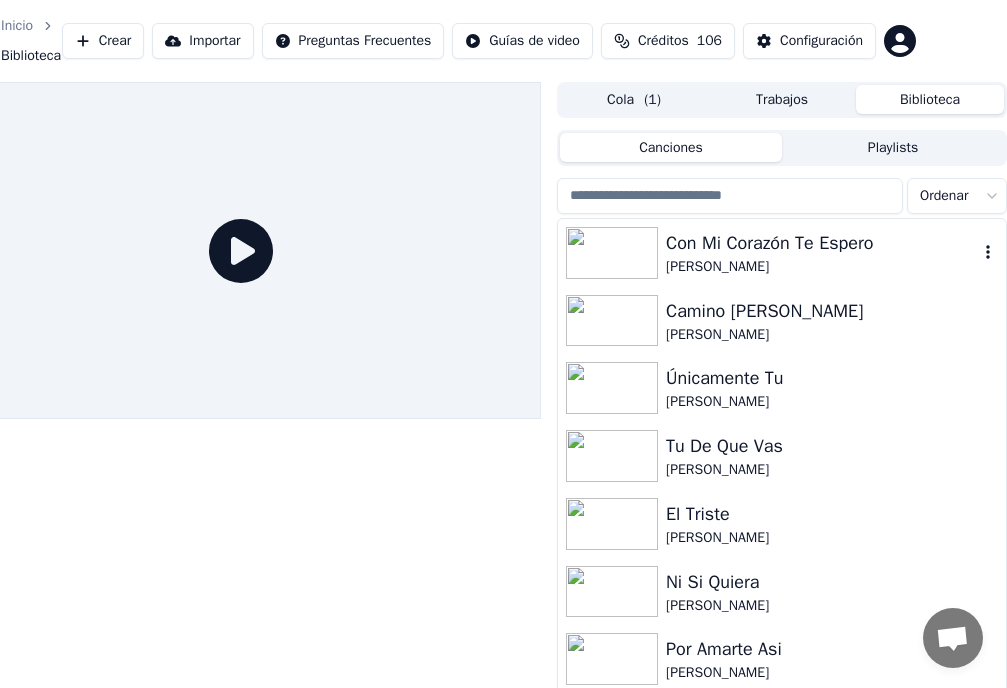 click on "[PERSON_NAME]" at bounding box center [822, 267] 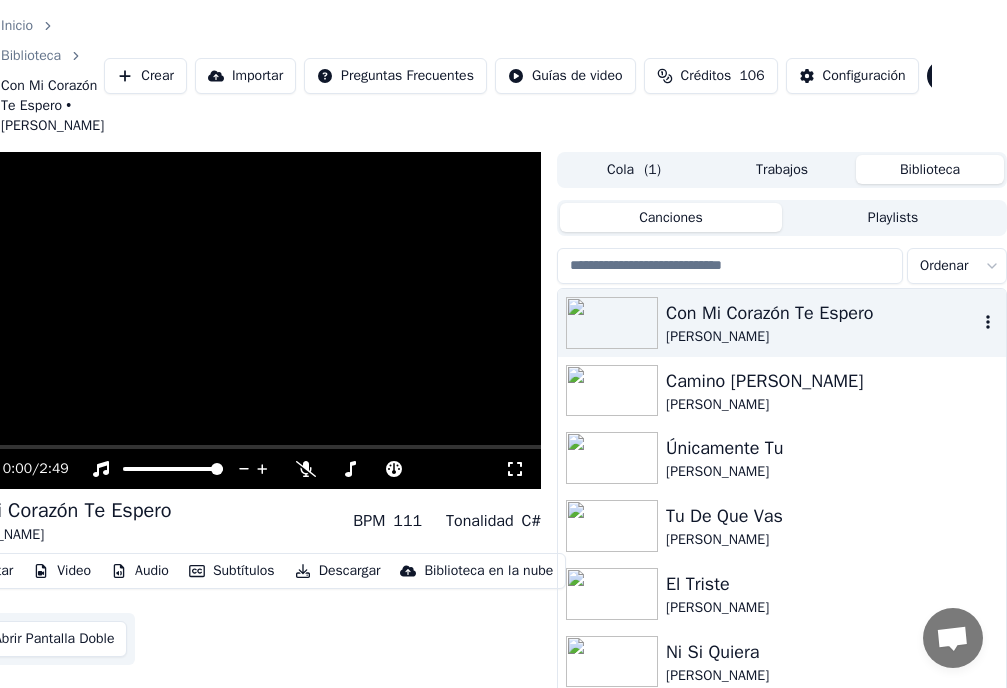 click on "Canciones" at bounding box center [671, 217] 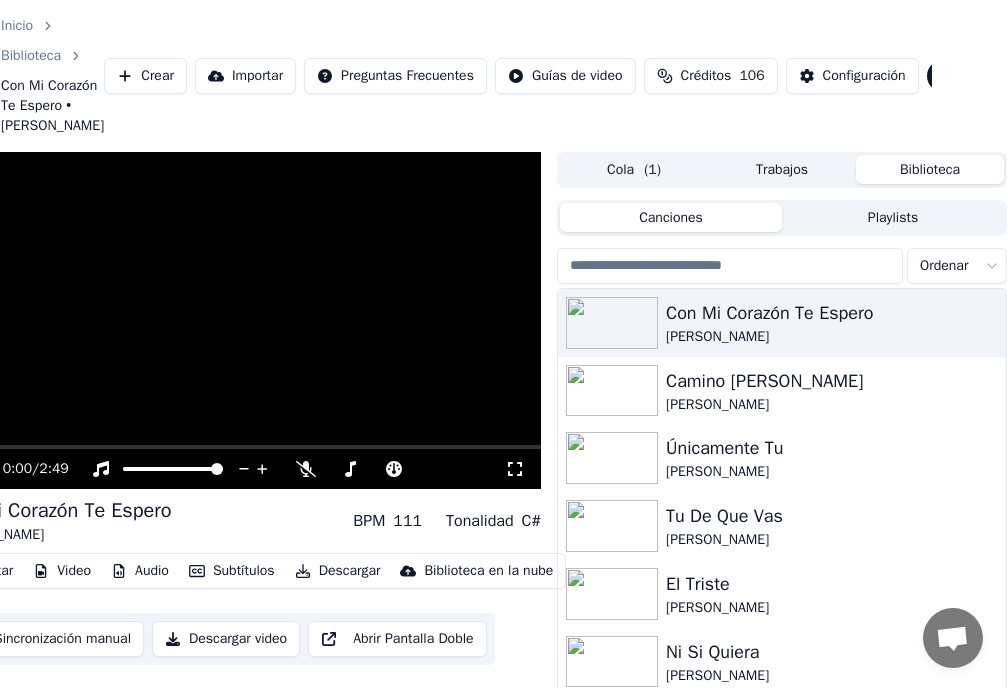 click on "Canciones" at bounding box center [671, 217] 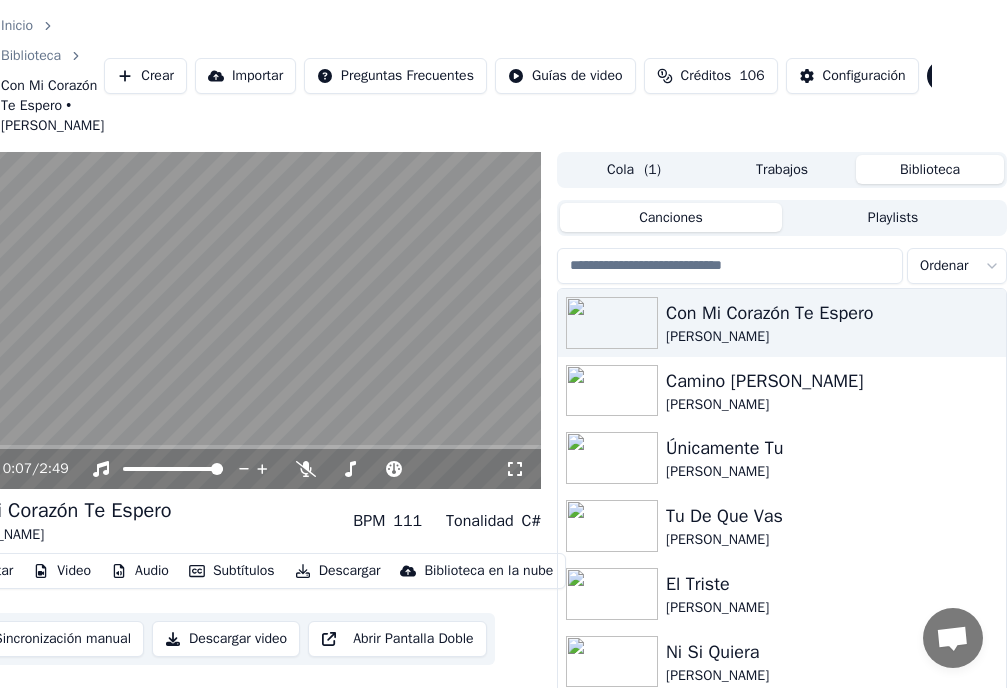scroll, scrollTop: 0, scrollLeft: 0, axis: both 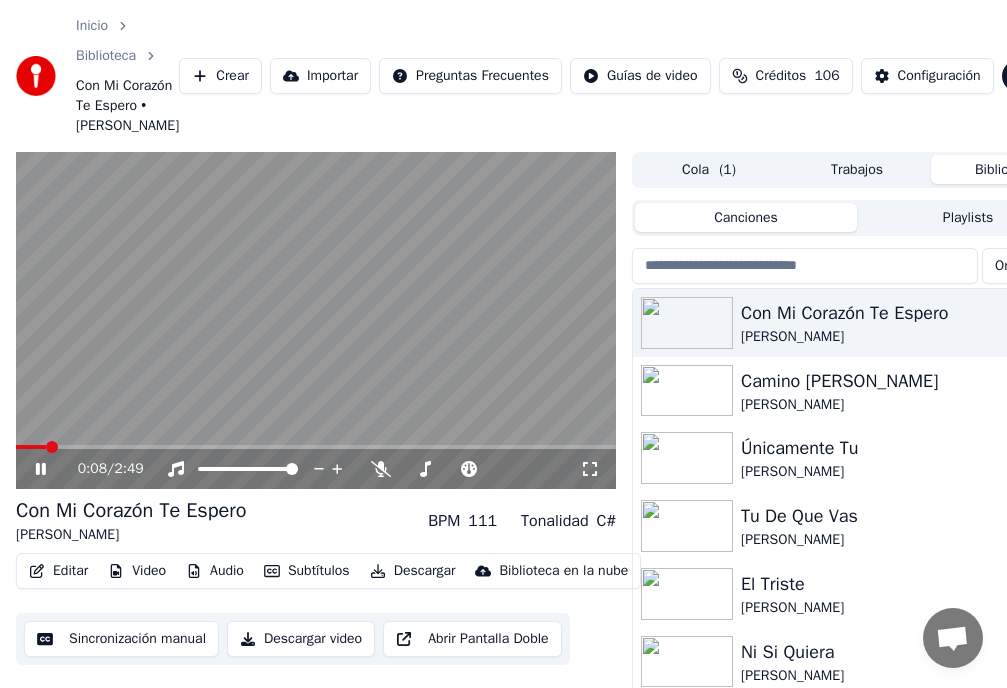 click 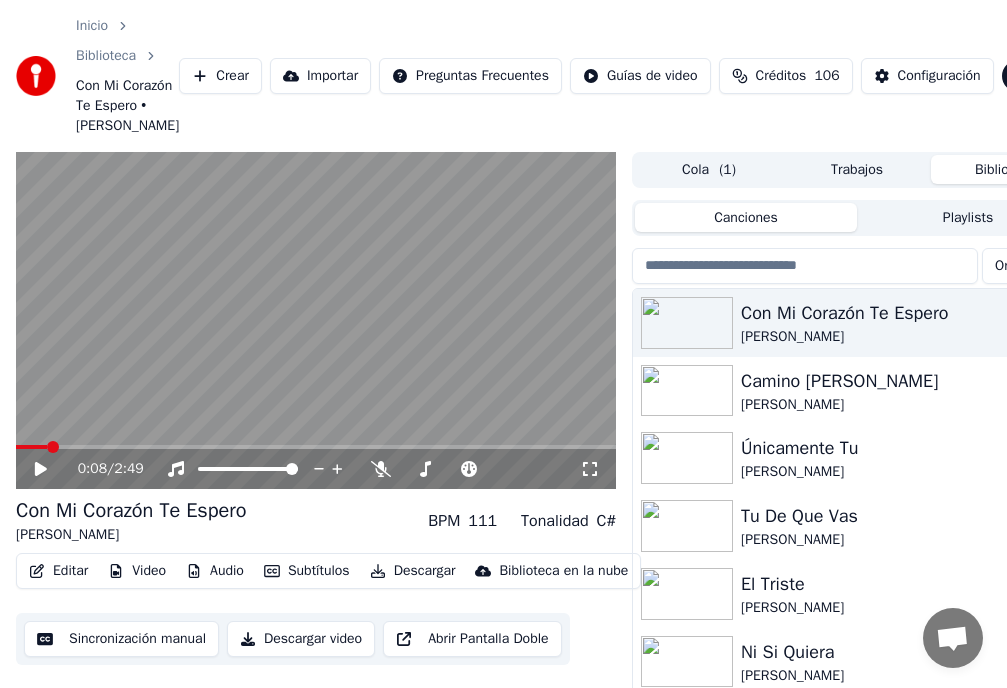 scroll, scrollTop: 0, scrollLeft: 75, axis: horizontal 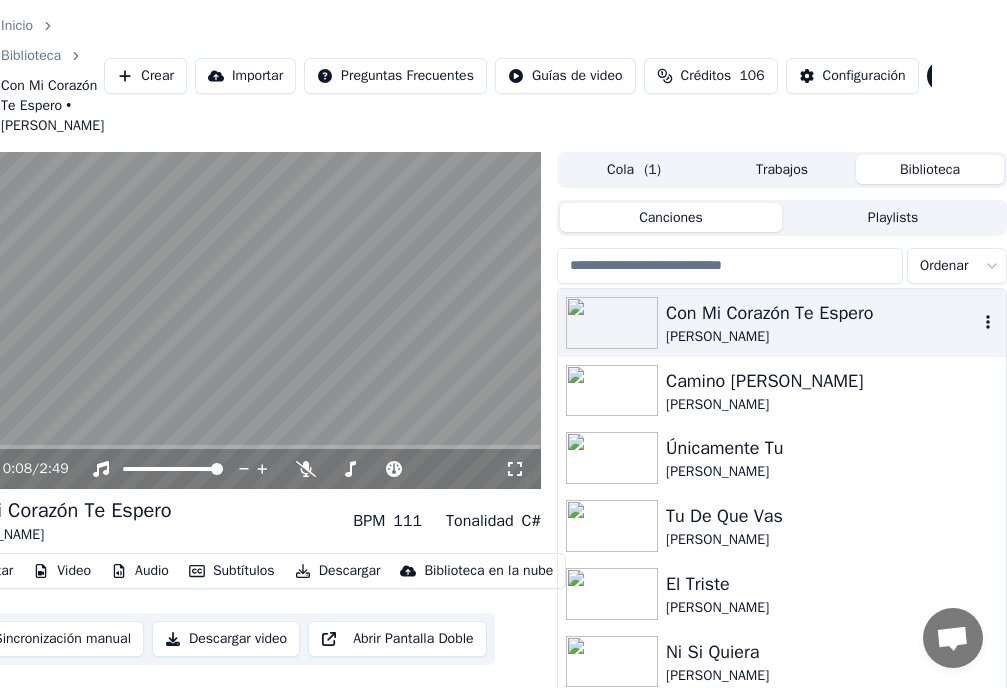 click 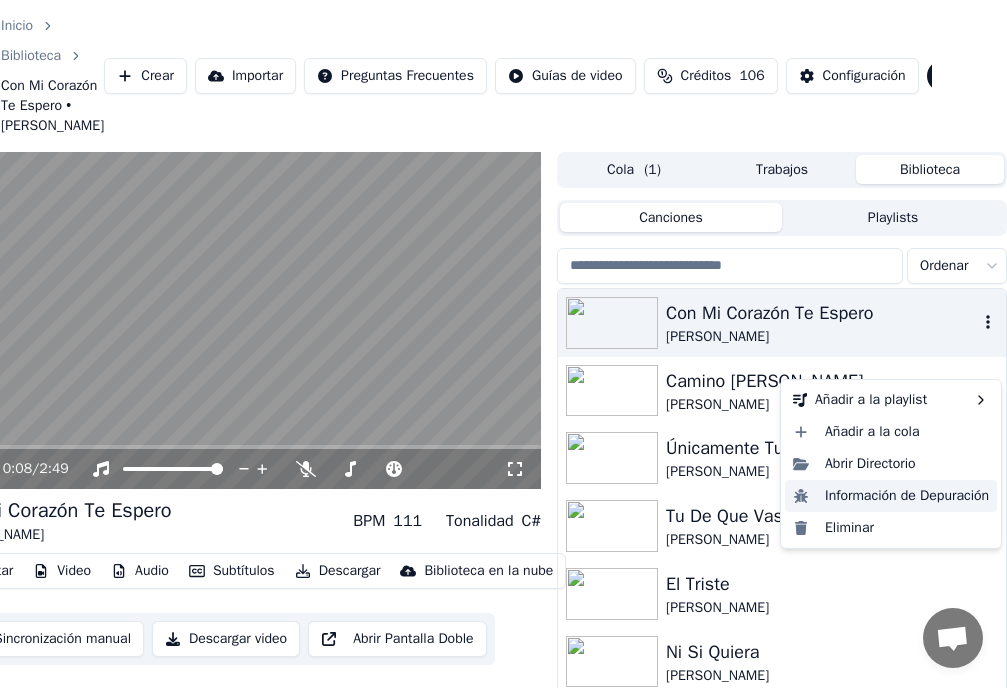 click on "Información de Depuración" at bounding box center (891, 496) 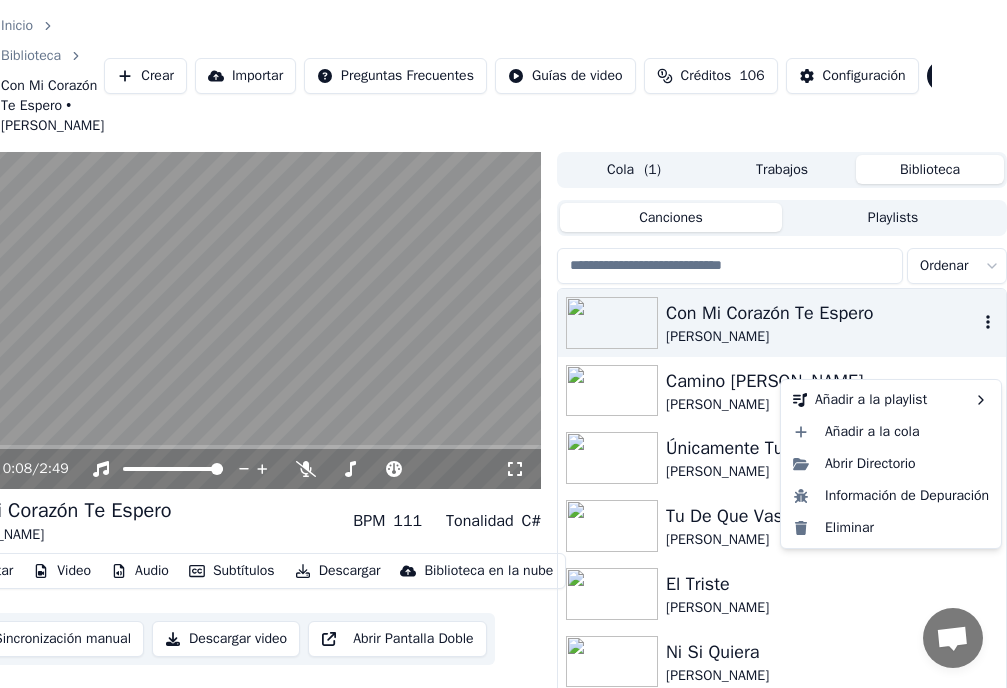 click 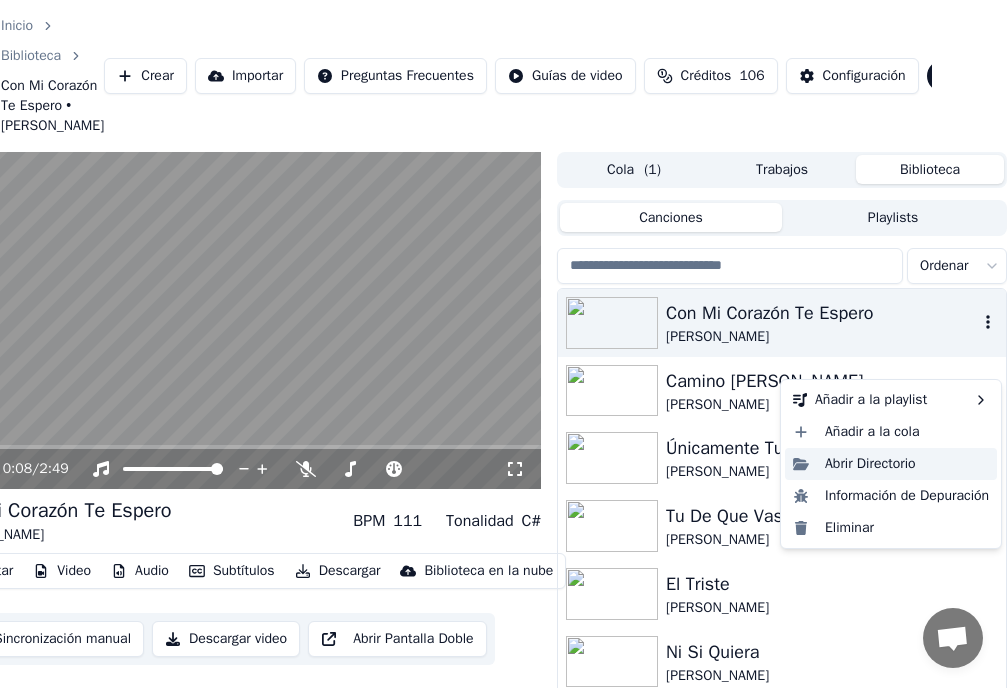 click on "Abrir Directorio" at bounding box center [891, 464] 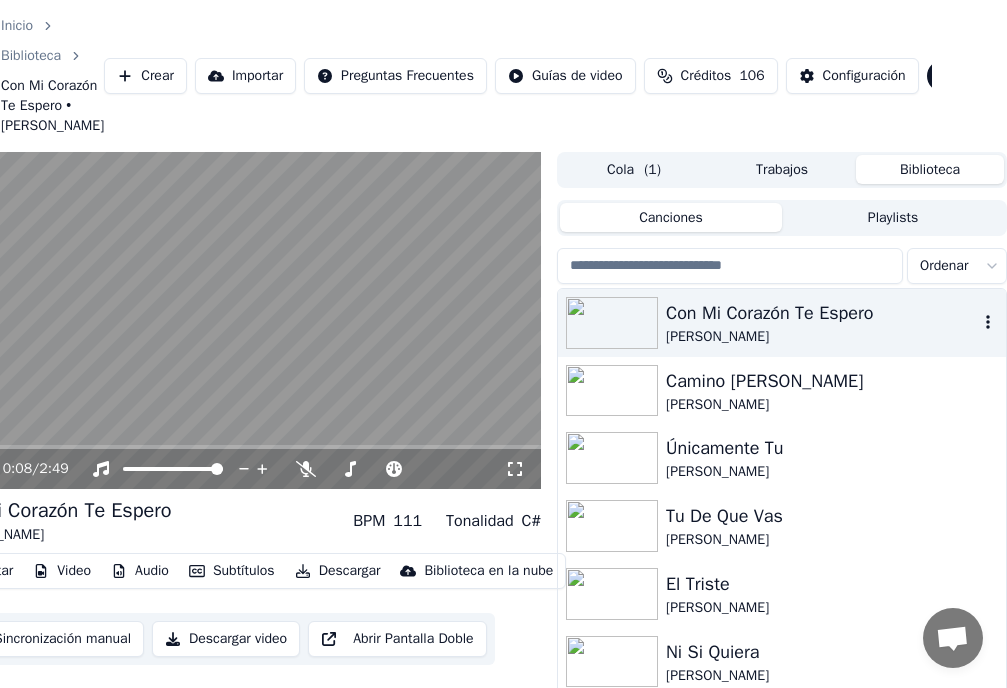 drag, startPoint x: 687, startPoint y: 27, endPoint x: 712, endPoint y: 33, distance: 25.70992 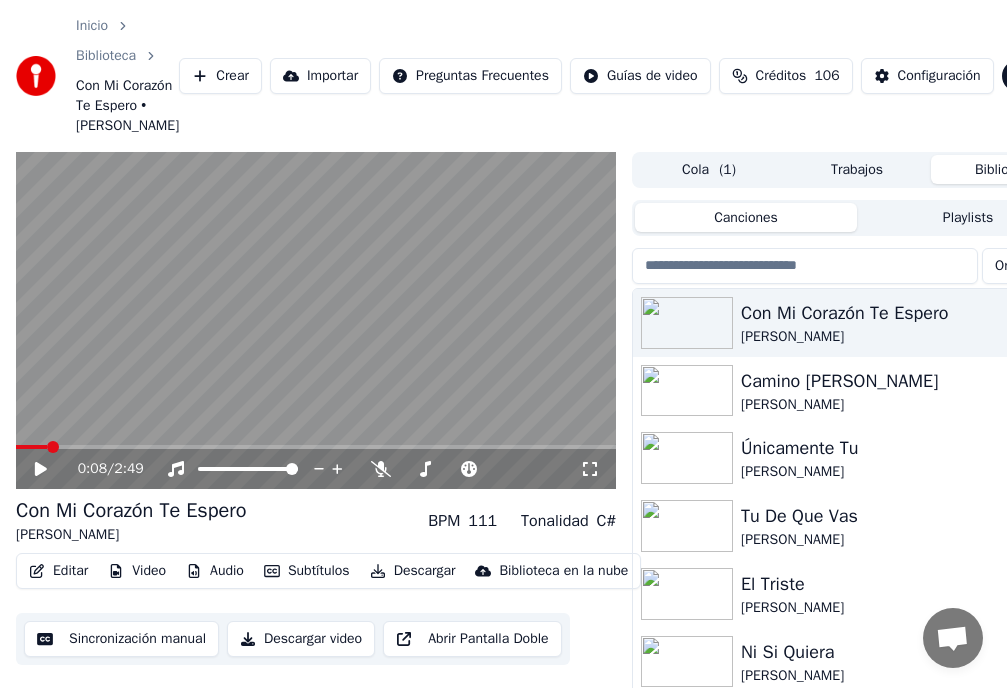 click on "Importar" at bounding box center [320, 76] 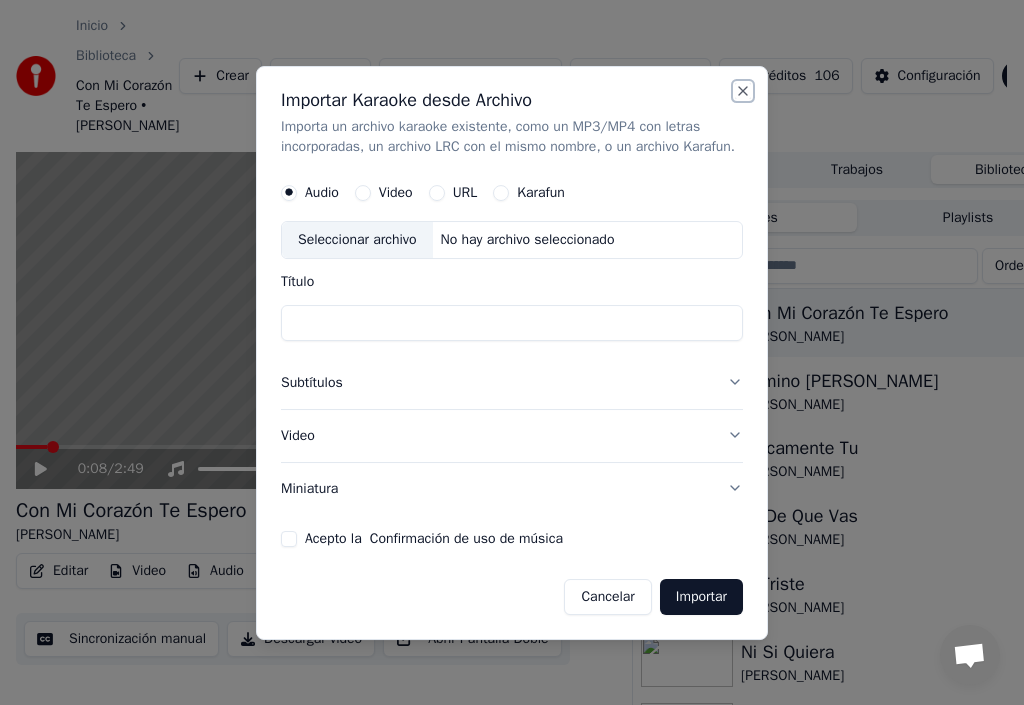 click on "Close" at bounding box center (743, 91) 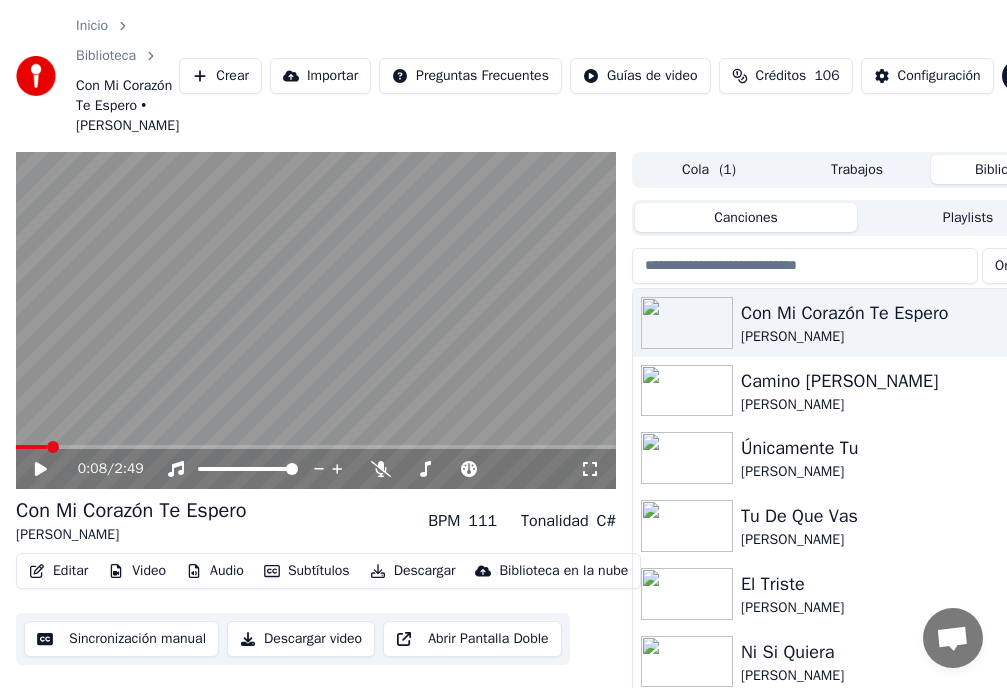 click on "Importar" at bounding box center [320, 76] 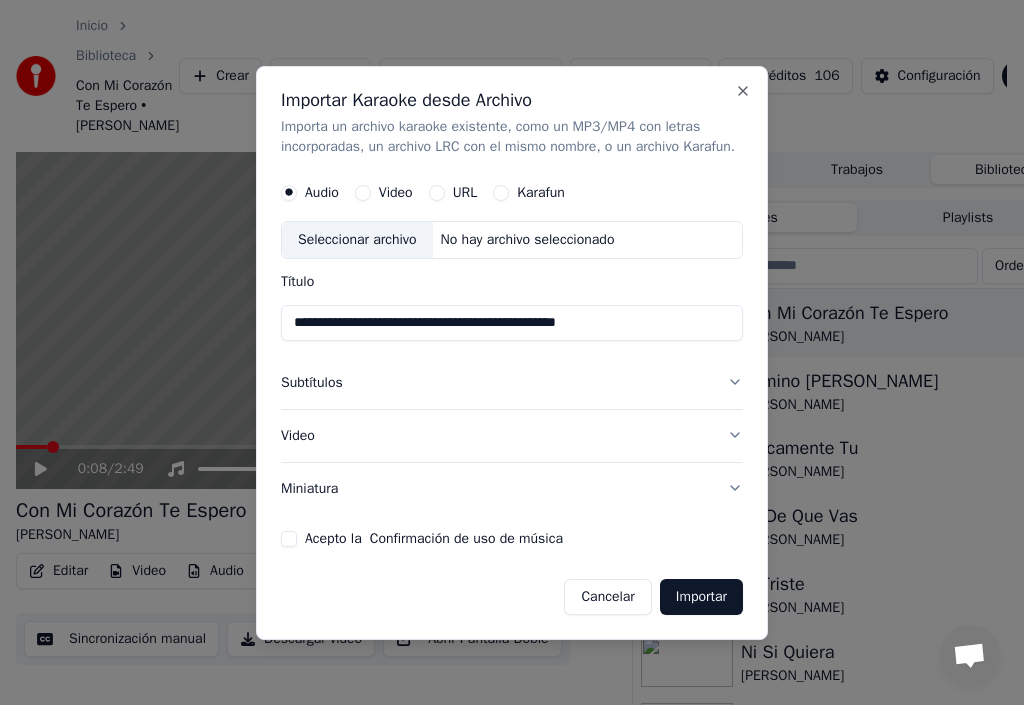 click on "Seleccionar archivo" at bounding box center [357, 240] 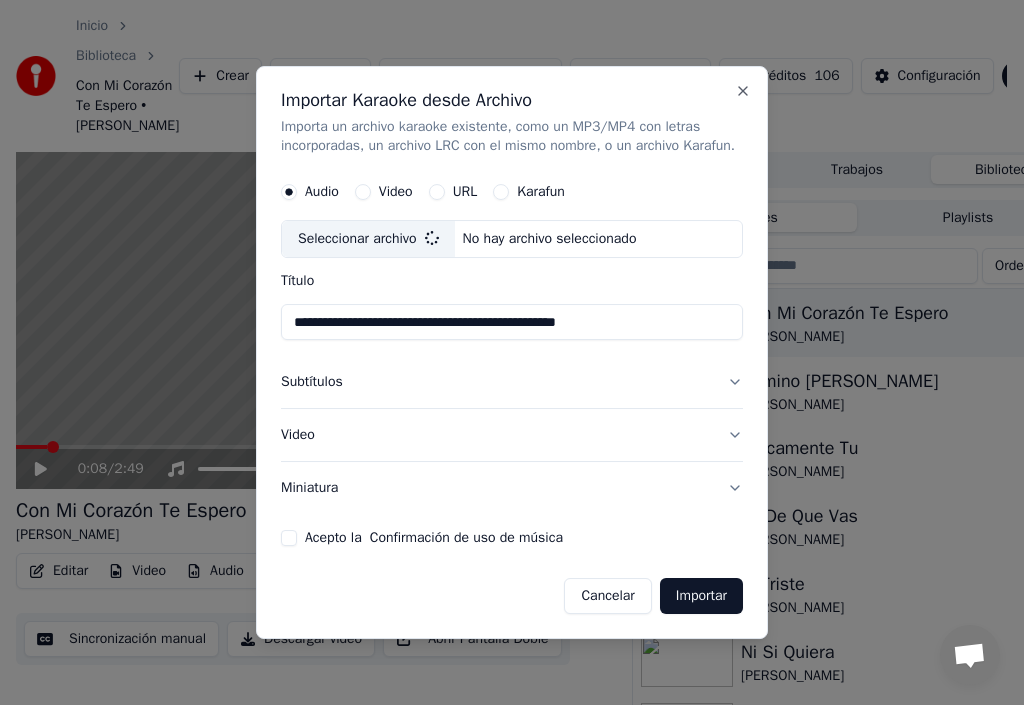 type on "**********" 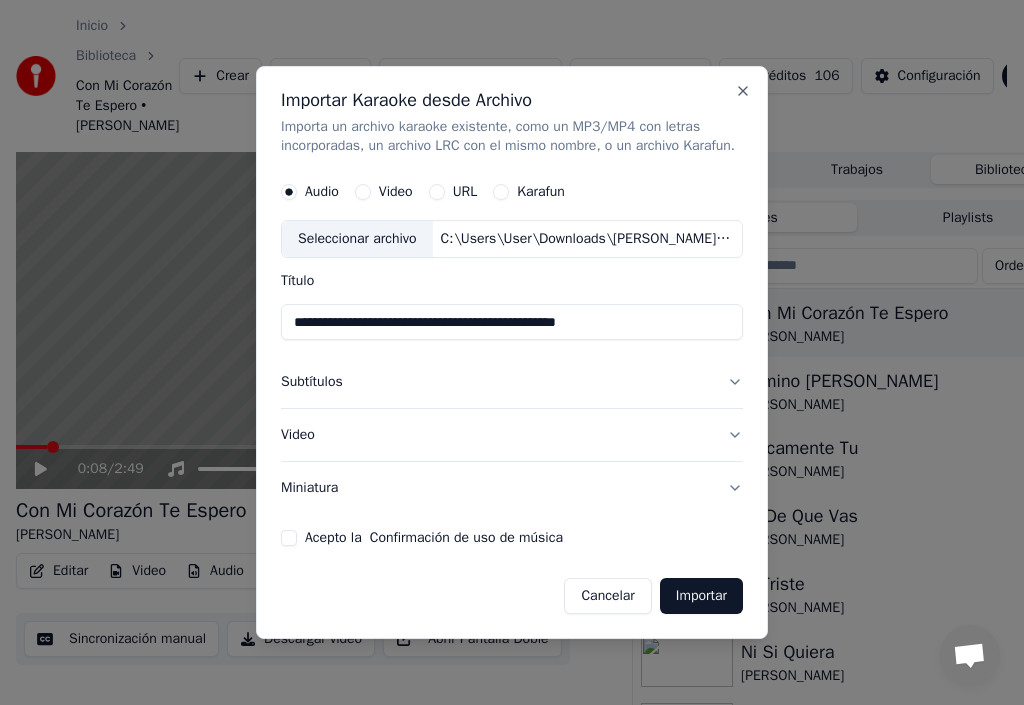 click on "Importar" at bounding box center (701, 596) 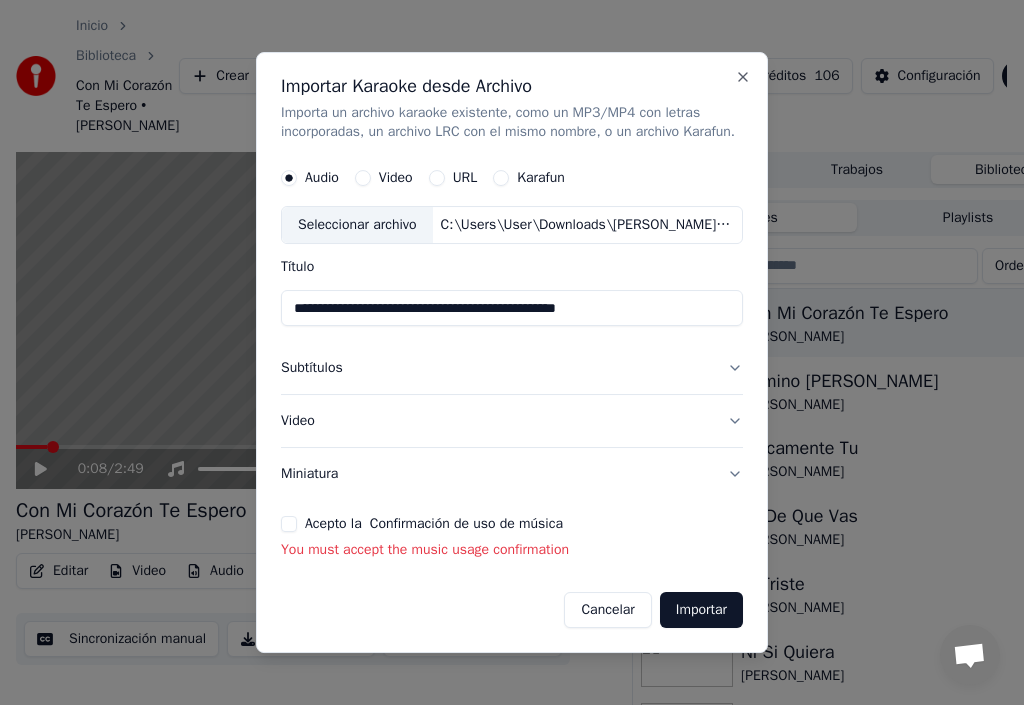 click on "Seleccionar archivo" at bounding box center (357, 226) 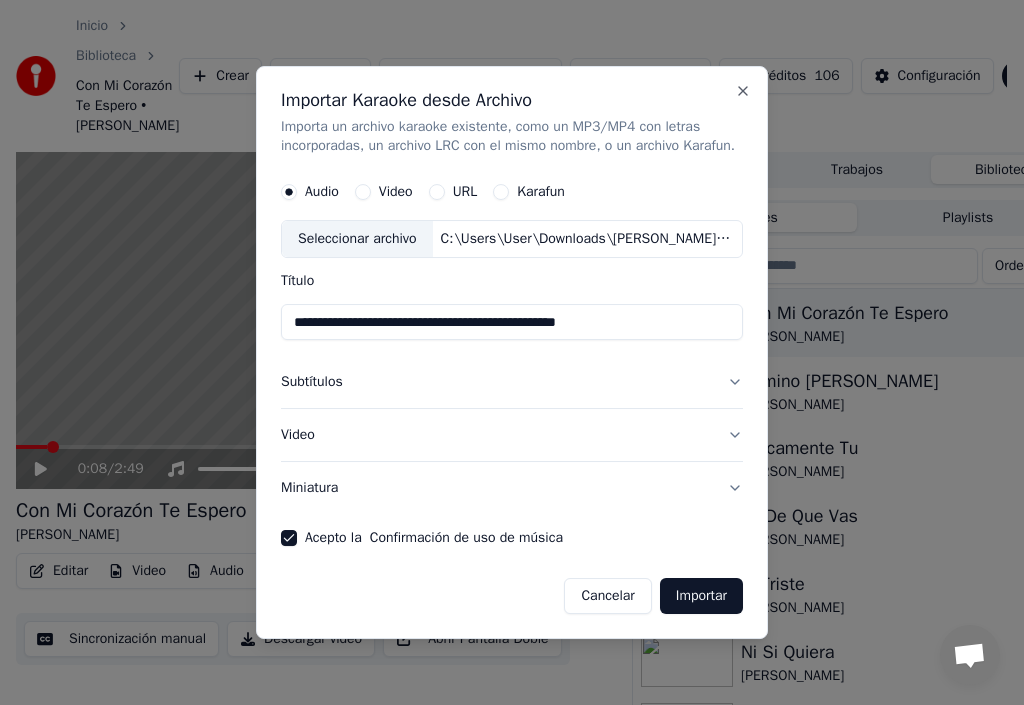 click on "Importar" at bounding box center (701, 596) 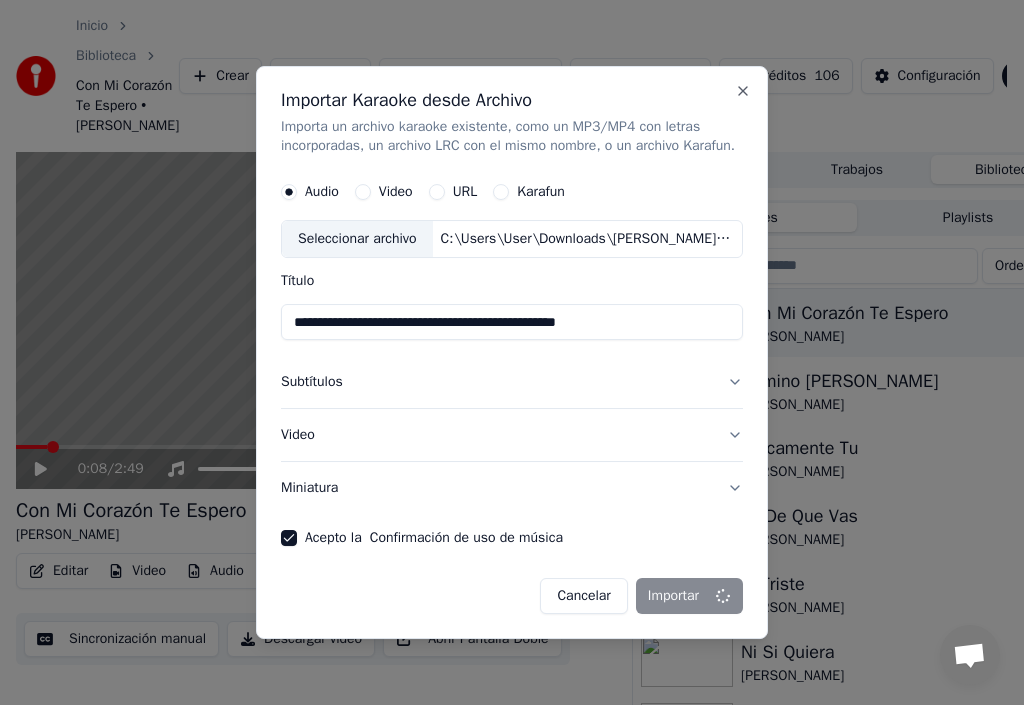 type 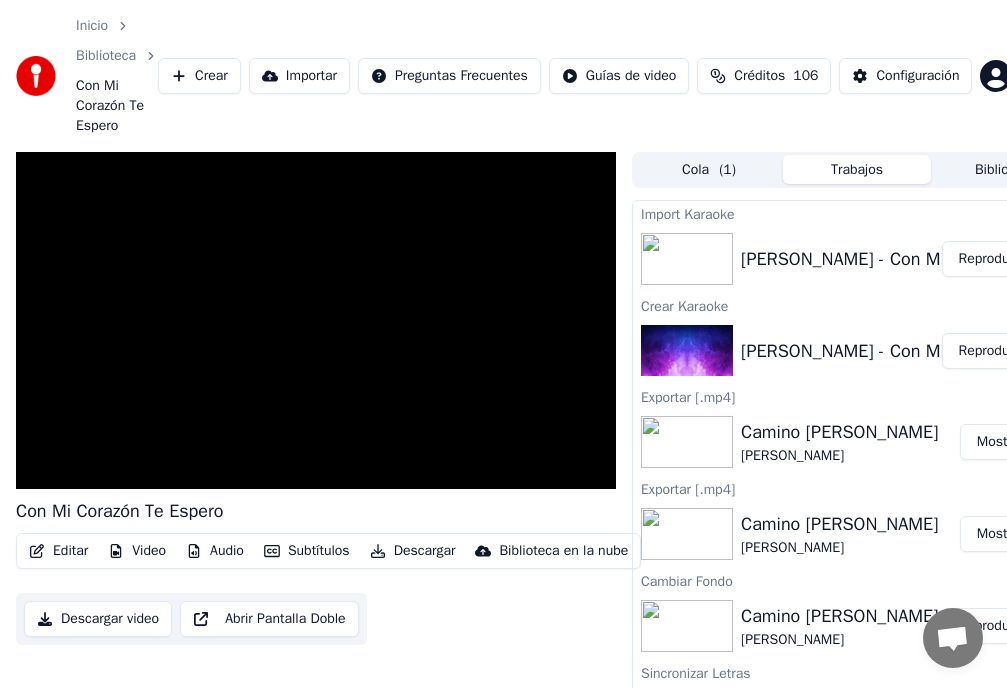 click on "Reproducir" at bounding box center (991, 259) 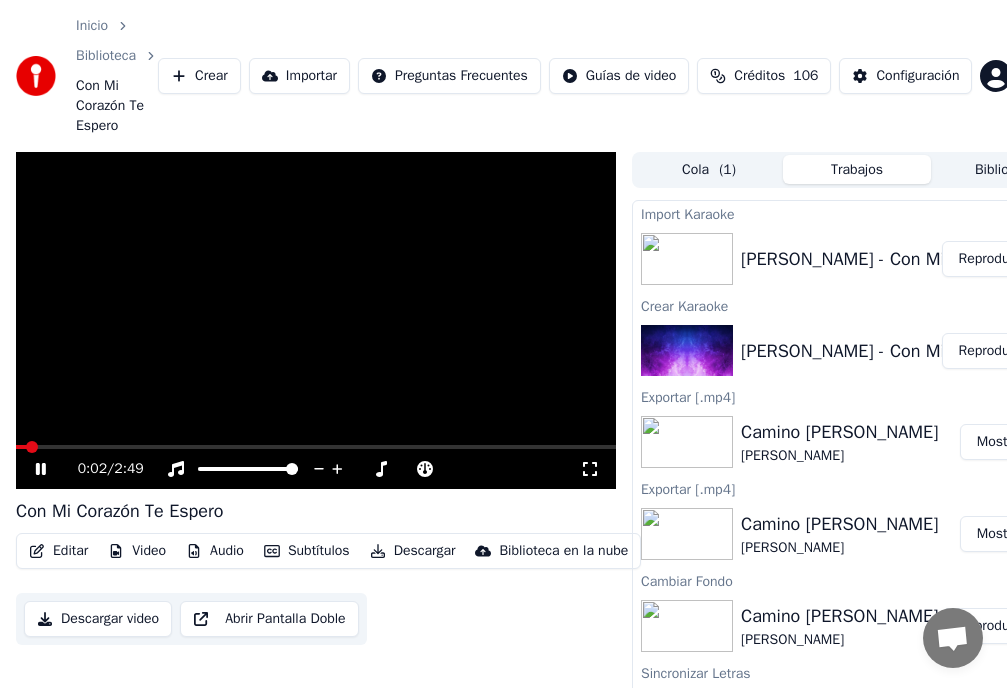 click 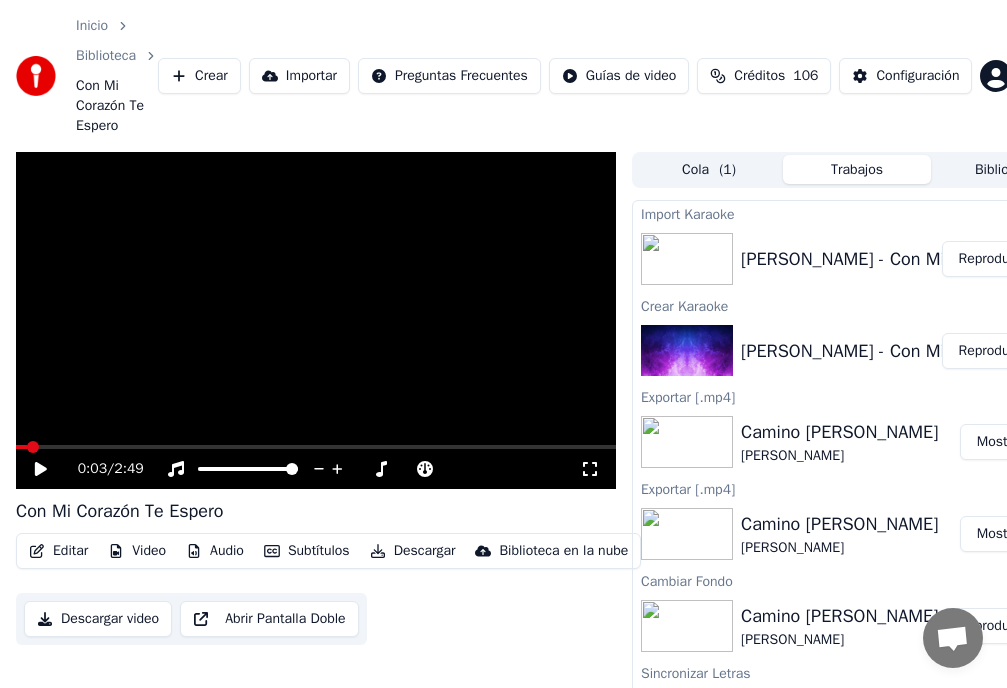 click on "Reproducir" at bounding box center (991, 351) 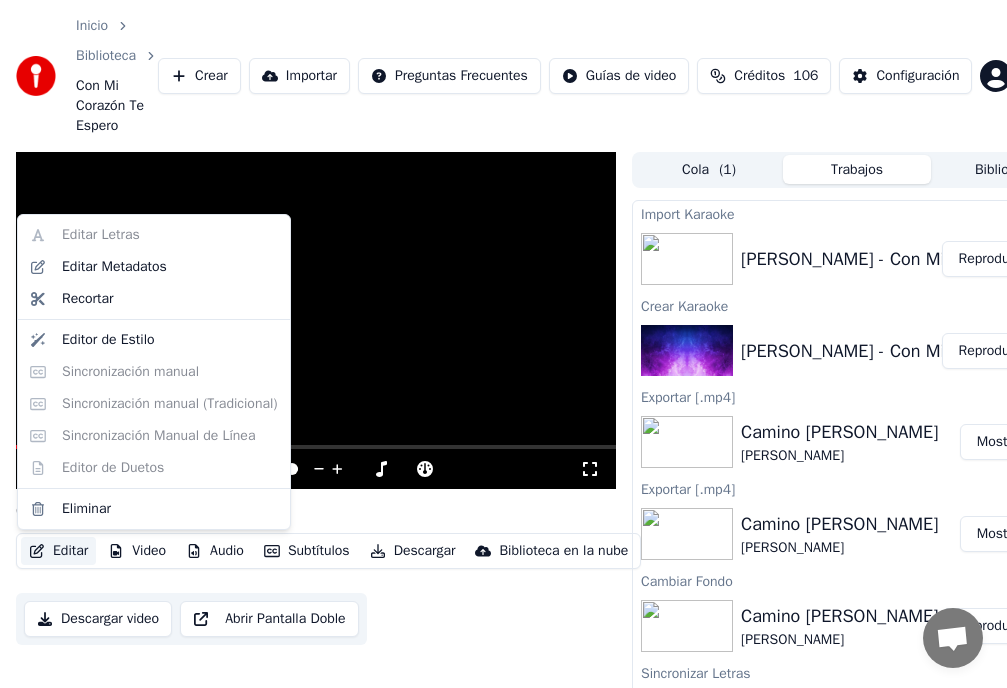 click on "Editar" at bounding box center (58, 551) 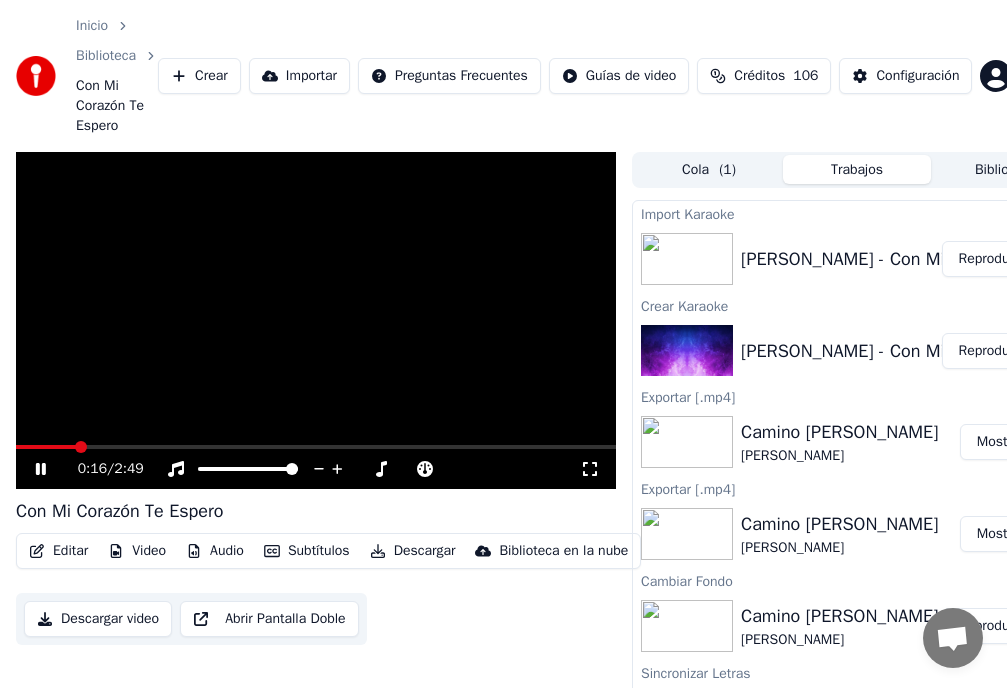 click on "Editar Video Audio Subtítulos Descargar Biblioteca en la nube Descargar video Abrir Pantalla Doble" at bounding box center [316, 589] 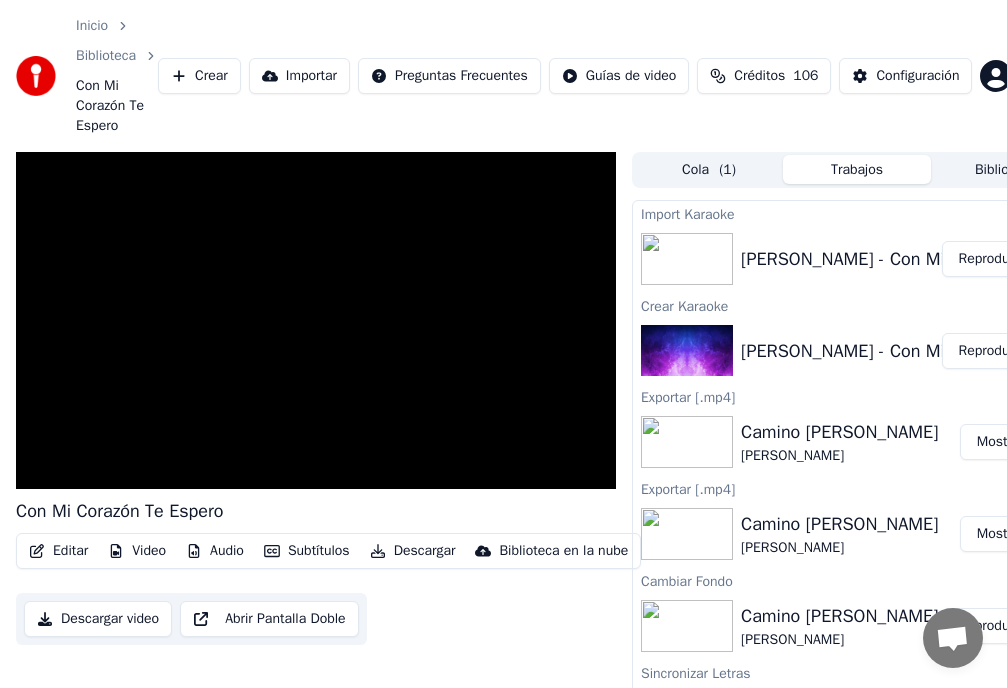 click on "Crear" at bounding box center [199, 76] 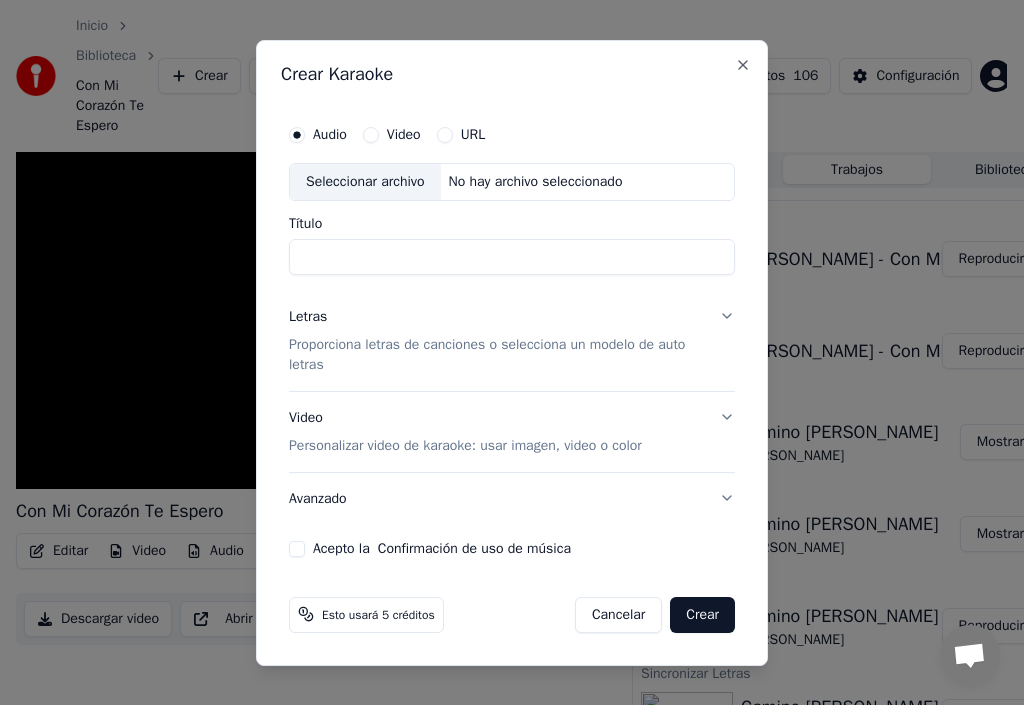 click on "Crear Karaoke" at bounding box center (512, 74) 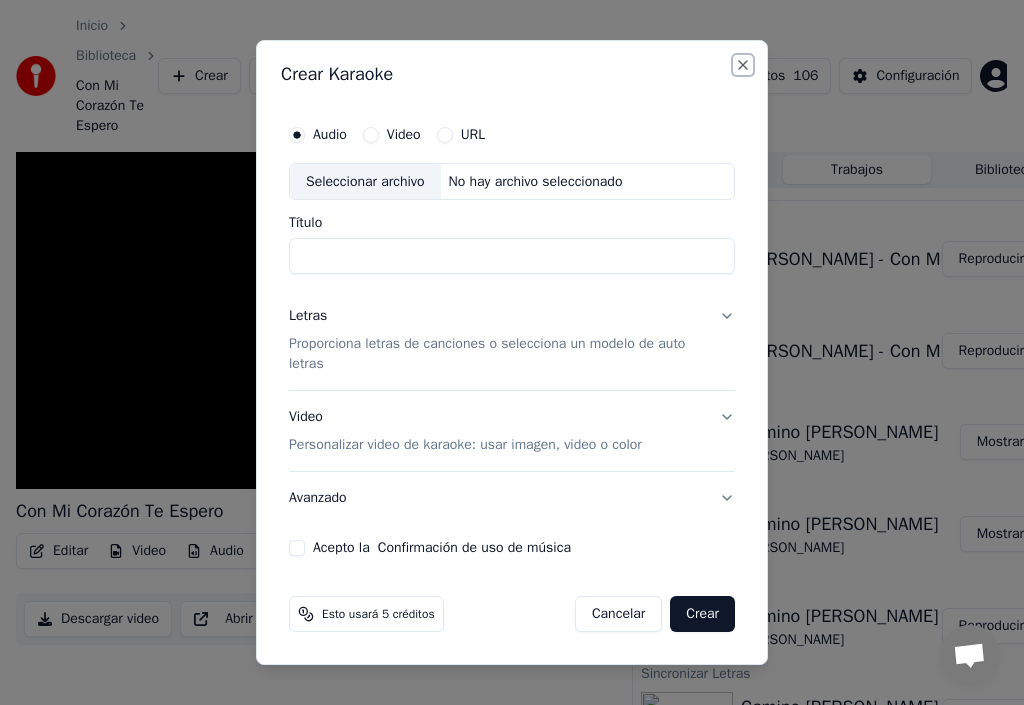 click on "Close" at bounding box center [743, 65] 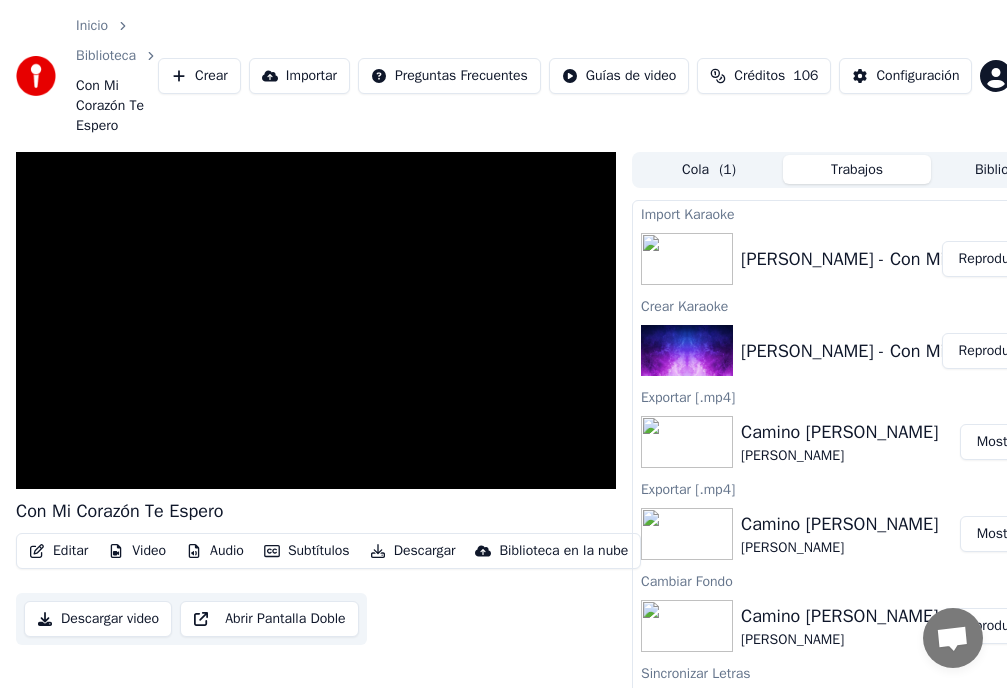 scroll, scrollTop: 0, scrollLeft: 75, axis: horizontal 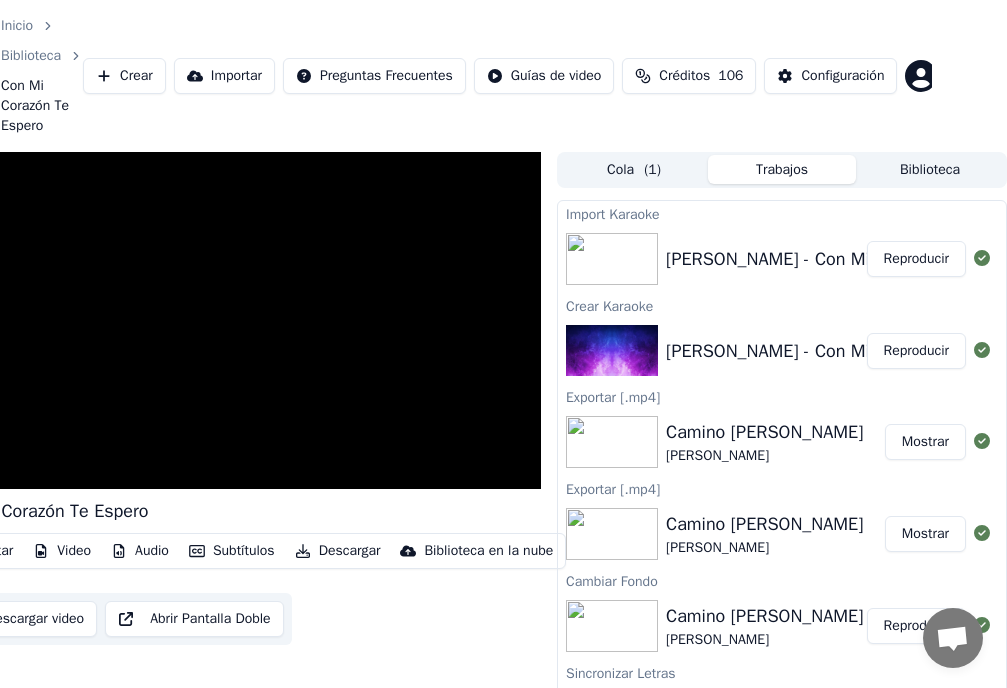 click on "Configuración" at bounding box center [830, 76] 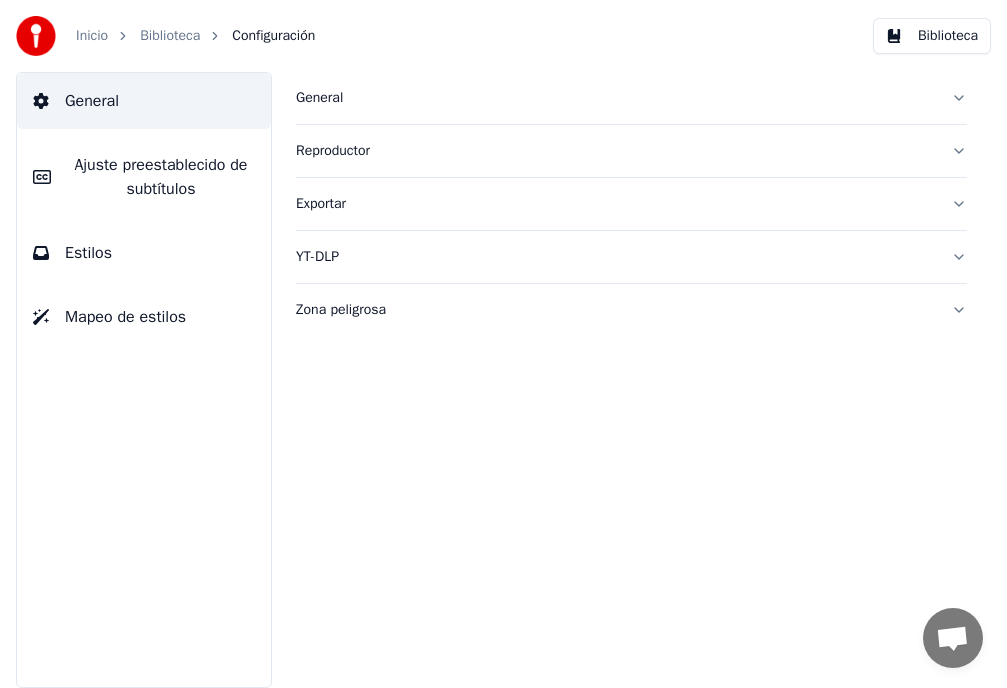 scroll, scrollTop: 0, scrollLeft: 0, axis: both 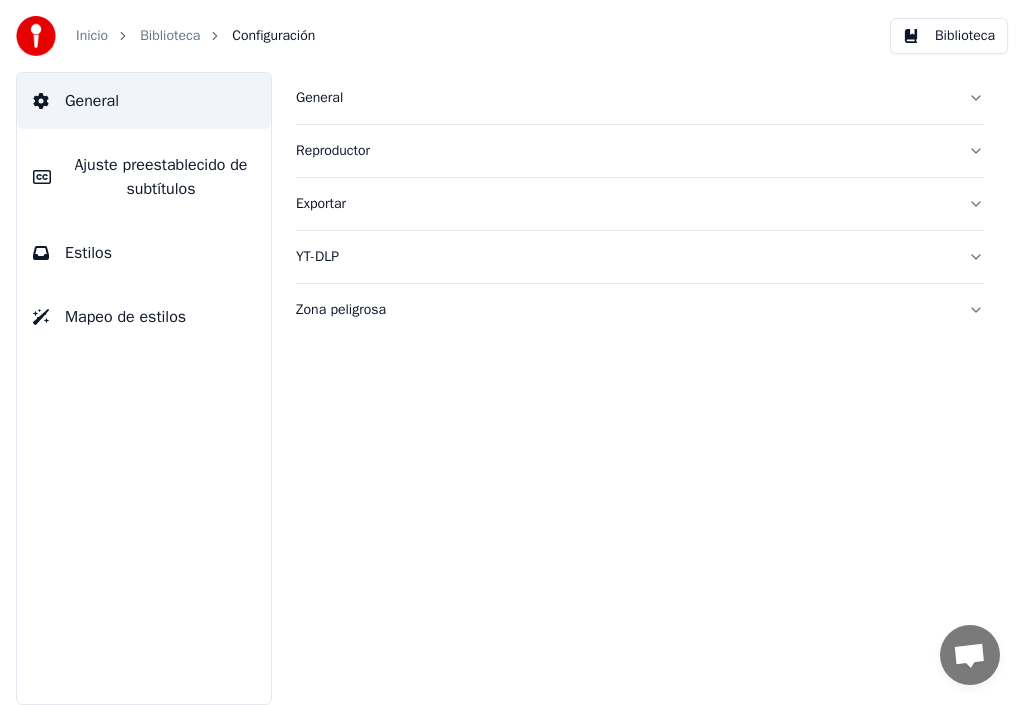 click on "Biblioteca" at bounding box center (949, 36) 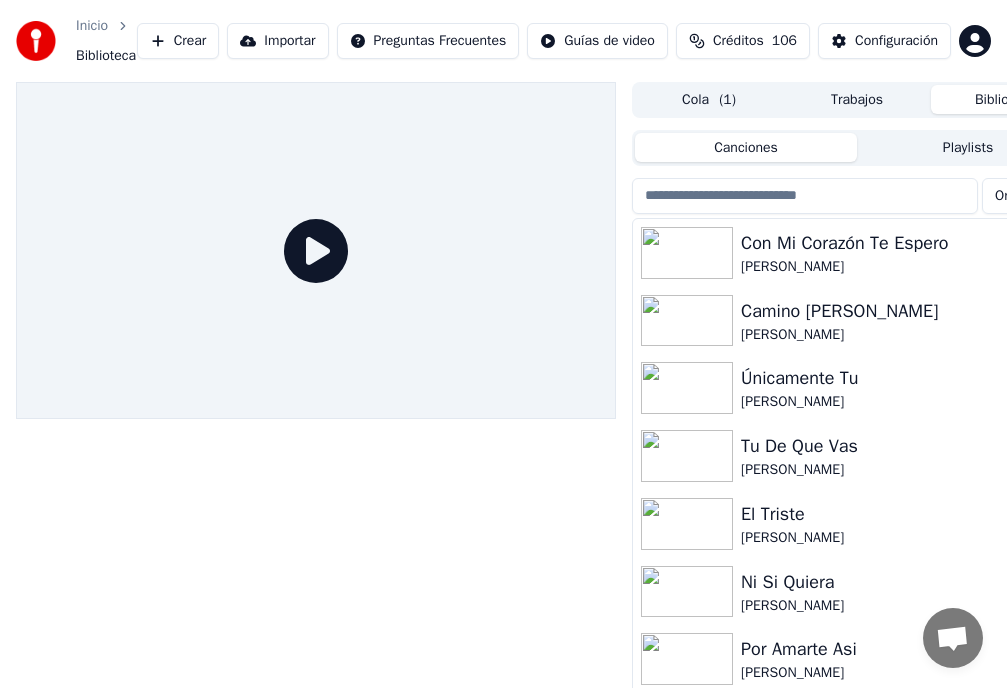 click on "Con Mi Corazón Te Espero" at bounding box center (897, 243) 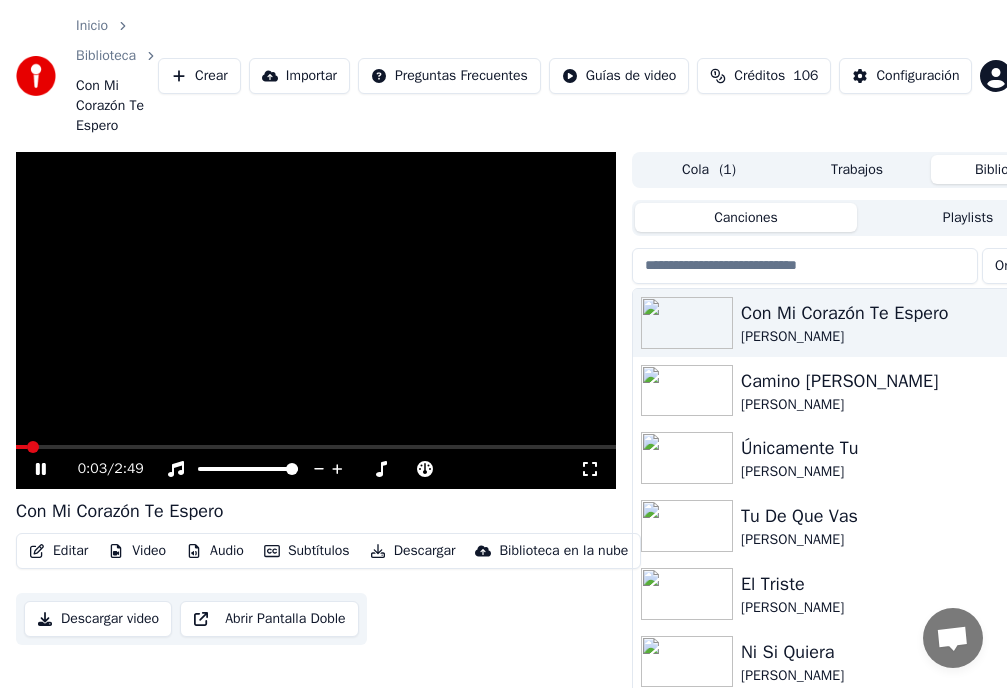 click 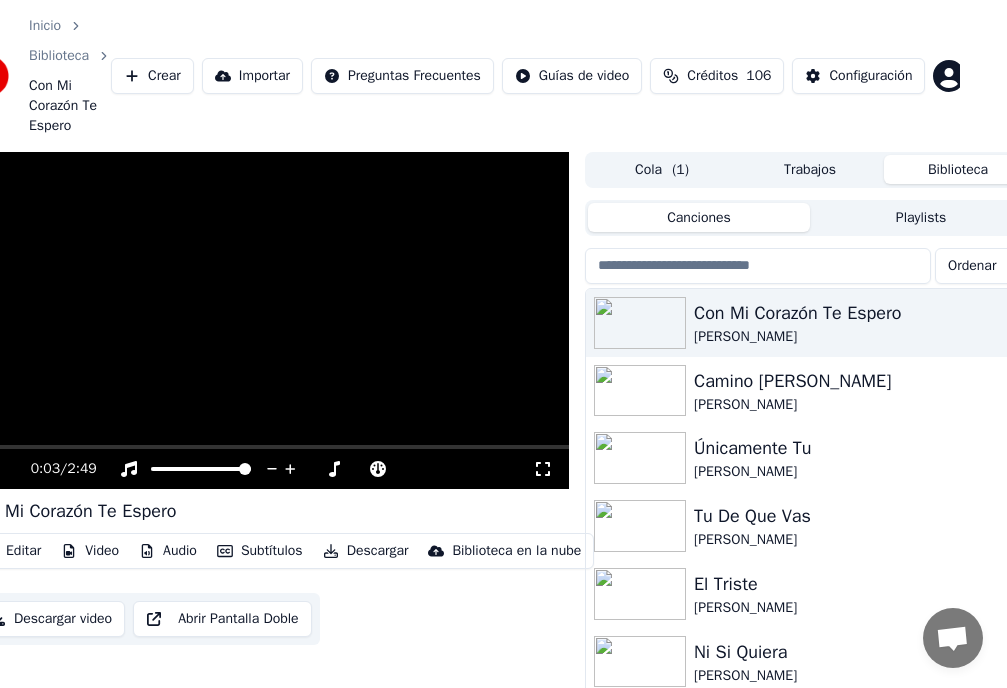 scroll, scrollTop: 0, scrollLeft: 75, axis: horizontal 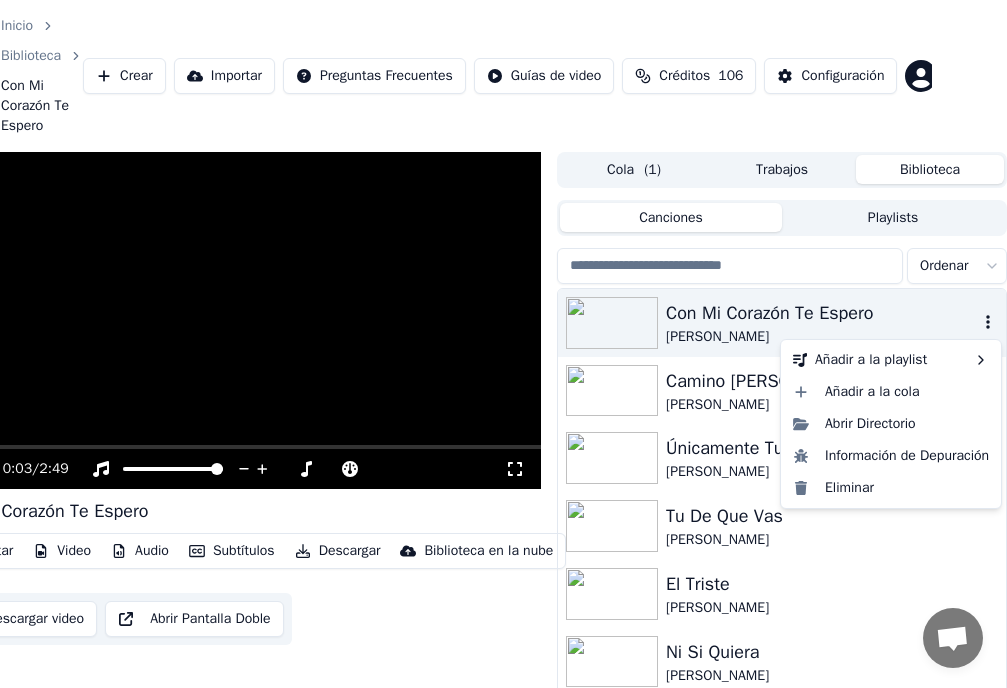 click at bounding box center (988, 323) 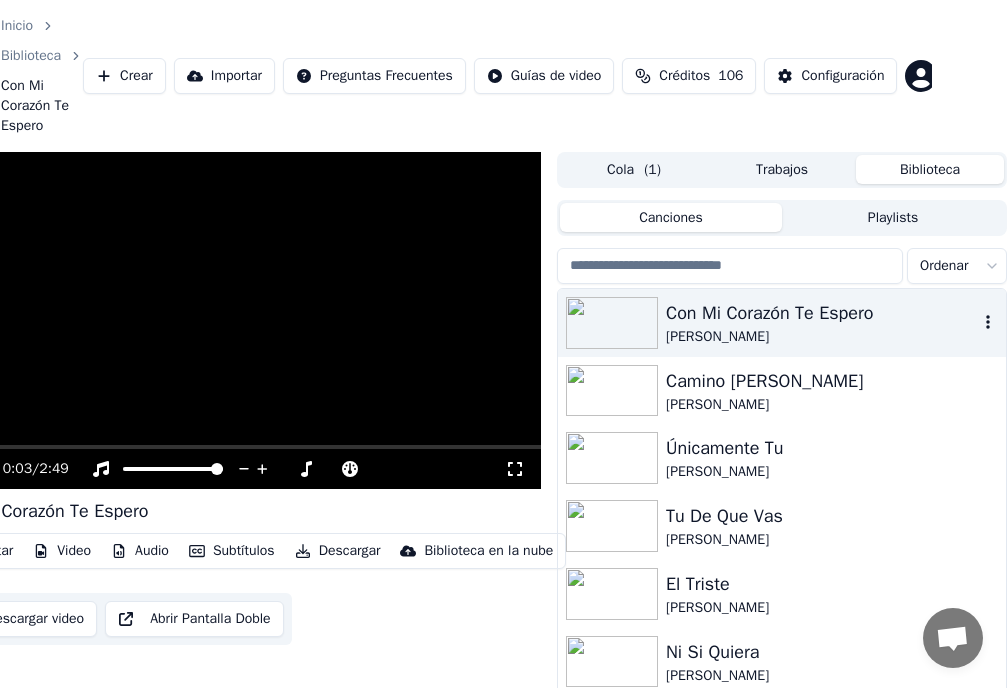 click 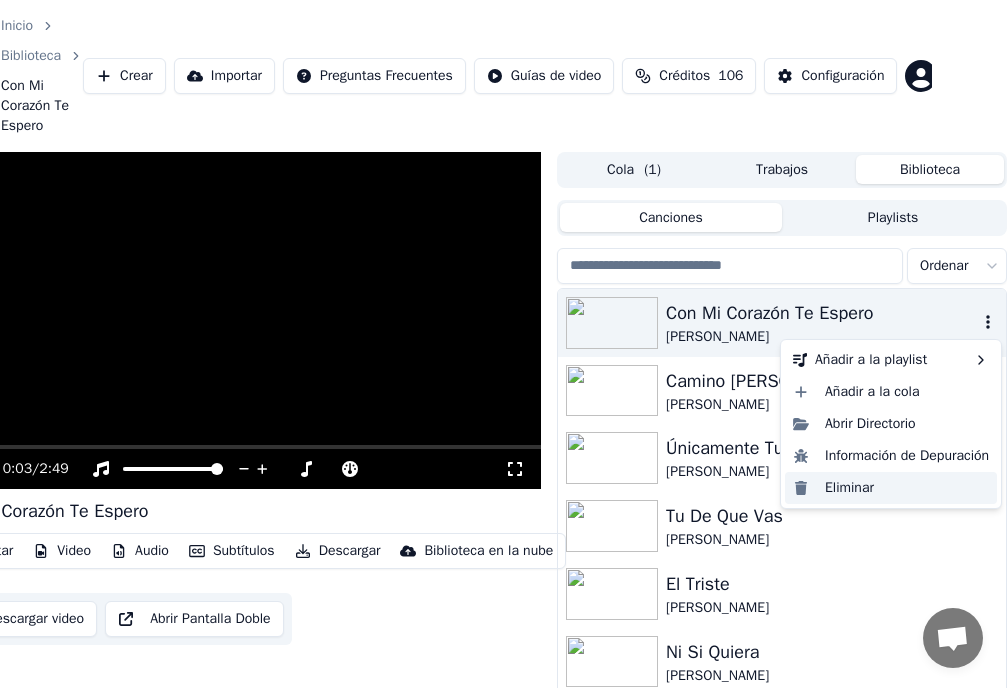 click on "Eliminar" at bounding box center (891, 488) 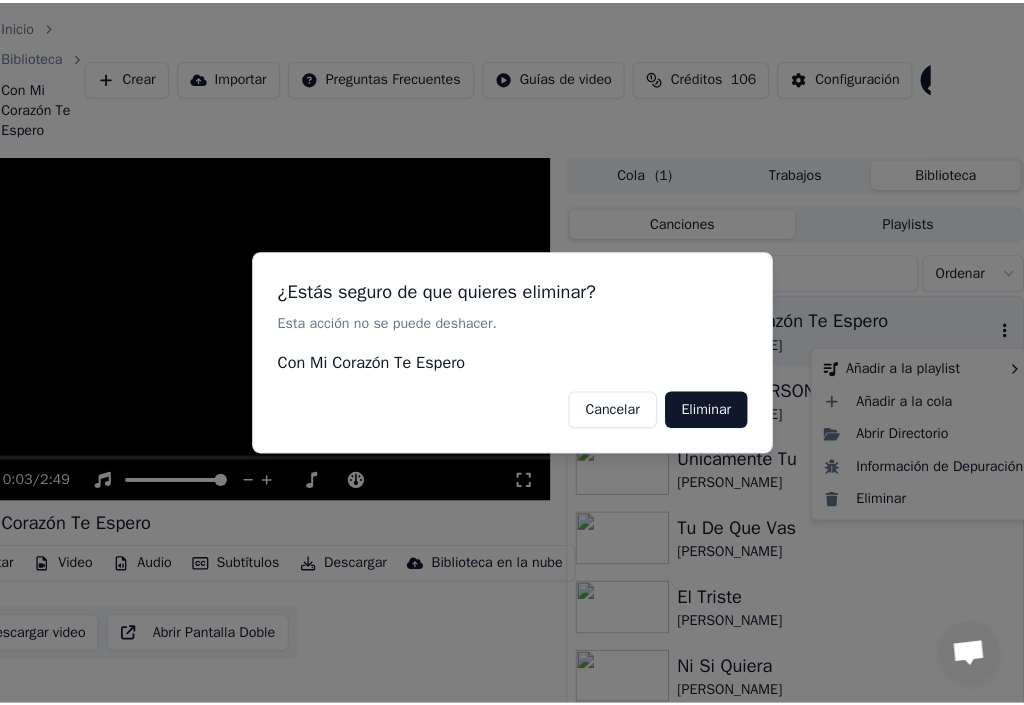 scroll, scrollTop: 0, scrollLeft: 58, axis: horizontal 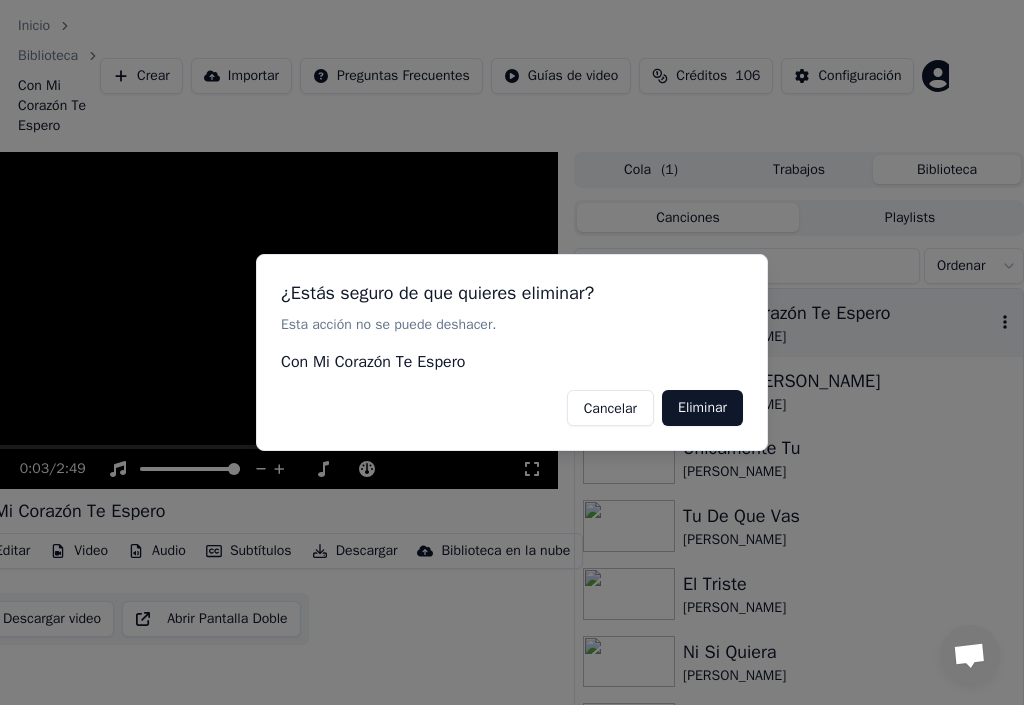 click on "Eliminar" at bounding box center (702, 408) 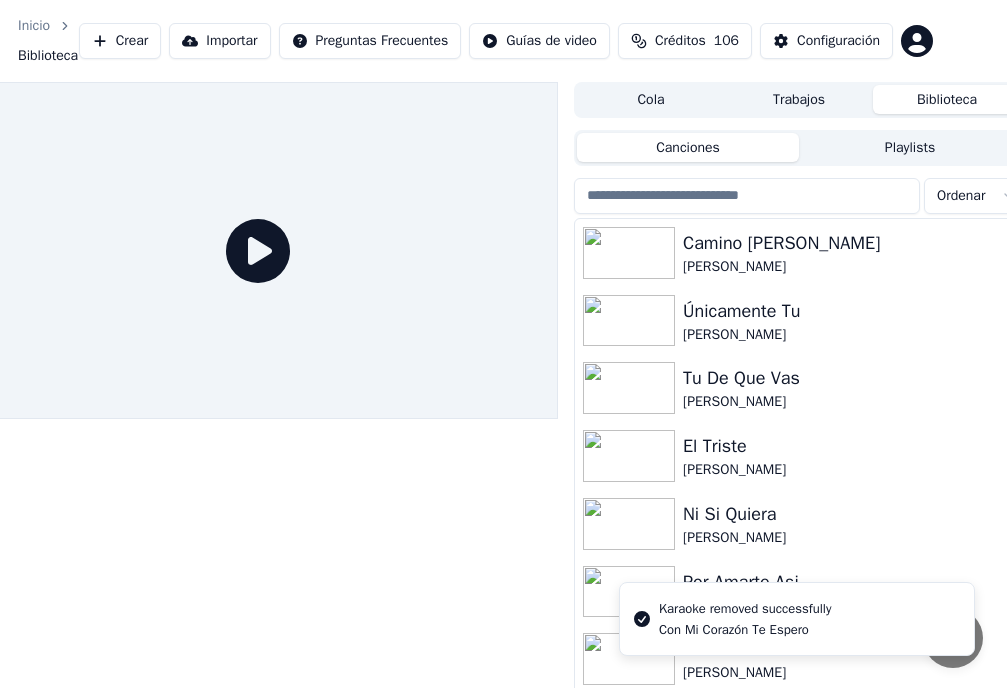 click on "Crear" at bounding box center (120, 41) 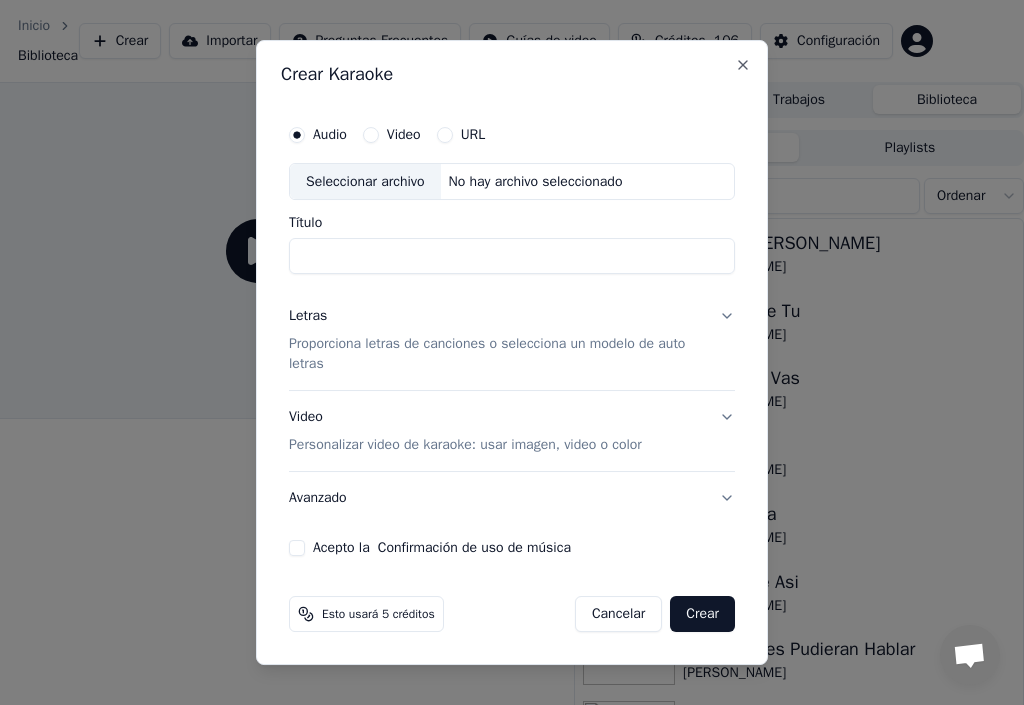 click on "Título" at bounding box center (512, 257) 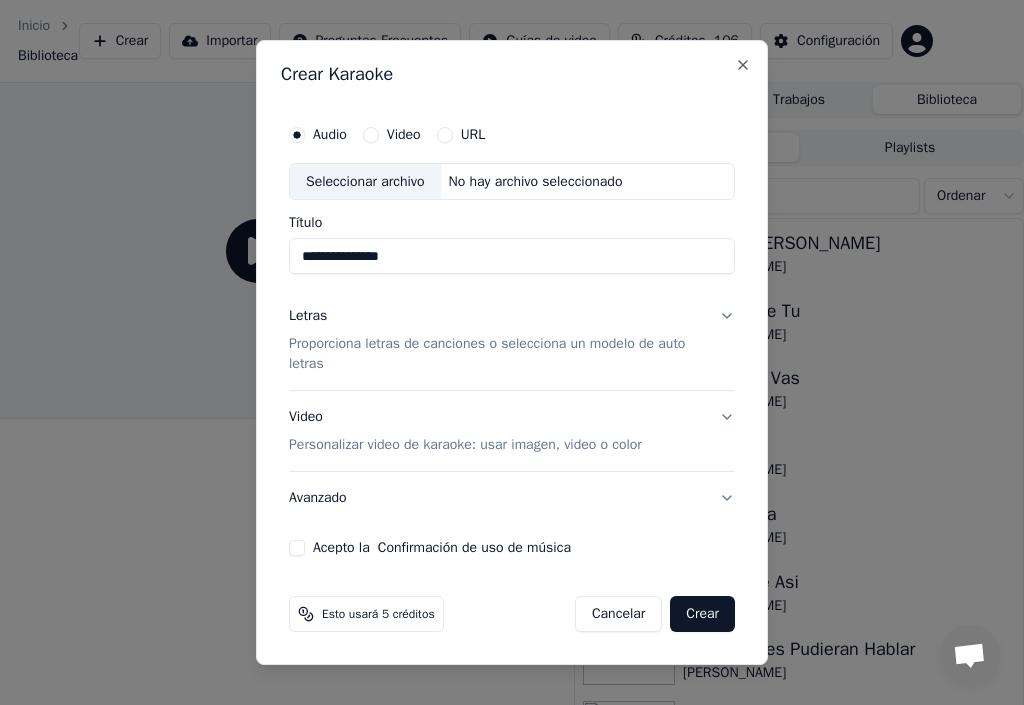click on "**********" at bounding box center [512, 257] 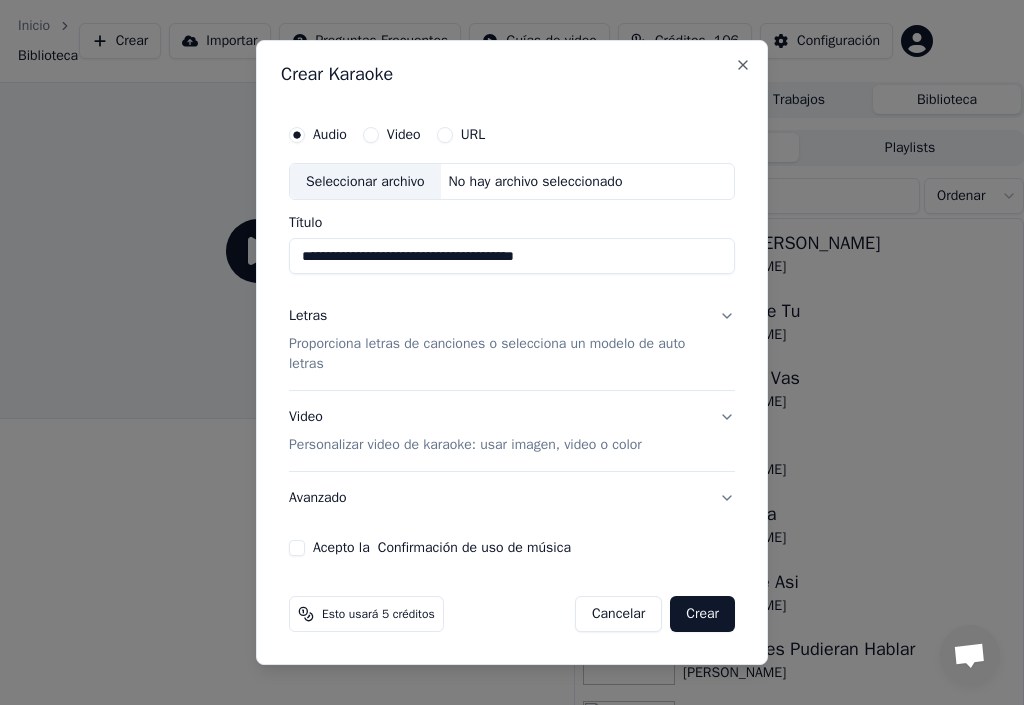 click on "**********" at bounding box center (512, 257) 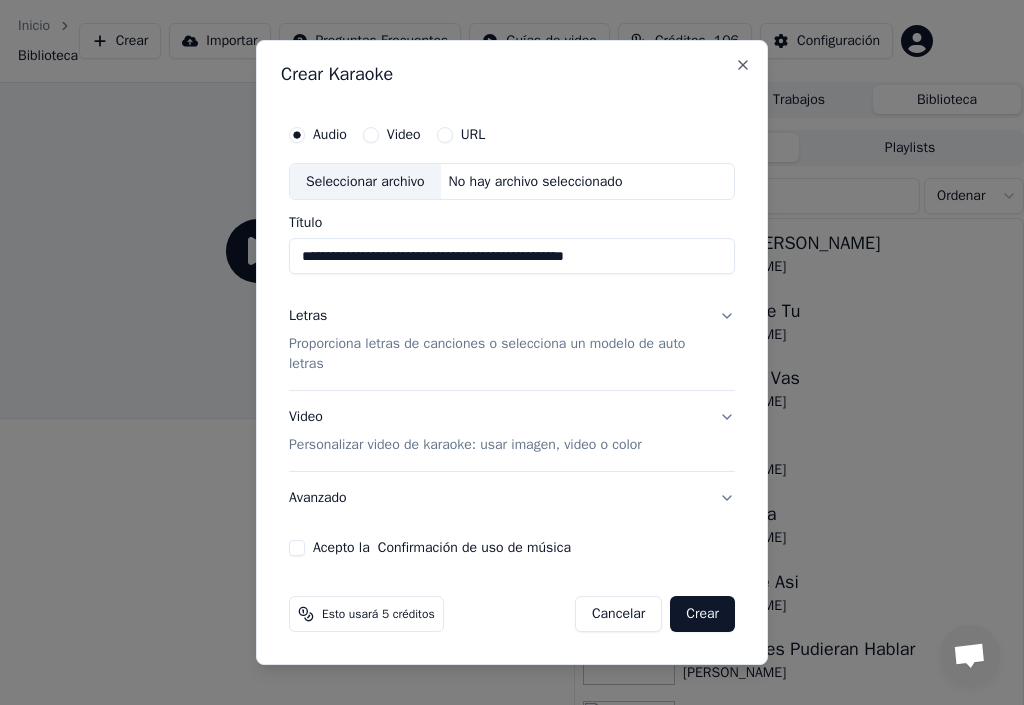 type on "**********" 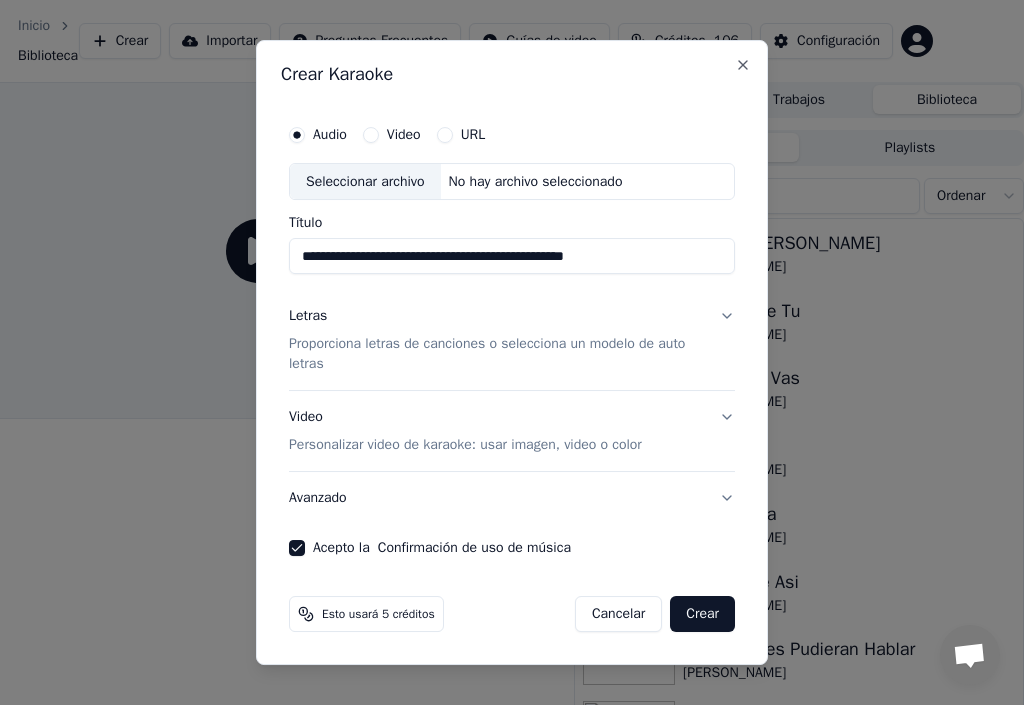 click on "Letras" at bounding box center [308, 317] 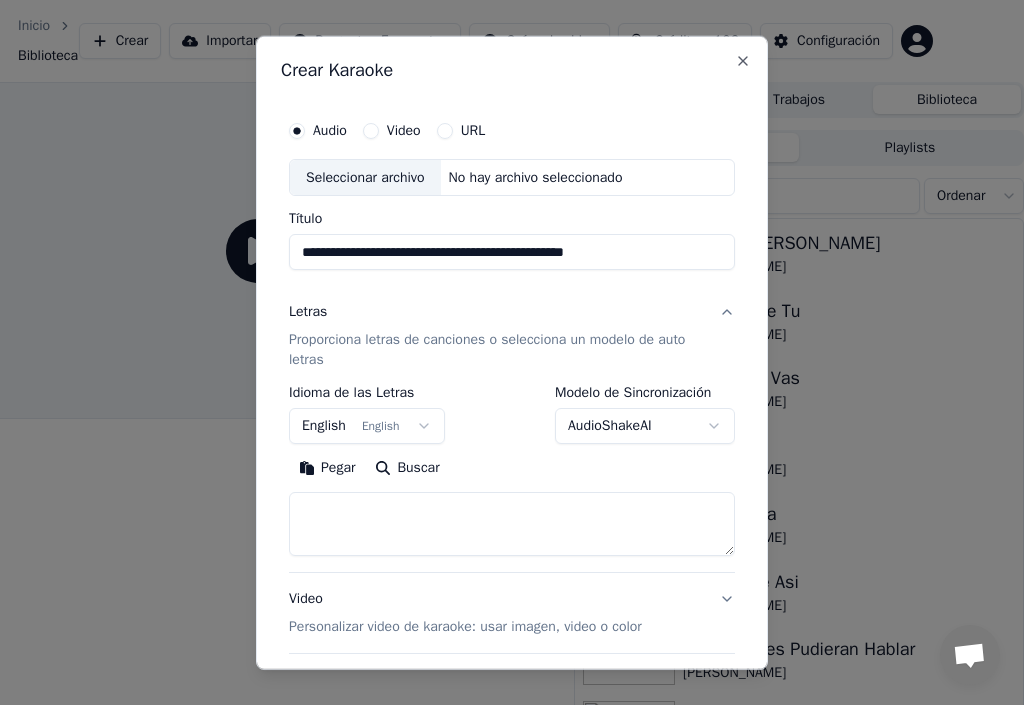 click on "Pegar" at bounding box center [327, 468] 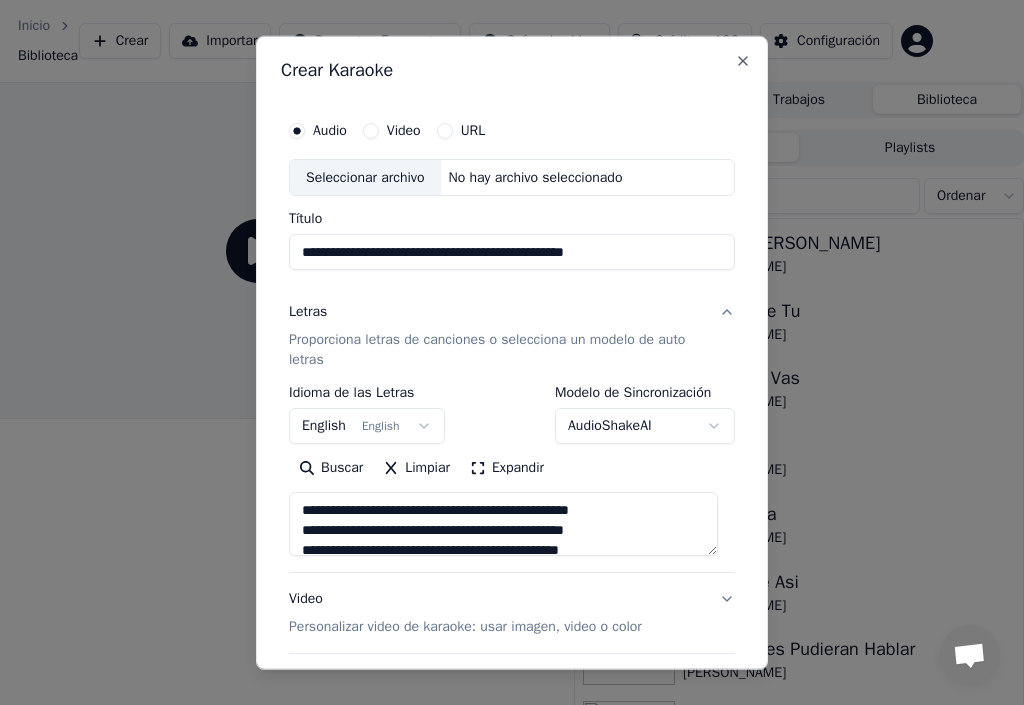 click on "Seleccionar archivo" at bounding box center [365, 177] 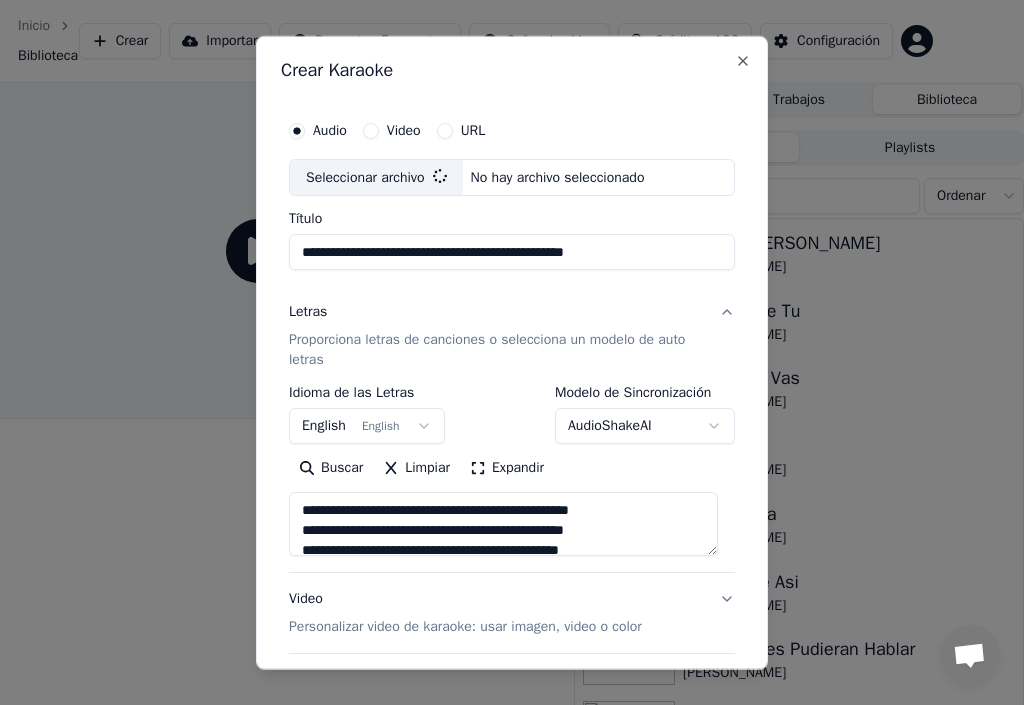 type on "**********" 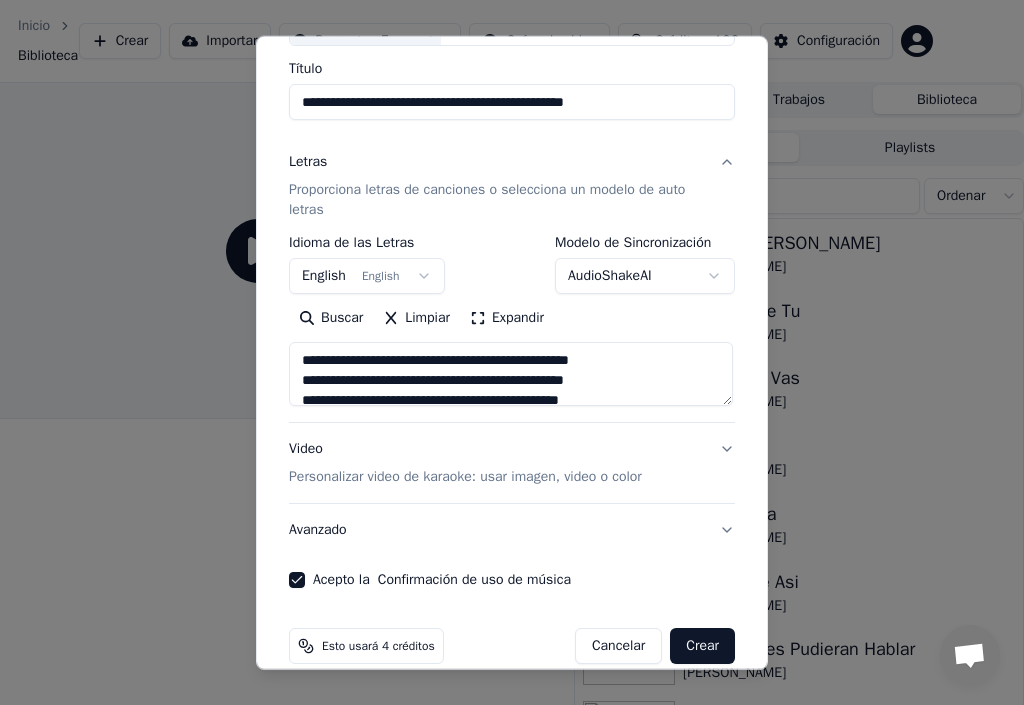 scroll, scrollTop: 177, scrollLeft: 0, axis: vertical 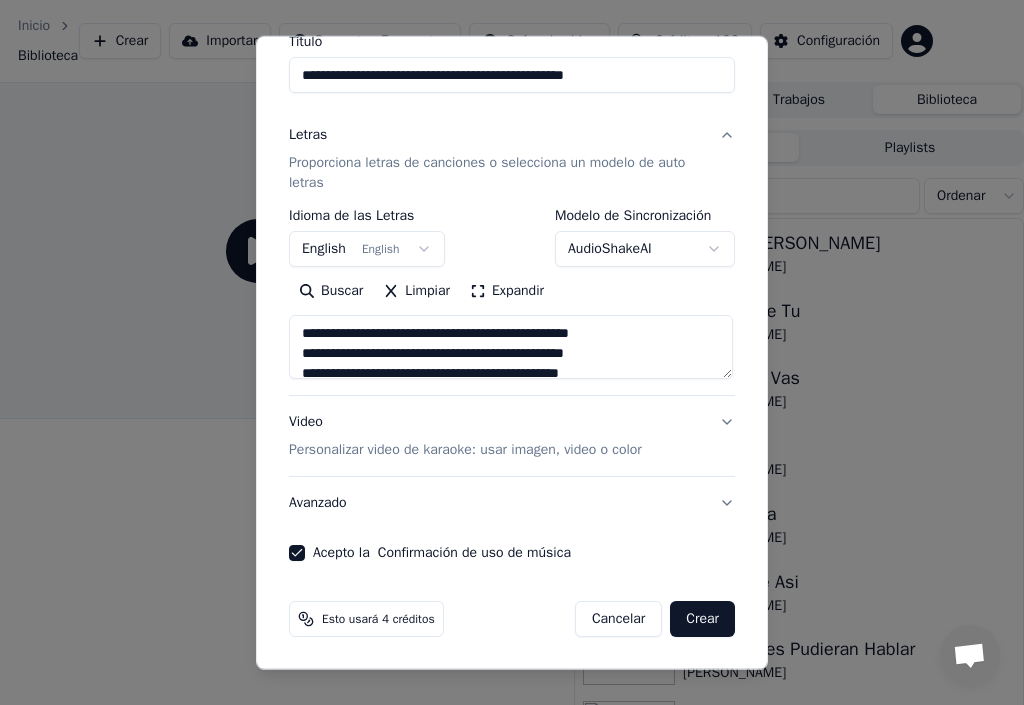click on "English English" at bounding box center (367, 249) 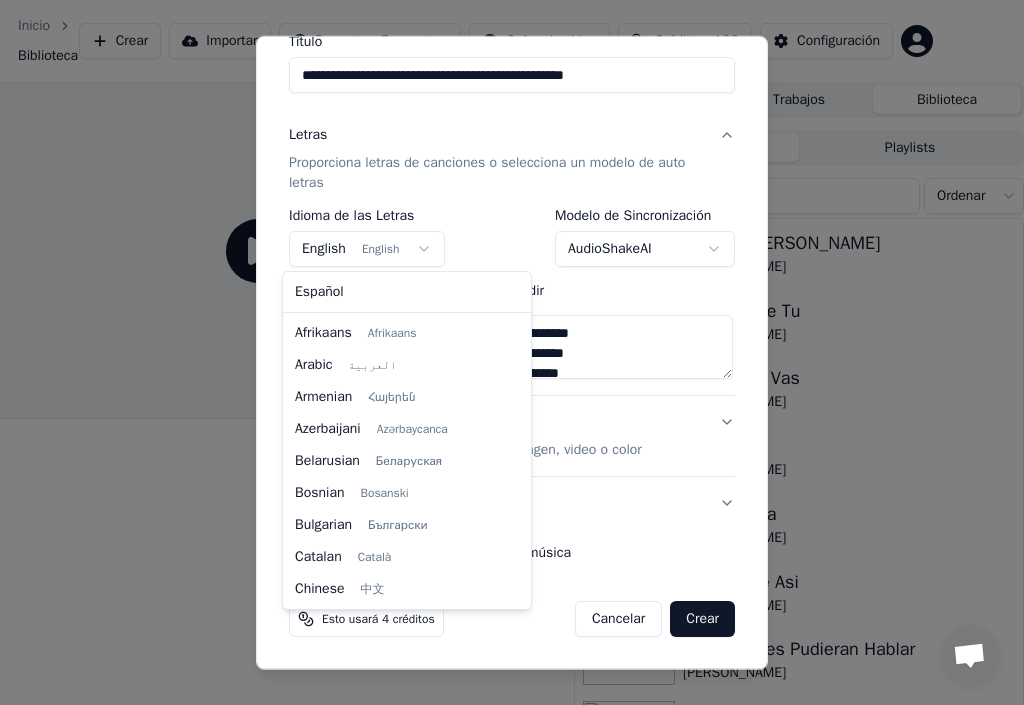 scroll, scrollTop: 160, scrollLeft: 0, axis: vertical 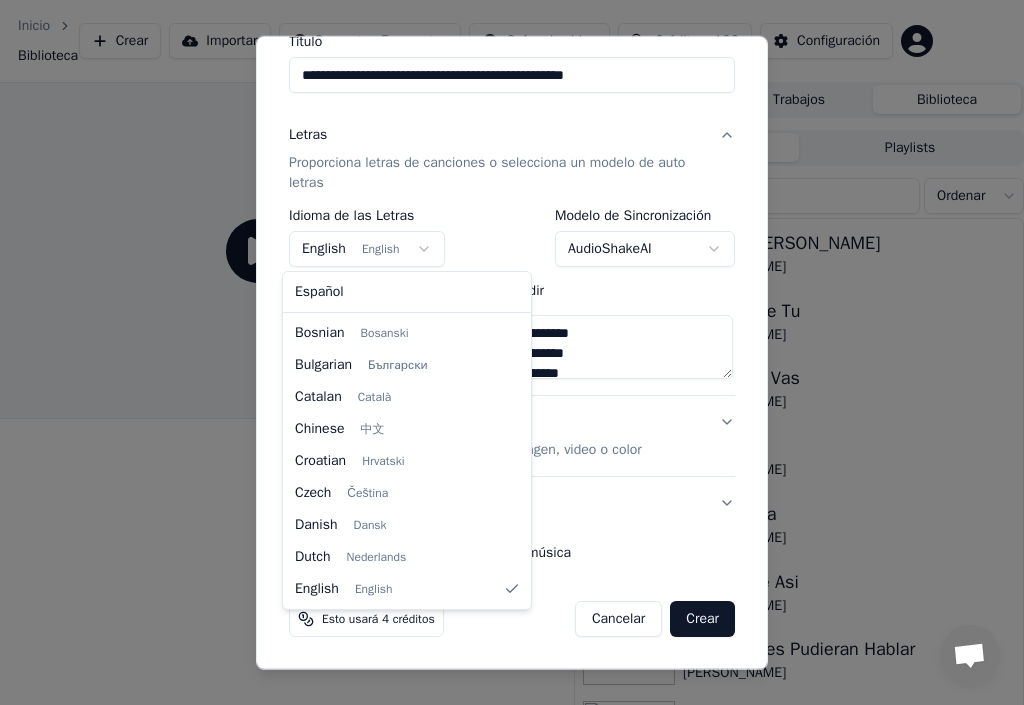 select on "**" 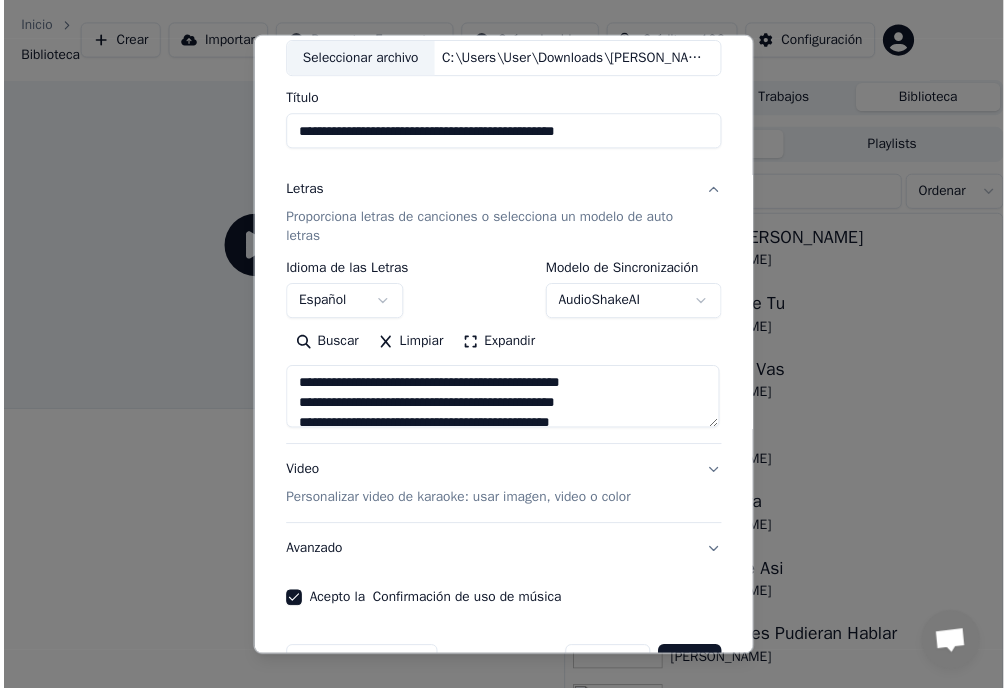 scroll, scrollTop: 177, scrollLeft: 0, axis: vertical 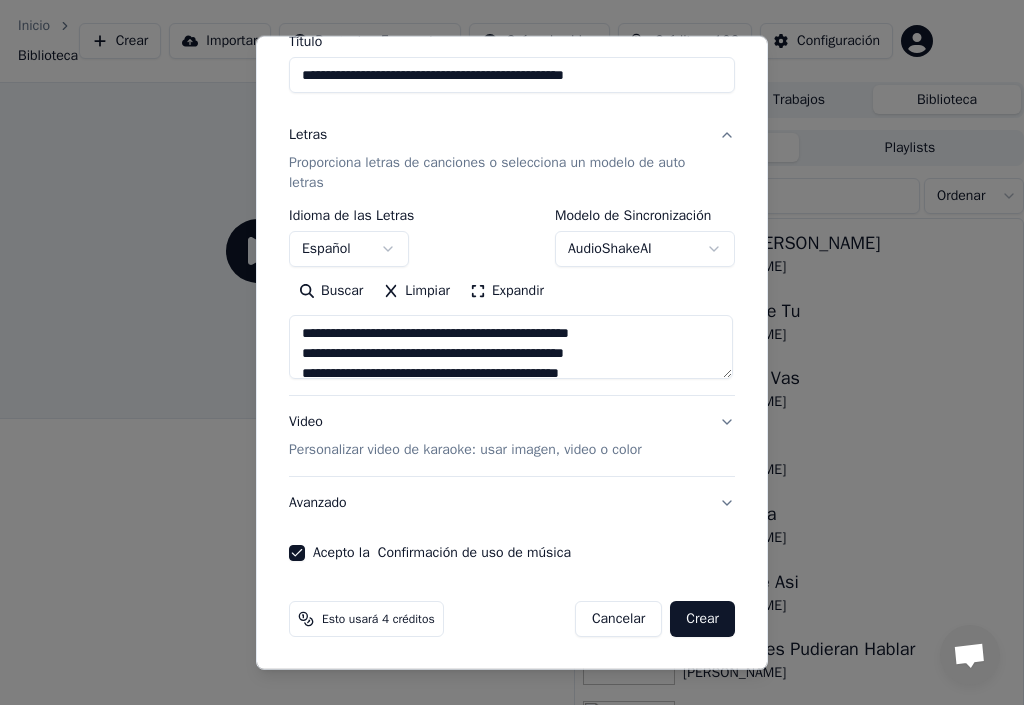 click on "Crear" at bounding box center (702, 619) 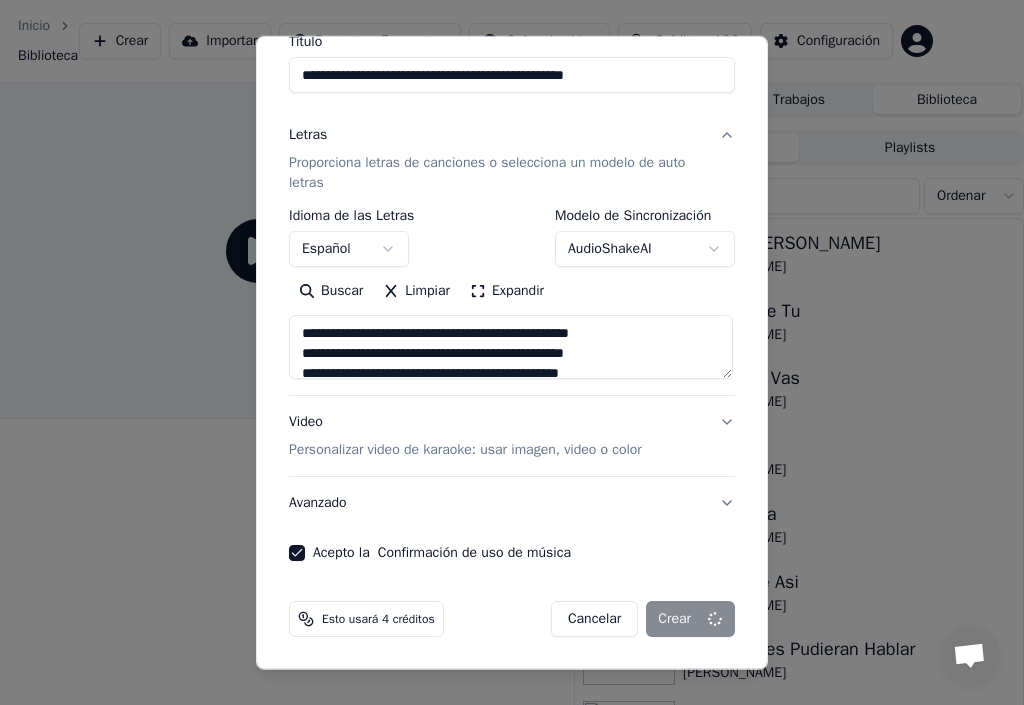 type on "**********" 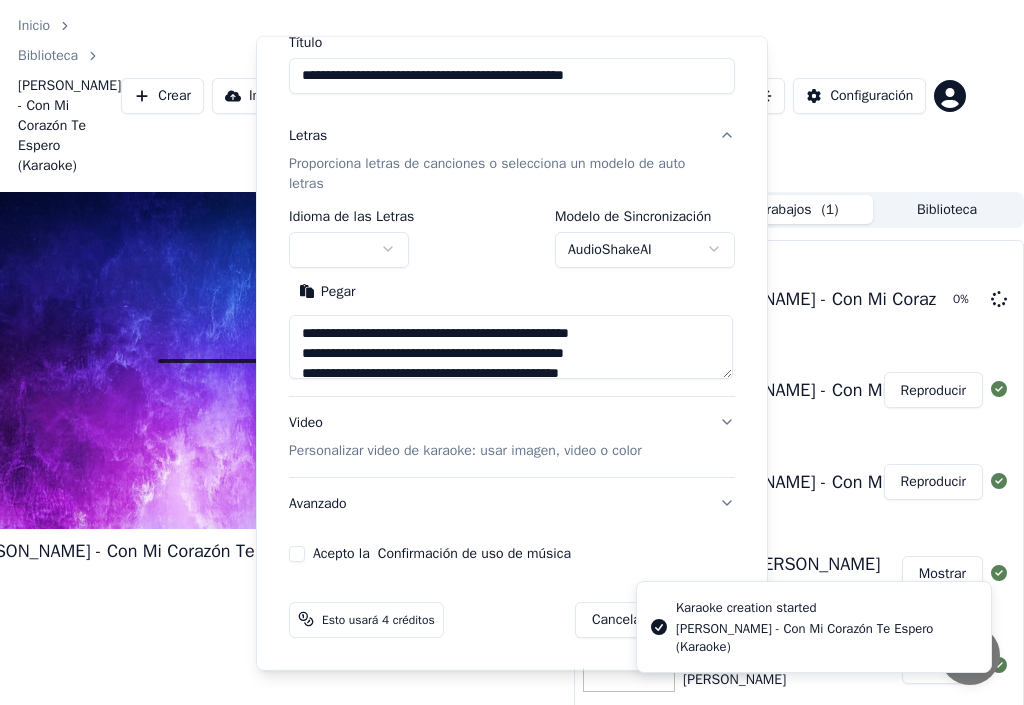 type 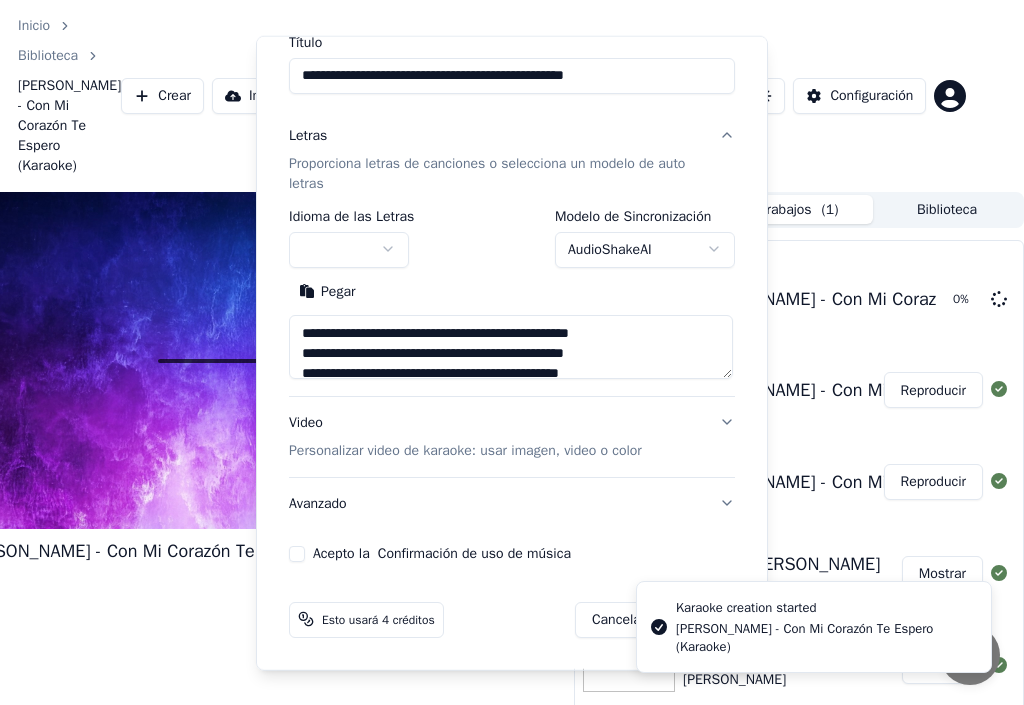 type 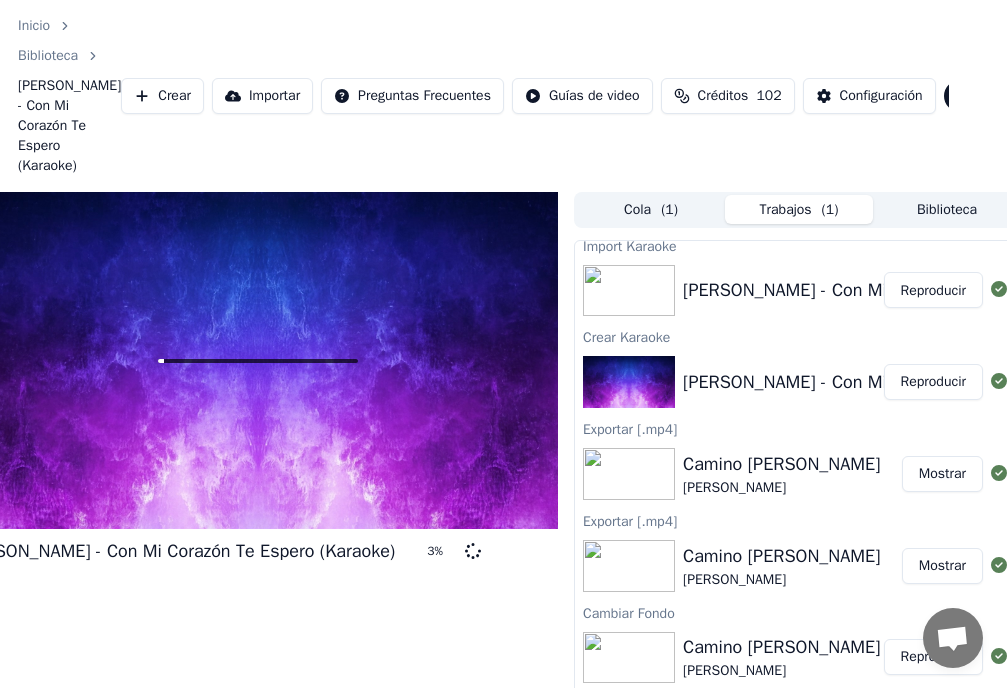 scroll, scrollTop: 0, scrollLeft: 0, axis: both 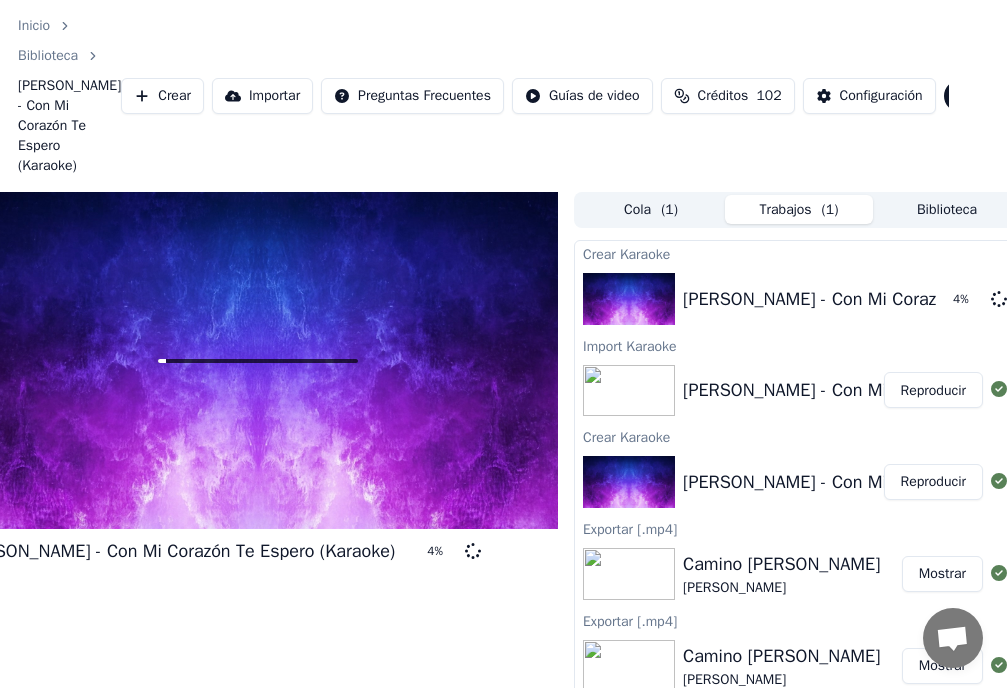 drag, startPoint x: 657, startPoint y: 612, endPoint x: 198, endPoint y: 679, distance: 463.8642 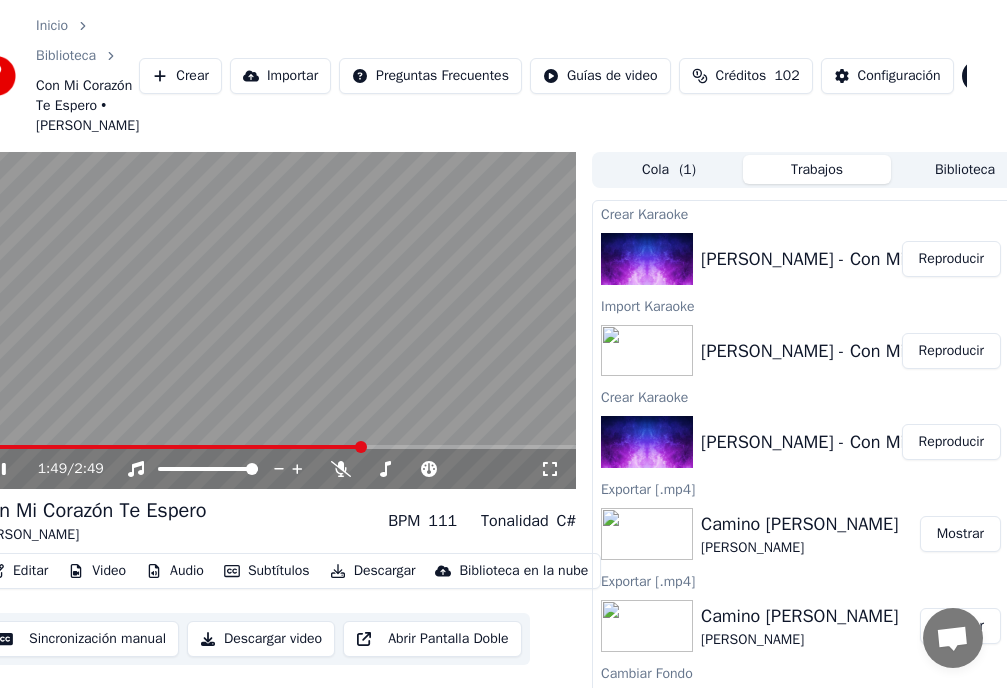 scroll, scrollTop: 0, scrollLeft: 27, axis: horizontal 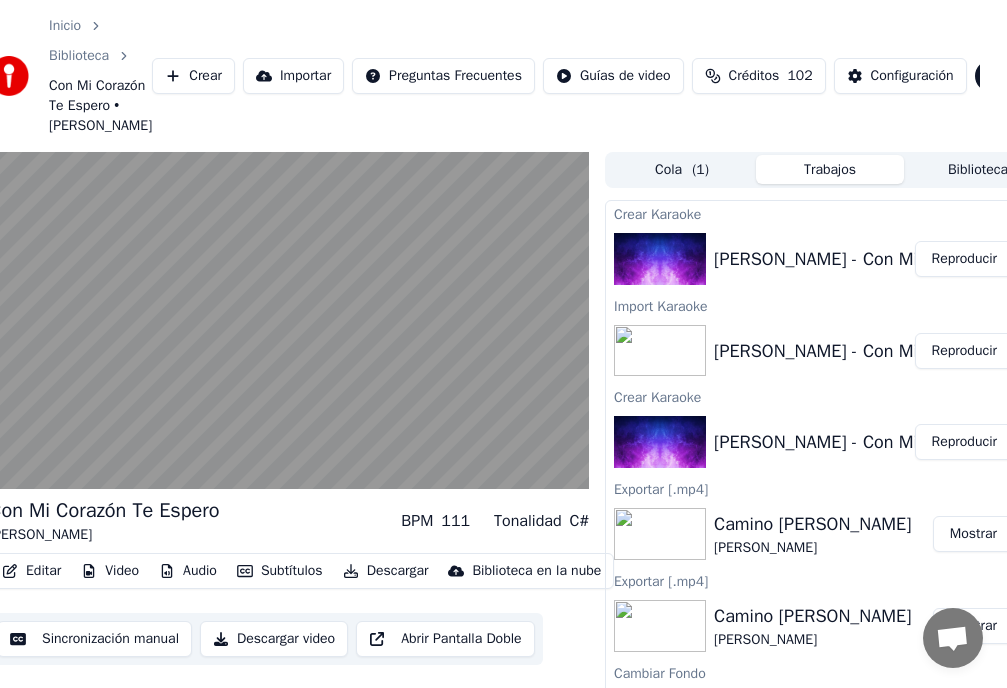click on "Reproducir" at bounding box center (964, 442) 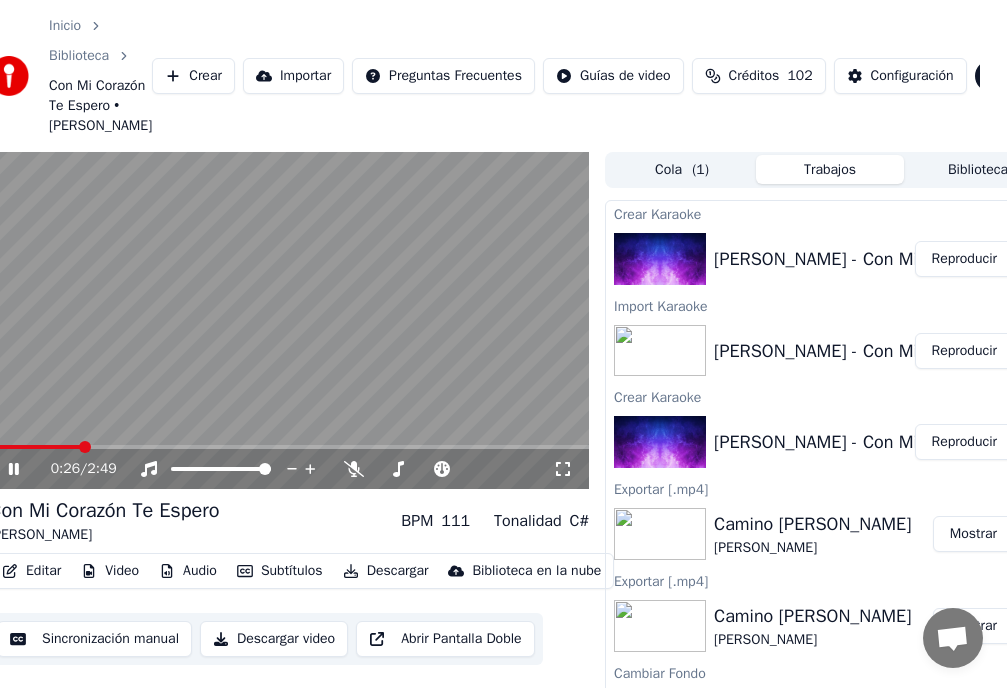 click at bounding box center [289, 447] 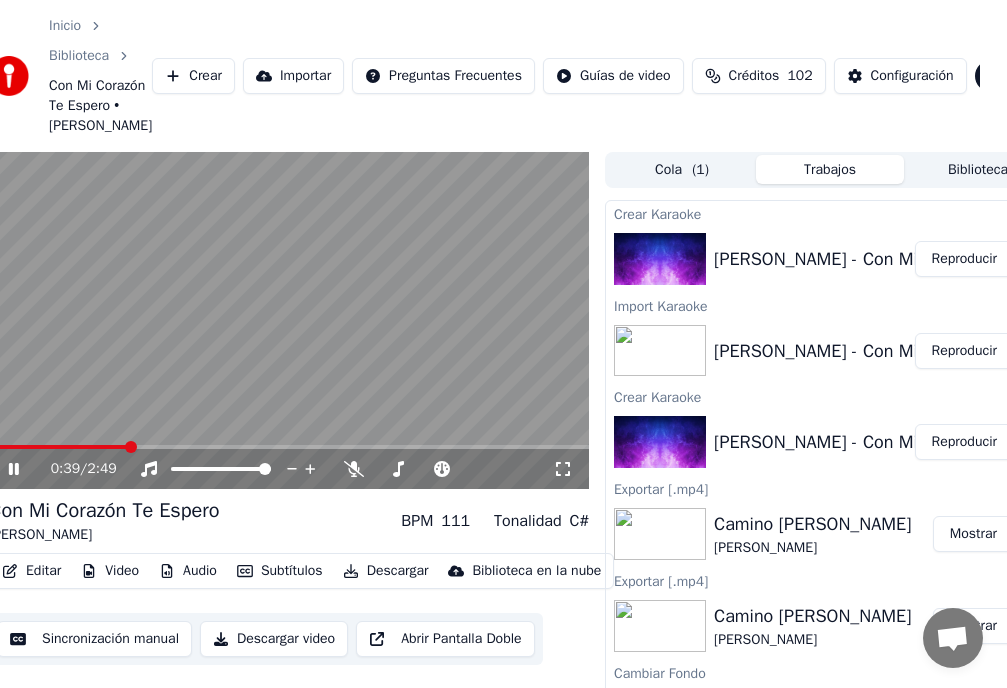 click on "Editar" at bounding box center (31, 571) 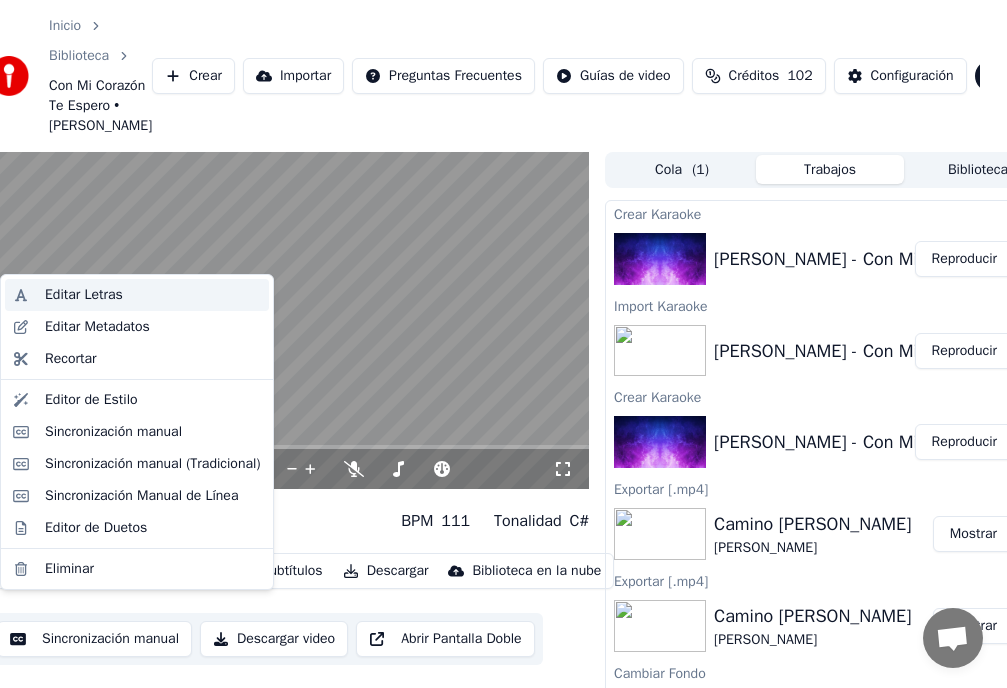 click on "Editar Letras" at bounding box center [84, 295] 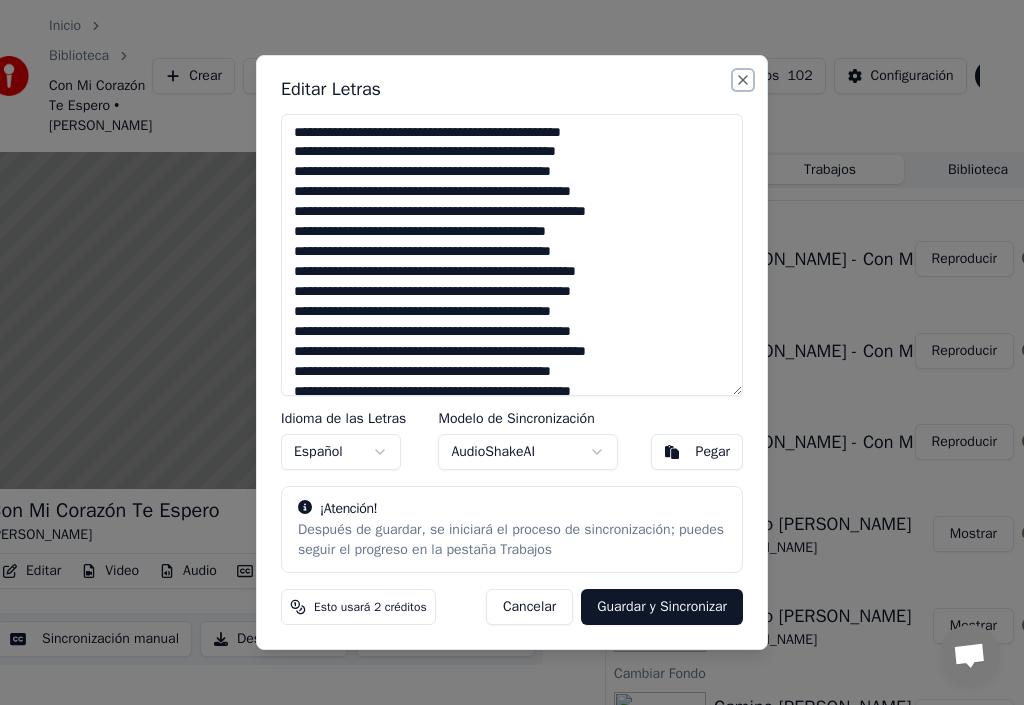 click on "Close" at bounding box center [743, 80] 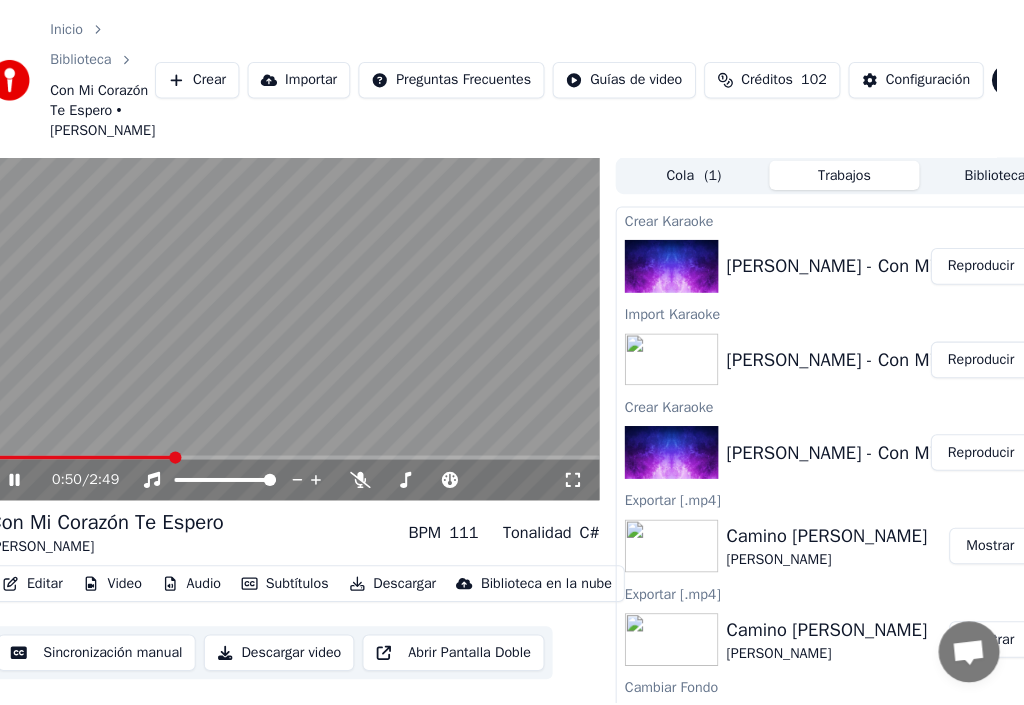 scroll, scrollTop: 0, scrollLeft: 0, axis: both 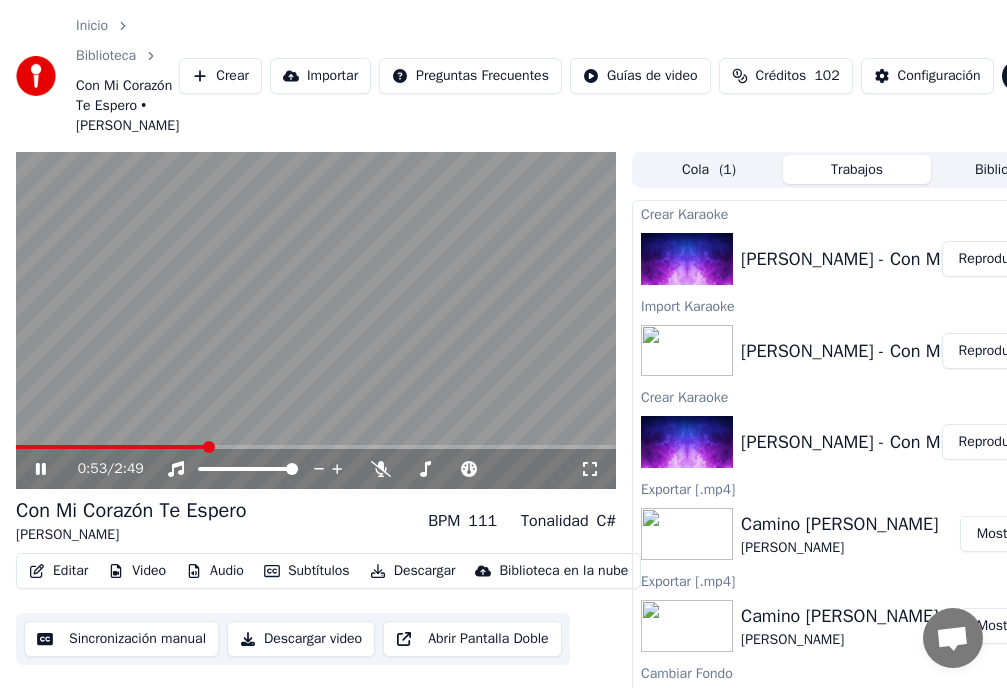 click 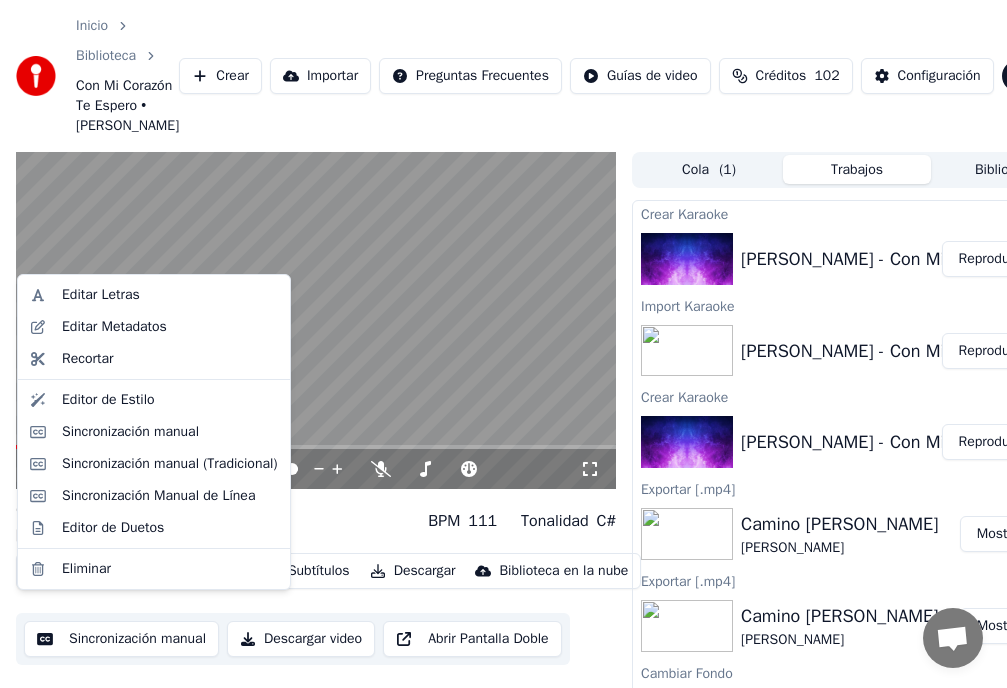 click on "Editar" at bounding box center (58, 571) 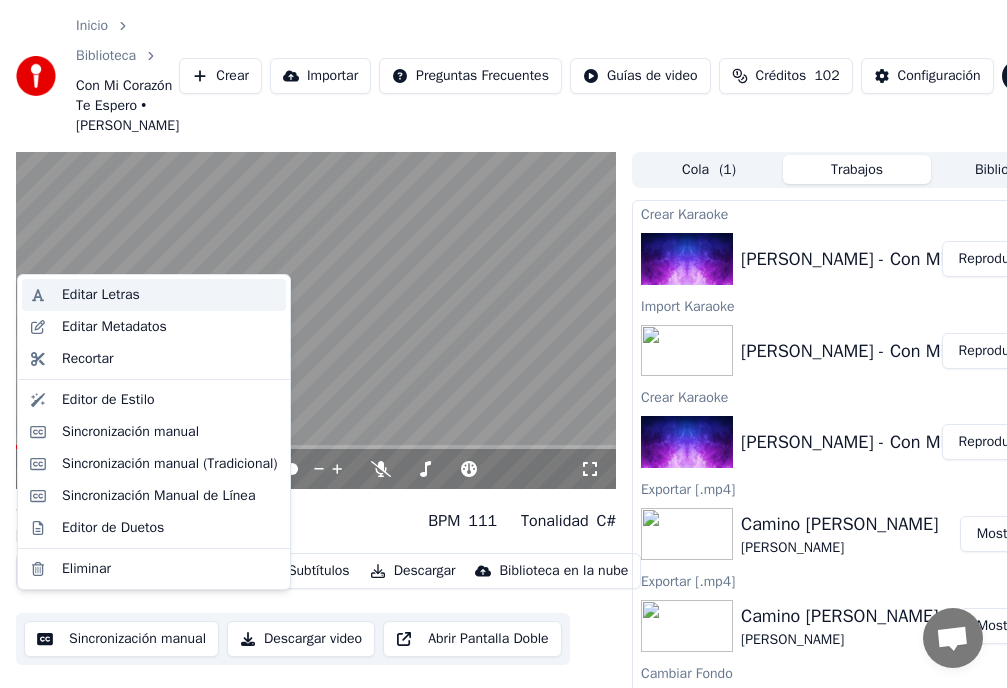 click on "Editar Letras" at bounding box center (170, 295) 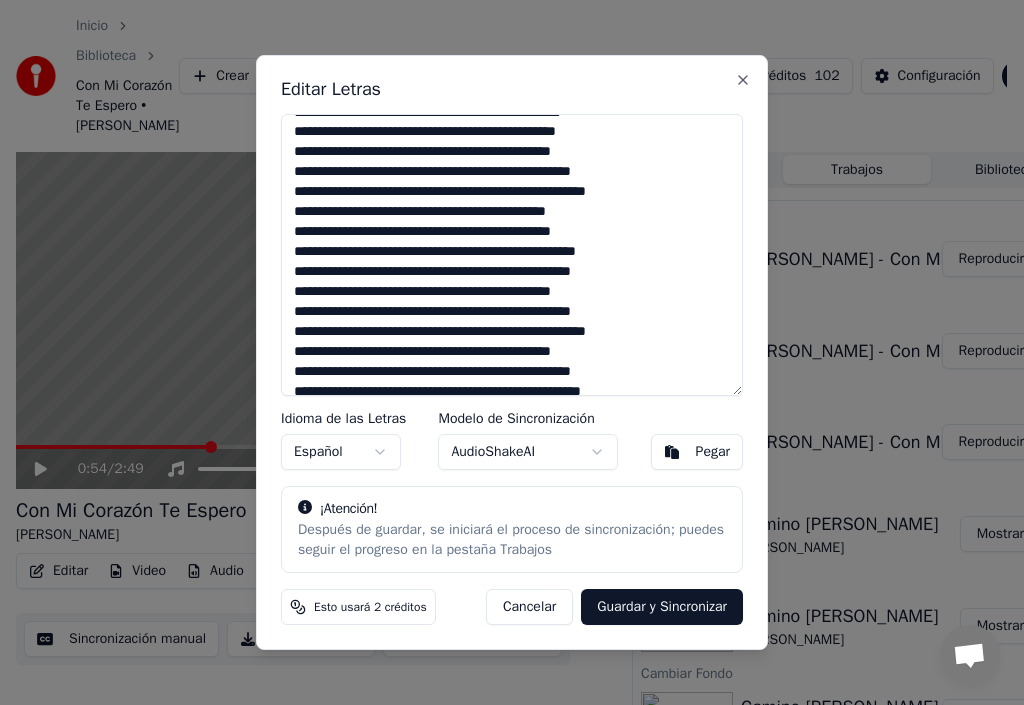 scroll, scrollTop: 55, scrollLeft: 0, axis: vertical 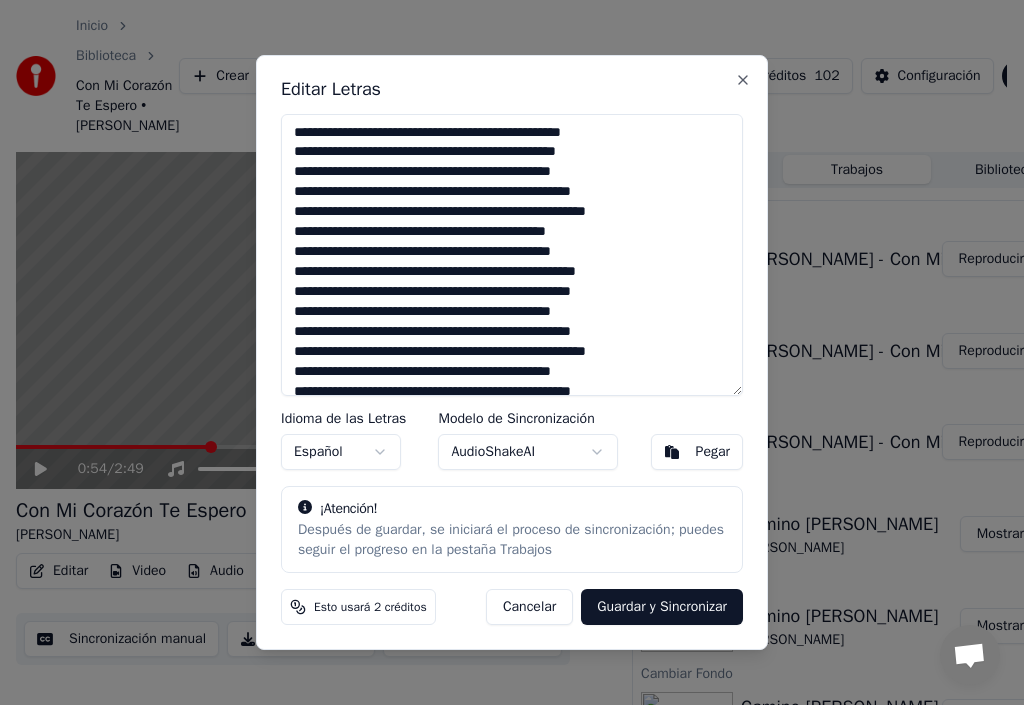 click on "**********" at bounding box center (512, 255) 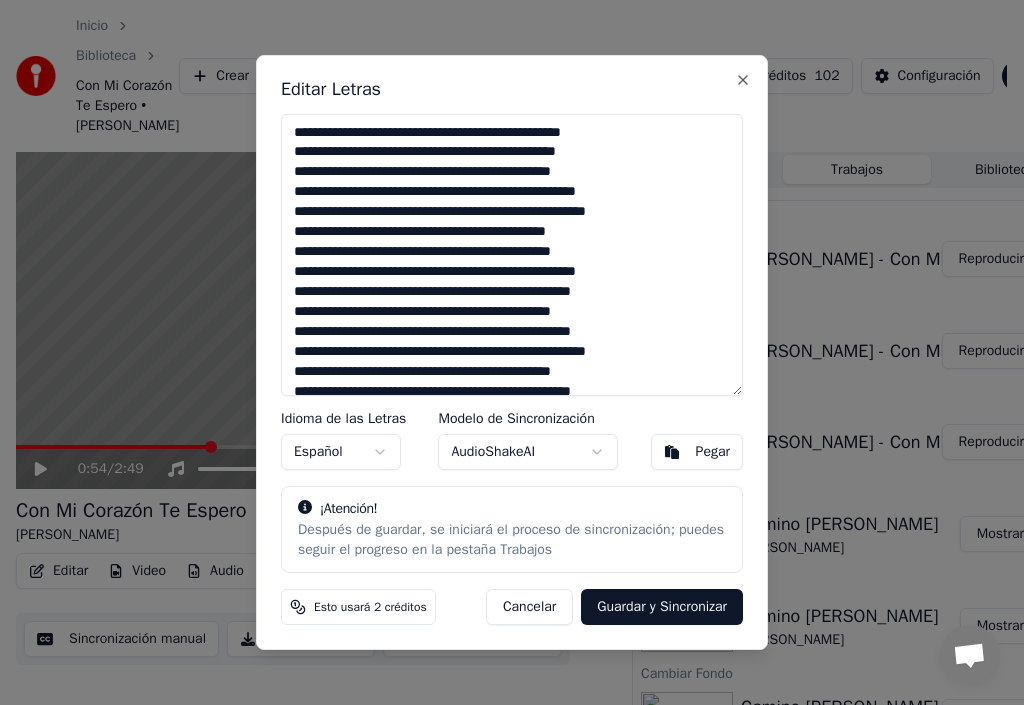 drag, startPoint x: 540, startPoint y: 331, endPoint x: 507, endPoint y: 364, distance: 46.66905 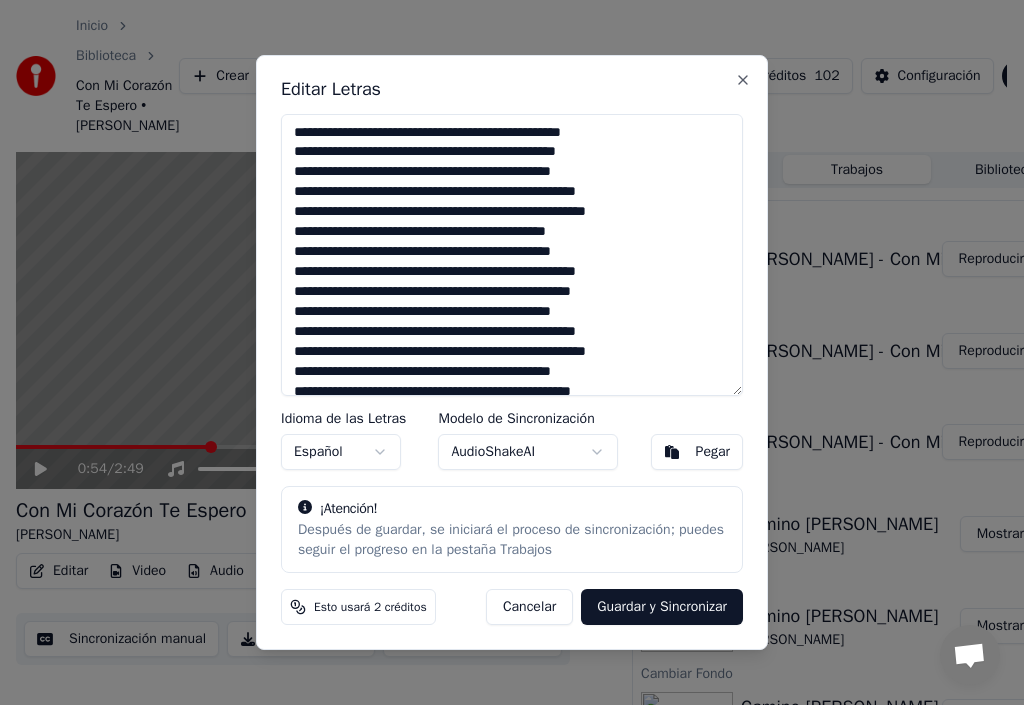 scroll, scrollTop: 55, scrollLeft: 0, axis: vertical 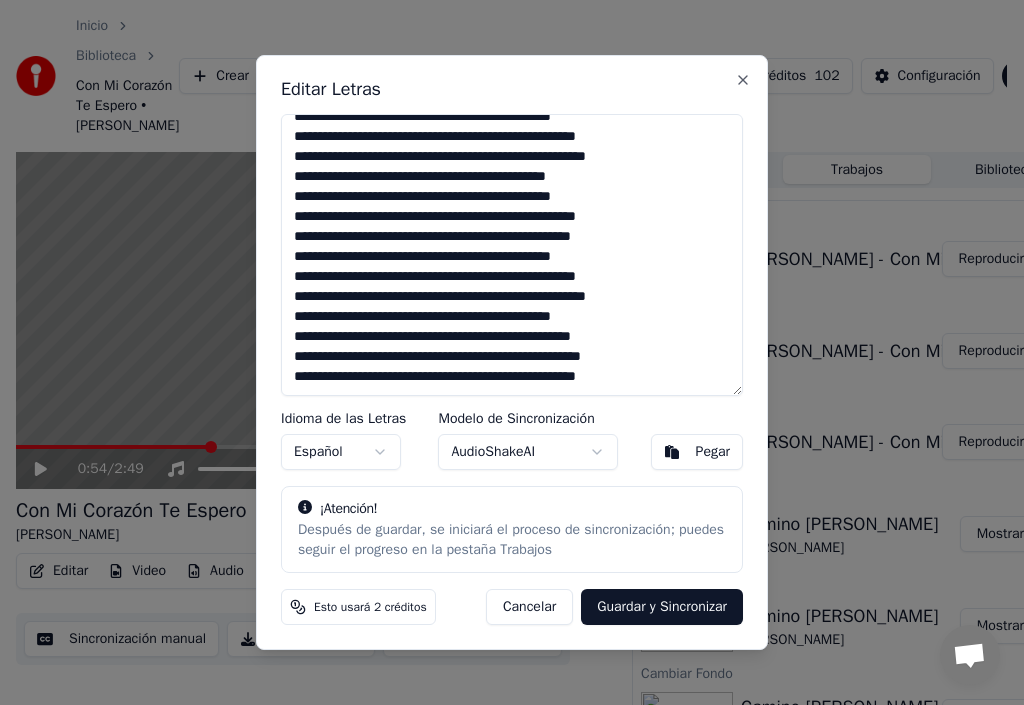drag, startPoint x: 537, startPoint y: 337, endPoint x: 496, endPoint y: 361, distance: 47.507893 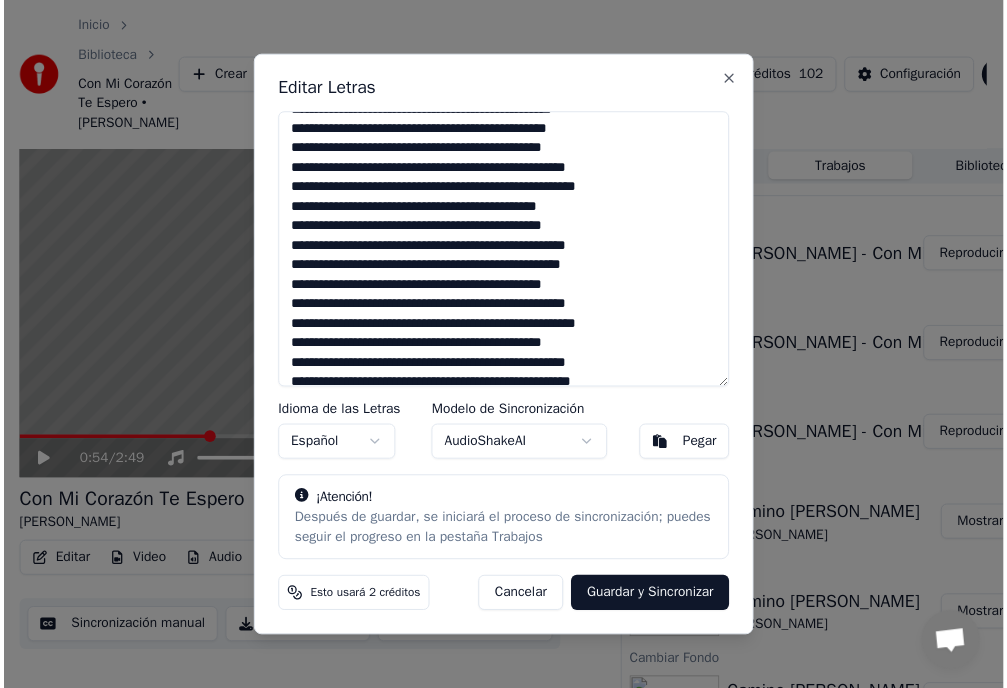 scroll, scrollTop: 0, scrollLeft: 0, axis: both 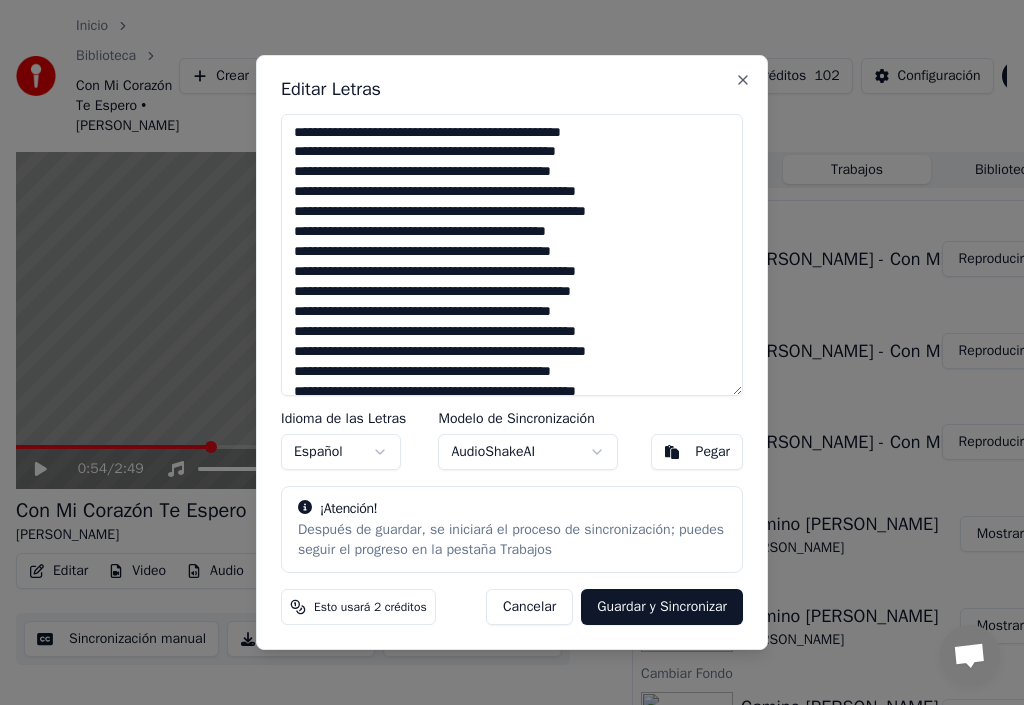 type on "**********" 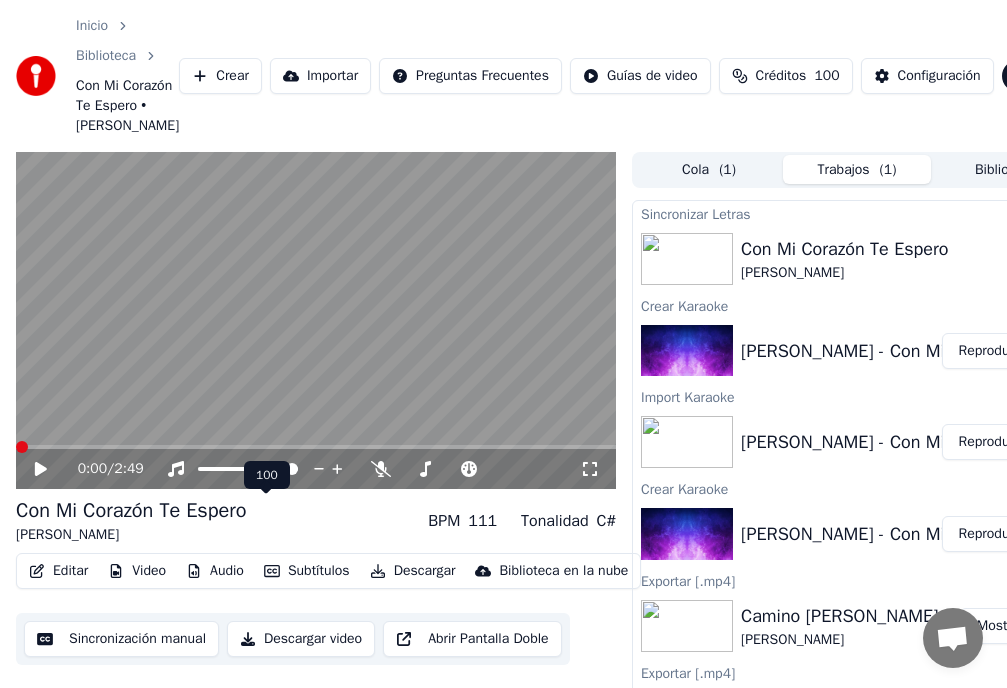 click at bounding box center [22, 447] 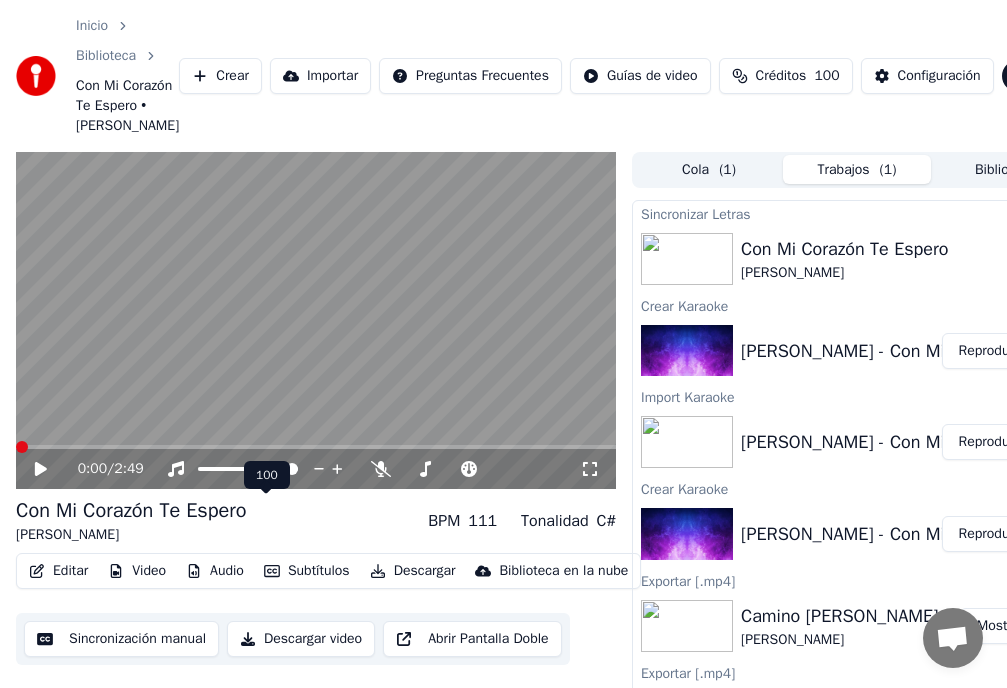 click 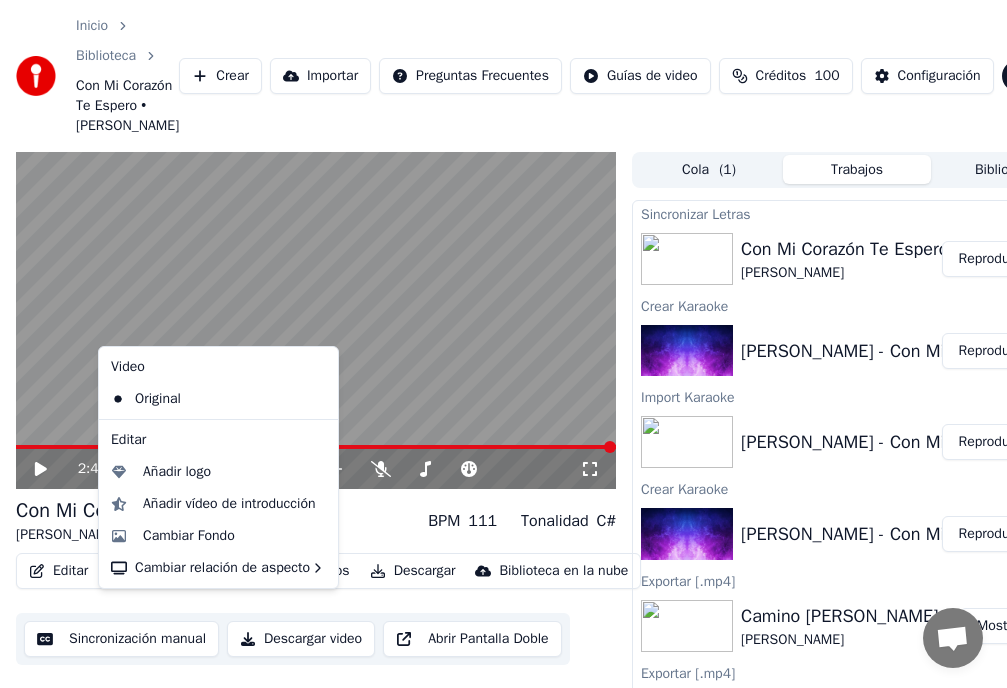 click on "Video" at bounding box center [137, 571] 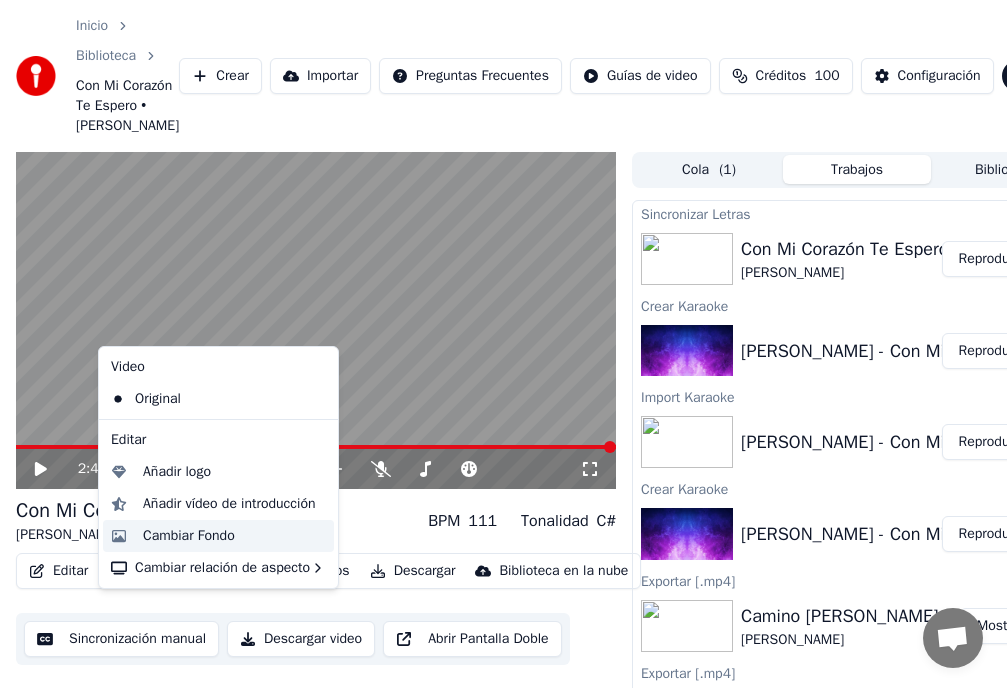 click on "Cambiar Fondo" at bounding box center [189, 536] 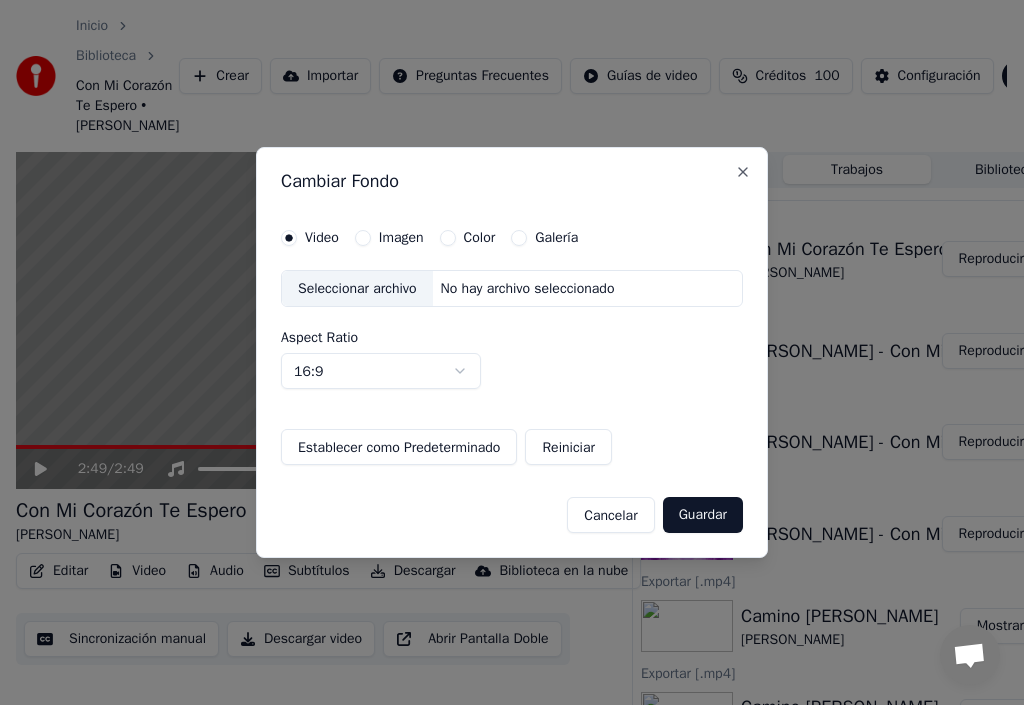click on "Imagen" at bounding box center (363, 238) 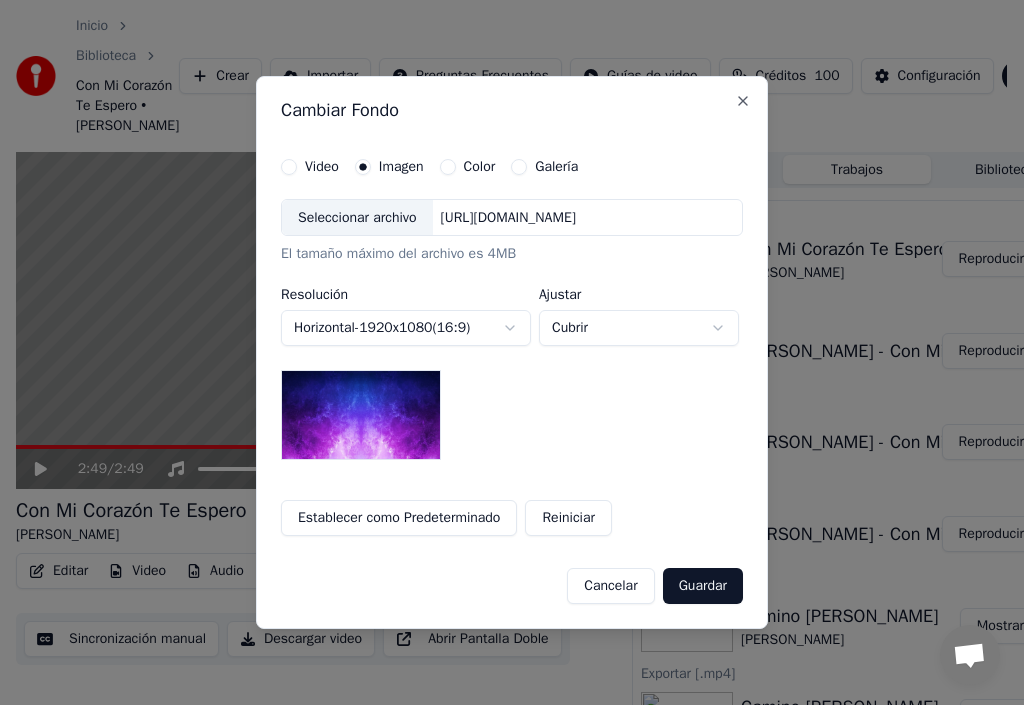 click on "Seleccionar archivo" at bounding box center (357, 218) 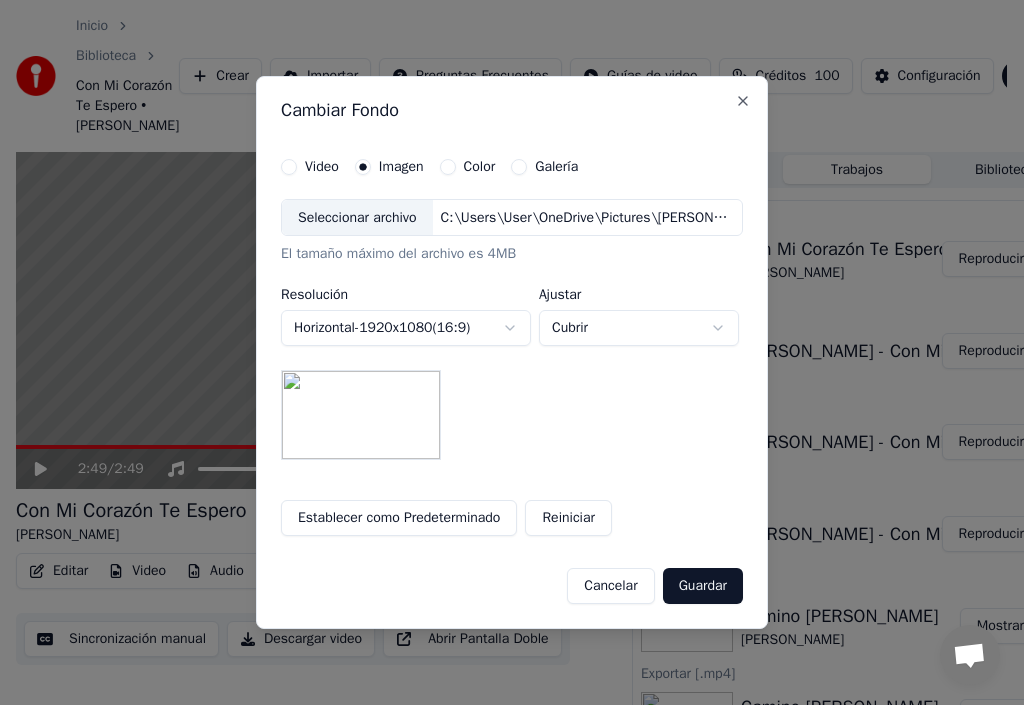 click on "Guardar" at bounding box center [703, 586] 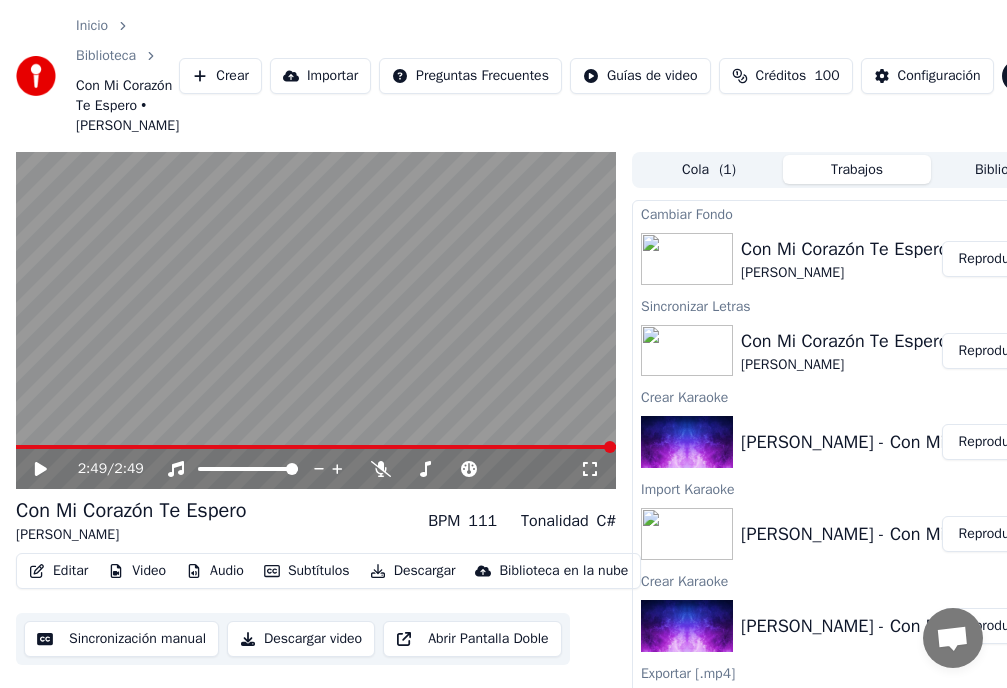 click on "Reproducir" at bounding box center (991, 259) 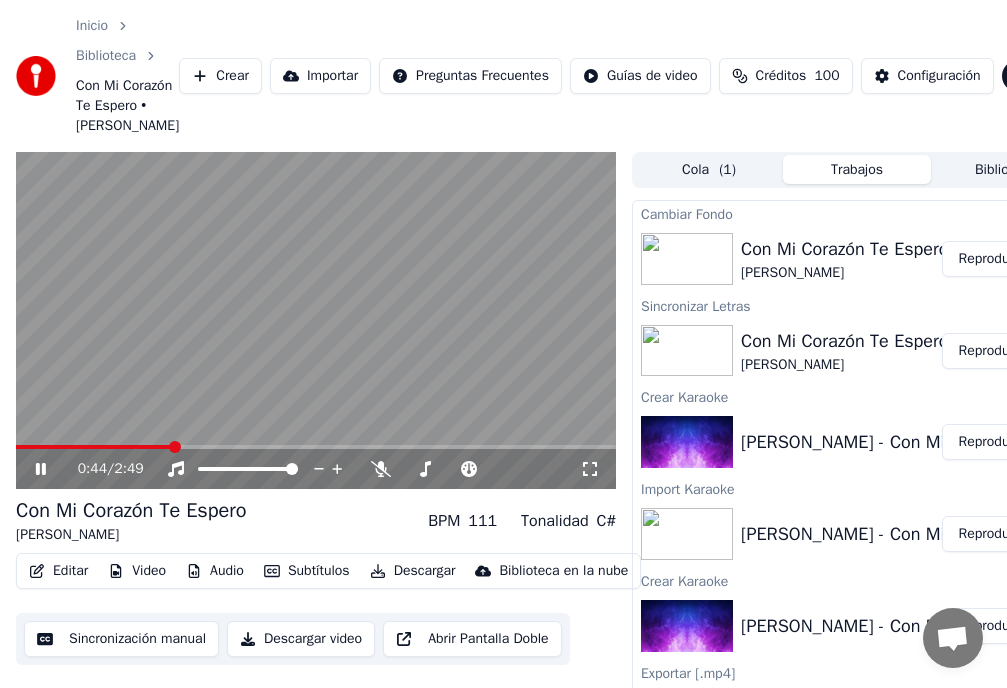 click at bounding box center [175, 447] 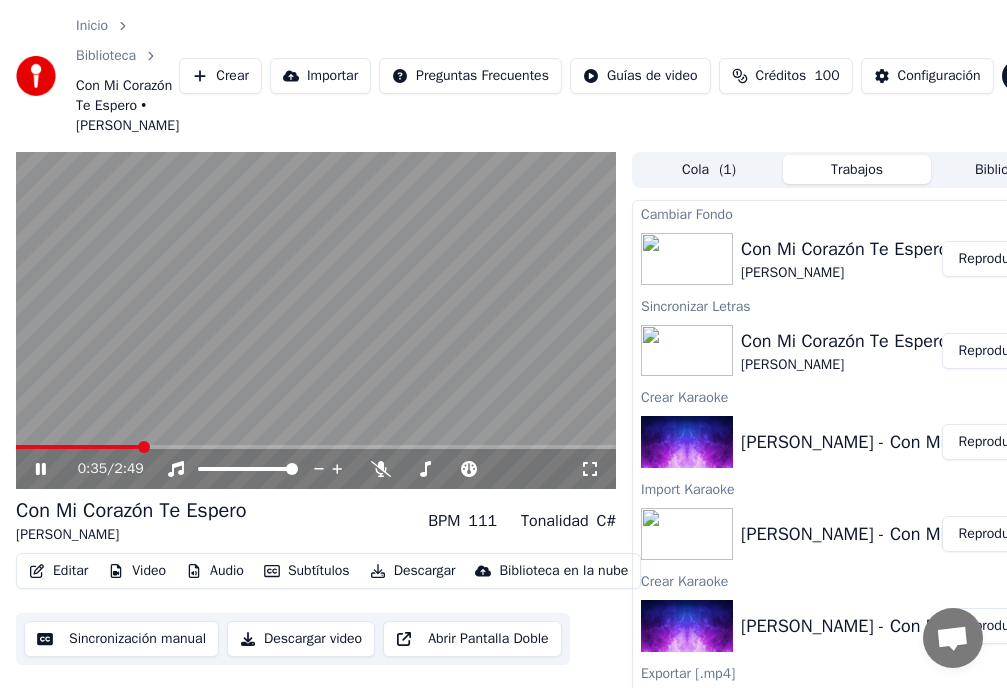 click 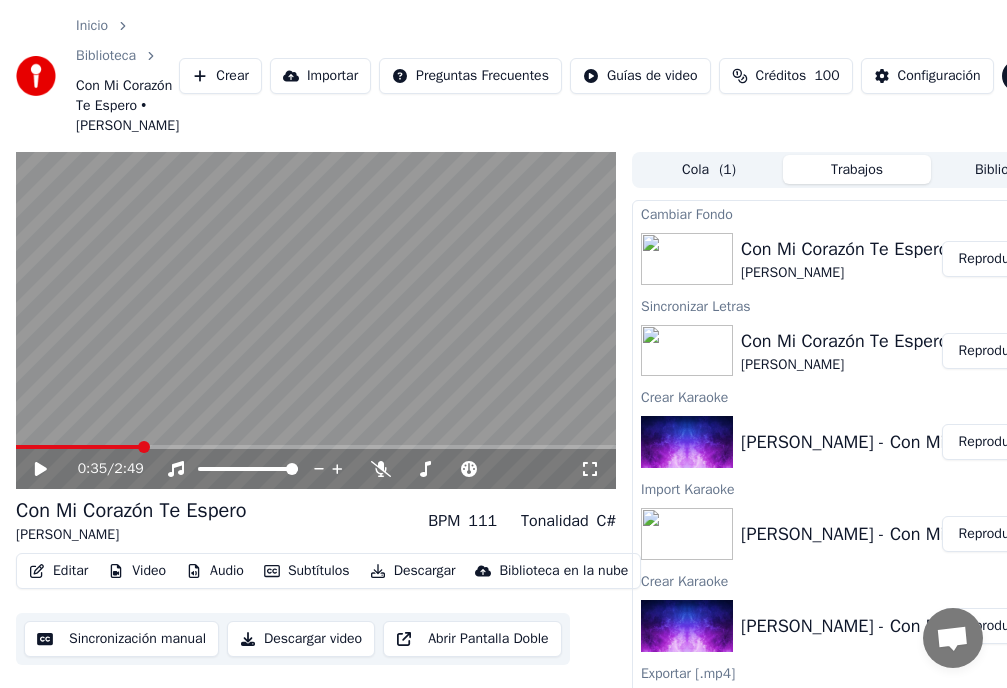click 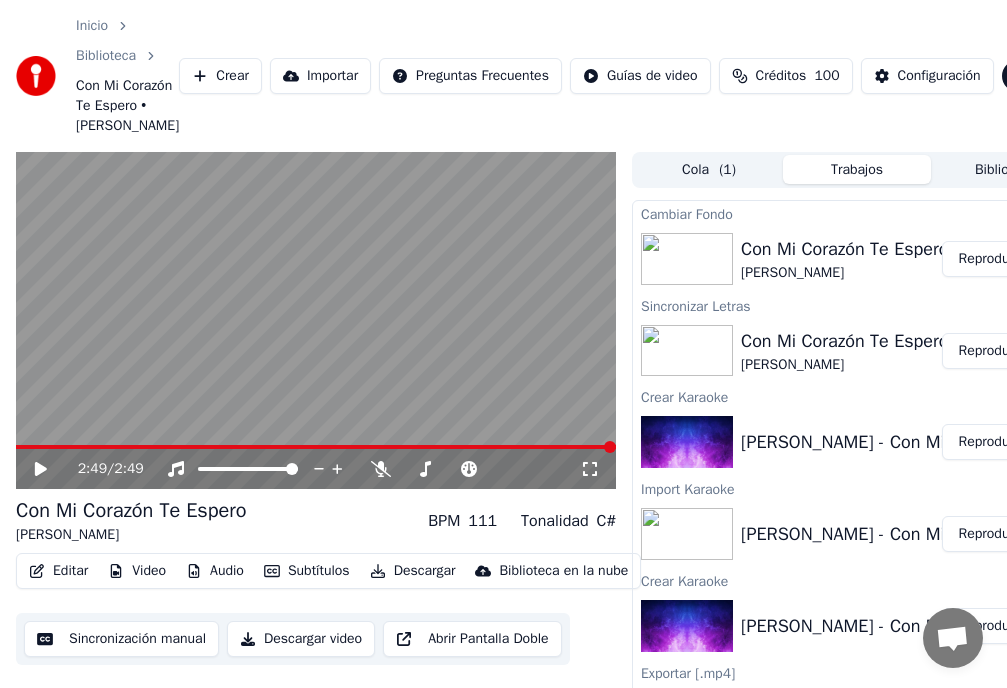 scroll, scrollTop: 100, scrollLeft: 0, axis: vertical 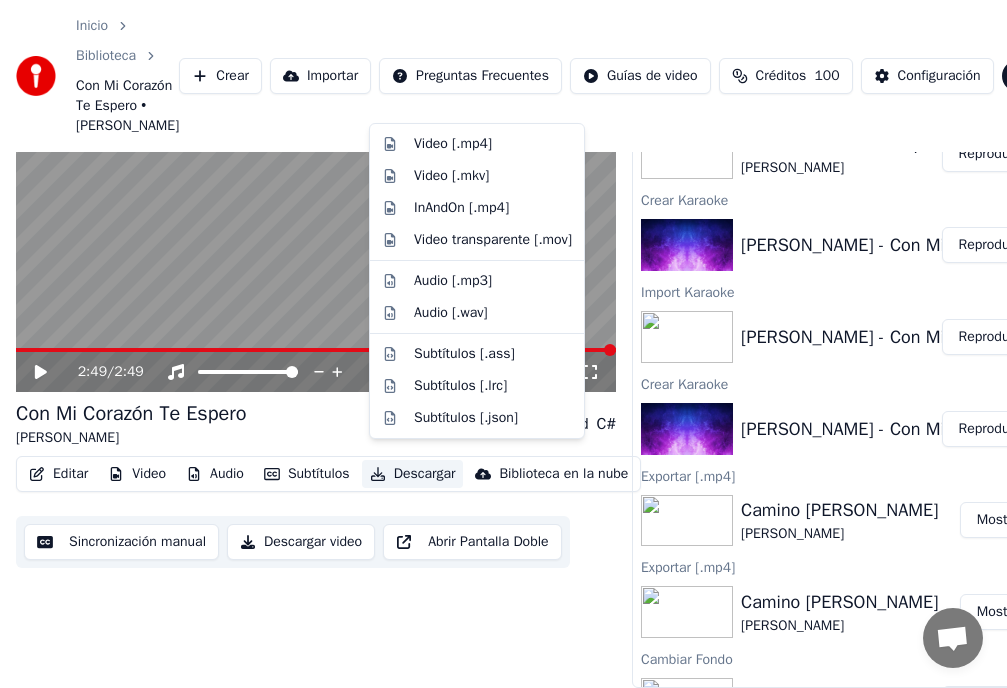 click on "Descargar" at bounding box center [413, 474] 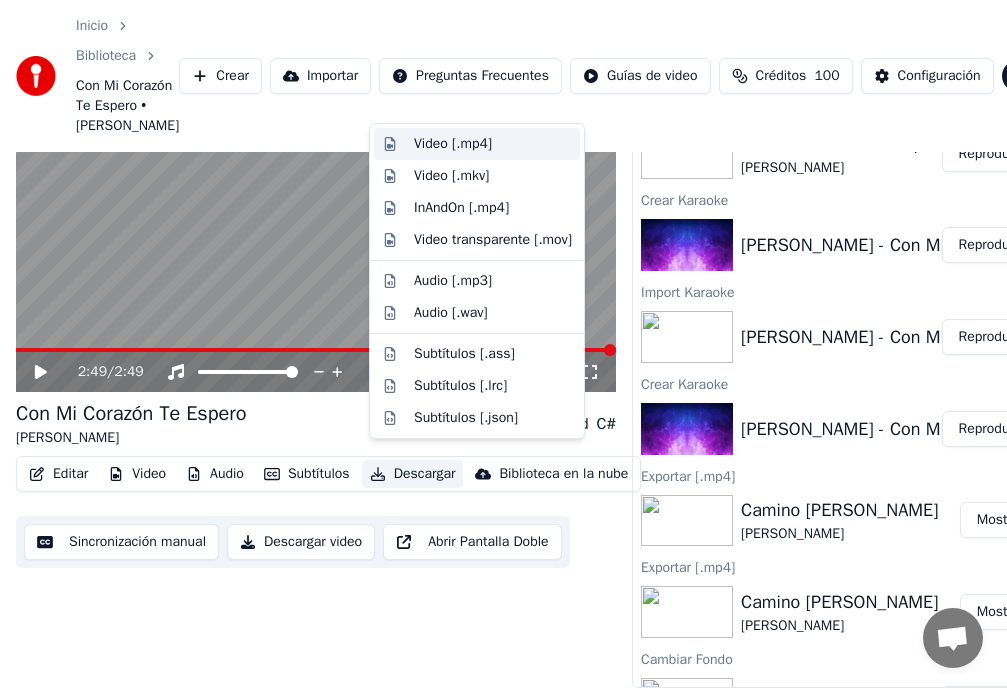 click on "Video [.mp4]" at bounding box center [453, 144] 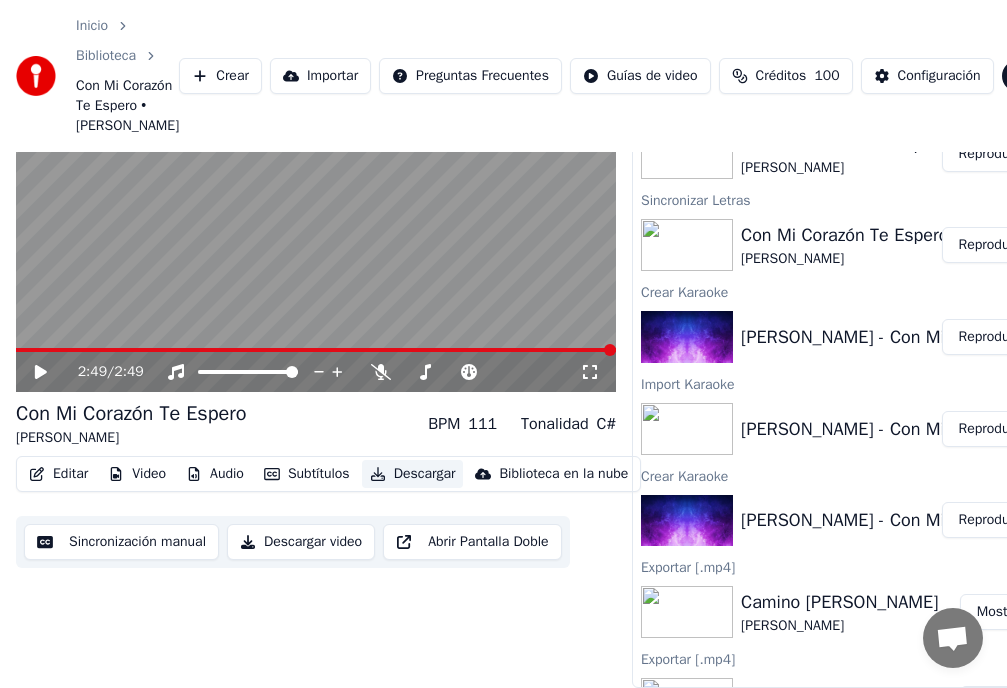 scroll, scrollTop: 191, scrollLeft: 0, axis: vertical 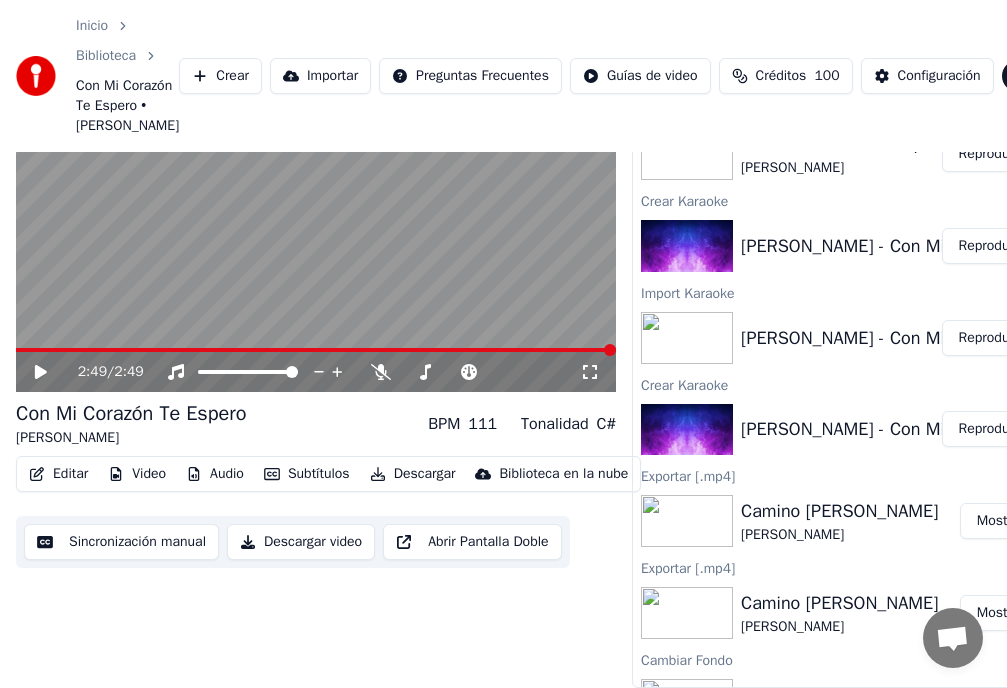 click on "Descargar video" at bounding box center (301, 542) 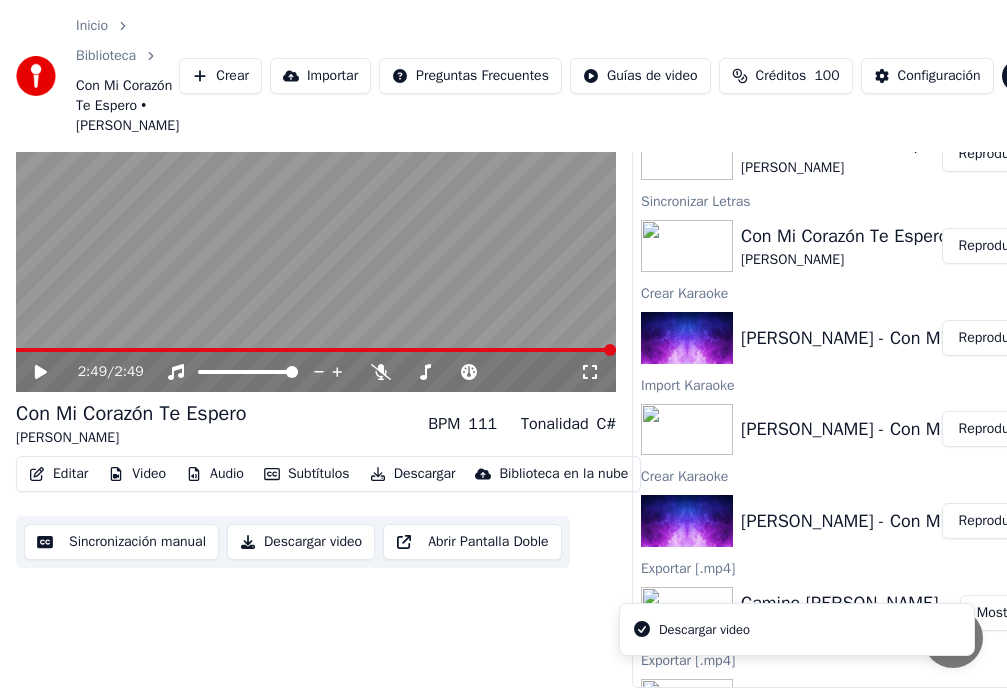 scroll, scrollTop: 283, scrollLeft: 0, axis: vertical 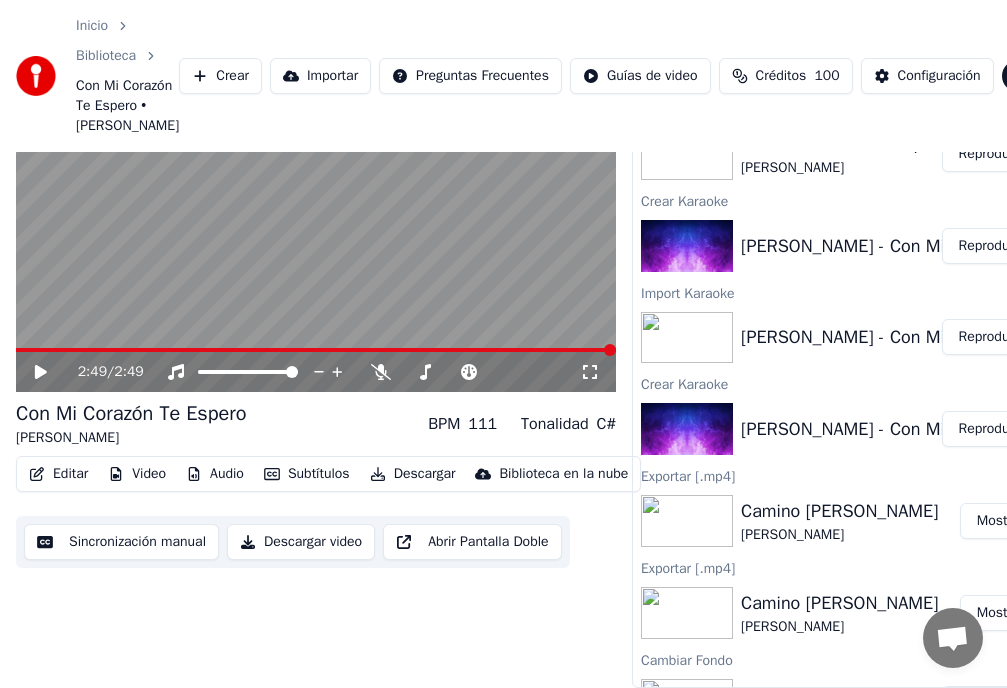 click at bounding box center [687, 705] 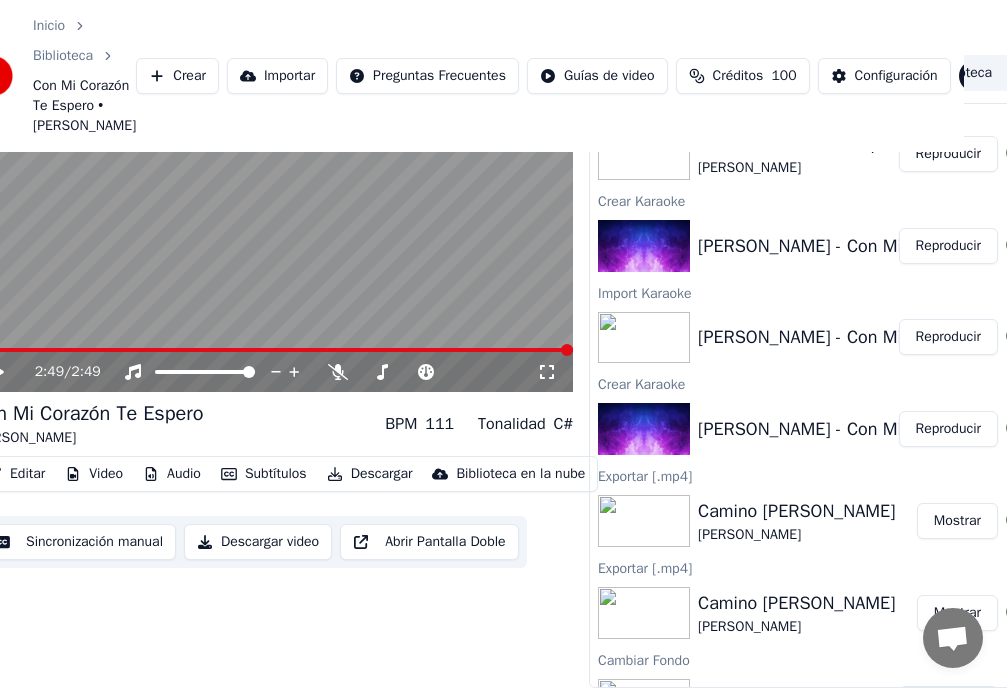 scroll, scrollTop: 151, scrollLeft: 75, axis: both 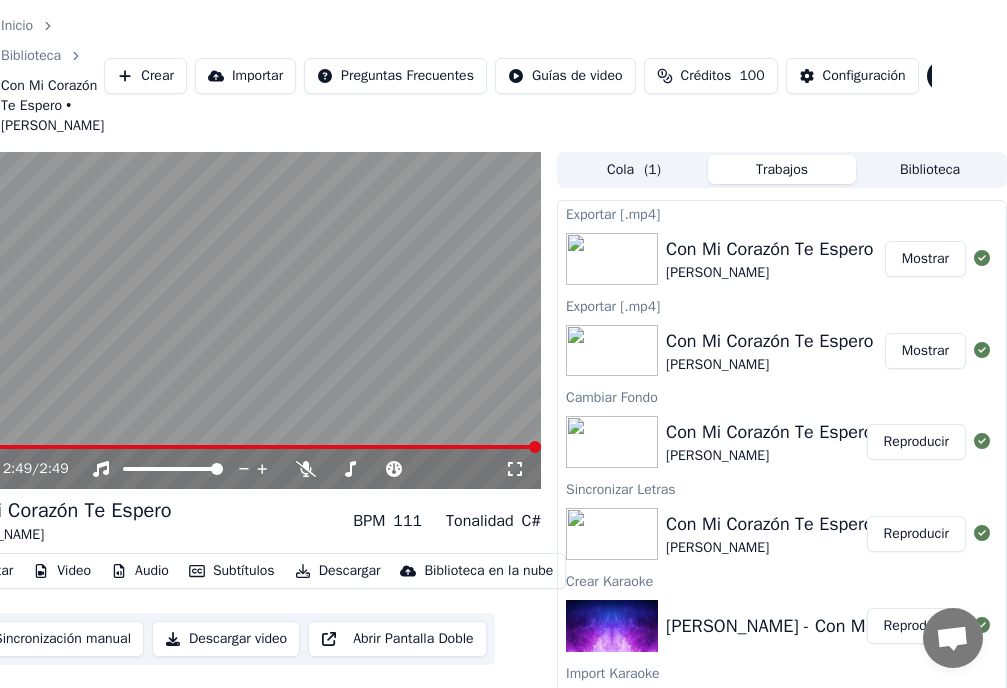 click on "Mostrar" at bounding box center [925, 259] 